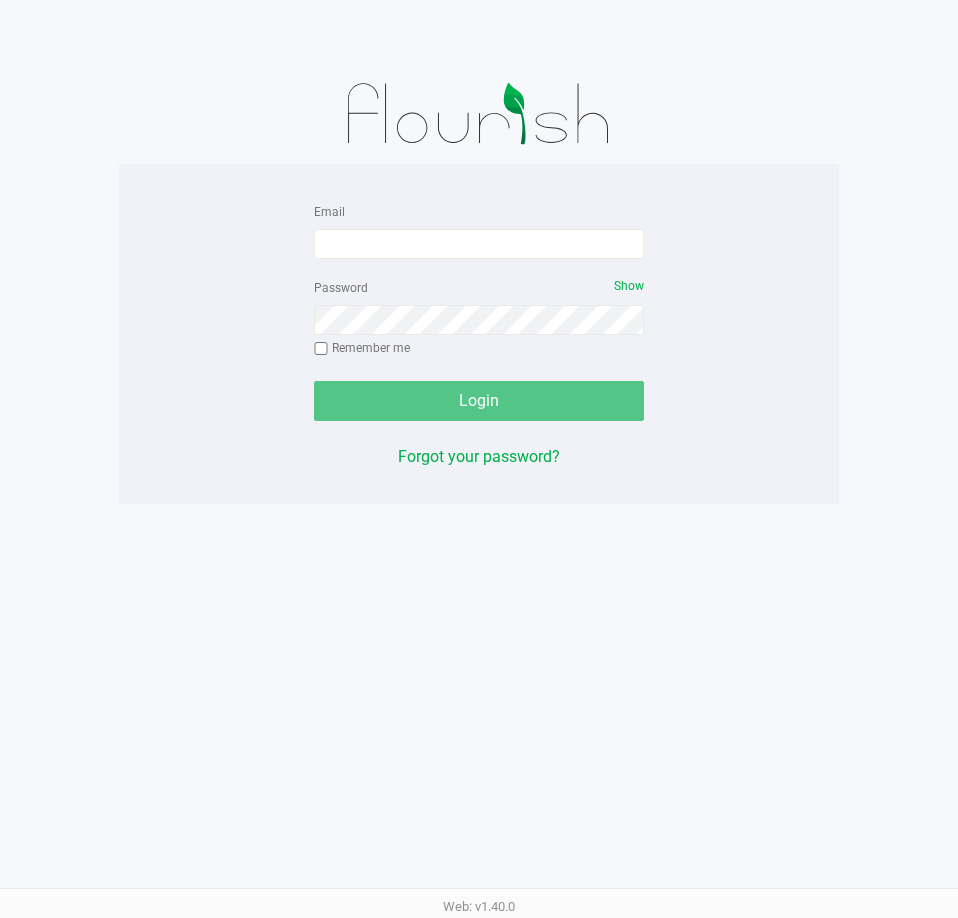 scroll, scrollTop: 0, scrollLeft: 0, axis: both 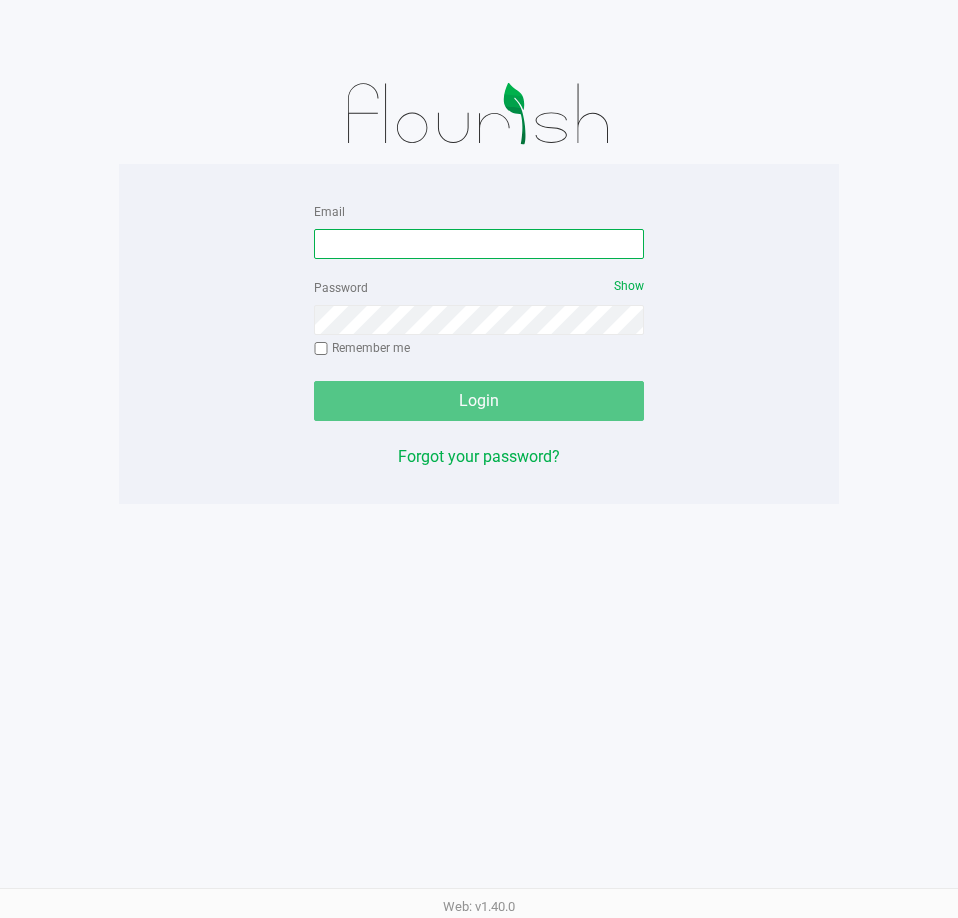 click on "Email" at bounding box center [479, 244] 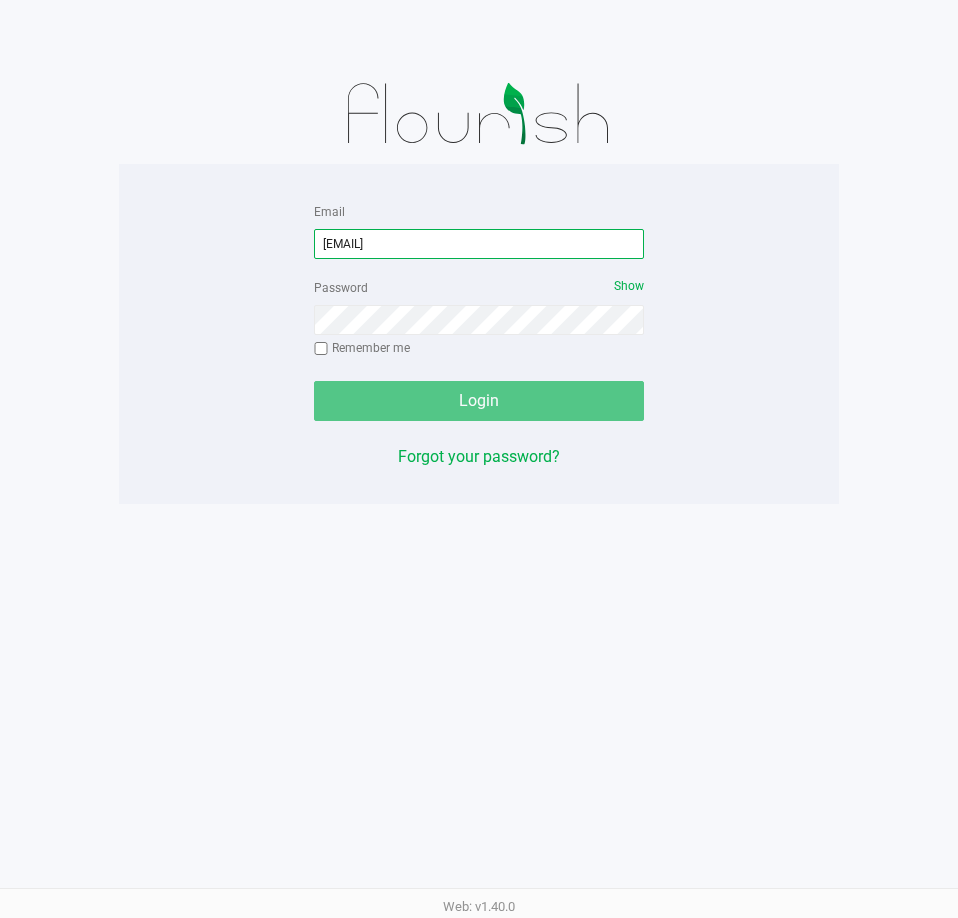 type on "[EMAIL]" 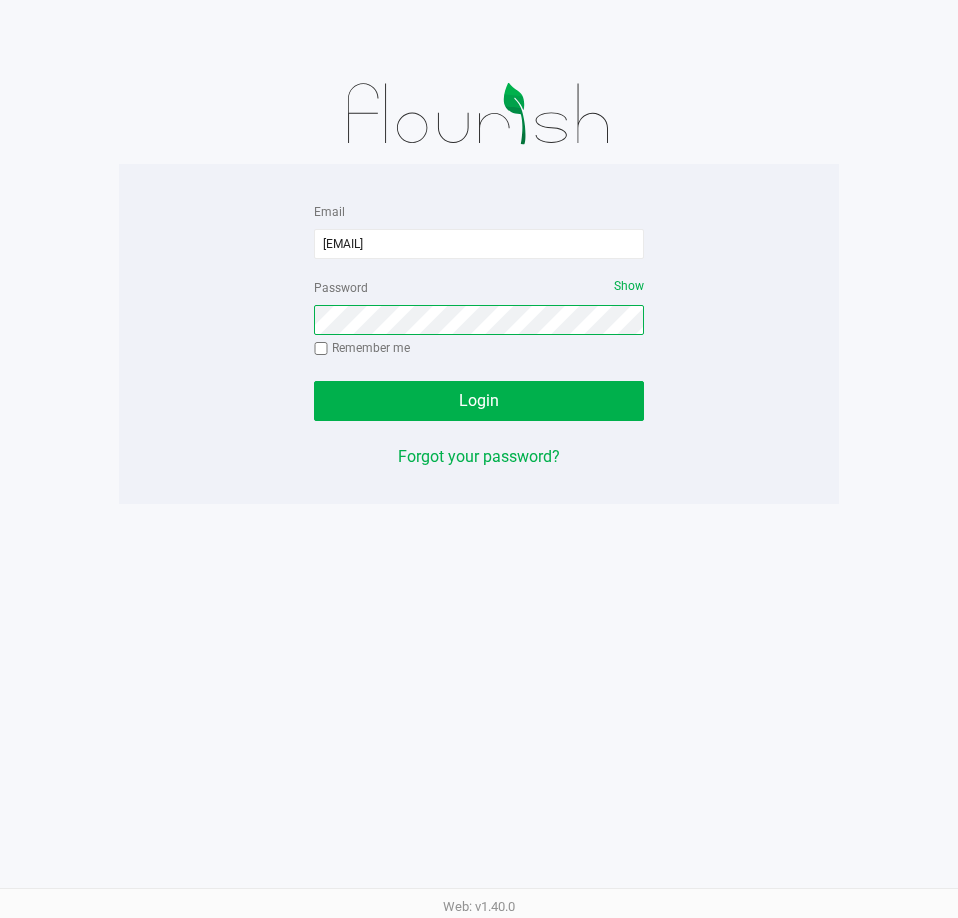 click on "Login" 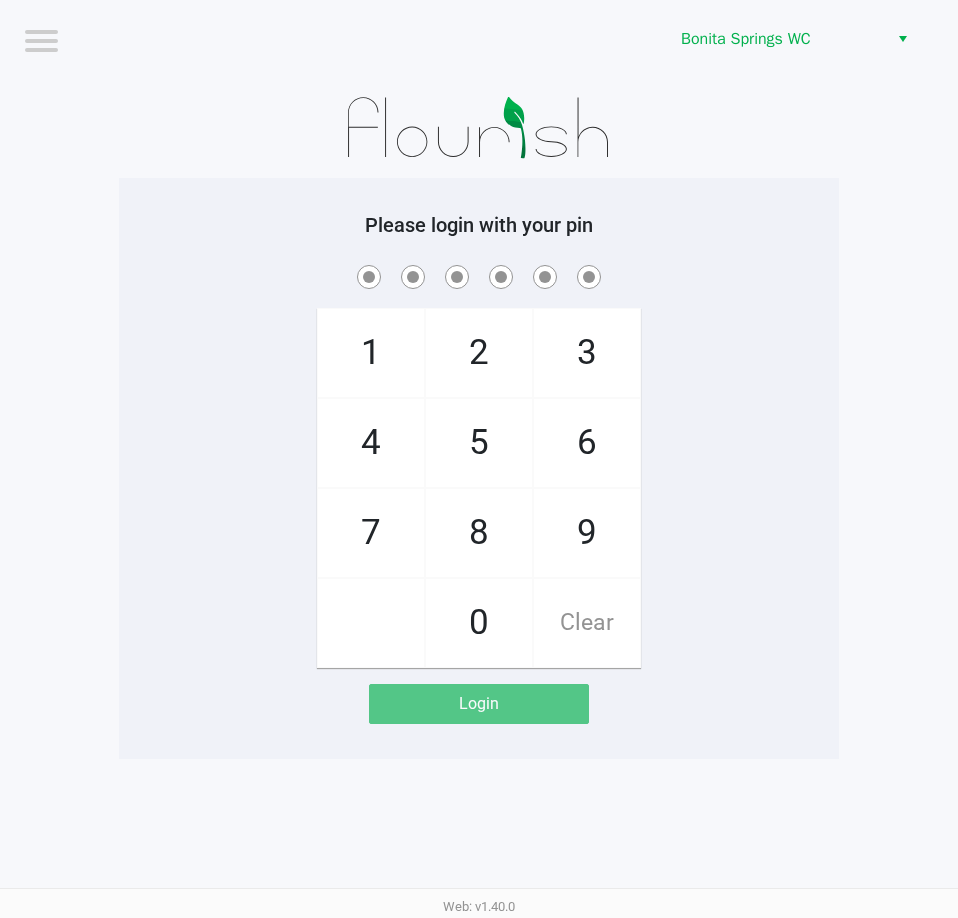 click on "4" 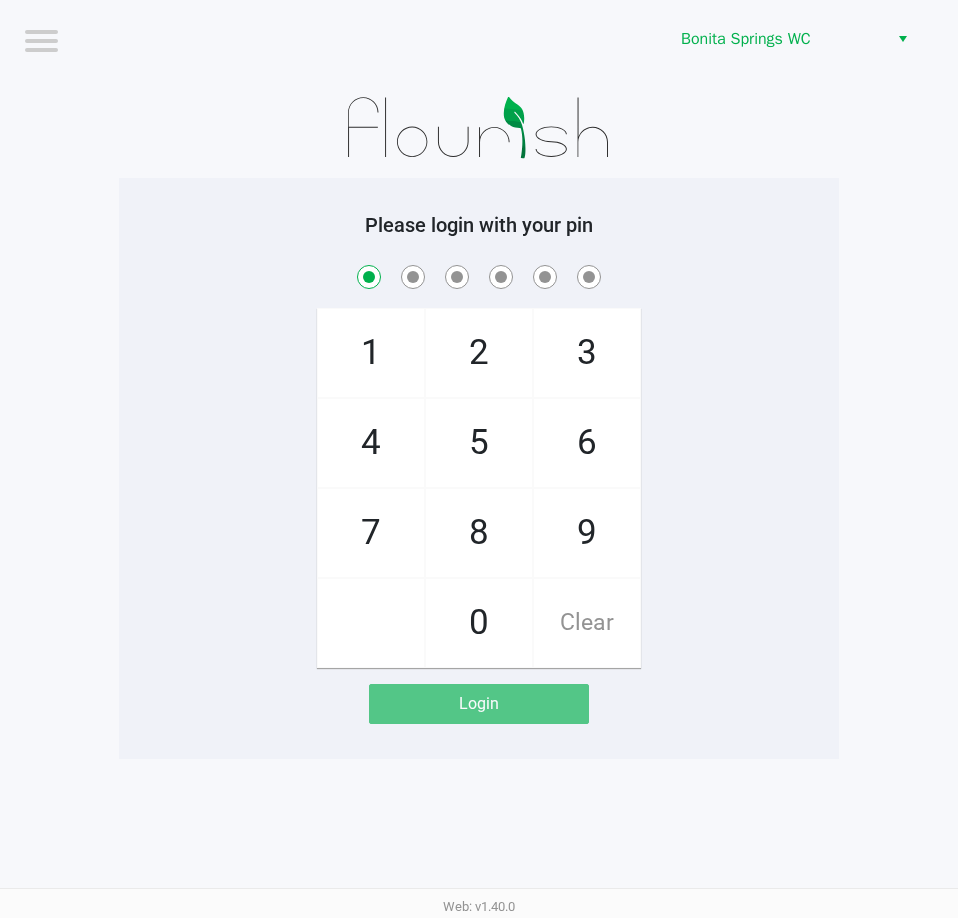 checkbox on "true" 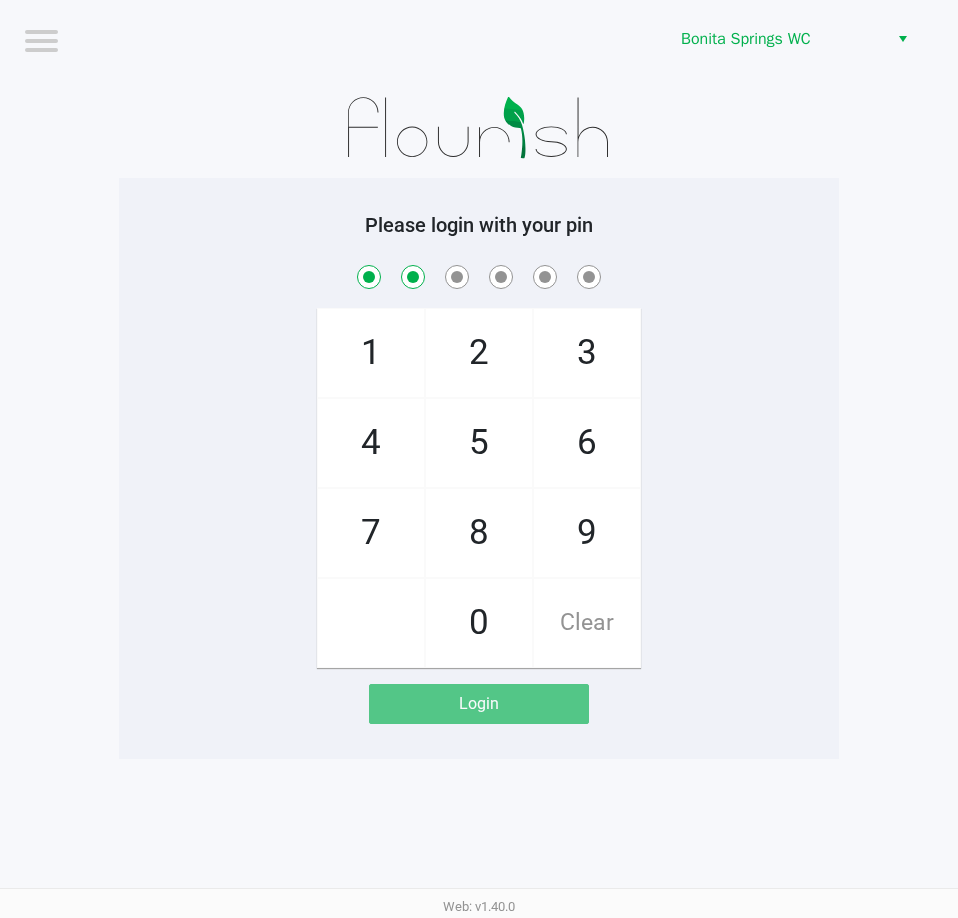checkbox on "true" 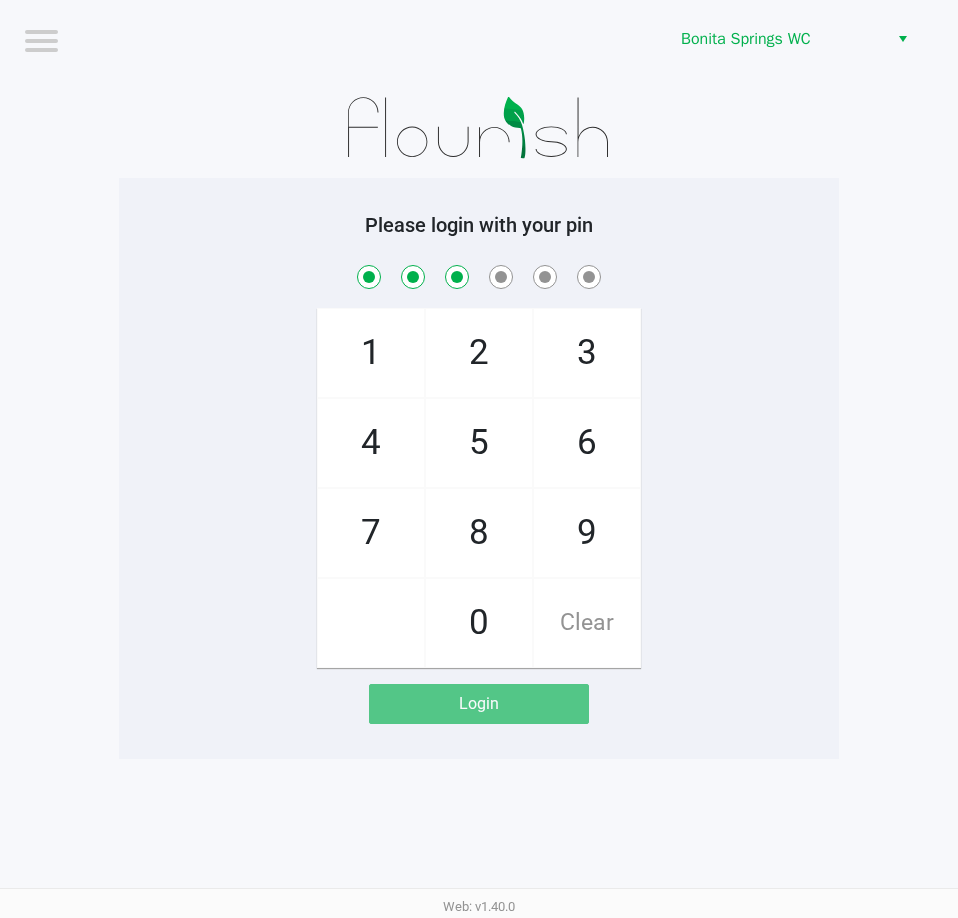 checkbox on "true" 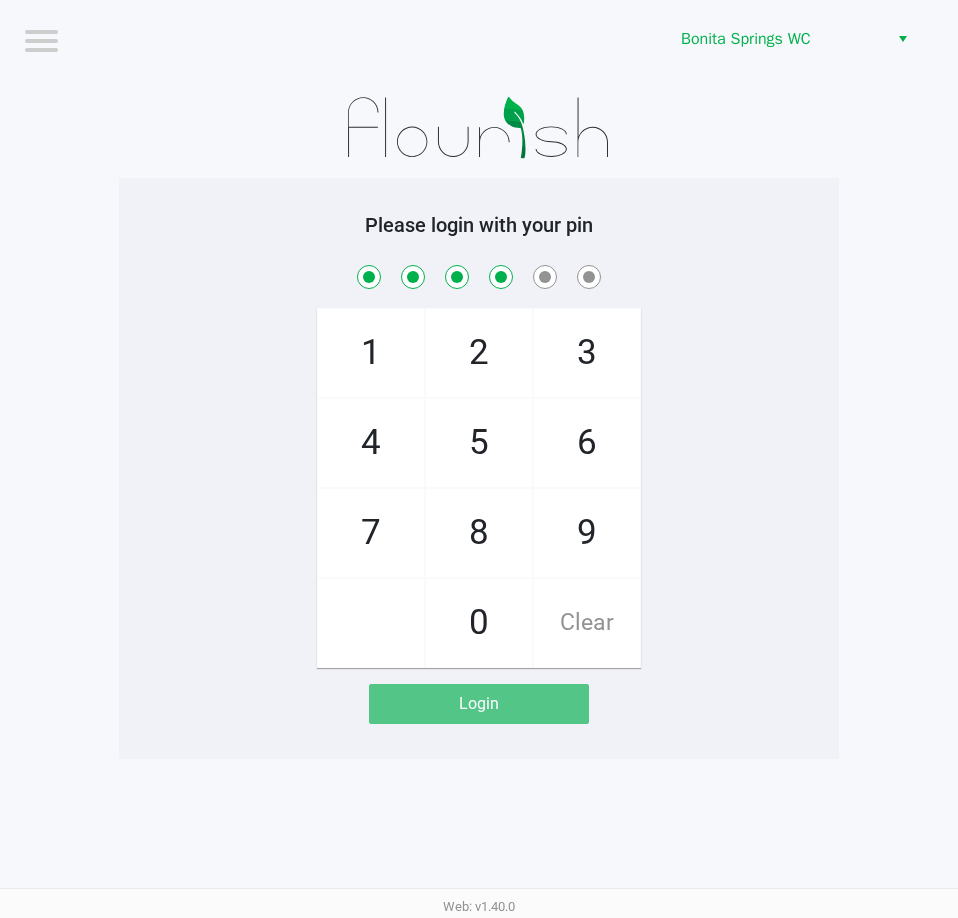 checkbox on "true" 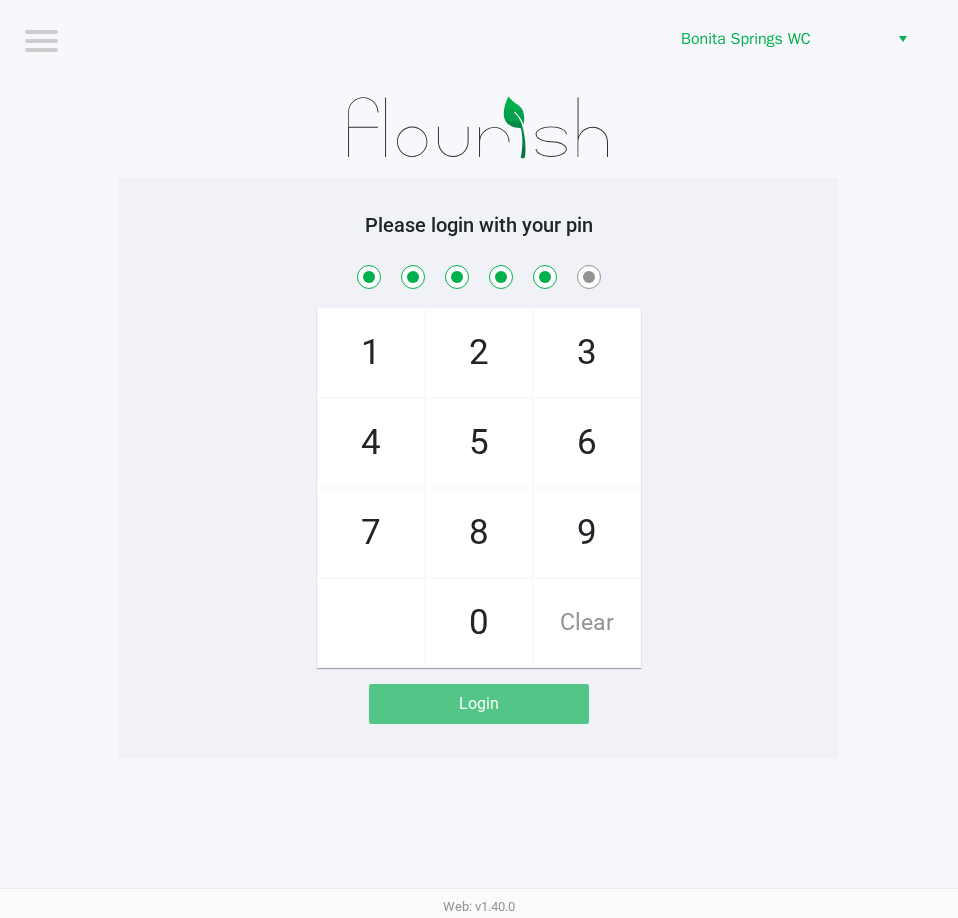 checkbox on "true" 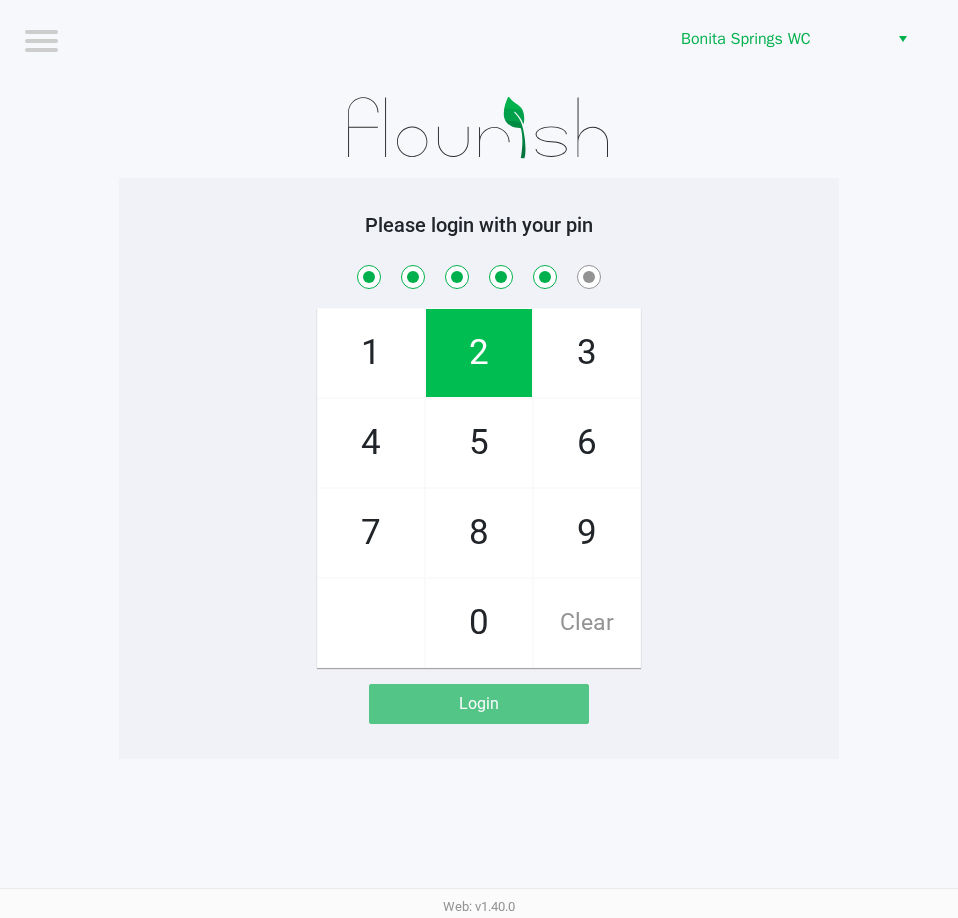 click on "1" 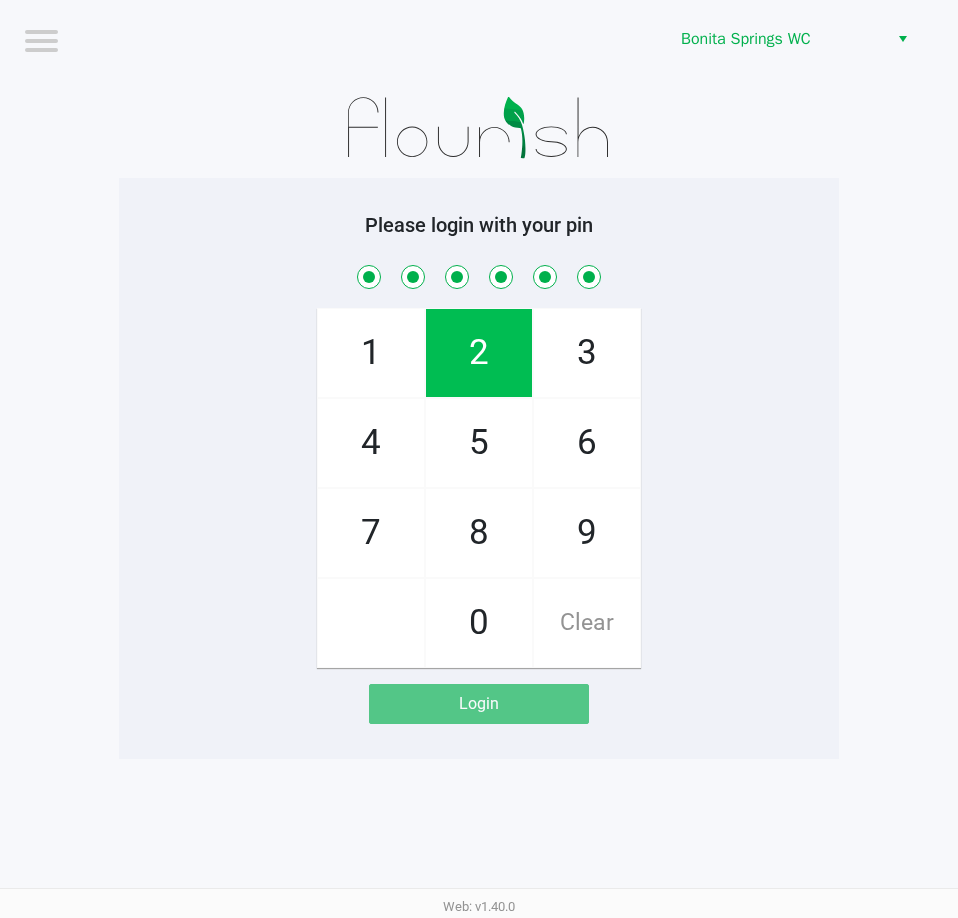 checkbox on "true" 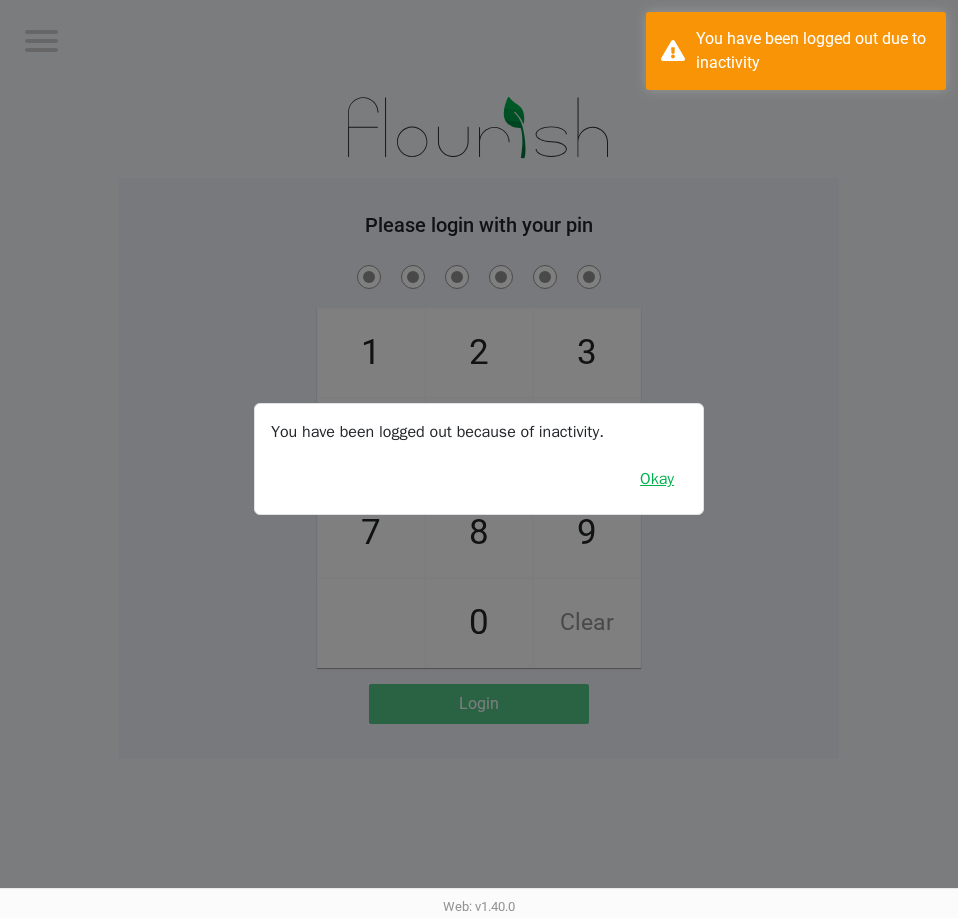 drag, startPoint x: 663, startPoint y: 483, endPoint x: 445, endPoint y: 419, distance: 227.20035 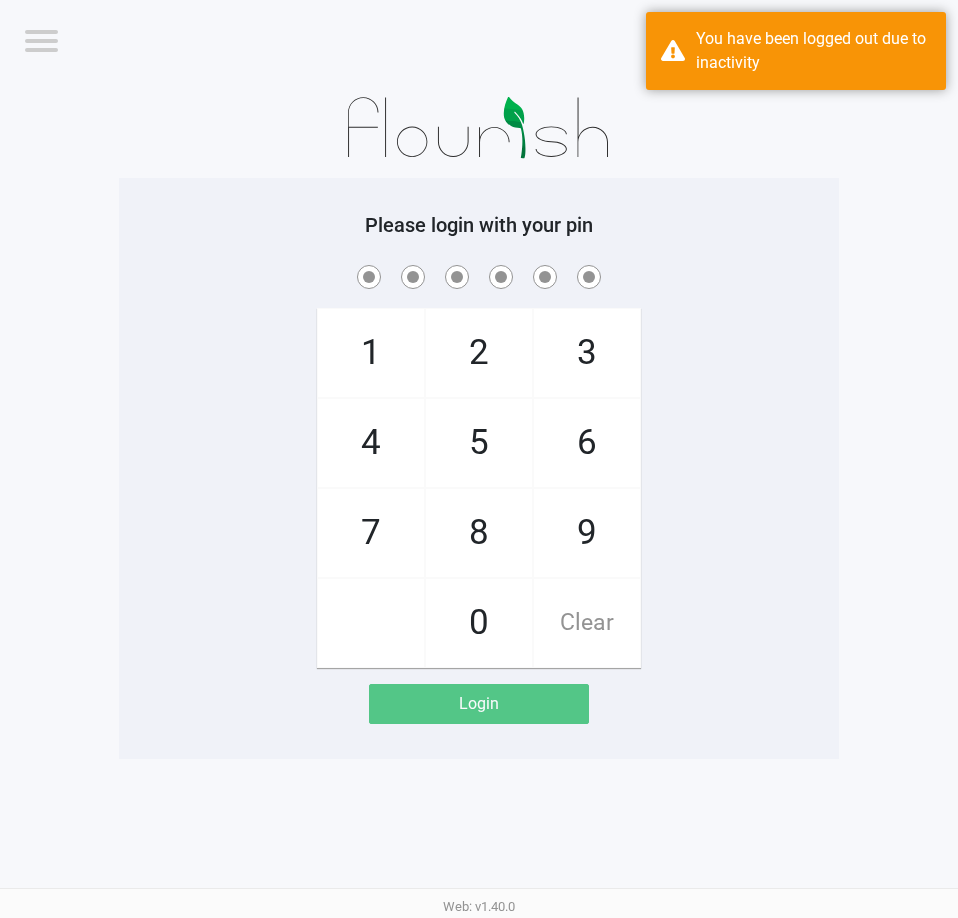 click on "4" 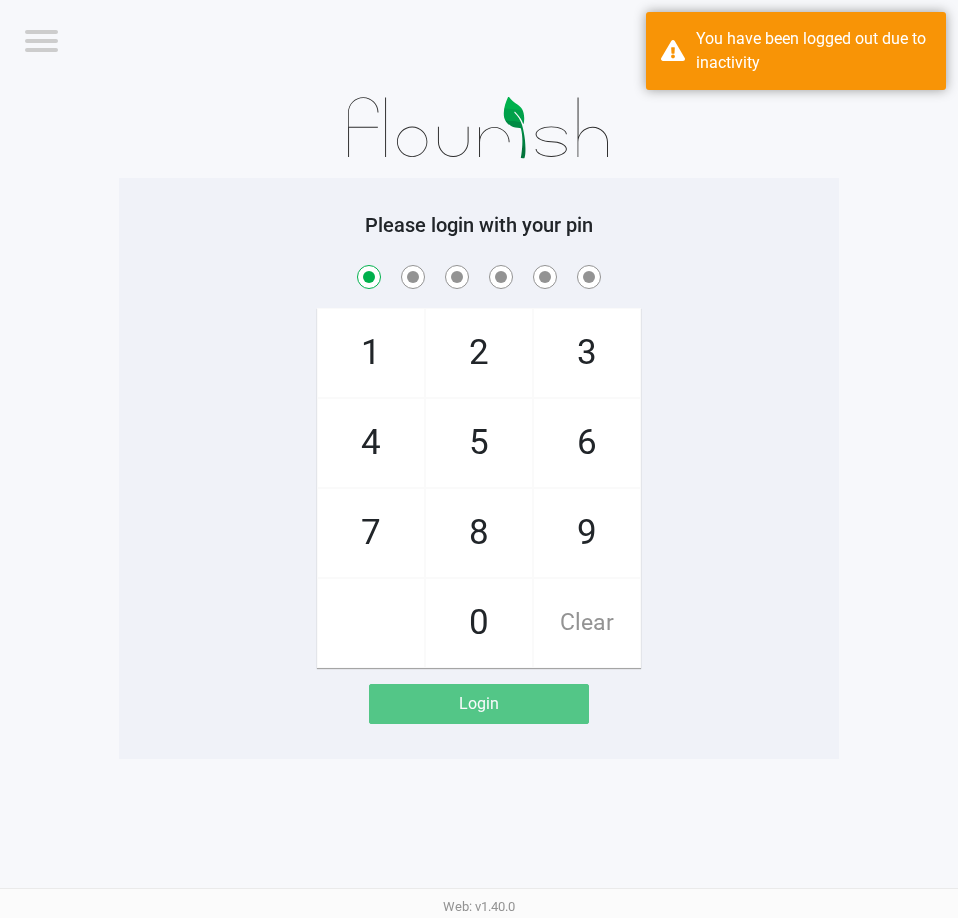 checkbox on "true" 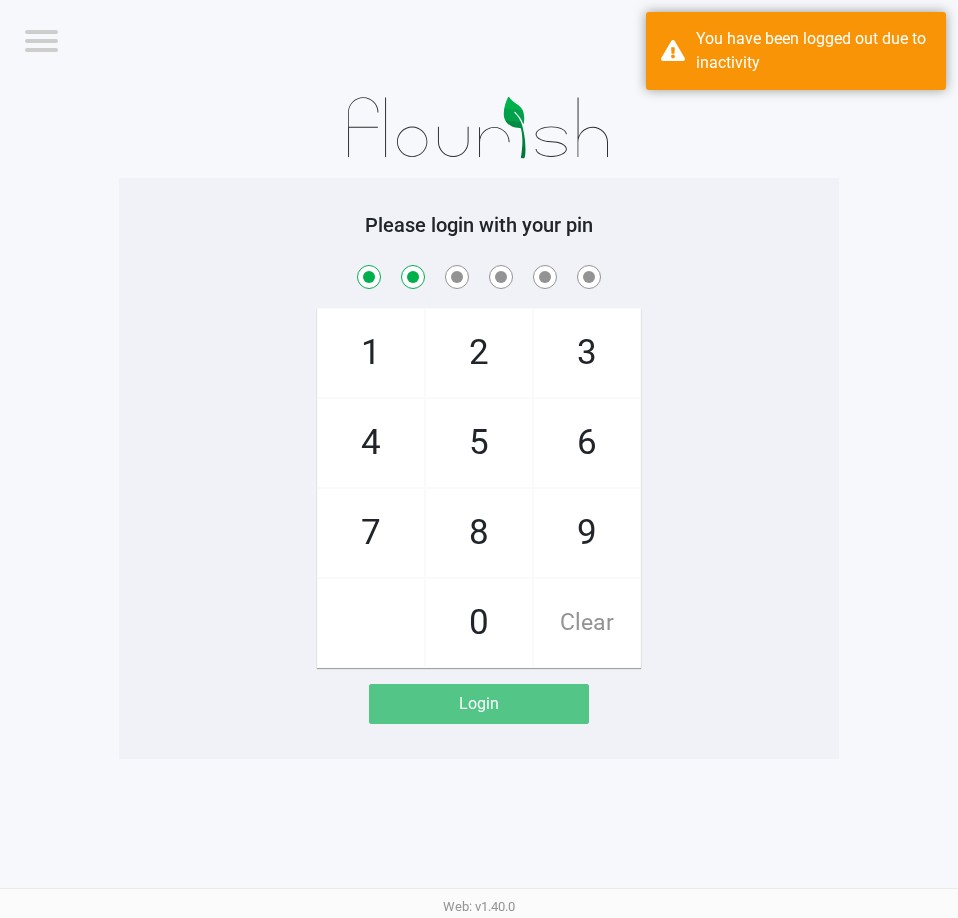 checkbox on "true" 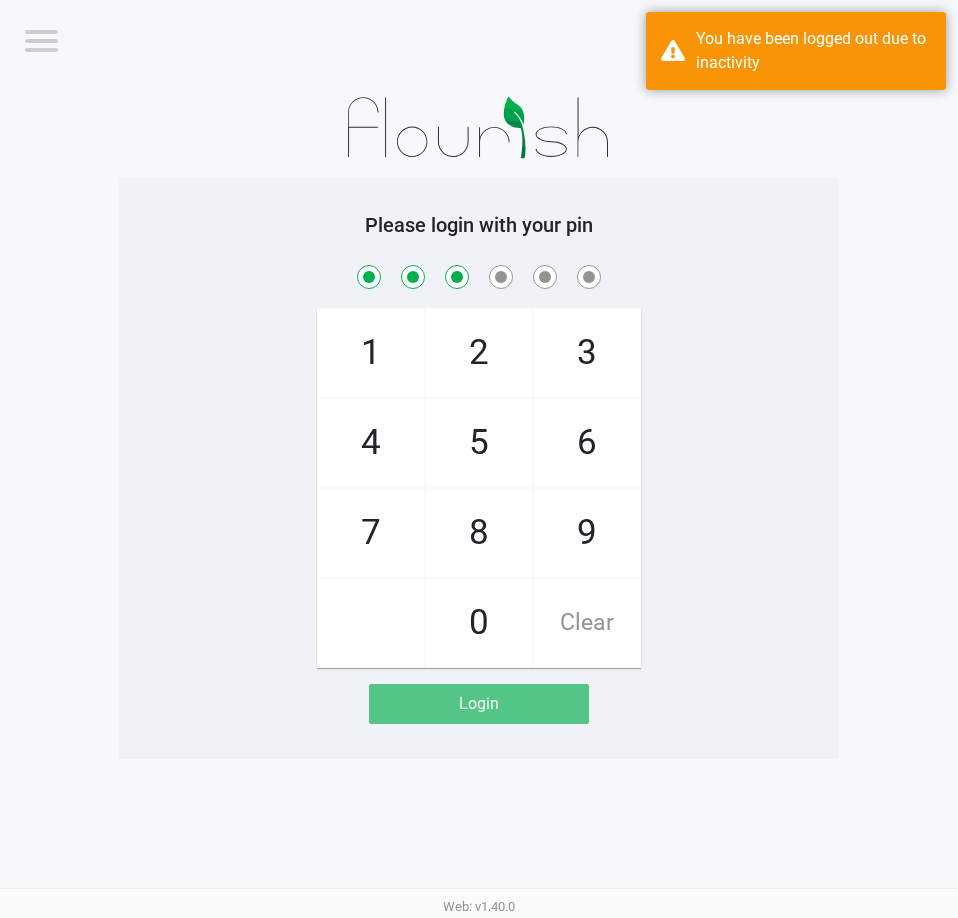 checkbox on "true" 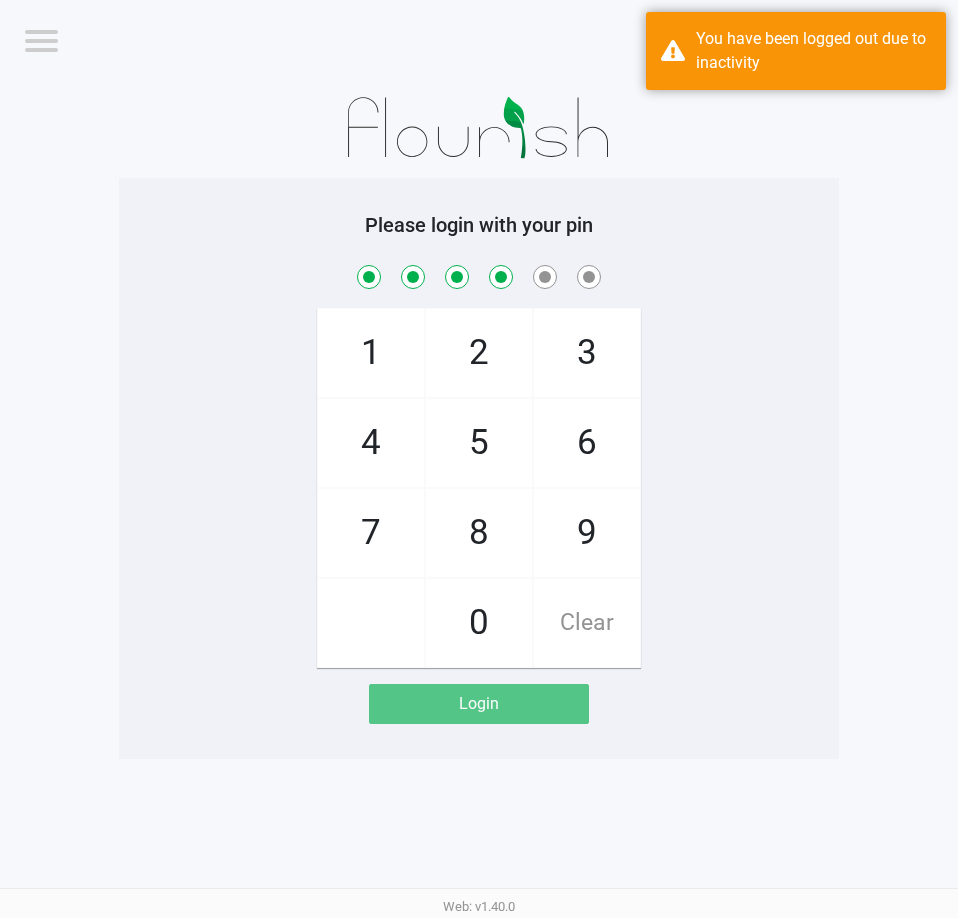 checkbox on "true" 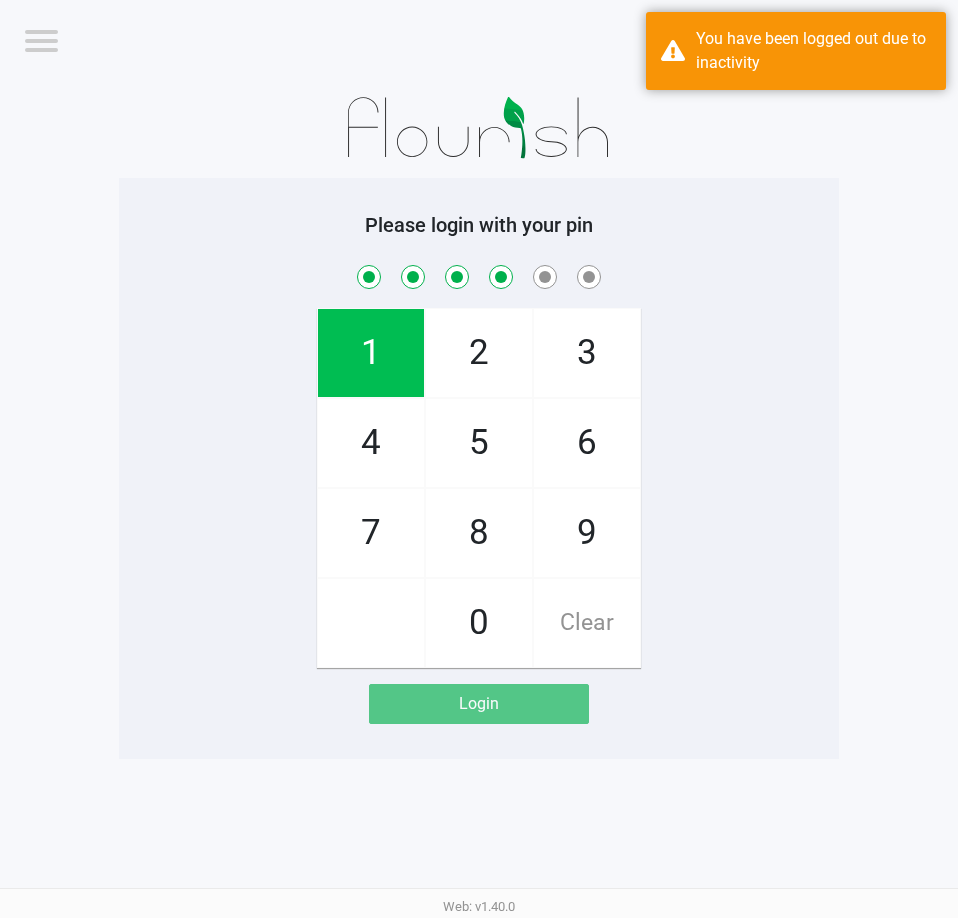 click on "2" 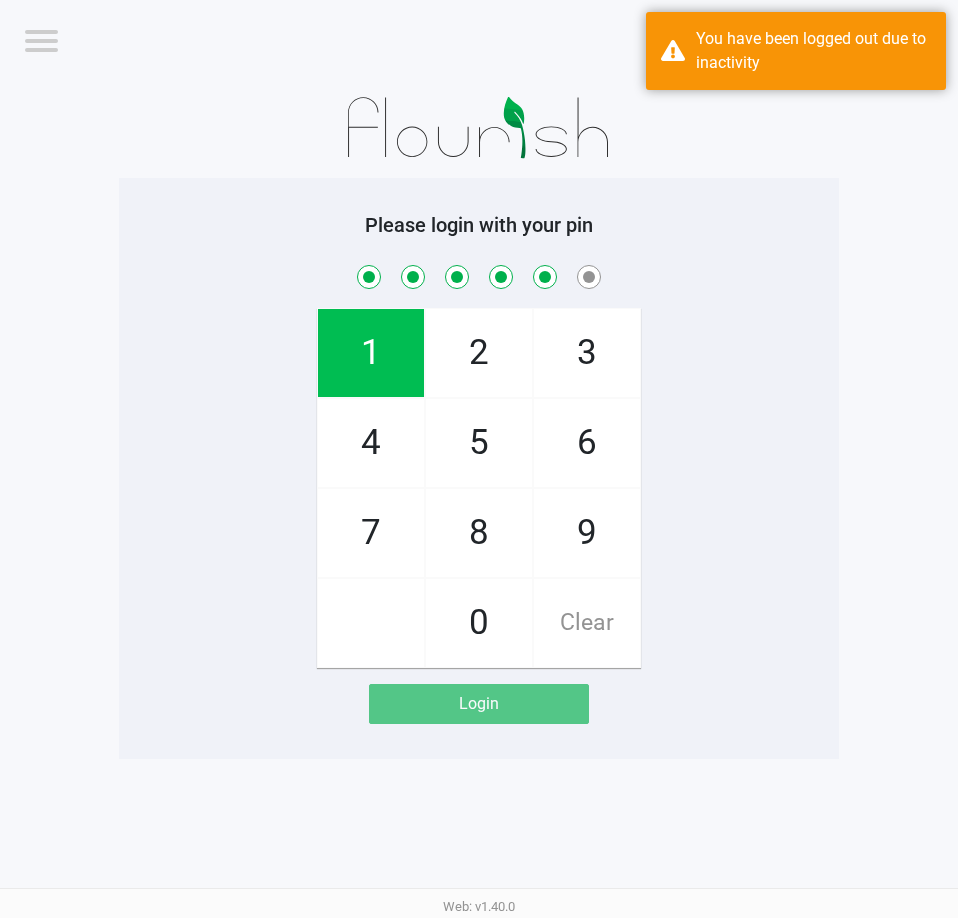 checkbox on "true" 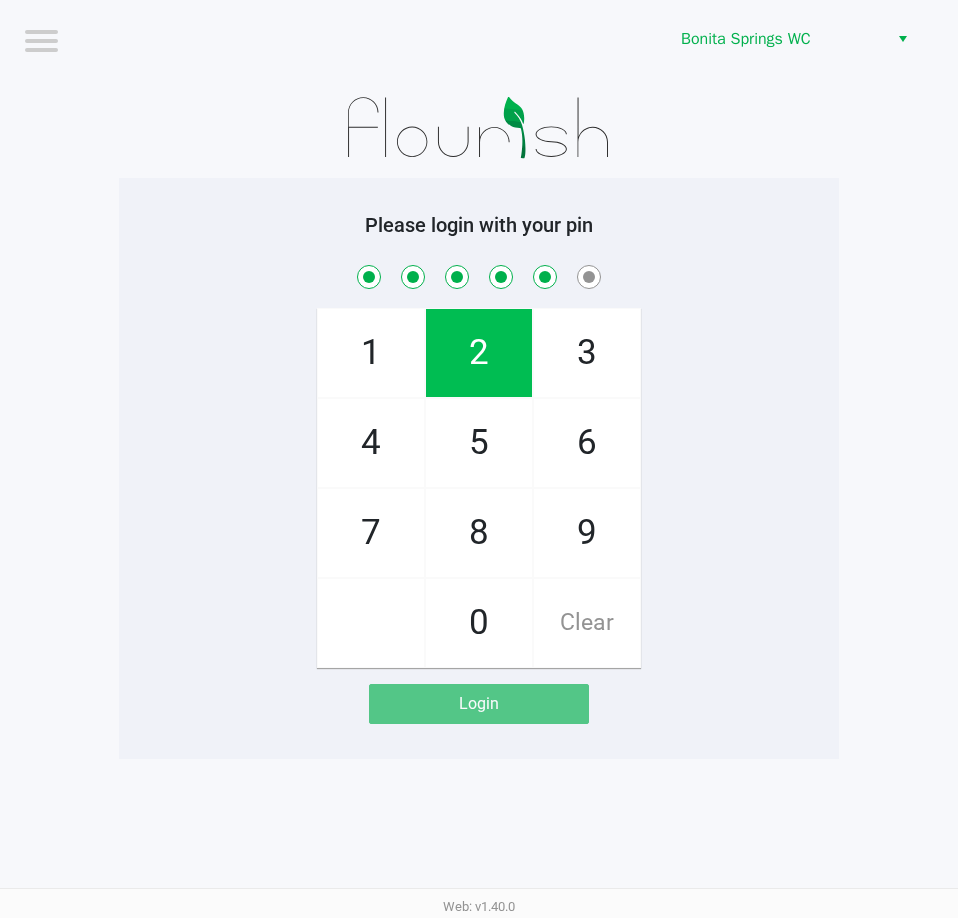 click on "1" 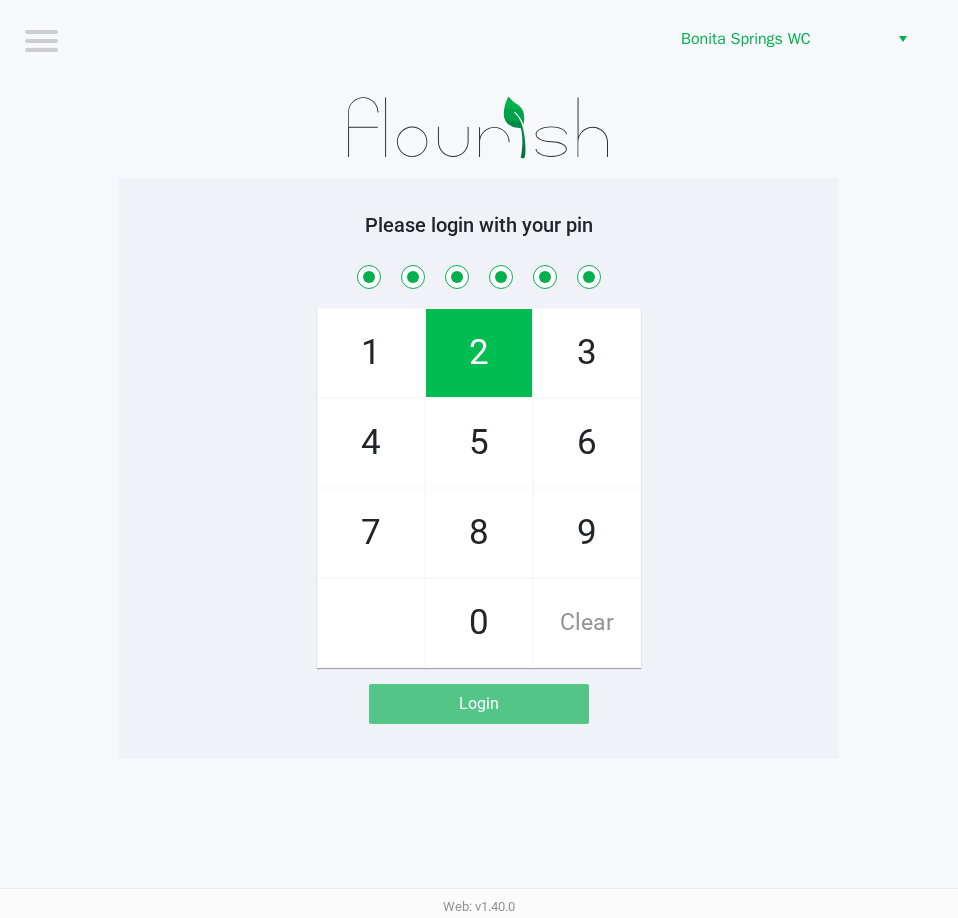 checkbox on "true" 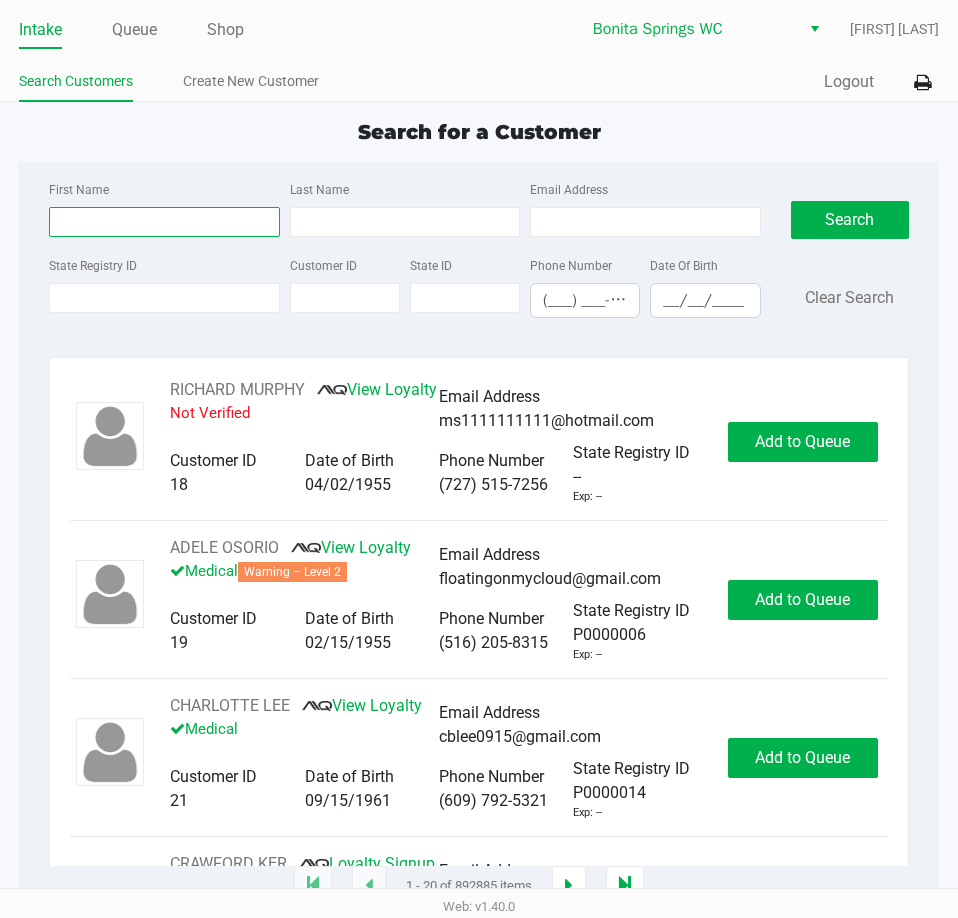 click on "First Name" at bounding box center [164, 222] 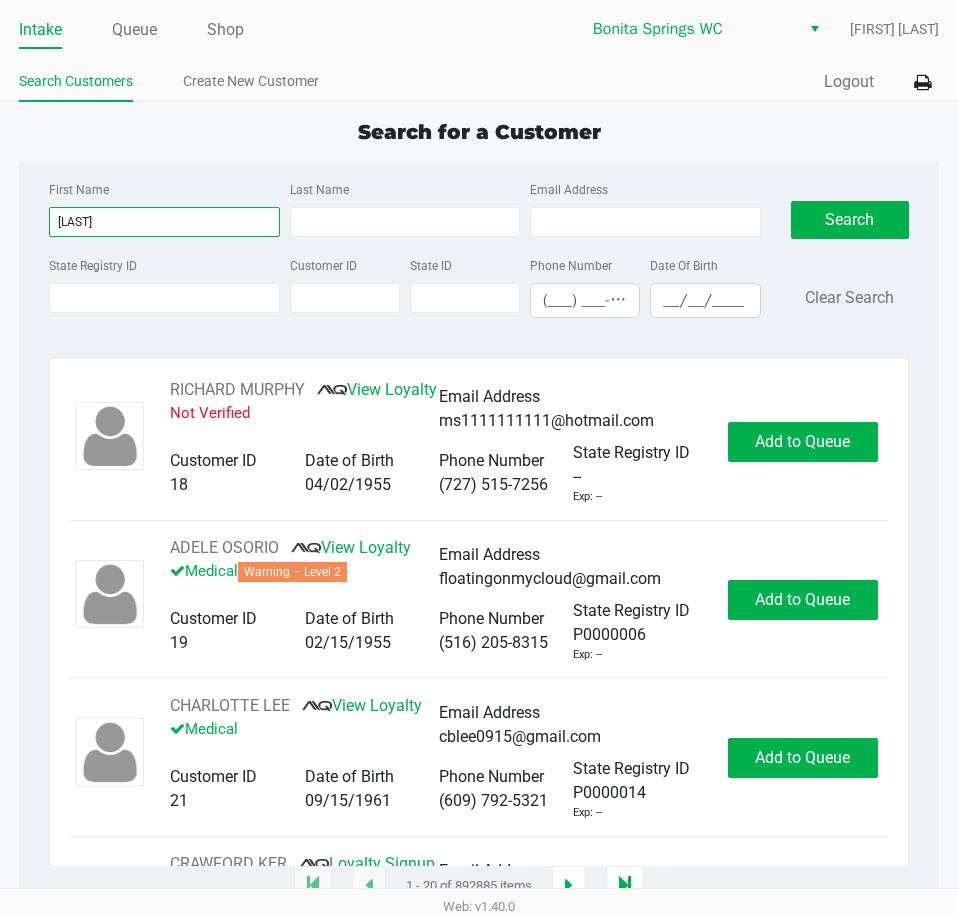 type on "[LAST]" 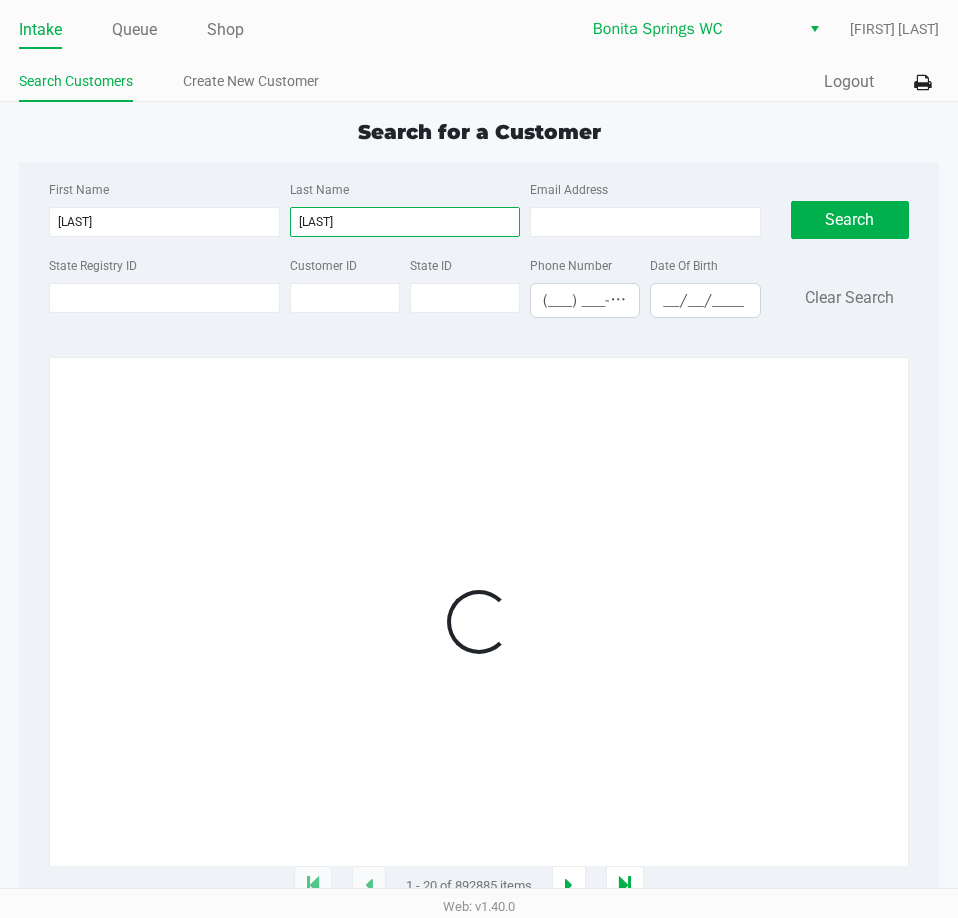 type on "[LAST]" 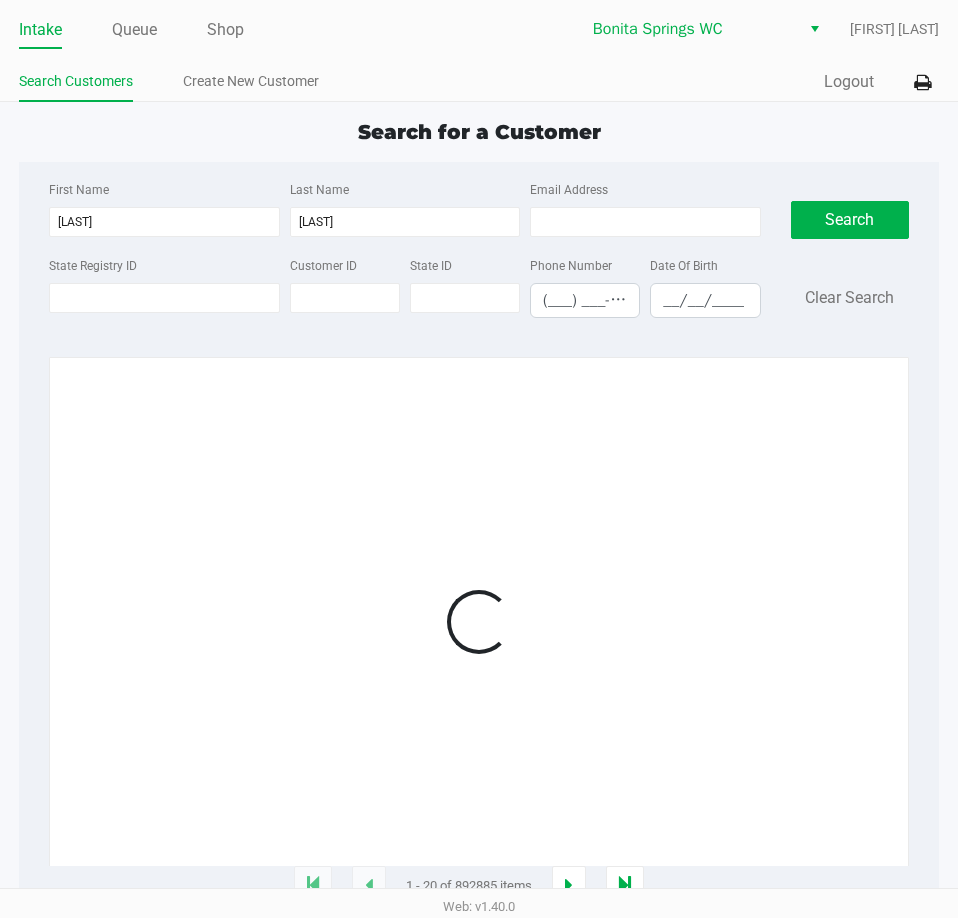 click on "First Name [LAST] Last Name [LAST] Email Address [EMAIL] State Registry ID [ID] Customer ID [NUMBER] State ID [ID] Phone Number ([PHONE]) Date Of Birth [DATE]  Search   Clear Search" 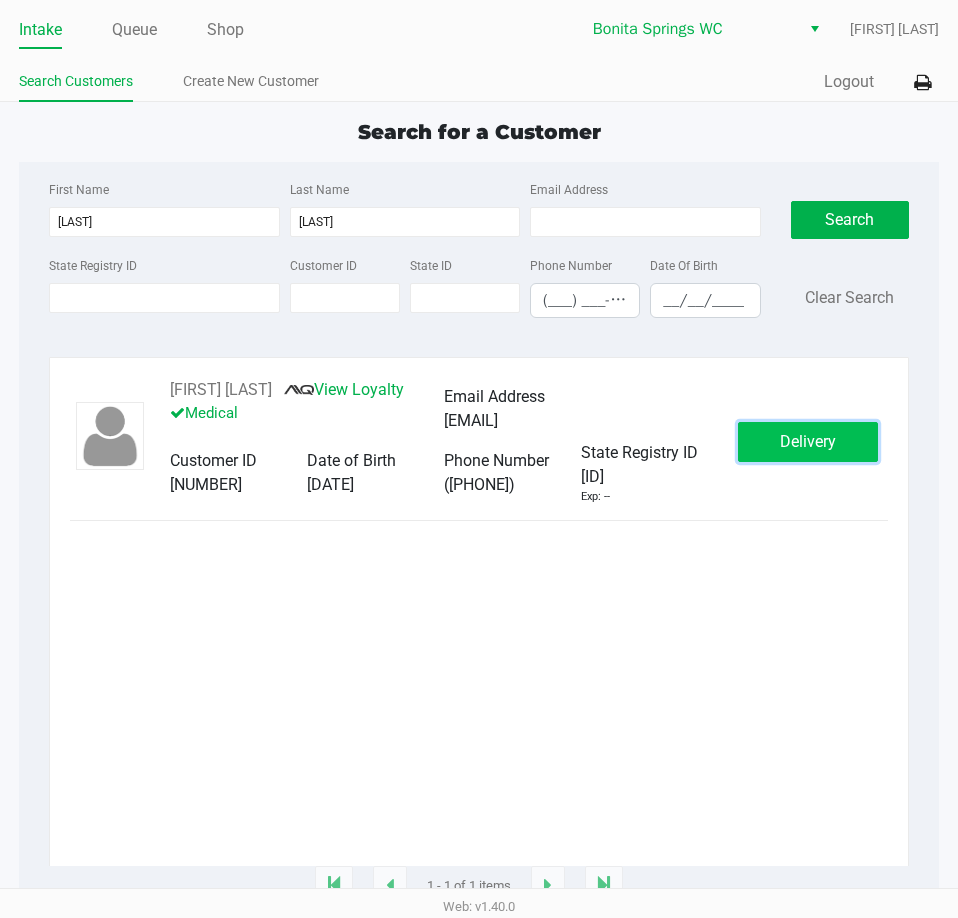 click on "Delivery" 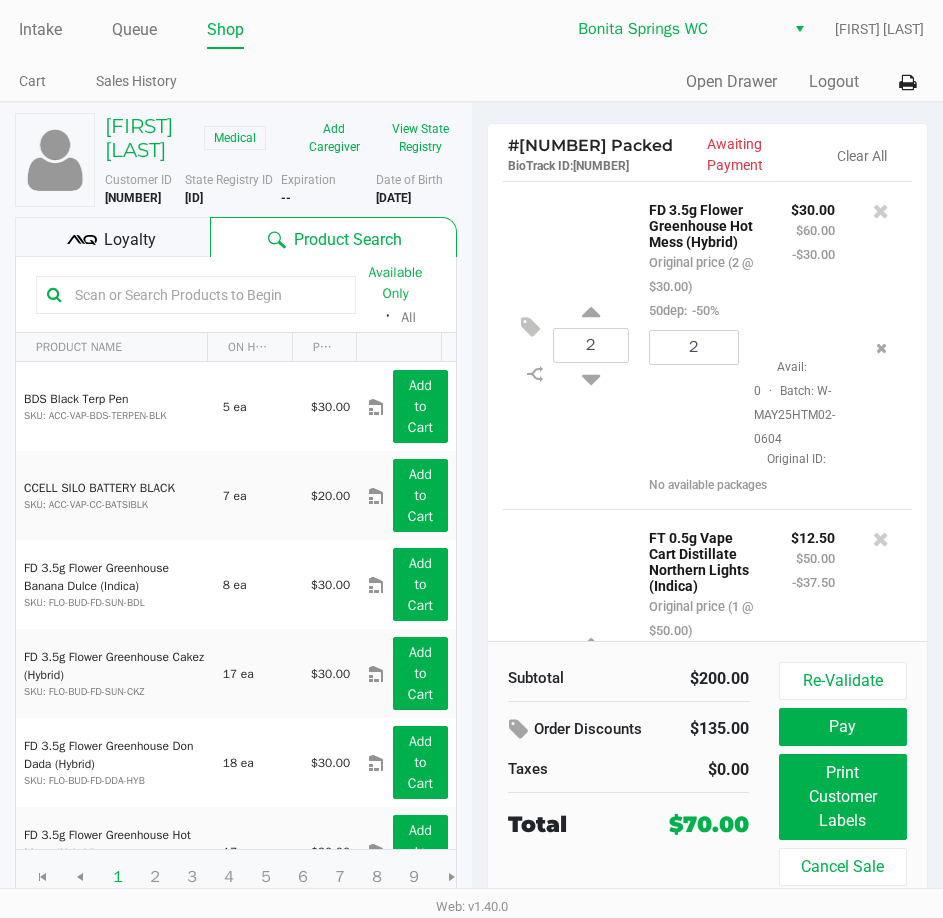 click on "Loyalty" 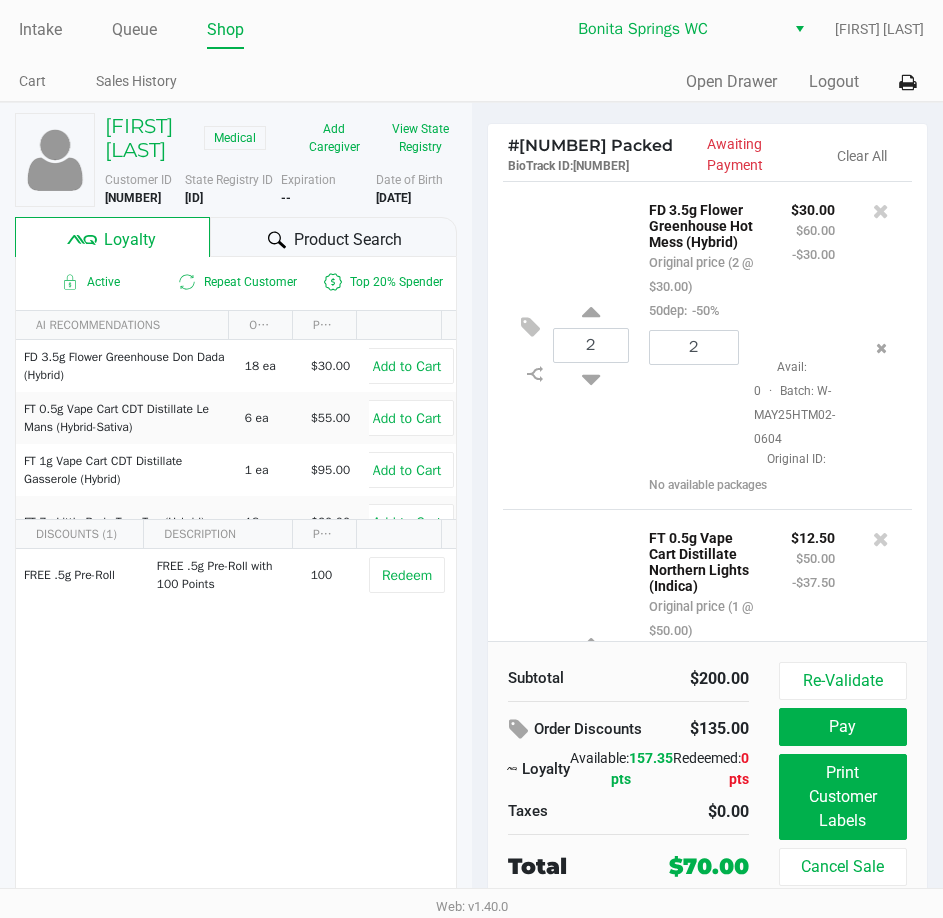 click on "#  [NUMBER] Packed   BioTrack ID:   [NUMBER]   Awaiting Payment   Clear All
2  FD 3.5g Flower Greenhouse Hot Mess (Hybrid)   Original price (2 @ $30.00)  50dep:  -50% $30.00 $60.00 -$30.00 2  Avail: 0  ·  Batch: W-MAY25HTM02-0604   Original ID:    No available packages  1  FT 0.5g Vape Cart Distillate Northern Lights (Indica)   Original price (1 @ $50.00)  75cart:  -75% $12.50 $50.00 -$37.50 1  Avail: 0  ·  Batch: JUN25NOL01B-0624   Original ID:    No available packages  1  FT 1g Vape Cart Distillate NYC Diesel (Hybrid-Sativa)   Original price (1 @ $90.00)  75cart:  -75% $22.50 $90.00 -$67.50 1  Avail: 0  ·  Batch: MAY25NYD01C-0528   Original ID:    No available packages   Subtotal   $200.00   Order Discounts   $135.00
Loyalty   Available:   157.35 pts   Redeemed:   0 pts   Taxes   $0.00   Total   $70.00   Re-Validate   Pay   Print Customer Labels   Cancel Sale" 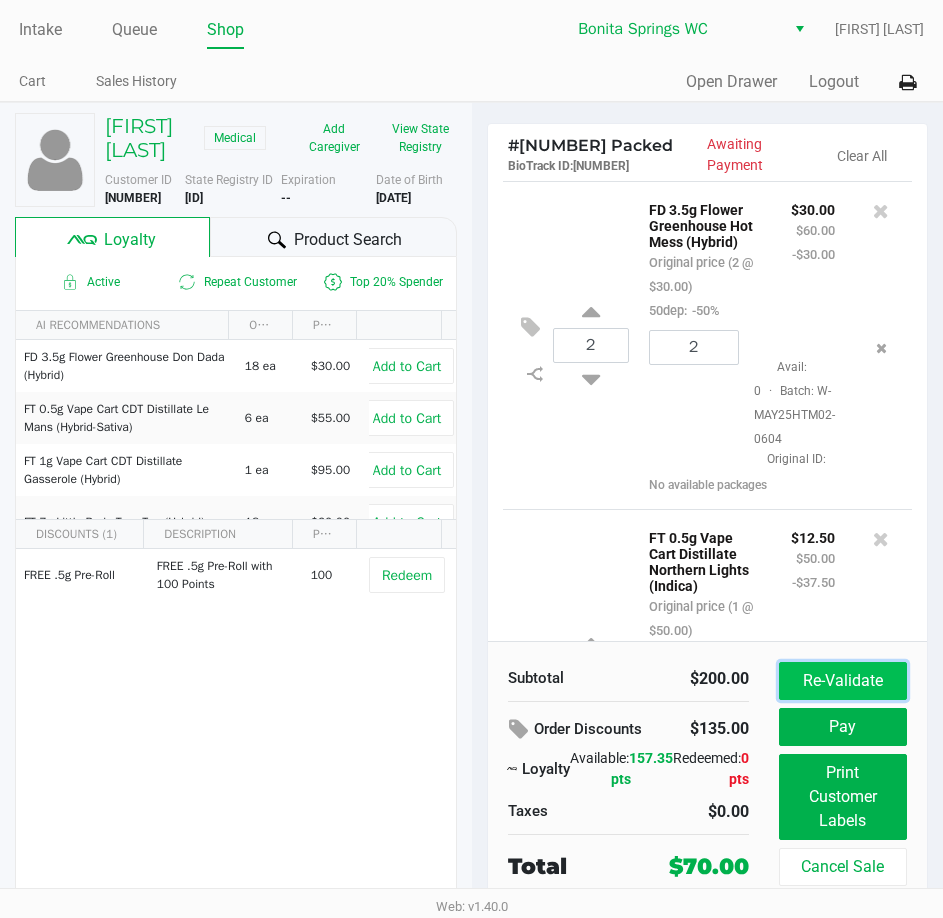 click on "Re-Validate" 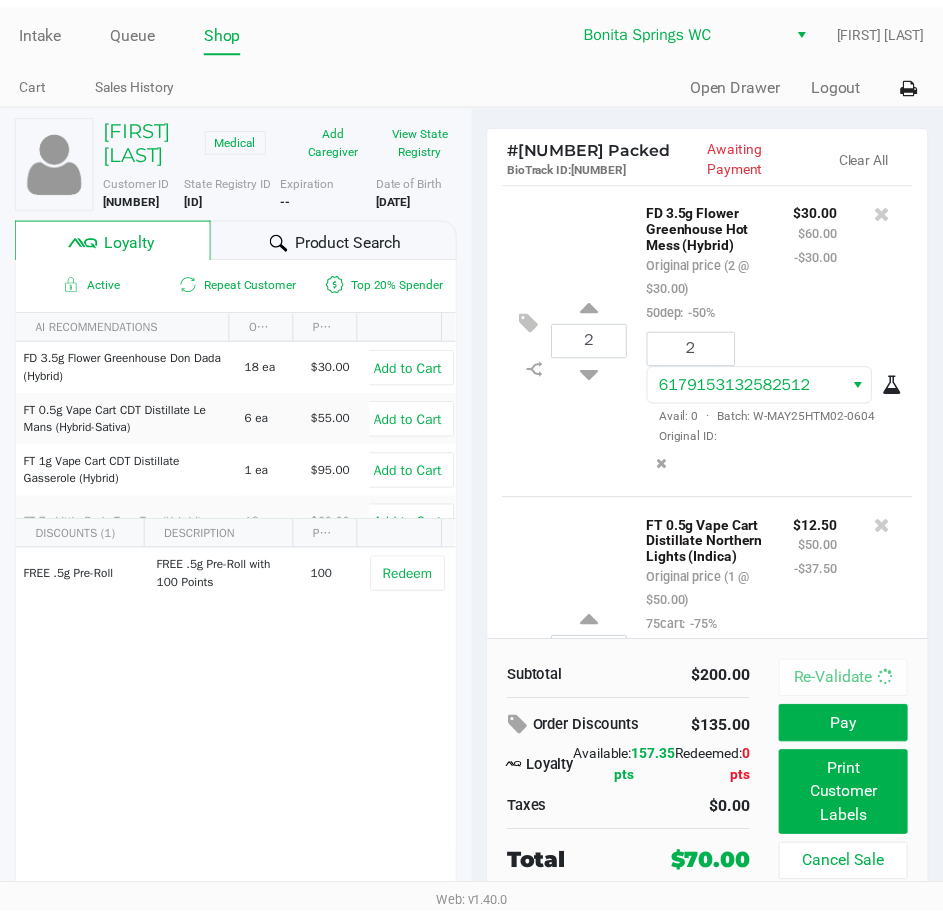 scroll, scrollTop: 572, scrollLeft: 0, axis: vertical 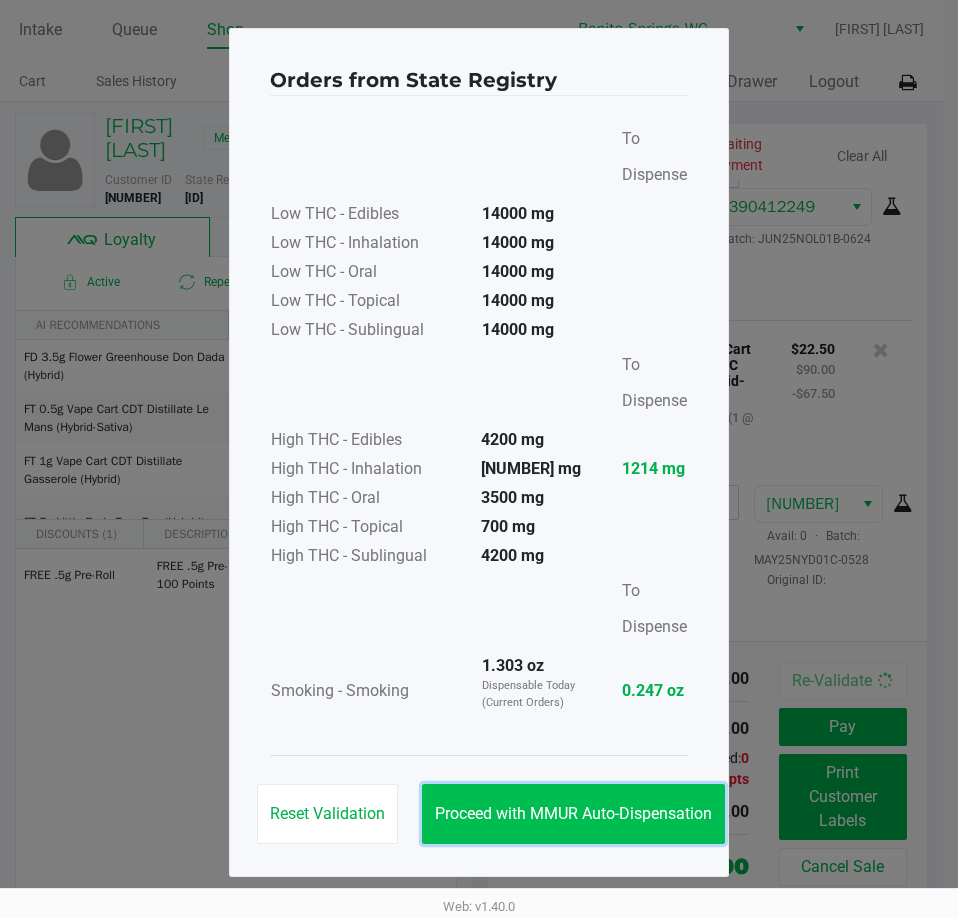 click on "Proceed with MMUR Auto-Dispensation" 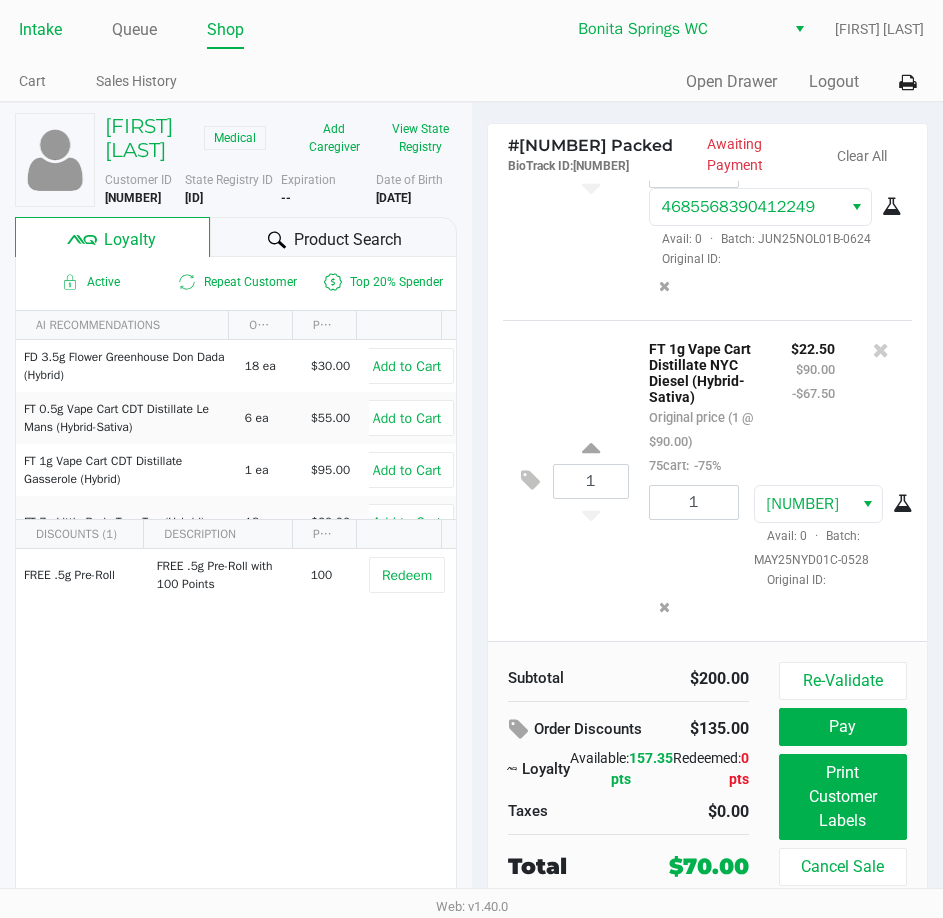 click on "Intake" 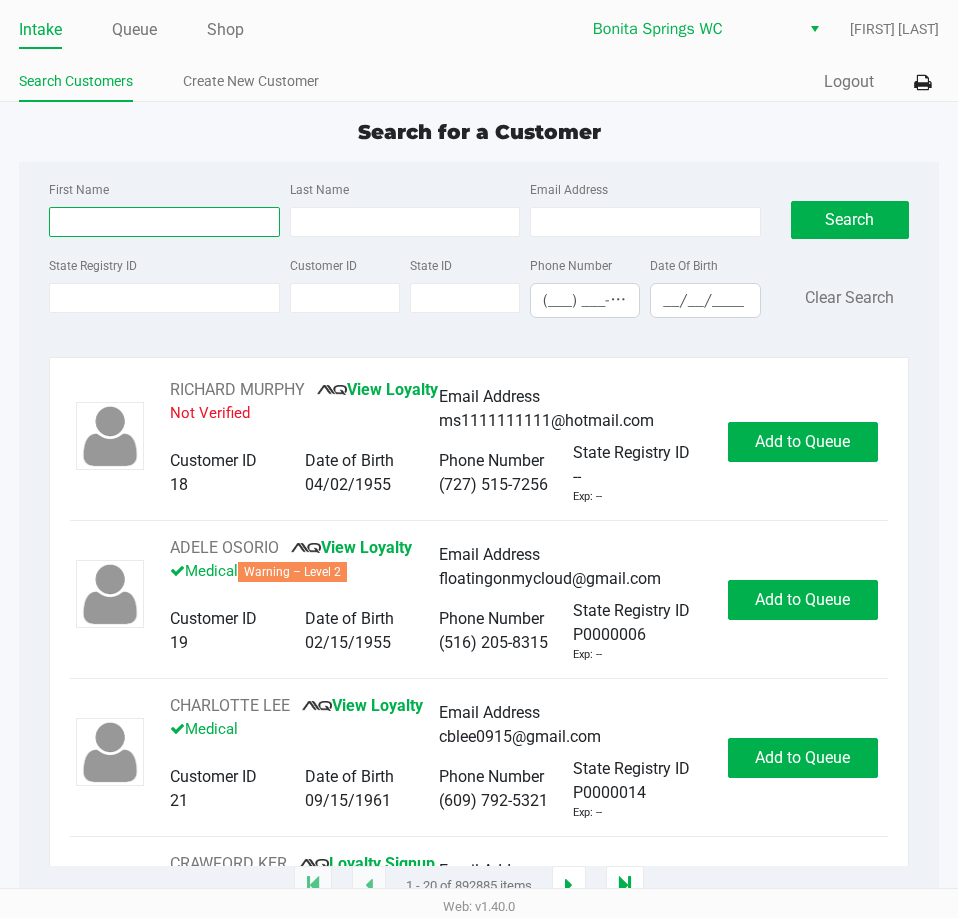 click on "First Name" at bounding box center (164, 222) 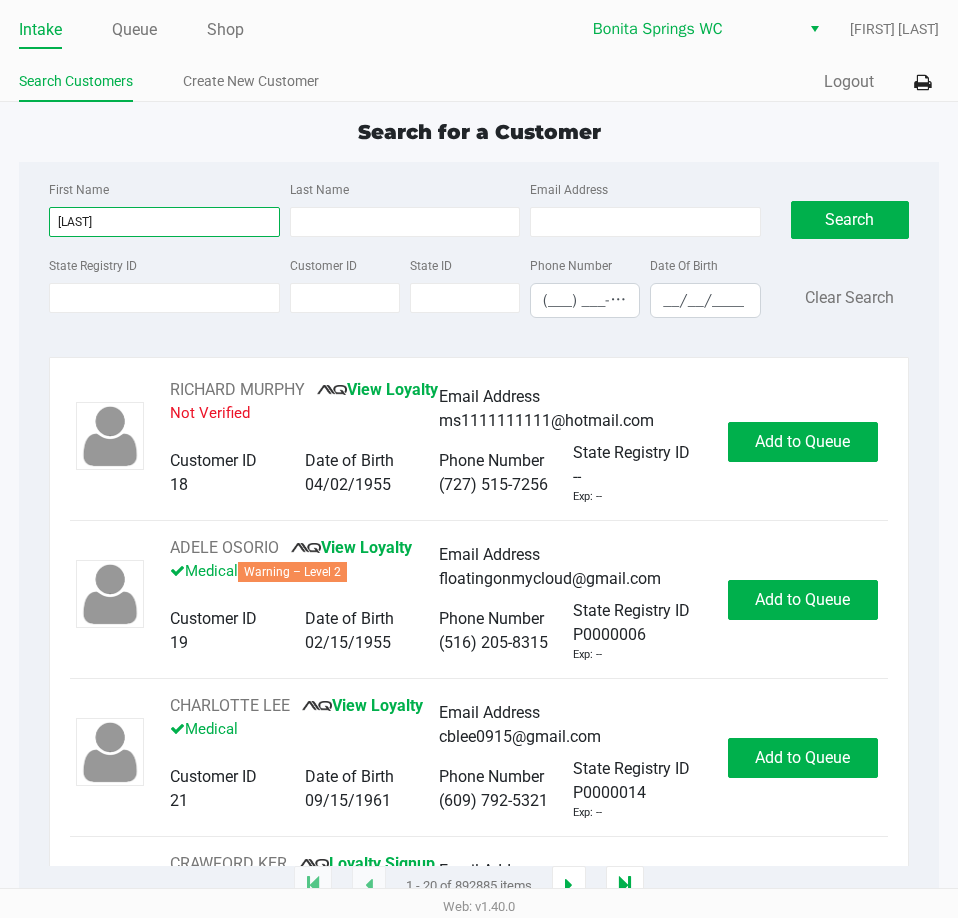 type on "bower" 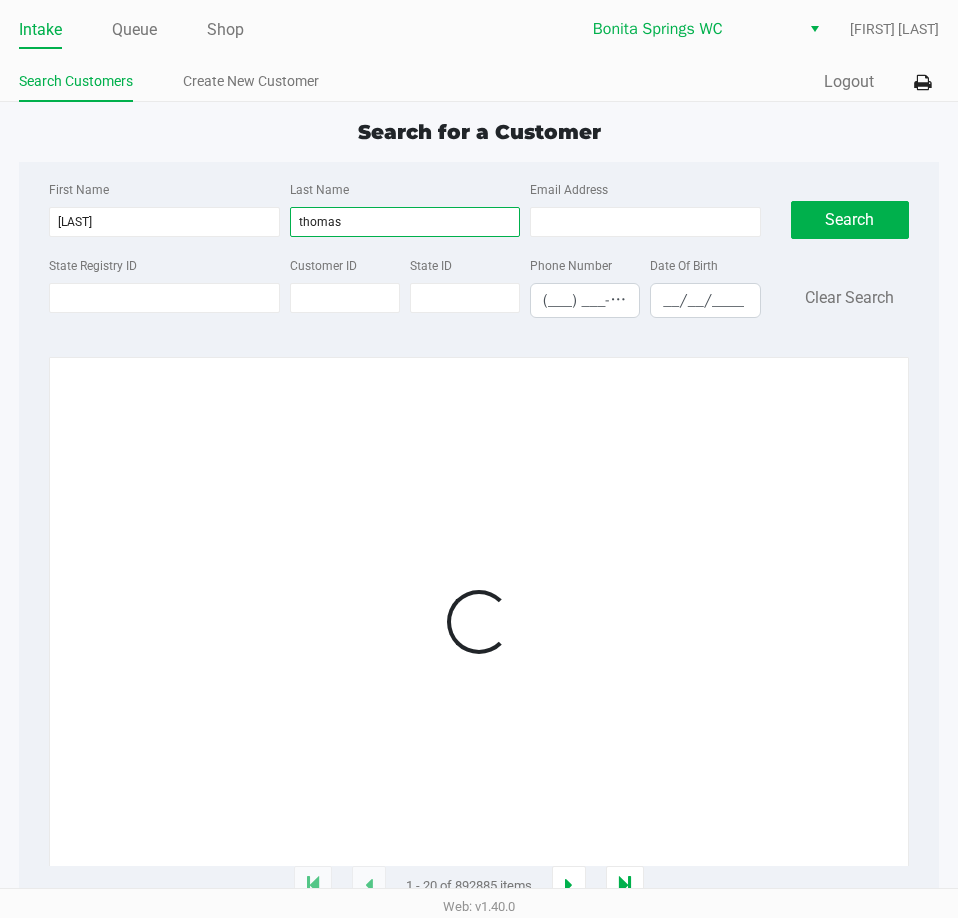 type on "thomas" 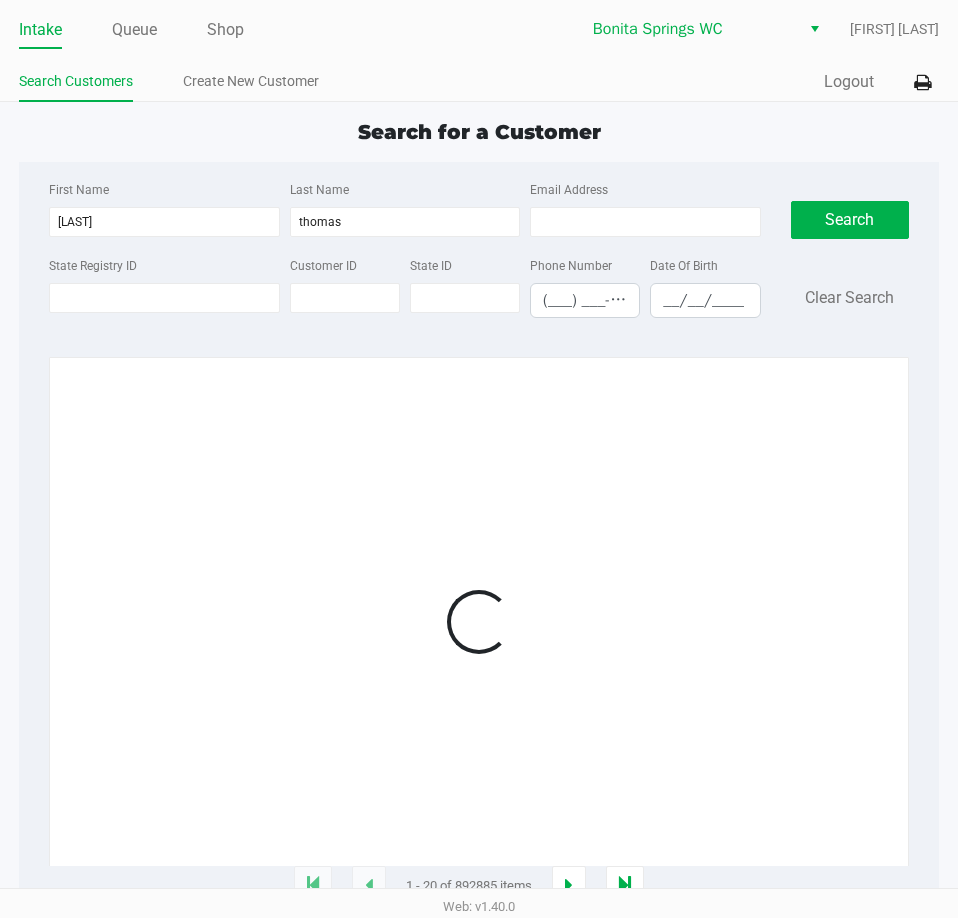 click on "Search for a Customer" 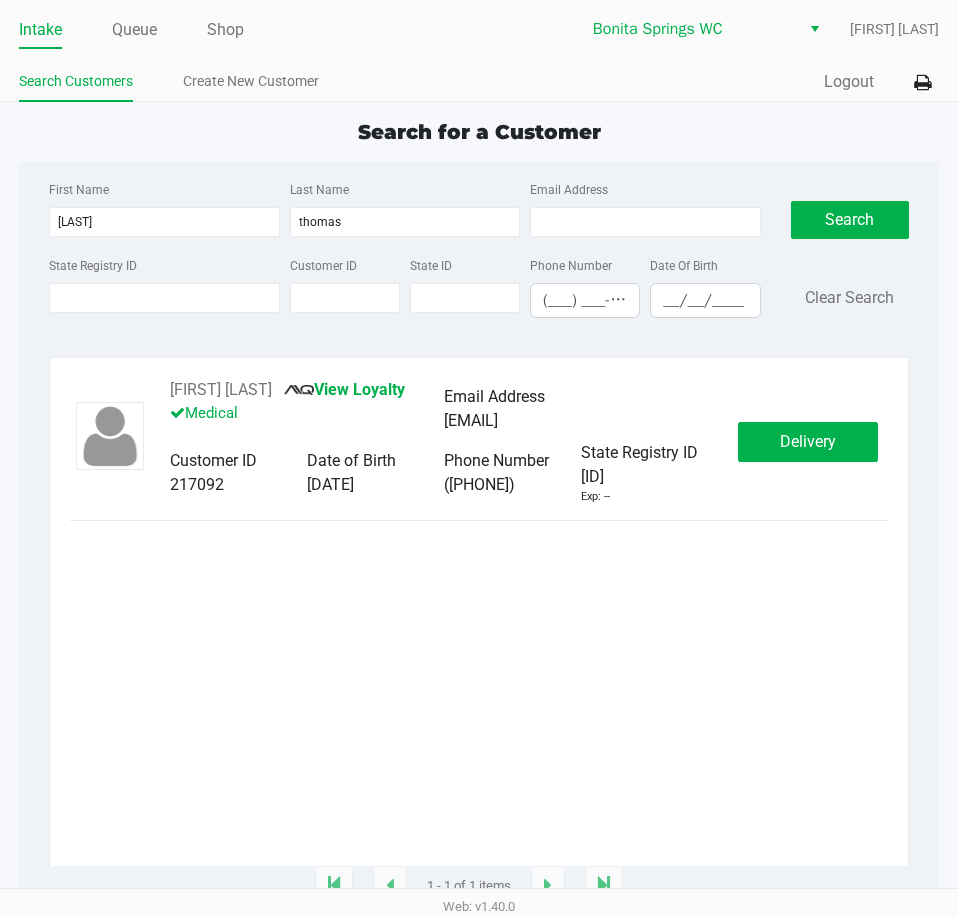 click on "Bower Thomas       View Loyalty   Medical   Email Address   bowerjthomas@myself.com   Customer ID   217092   Date of Birth   07/03/1977   Phone Number   (239) 302-9339   State Registry ID   P166PS3R   Exp: --   Delivery" 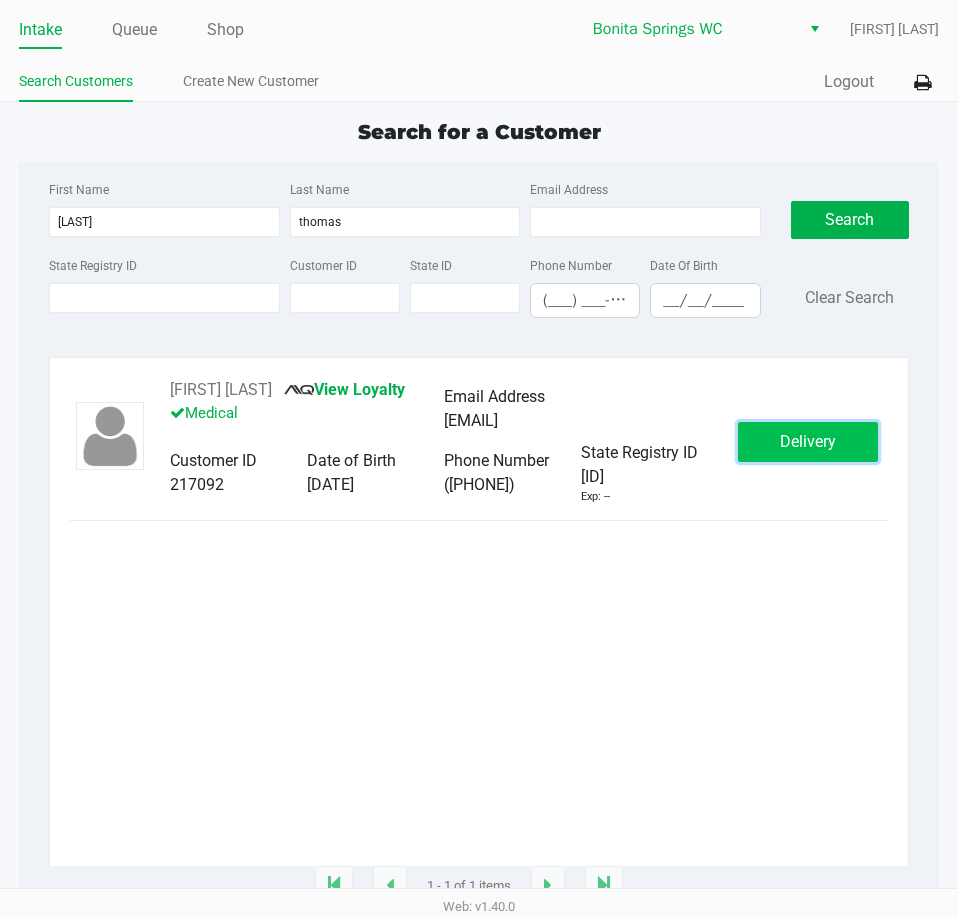click on "Delivery" 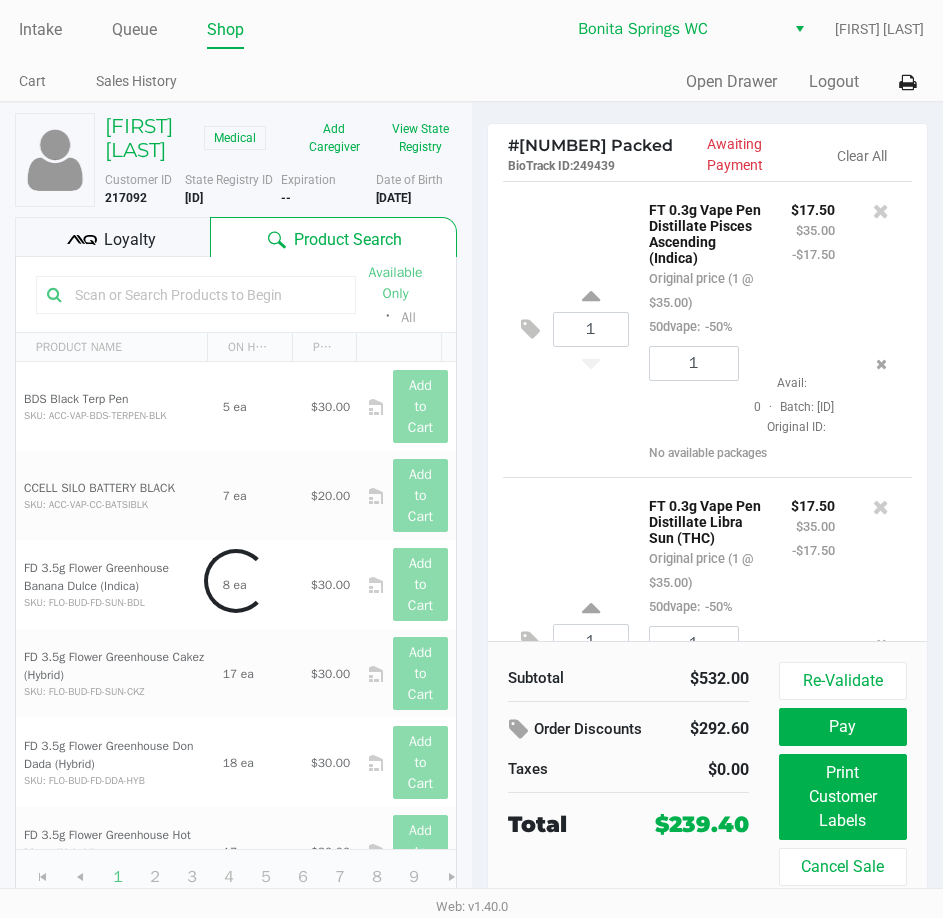 click on "Loyalty" 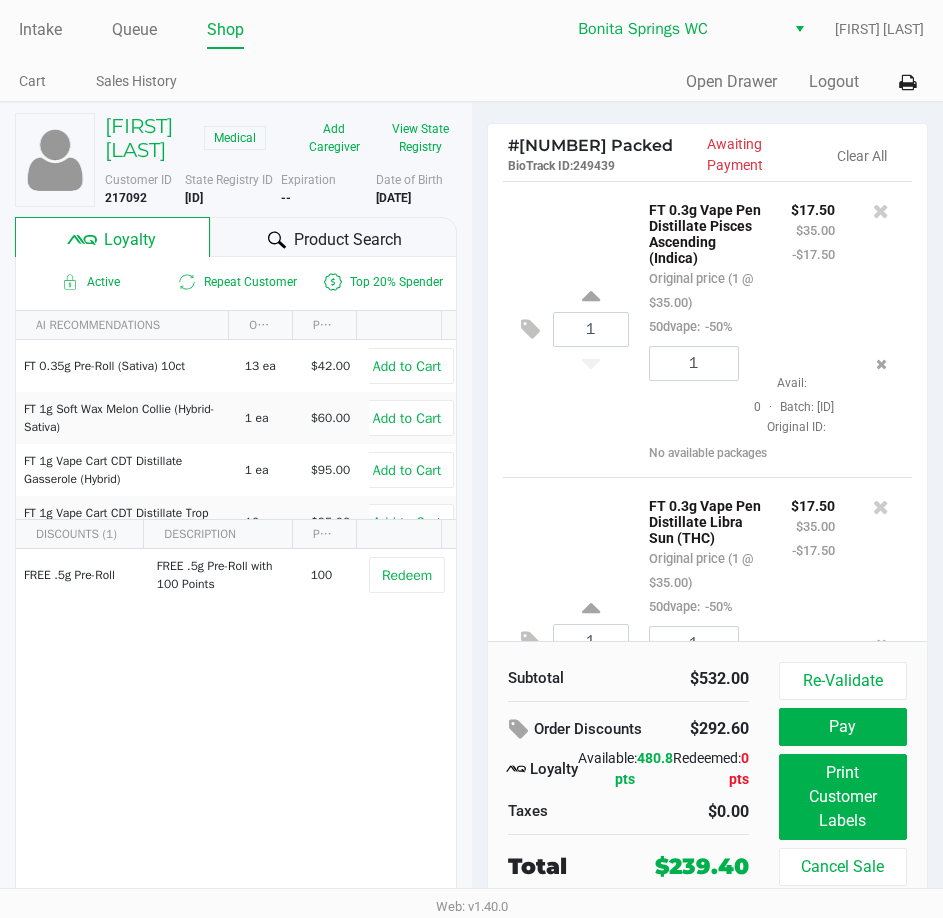 click on "#  11736779 Packed   BioTrack ID:   249439   Awaiting Payment   Clear All  1  FT 0.3g Vape Pen Distillate Pisces Ascending (Indica)   Original price (1 @ $35.00)  50dvape:  -50% $17.50 $35.00 -$17.50 1  Avail: 0  ·  Batch: MAY25PIA01-0528   Original ID:    No available packages  1  FT 0.3g Vape Pen Distillate Libra Sun (THC)   Original price (1 @ $35.00)  50dvape:  -50% $17.50 $35.00 -$17.50 1  Avail: 0  ·  Batch: MAR25LSN01-0311   Original ID:    No available packages  1  FT 0.3g Vape Pen Distillate Jupiter Leo (Sativa)   Original price (1 @ $35.00)  50dvape:  -50% $17.50 $35.00 -$17.50 1  Avail: 0  ·  Batch: MAY25JLE01-0520   Original ID:    No available packages  1  FT 1g Vape Cart Distillate Pink Lemonade (Hybrid-Indica)   Original price (1 @ $90.00)  60cart:  -60% $36.00 $90.00 -$54.00 1  Avail: 0  ·  Batch: APR25PLA01C-0416   Original ID:    No available packages  1  FT 0.3g Vape Pen Distillate Autumn Equinox (Hybrid)   Original price (1 @ $35.00)  50dvape:  -50% $17.50 $35.00 -$17.50 1  Avail: 0  1" 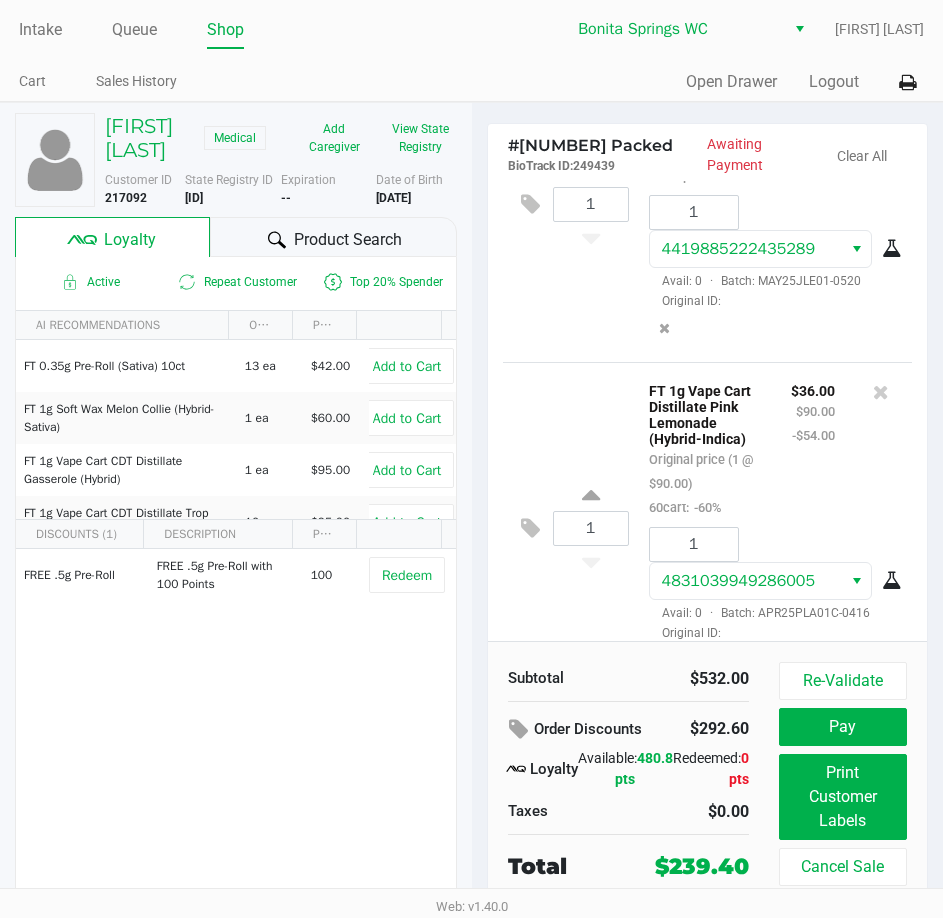 scroll, scrollTop: 800, scrollLeft: 0, axis: vertical 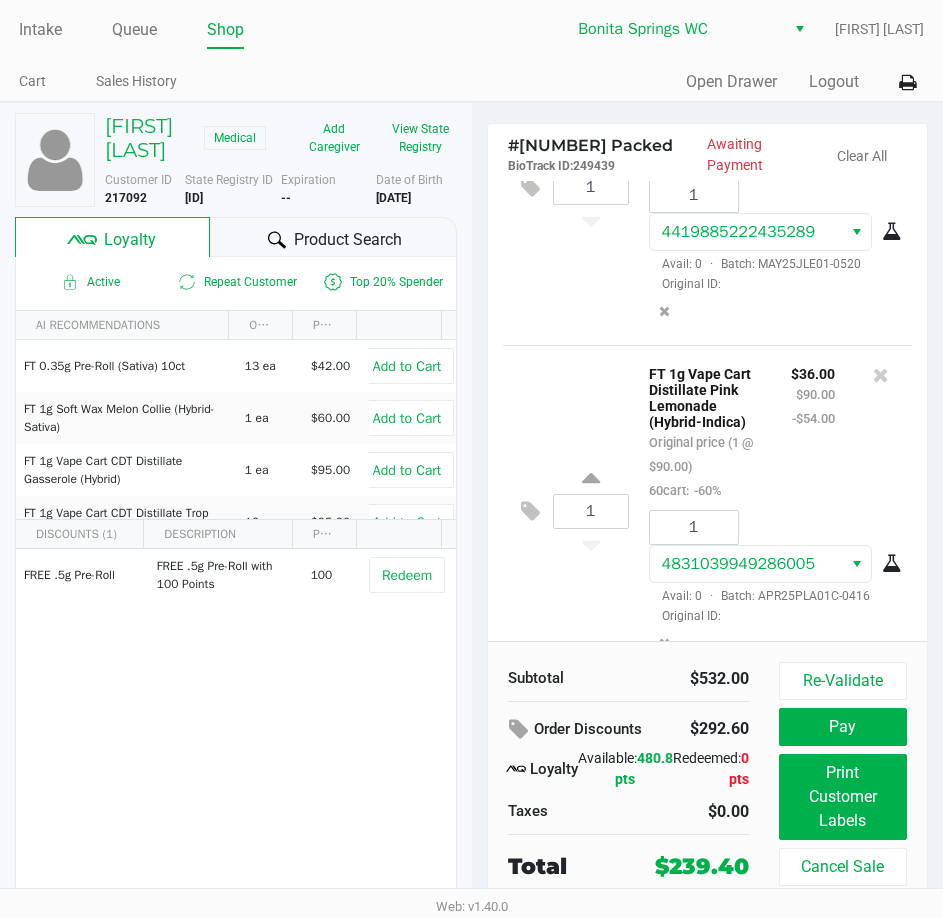 click on "1  FT 1g Vape Cart Distillate Pink Lemonade (Hybrid-Indica)   Original price (1 @ $90.00)  60cart:  -60% $36.00 $90.00 -$54.00 1 4831039949286005  Avail: 0  ·  Batch: APR25PLA01C-0416   Original ID:" 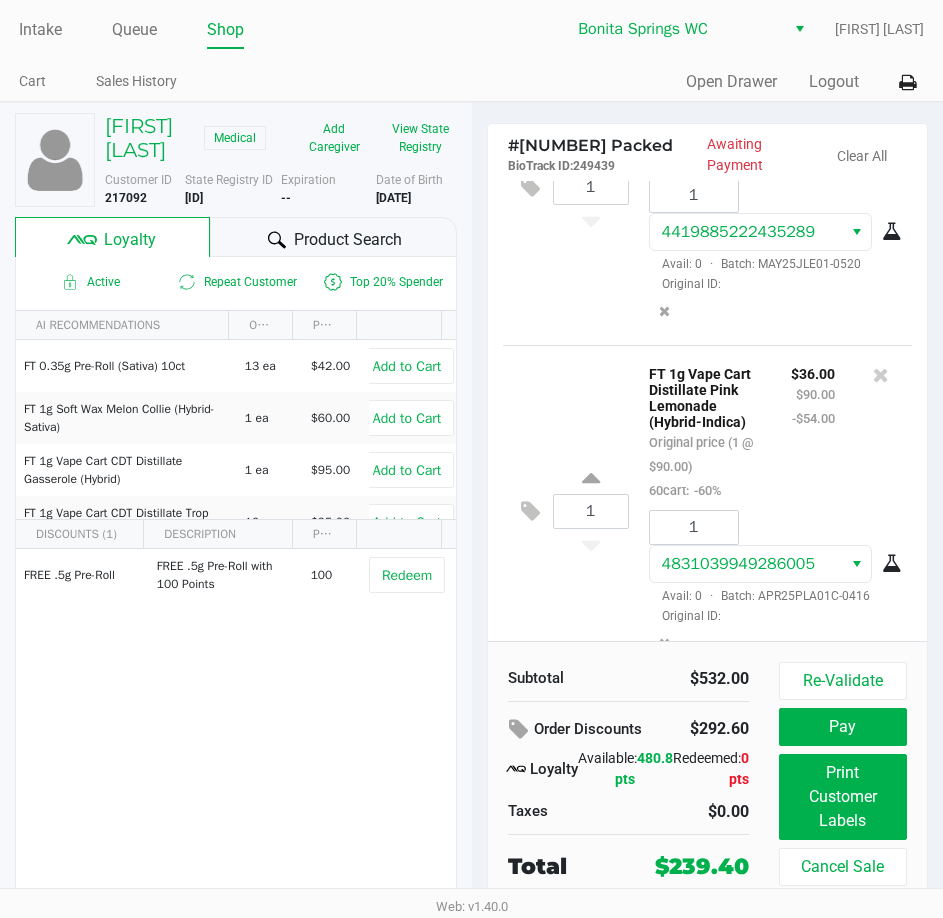 scroll, scrollTop: 1000, scrollLeft: 0, axis: vertical 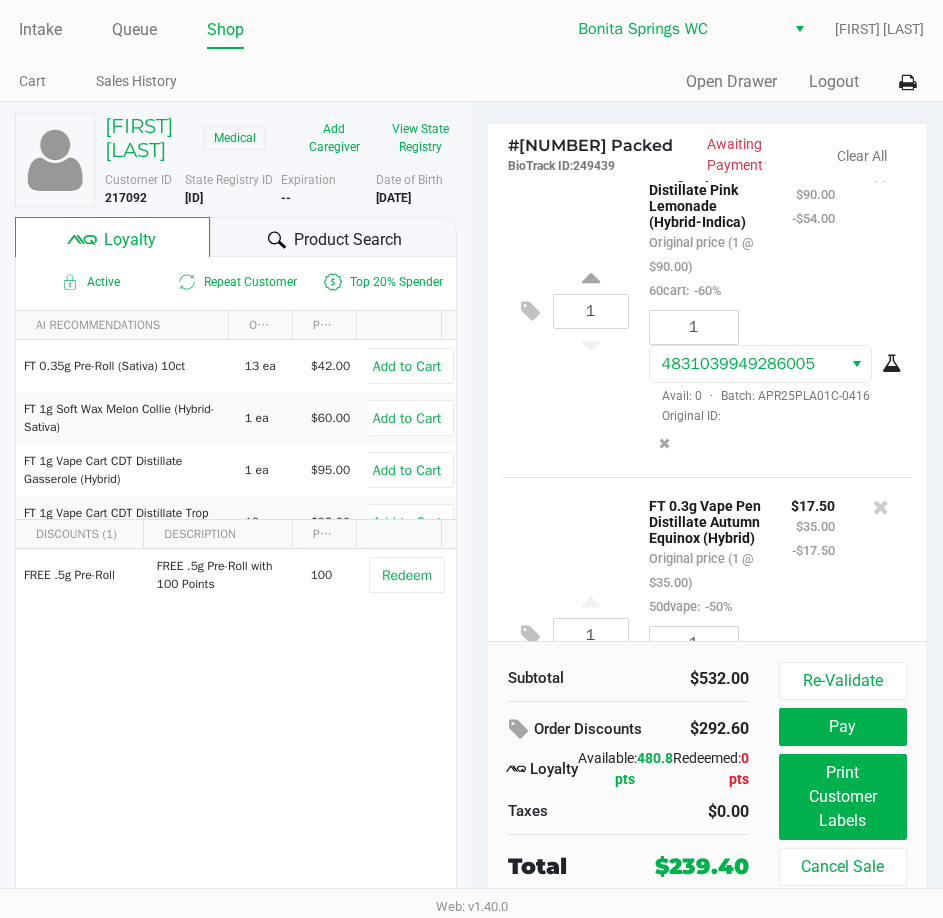 click on "1  FT 1g Vape Cart Distillate Pink Lemonade (Hybrid-Indica)   Original price (1 @ $90.00)  60cart:  -60% $36.00 $90.00 -$54.00 1 4831039949286005  Avail: 0  ·  Batch: APR25PLA01C-0416   Original ID:" 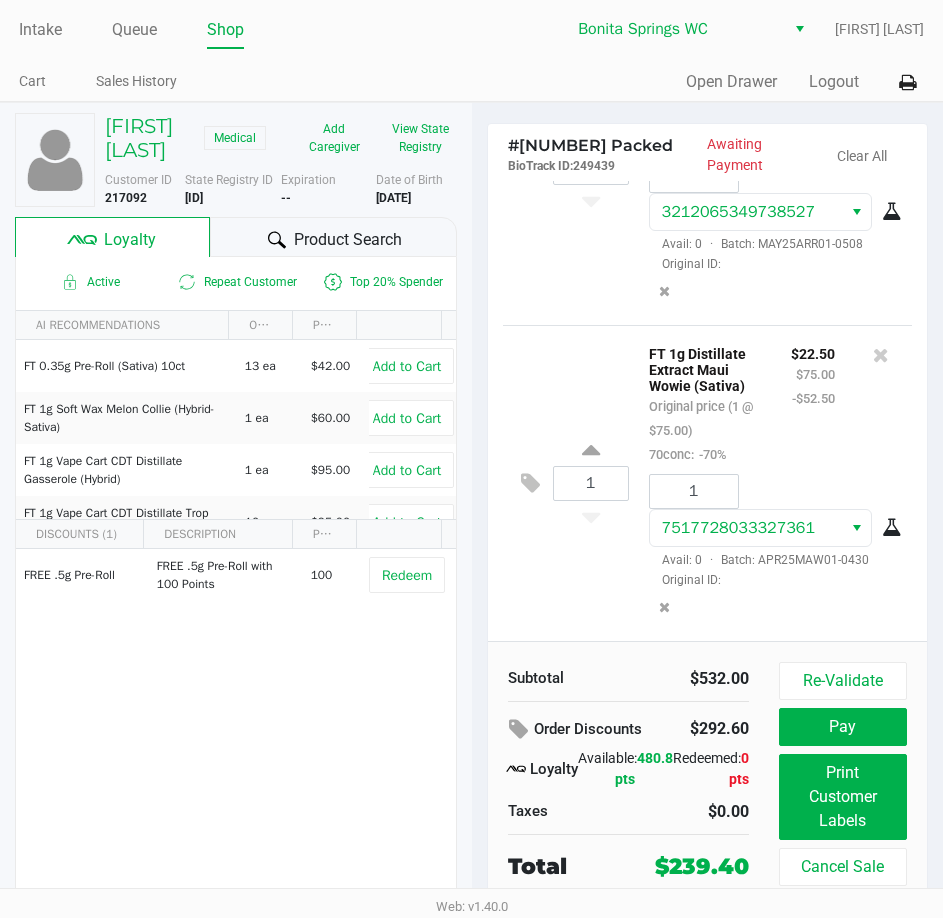 scroll, scrollTop: 2200, scrollLeft: 0, axis: vertical 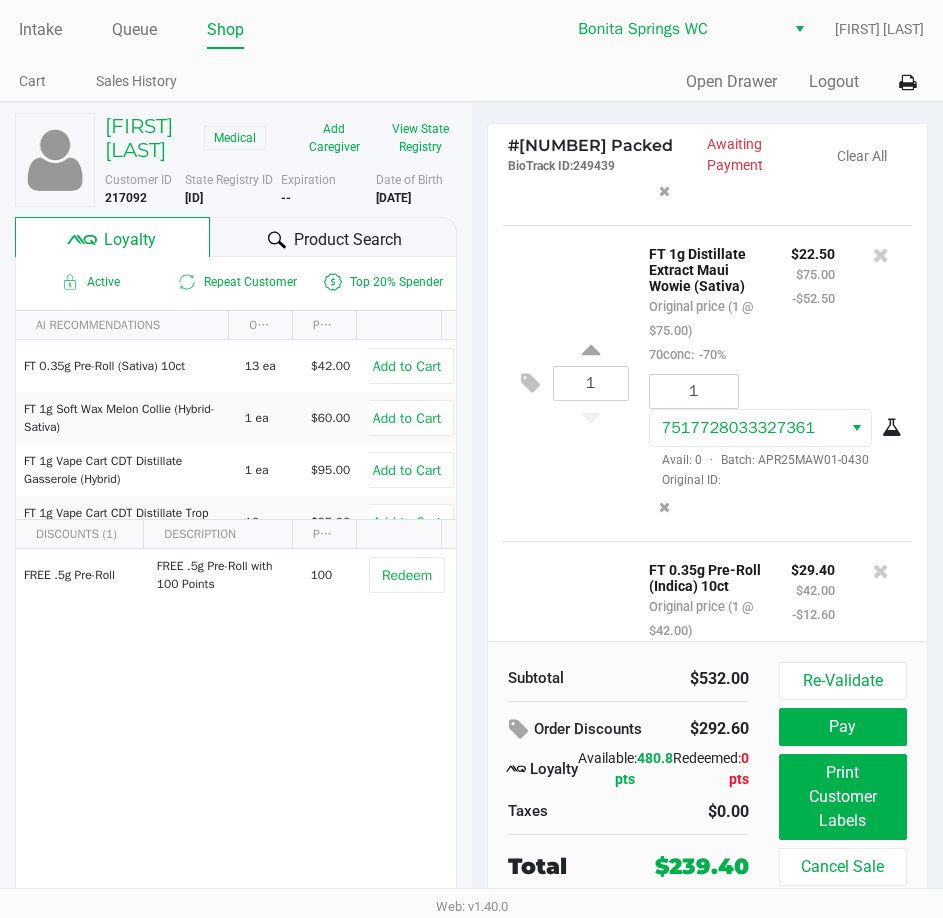 click on "1  FT 1g Distillate Extract Maui Wowie (Sativa)   Original price (1 @ $75.00)  70conc:  -70% $22.50 $75.00 -$52.50 1 7517728033327361  Avail: 0  ·  Batch: APR25MAW01-0430   Original ID:" 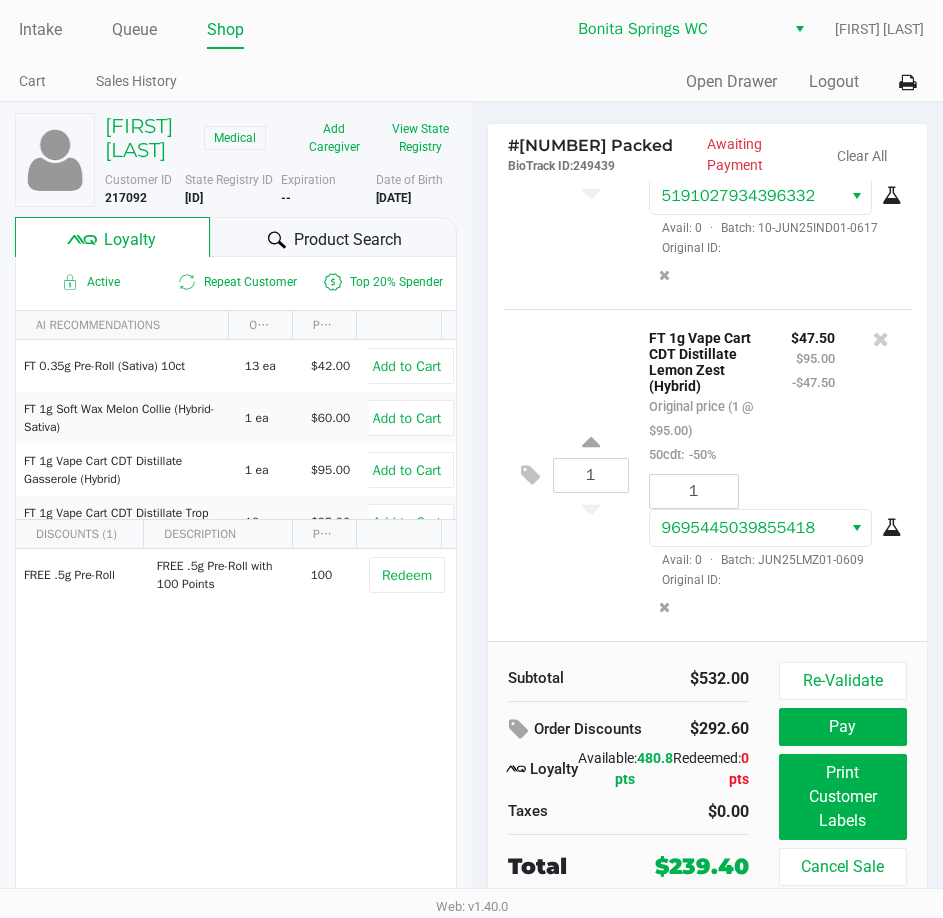 scroll, scrollTop: 2924, scrollLeft: 0, axis: vertical 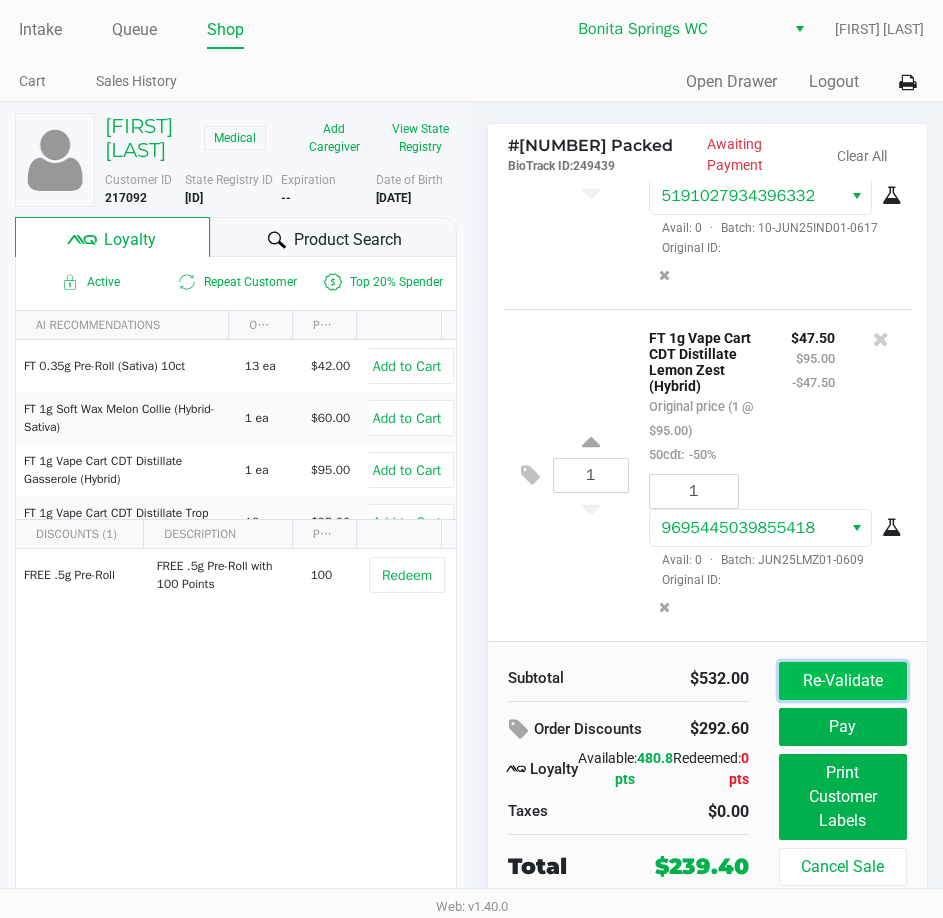 click on "Re-Validate" 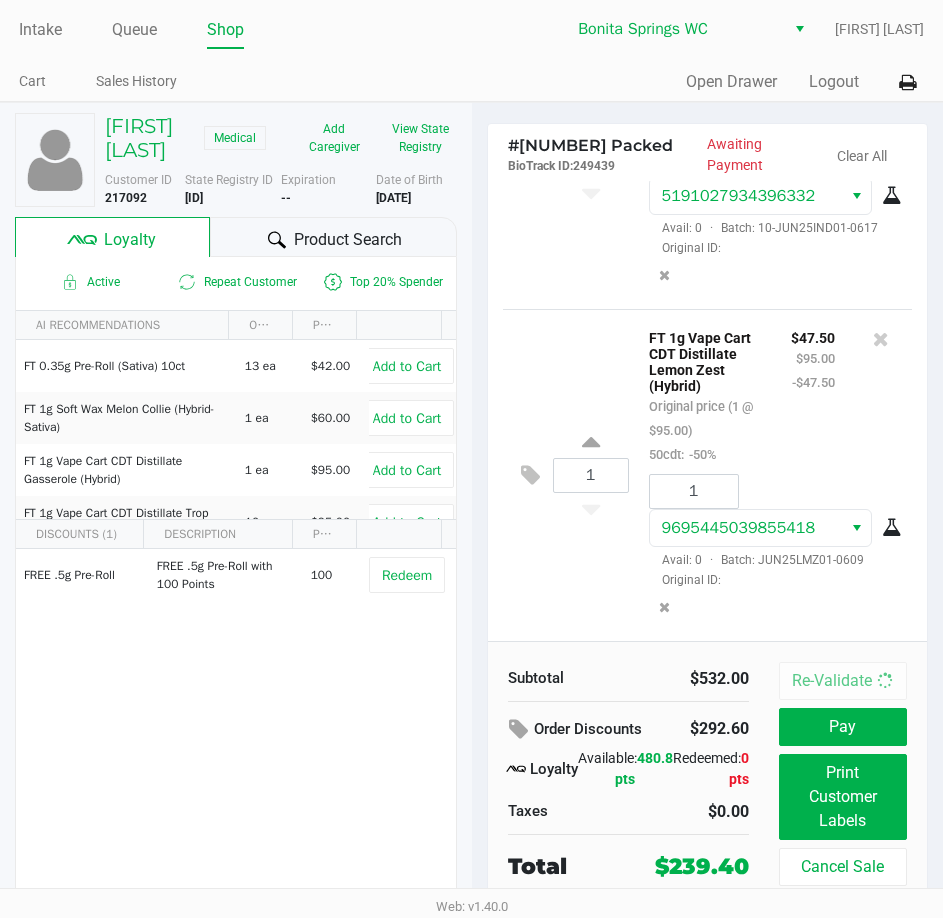 scroll, scrollTop: 0, scrollLeft: 0, axis: both 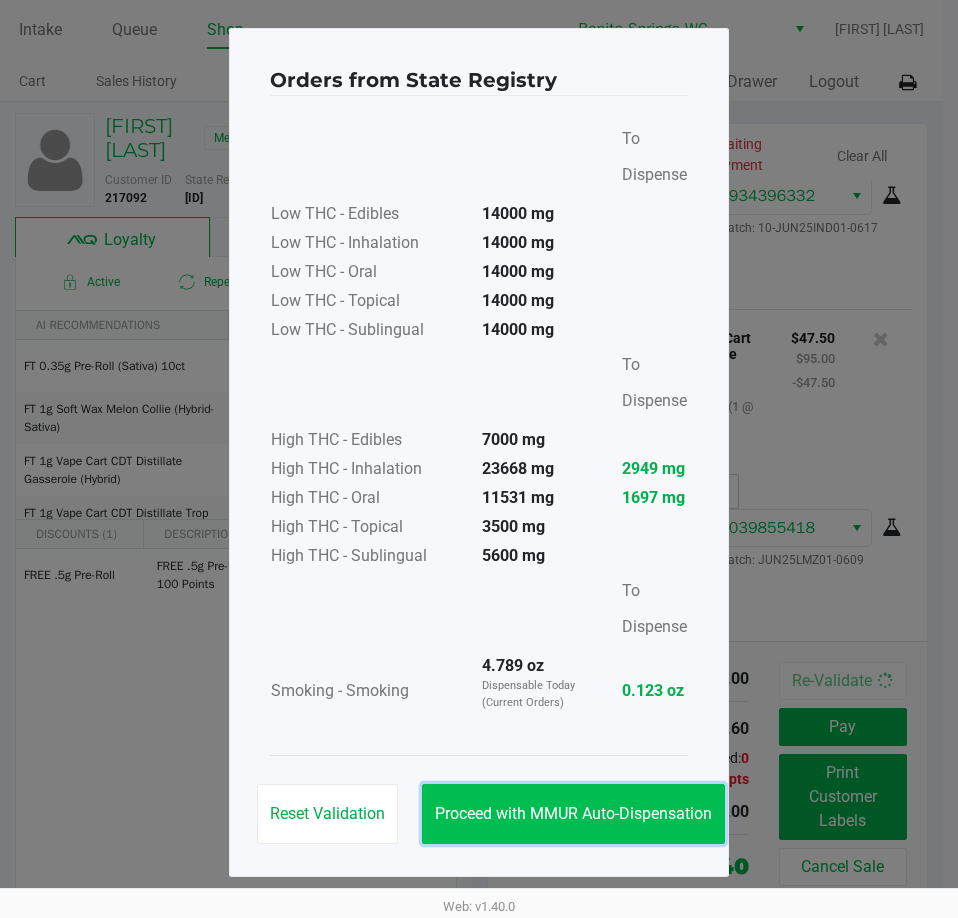 click on "Proceed with MMUR Auto-Dispensation" 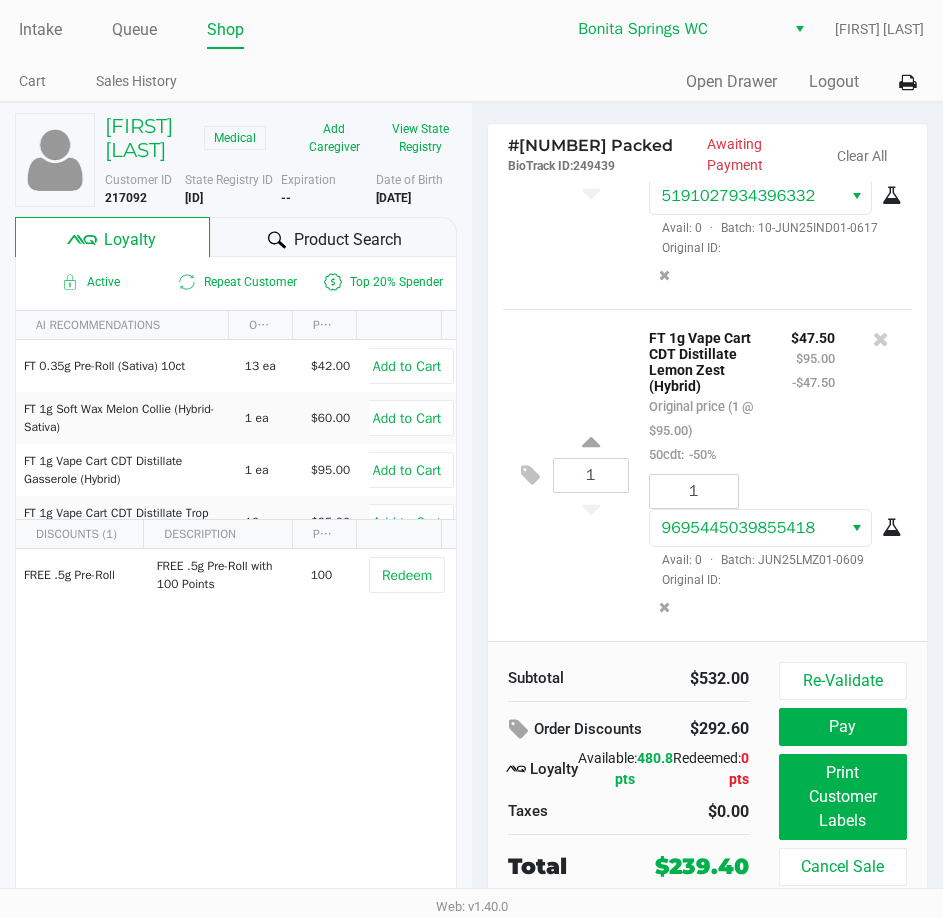 click on "#  11736779 Packed   BioTrack ID:   249439   Awaiting Payment   Clear All  1  FT 0.3g Vape Pen Distillate Pisces Ascending (Indica)   Original price (1 @ $35.00)  50dvape:  -50% $17.50 $35.00 -$17.50 1 0603665009290282  Avail: 0  ·  Batch: MAY25PIA01-0528   Original ID:   1  FT 0.3g Vape Pen Distillate Libra Sun (THC)   Original price (1 @ $35.00)  50dvape:  -50% $17.50 $35.00 -$17.50 1 5324247497117386  Avail: 0  ·  Batch: MAR25LSN01-0311   Original ID:   1  FT 0.3g Vape Pen Distillate Jupiter Leo (Sativa)   Original price (1 @ $35.00)  50dvape:  -50% $17.50 $35.00 -$17.50 1 4419885222435289  Avail: 0  ·  Batch: MAY25JLE01-0520   Original ID:   1  FT 1g Vape Cart Distillate Pink Lemonade (Hybrid-Indica)   Original price (1 @ $90.00)  60cart:  -60% $36.00 $90.00 -$54.00 1 4831039949286005  Avail: 0  ·  Batch: APR25PLA01C-0416   Original ID:   1  FT 0.3g Vape Pen Distillate Autumn Equinox (Hybrid)   Original price (1 @ $35.00)  50dvape:  -50% $17.50 $35.00 -$17.50 1 9407150161757762  Avail: 0  · 1 -70% 1" 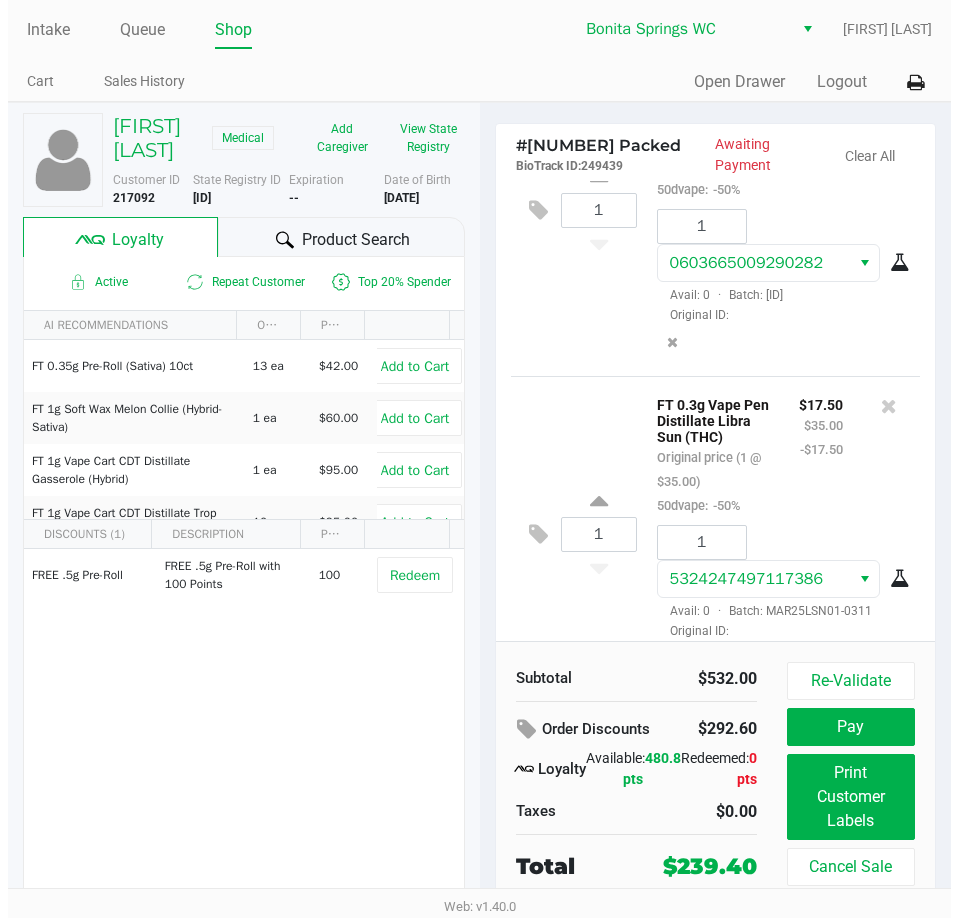 scroll, scrollTop: 0, scrollLeft: 0, axis: both 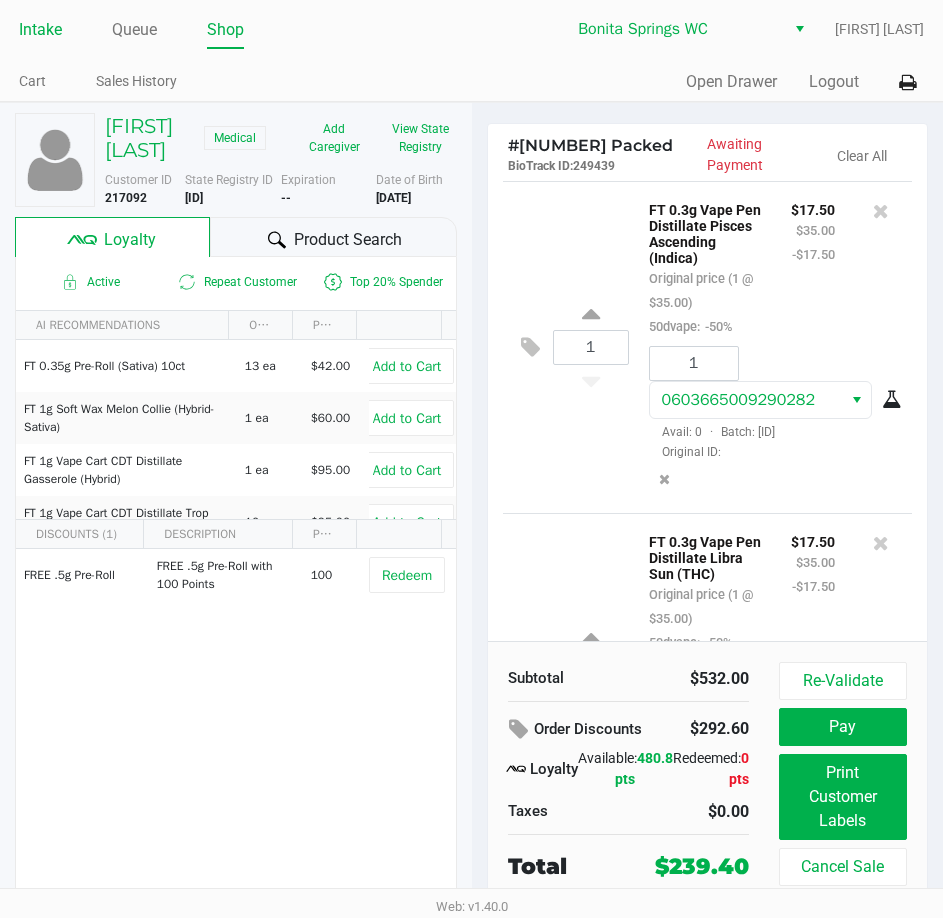 click on "Intake" 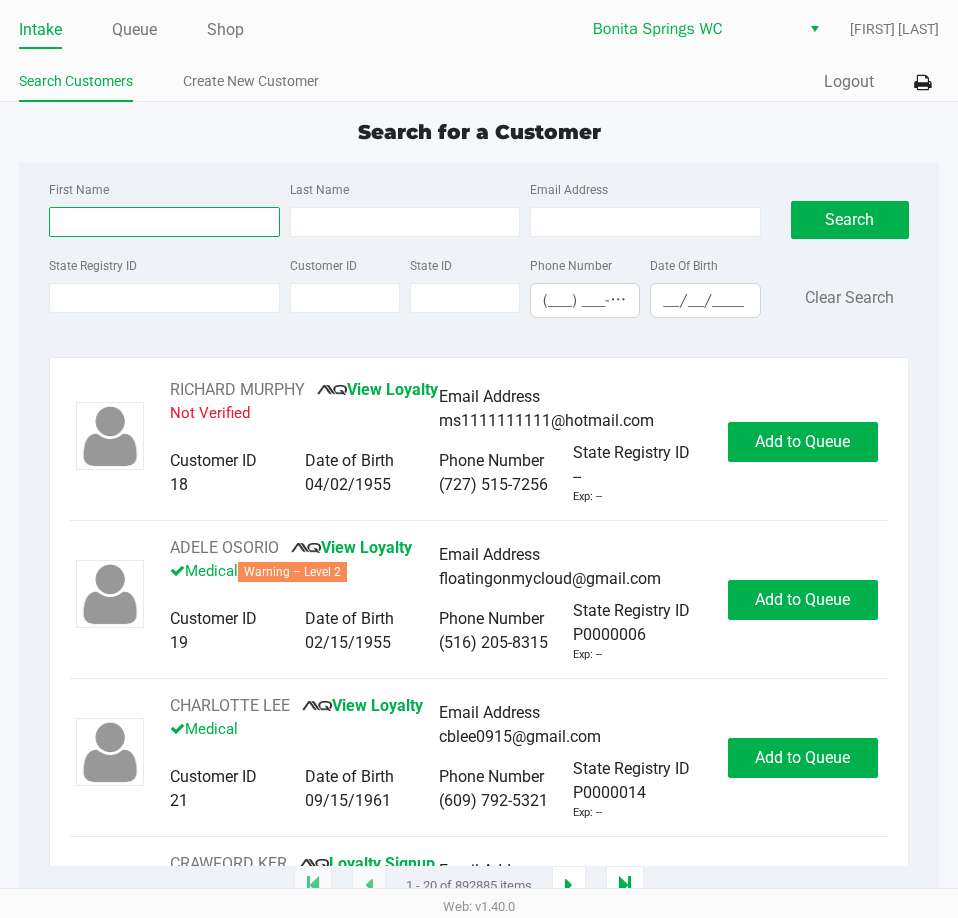 click on "First Name" at bounding box center (164, 222) 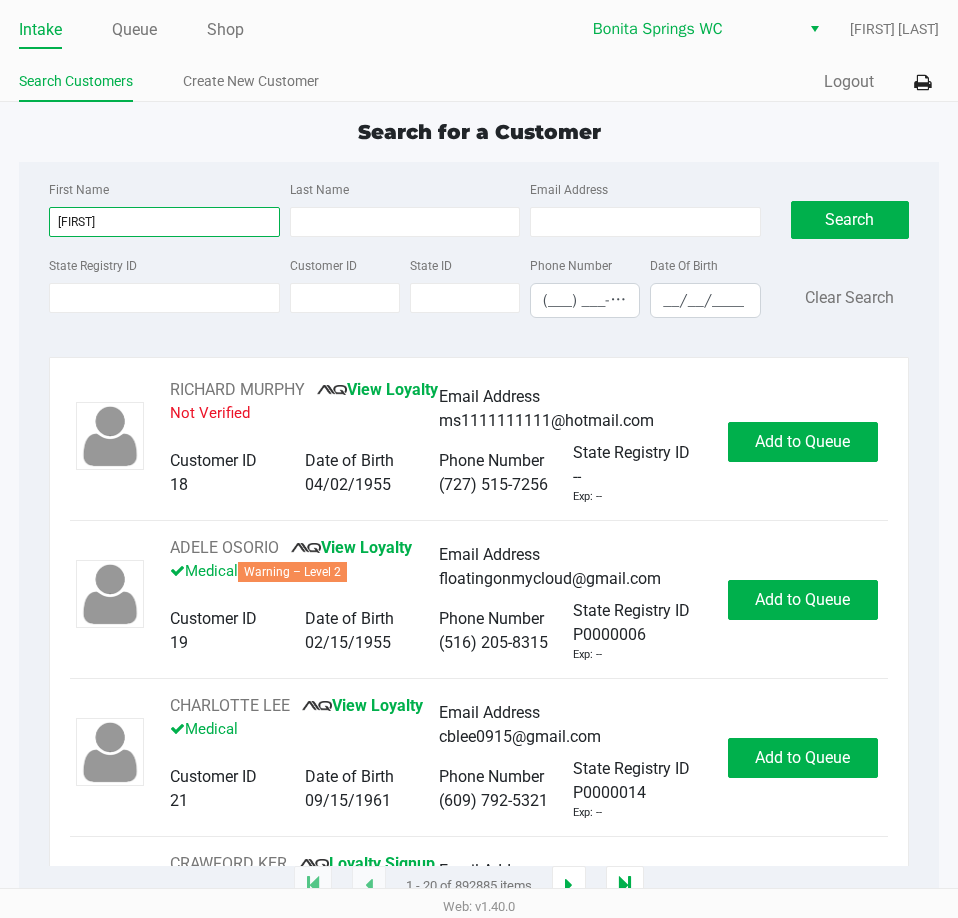 type on "eduardo" 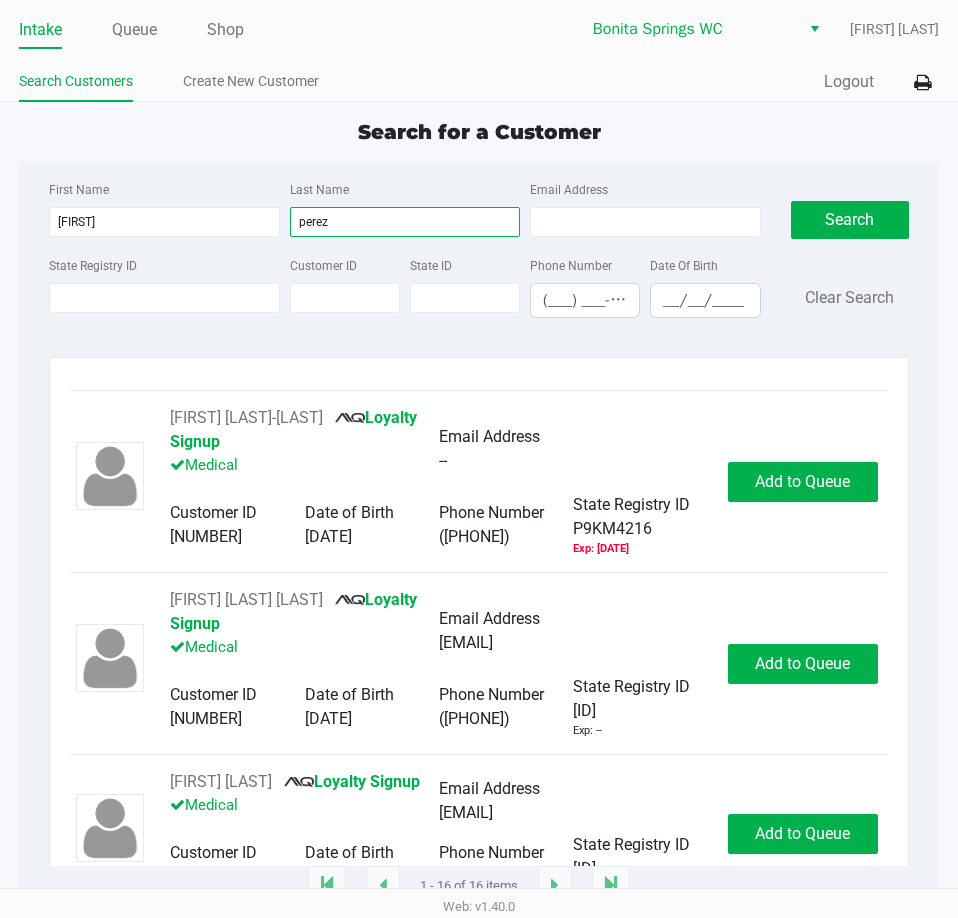 scroll, scrollTop: 1100, scrollLeft: 0, axis: vertical 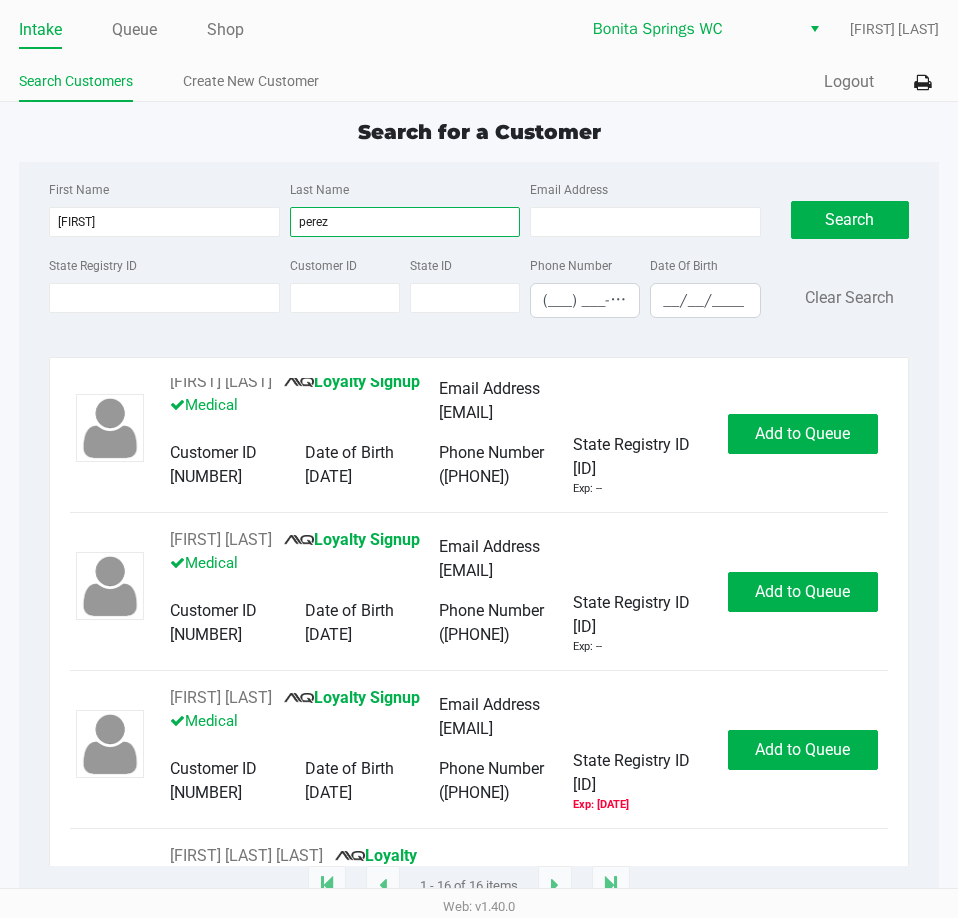 click on "perez" at bounding box center [405, 222] 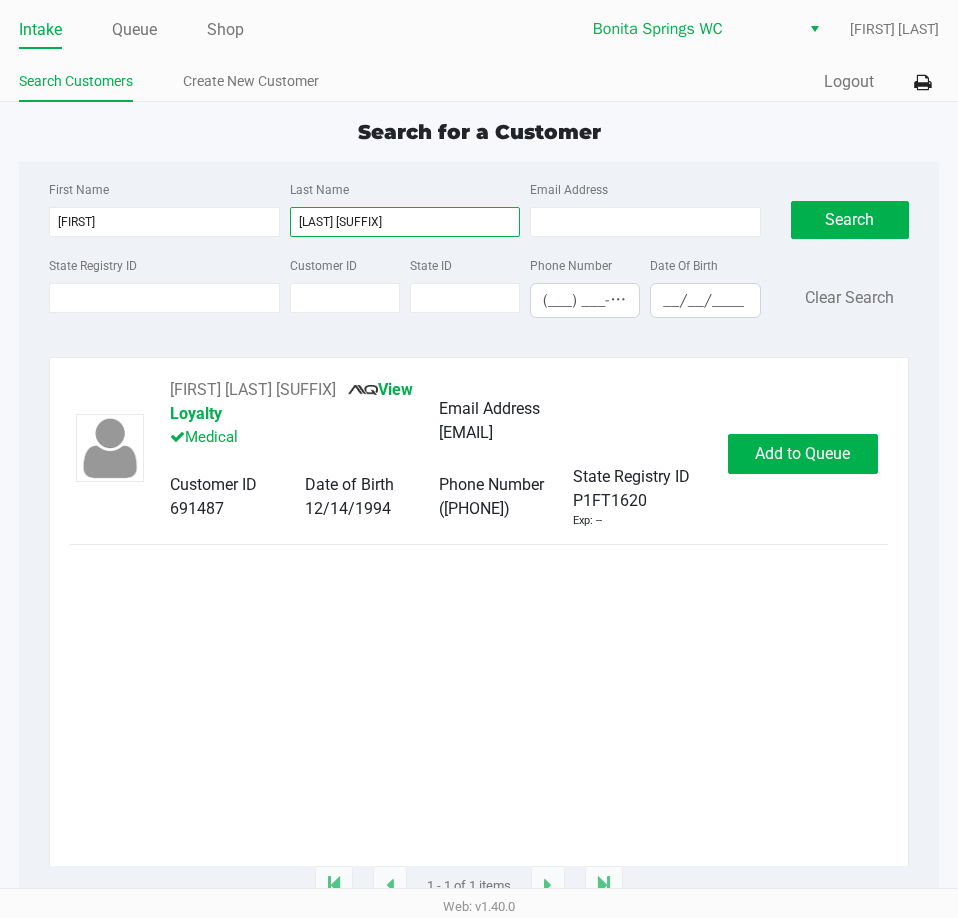 type on "perez Jr" 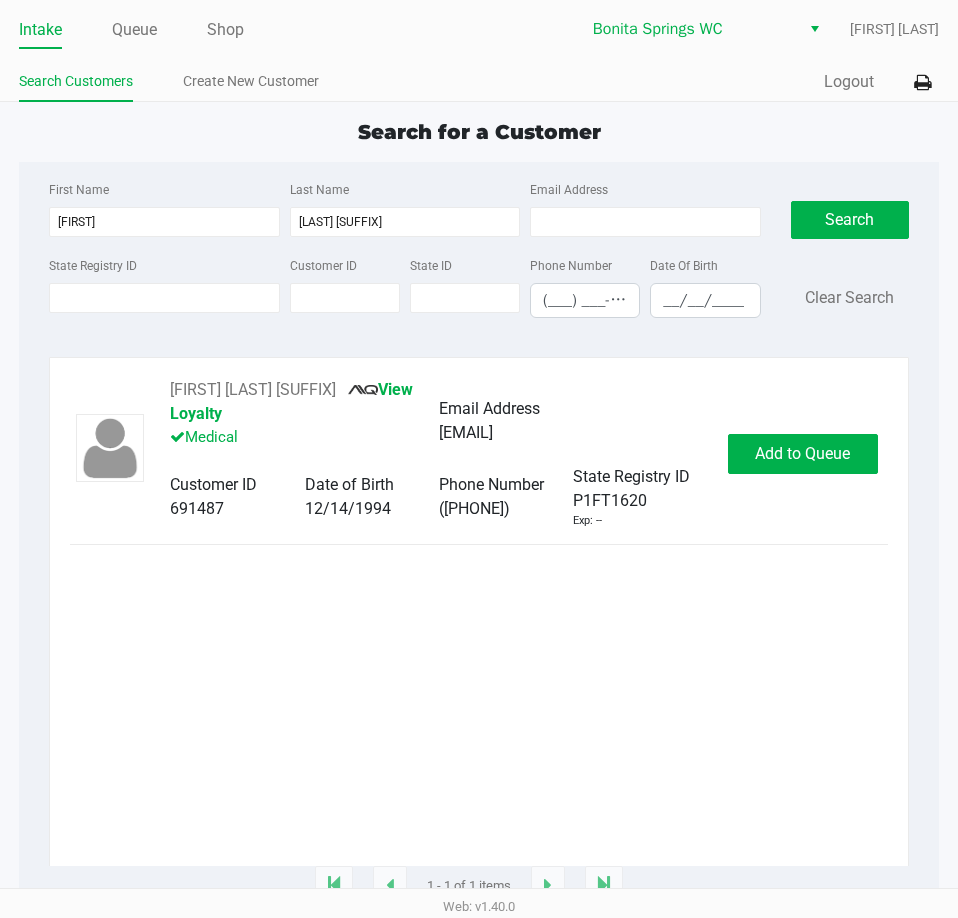 click on "EDUARDO PEREZ JR       View Loyalty   Medical   Email Address   lurknene@gmail.com   Customer ID   691487   Date of Birth   12/14/1994   Phone Number   (813) 486-4522   State Registry ID   P1FT1620   Exp: --   Add to Queue" 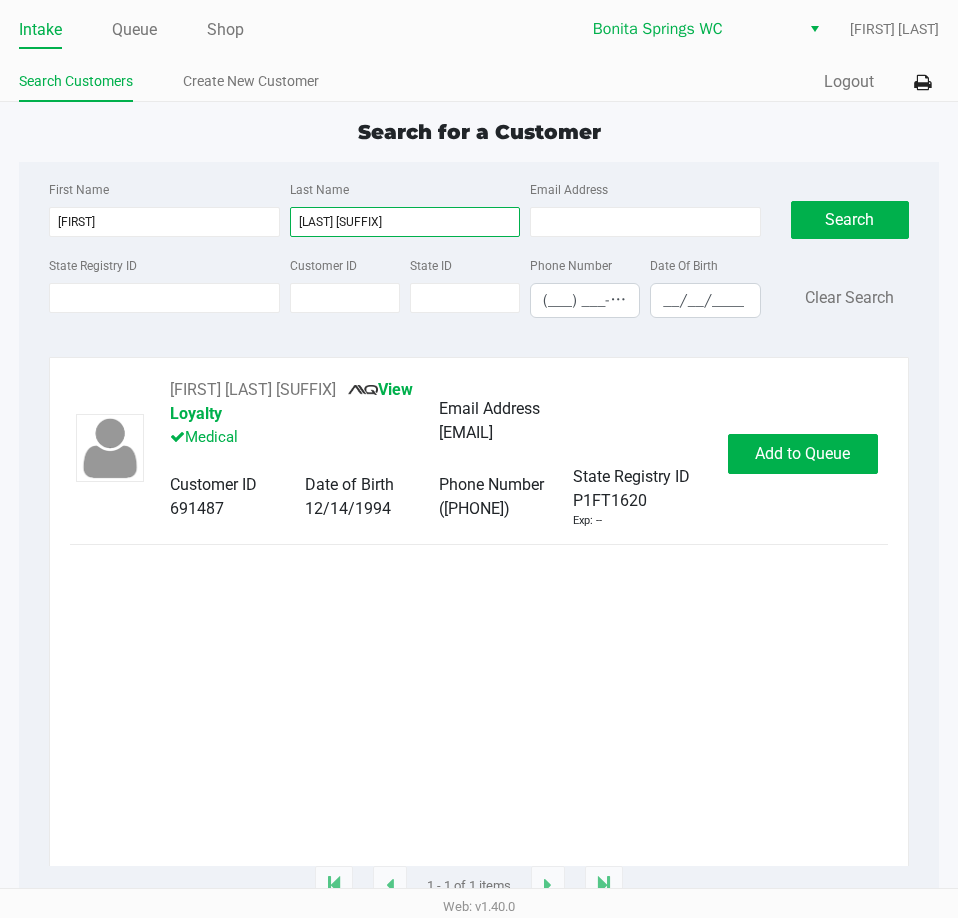 click on "perez Jr" at bounding box center (405, 222) 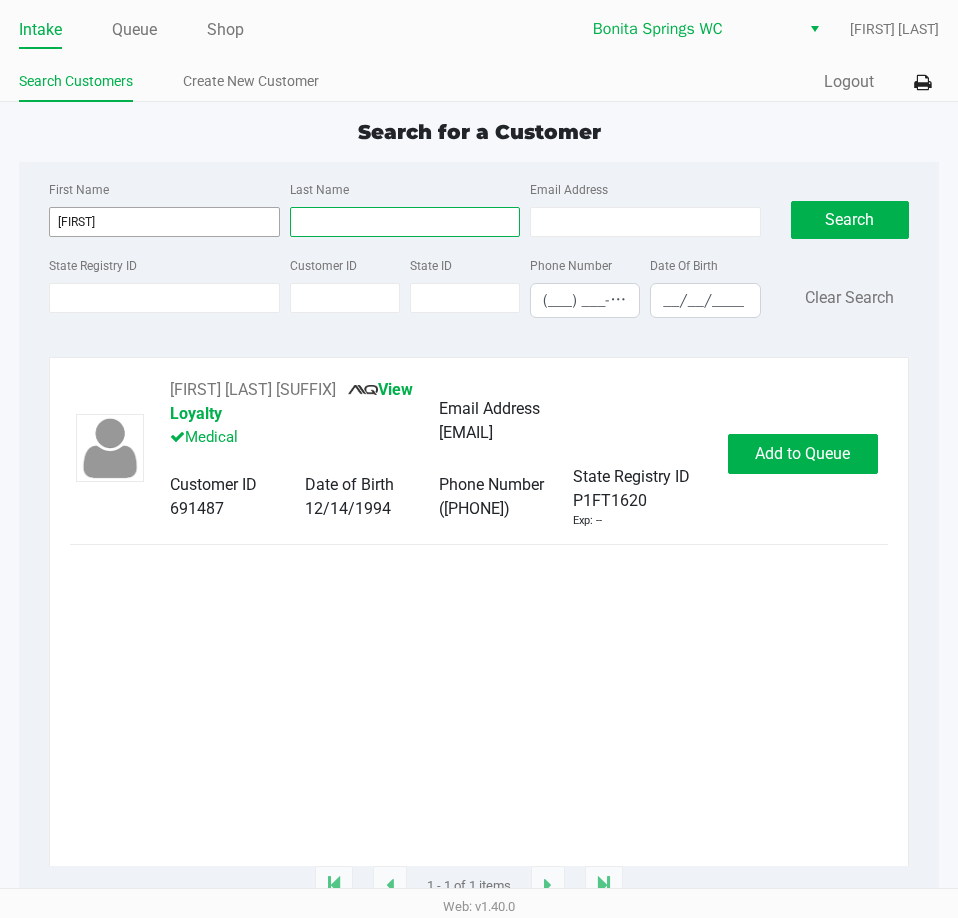 type 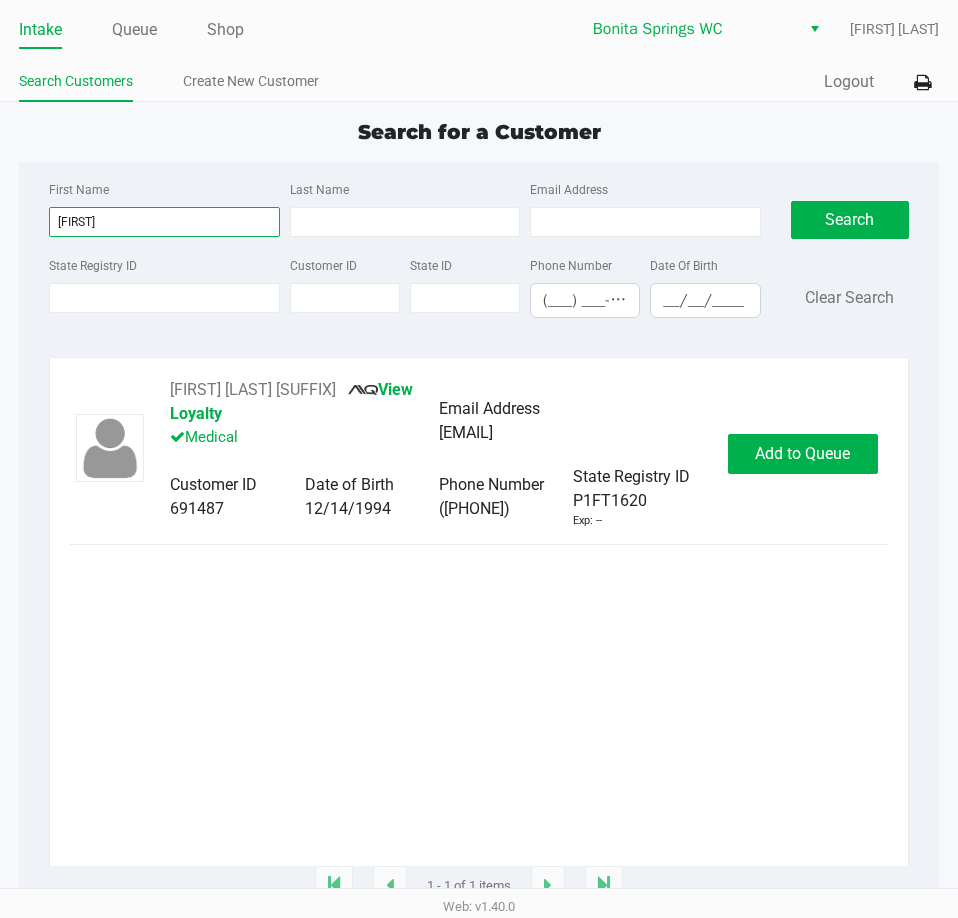click on "eduardo" at bounding box center (164, 222) 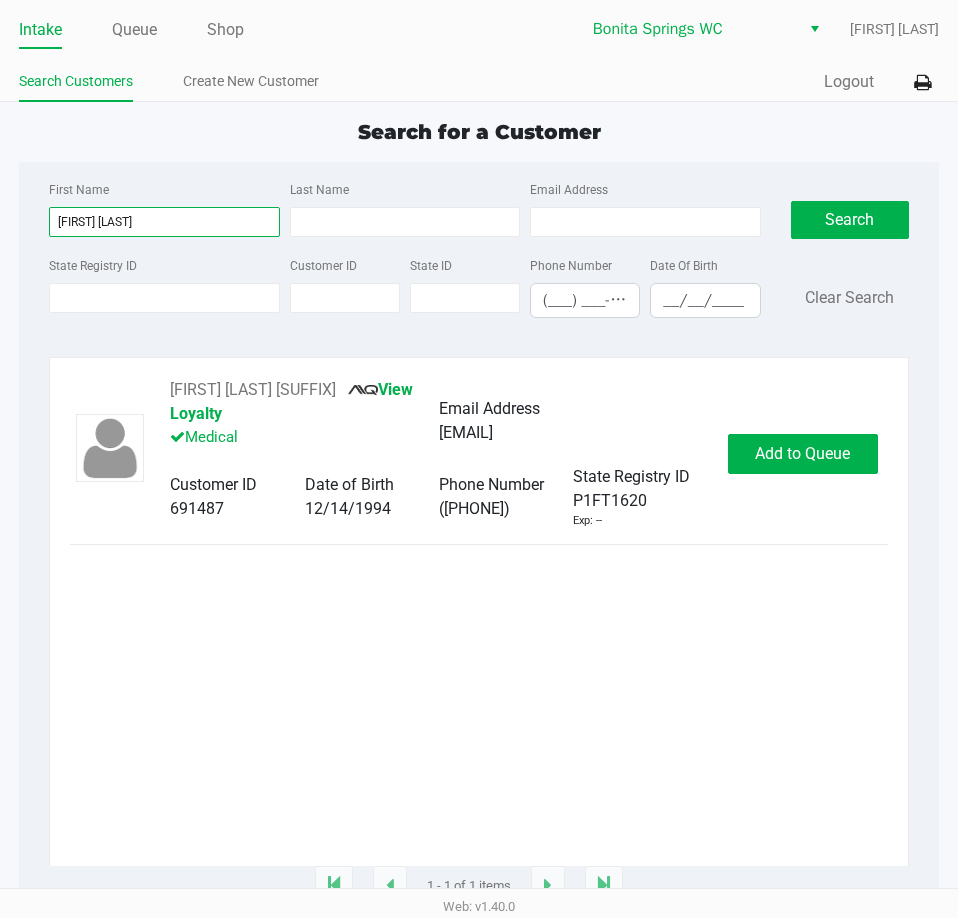 type on "Eduardo Perez" 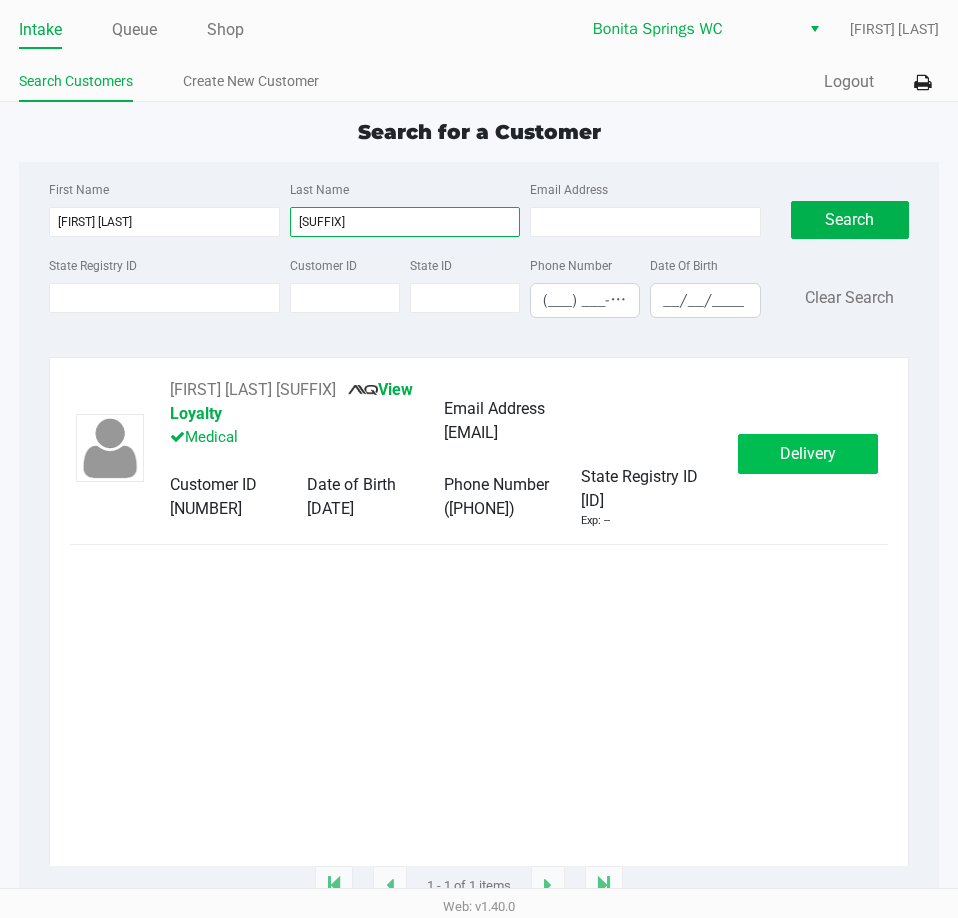 type on "Jr" 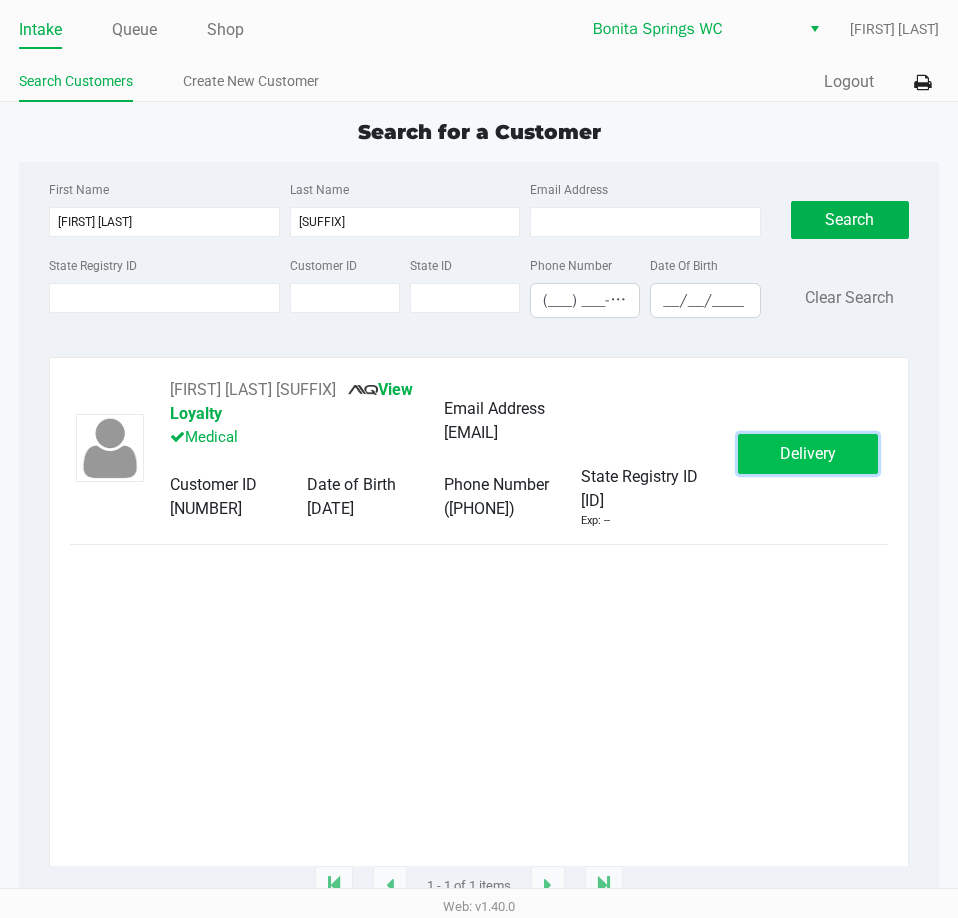 click on "Delivery" 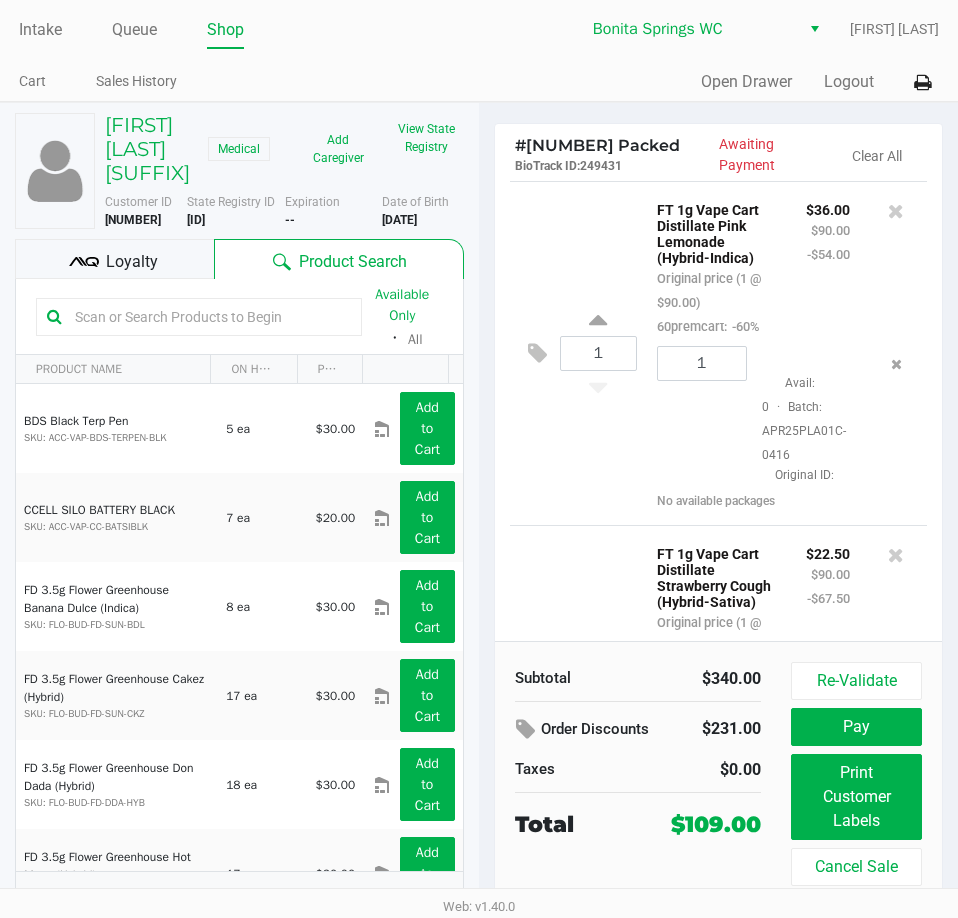 click on "Loyalty" 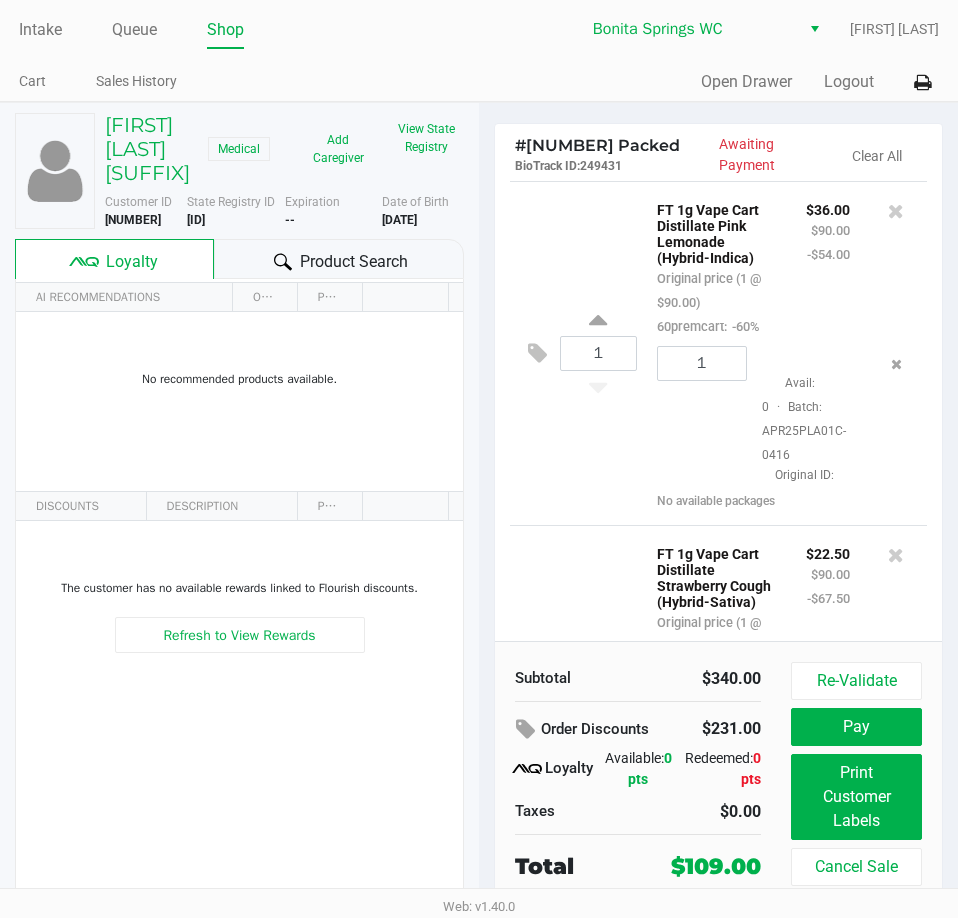 click on "#  11749118 Packed   BioTrack ID:   249431   Awaiting Payment   Clear All  1  FT 1g Vape Cart Distillate Pink Lemonade (Hybrid-Indica)   Original price (1 @ $90.00)  60premcart:  -60% $36.00 $90.00 -$54.00 1  Avail: 0  ·  Batch: APR25PLA01C-0416   Original ID:    No available packages  1  FT 1g Vape Cart Distillate Strawberry Cough (Hybrid-Sativa)   Original price (1 @ $90.00)  75cart:  -75% $22.50 $90.00 -$67.50 1  Avail: 0  ·  Batch: OCT23SBC01C-1012   Original ID:    No available packages  1  FT 1g Vape Cart Distillate Tropical Cookies (Sativa)   Original price (1 @ $90.00)  75cart:  -75% $22.50 $90.00 -$67.50 1  Avail: 0  ·  Batch: APR25TRK01C-0414   Original ID:    No available packages  1  HT 200mg Dark Chocolate Bar Live Rosin (THC)   Original price (1 @ $70.00)  FIRST TIME PATIENT:  -60% $28.00 $70.00 -$42.00 1  Avail: 0  ·  Batch: SN250520SC1-0522   Original ID:    No available packages   Subtotal   $340.00   Order Discounts   $231.00" 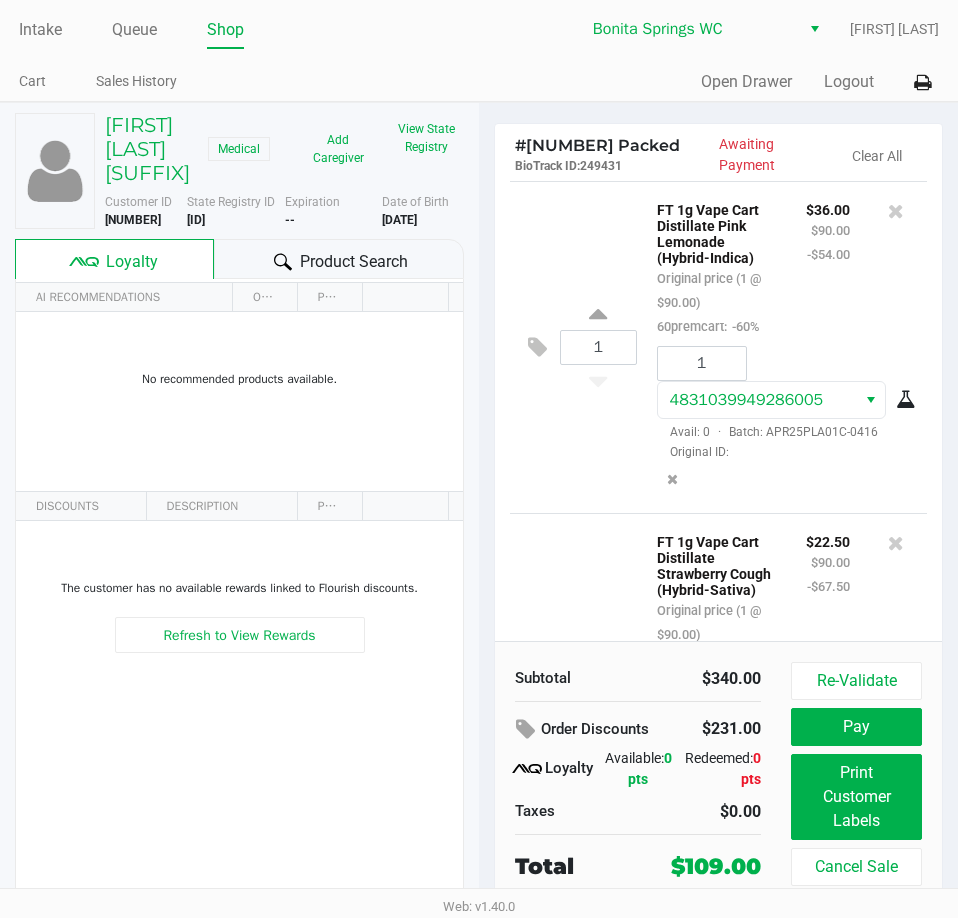 scroll, scrollTop: 100, scrollLeft: 0, axis: vertical 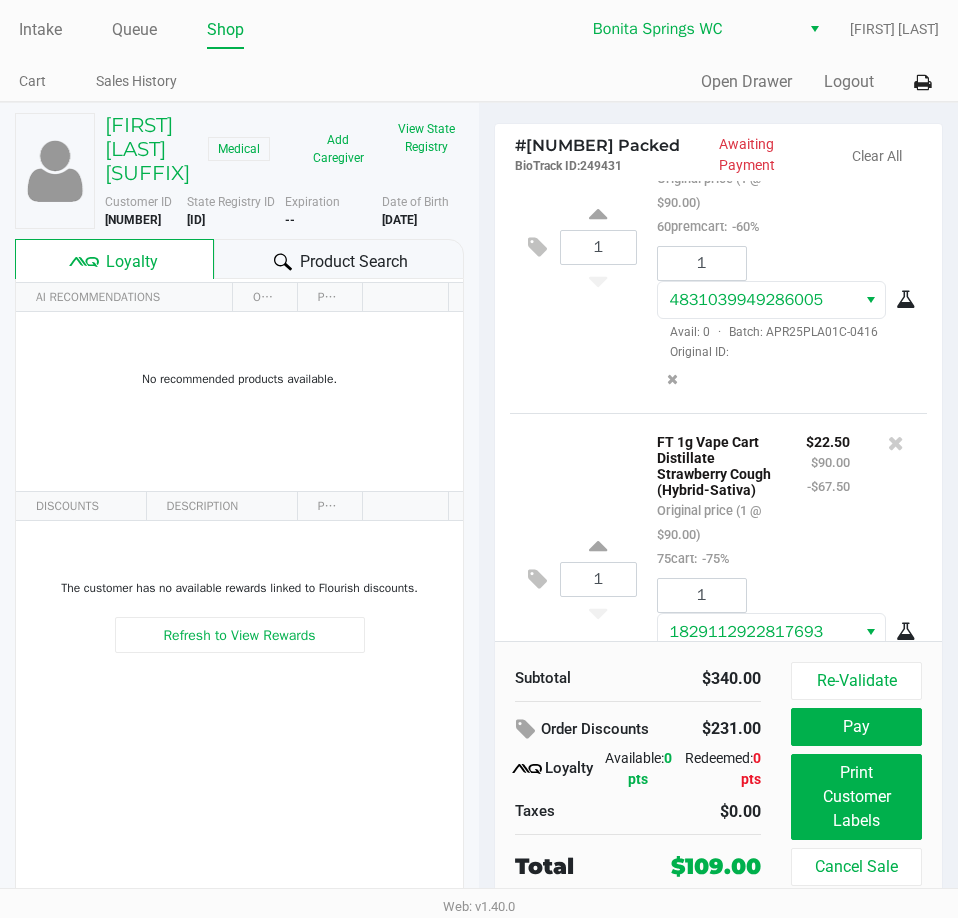 click on "1  FT 1g Vape Cart Distillate Strawberry Cough (Hybrid-Sativa)   Original price (1 @ $90.00)  75cart:  -75% $22.50 $90.00 -$67.50 1 1829112922817693  Avail: 0  ·  Batch: OCT23SBC01C-1012   Original ID:" 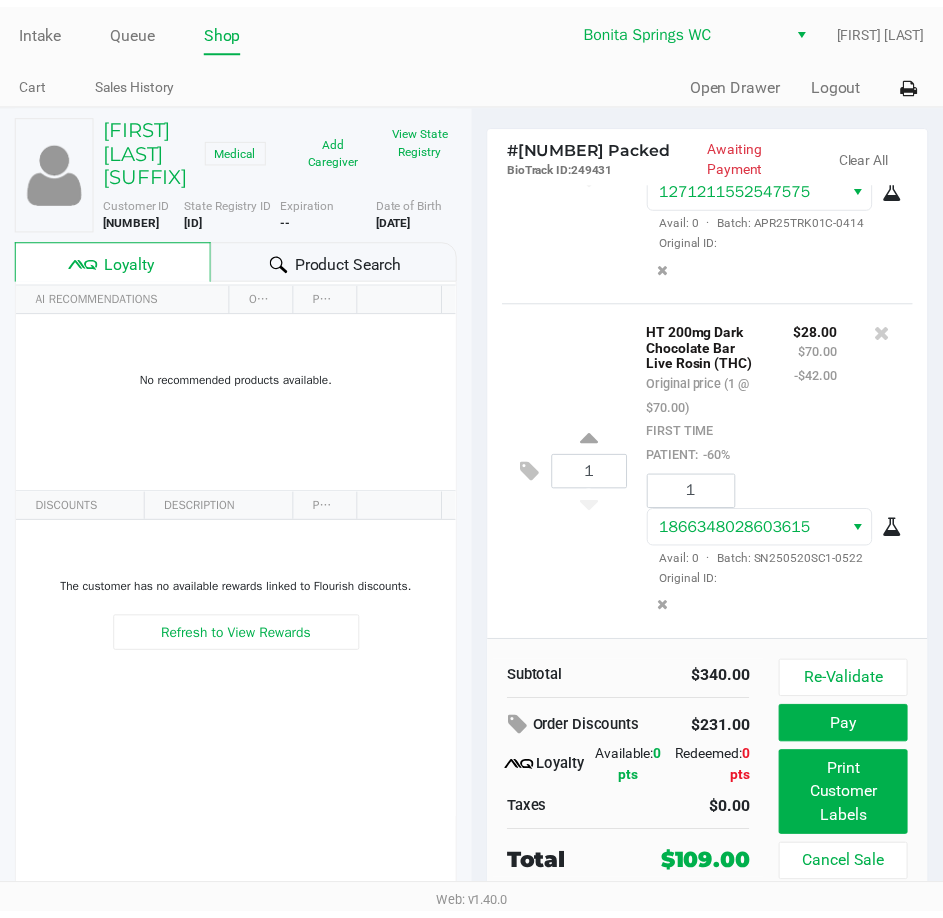 scroll, scrollTop: 949, scrollLeft: 0, axis: vertical 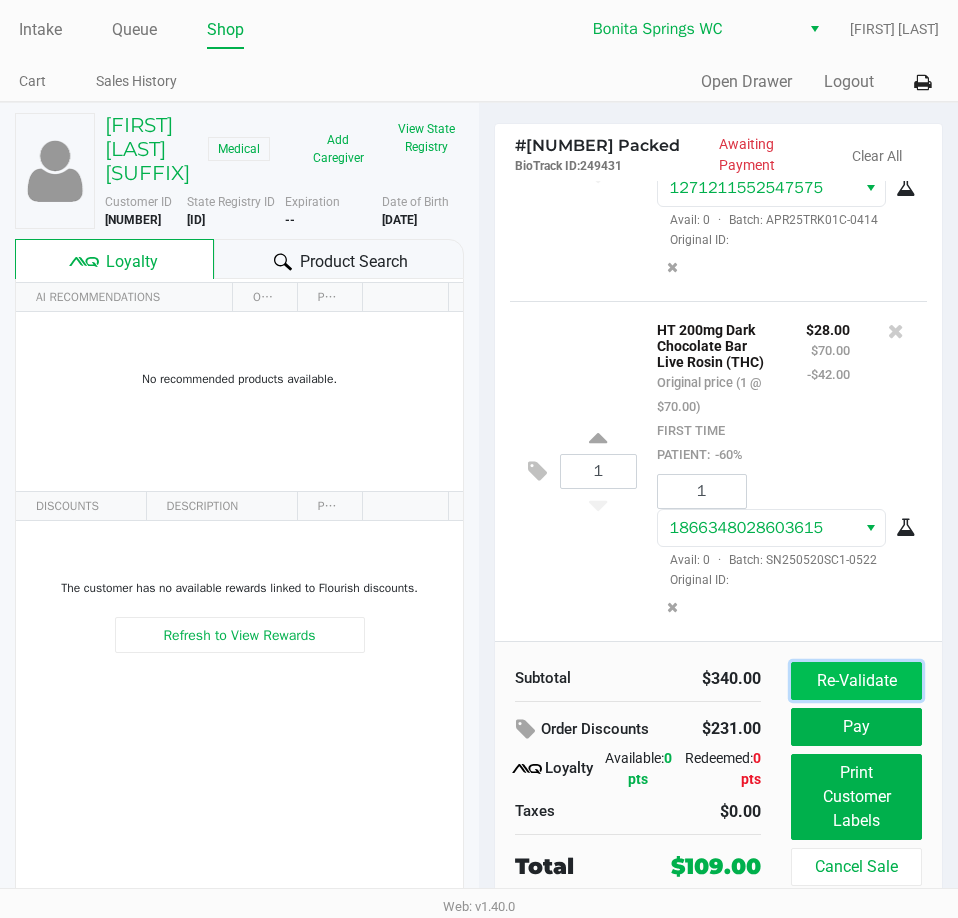 click on "Re-Validate" 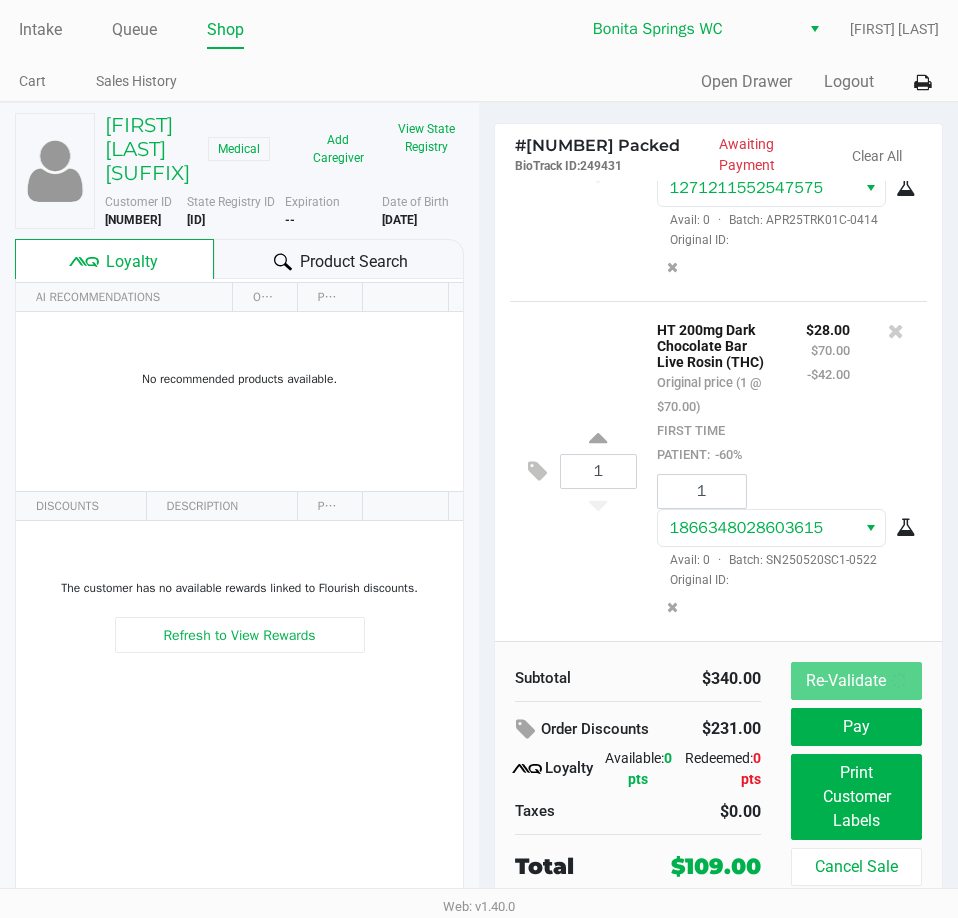 scroll, scrollTop: 966, scrollLeft: 0, axis: vertical 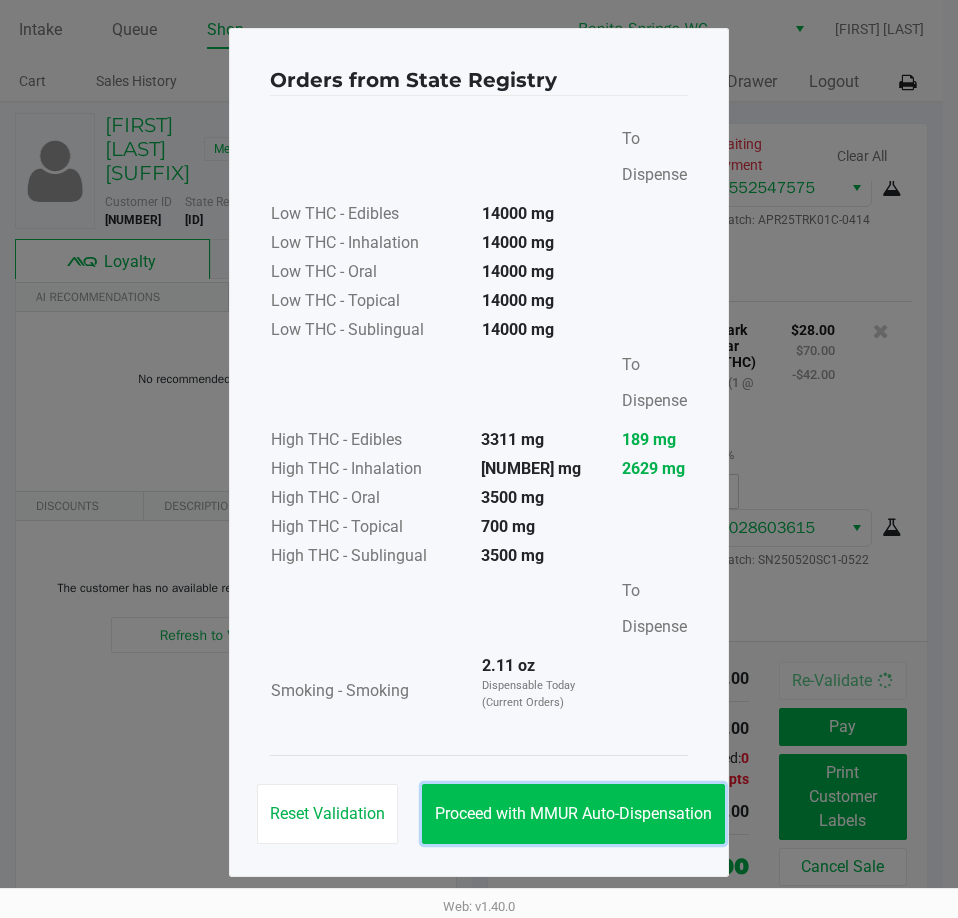 click on "Proceed with MMUR Auto-Dispensation" 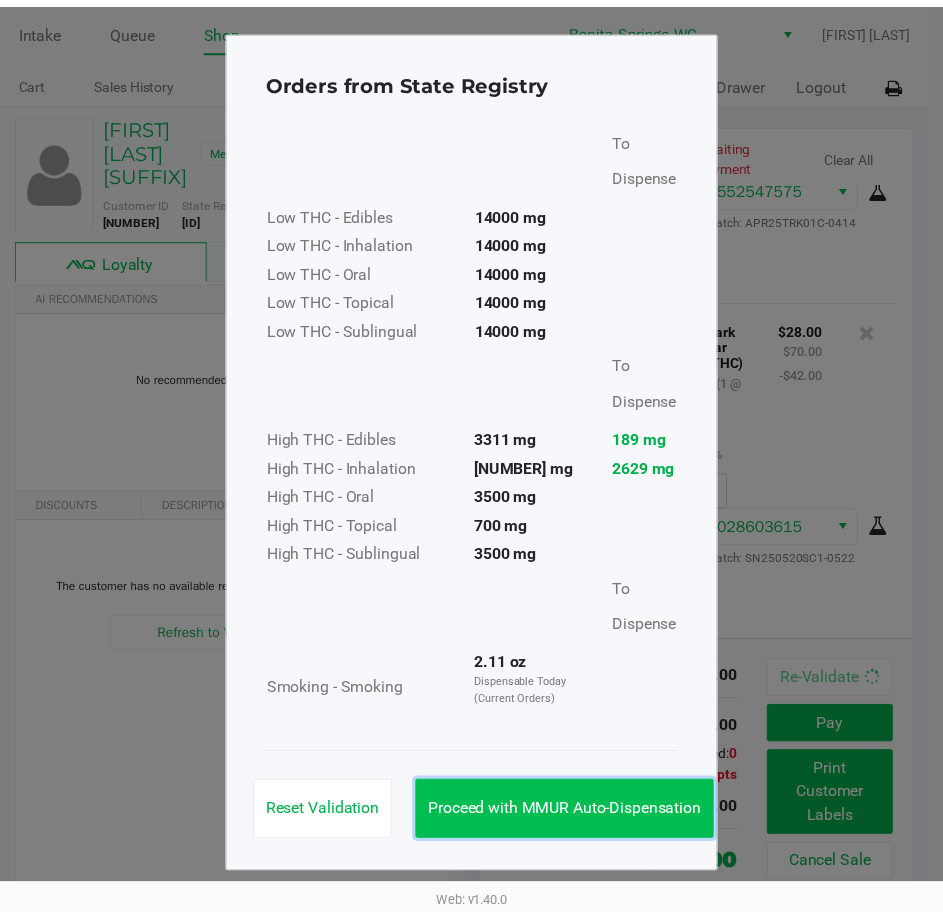 scroll, scrollTop: 949, scrollLeft: 0, axis: vertical 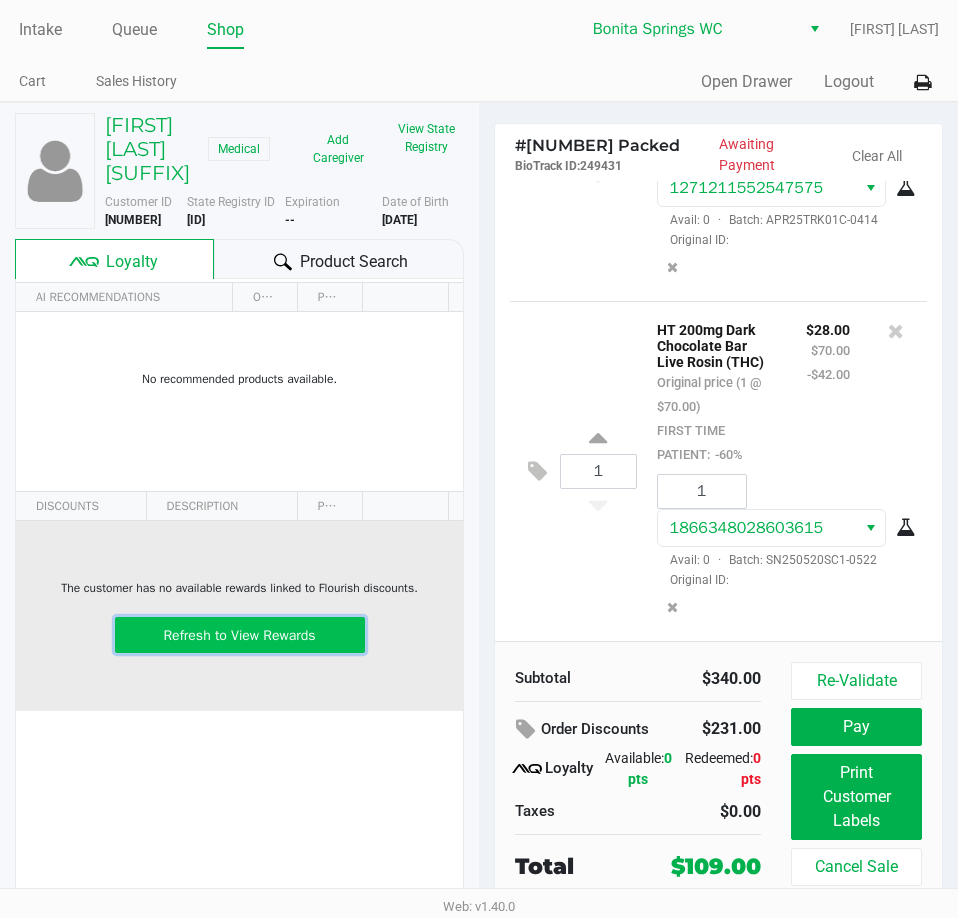 click on "Refresh to View Rewards" 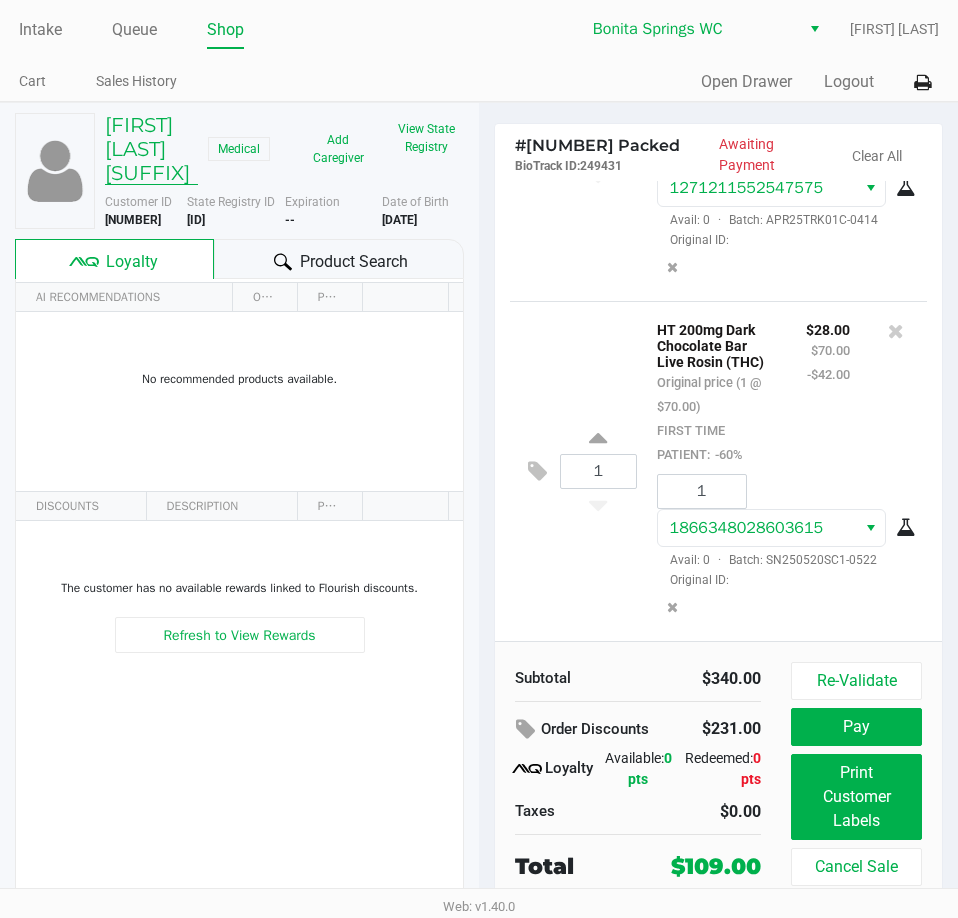 click on "Eduardo Perez Jr" 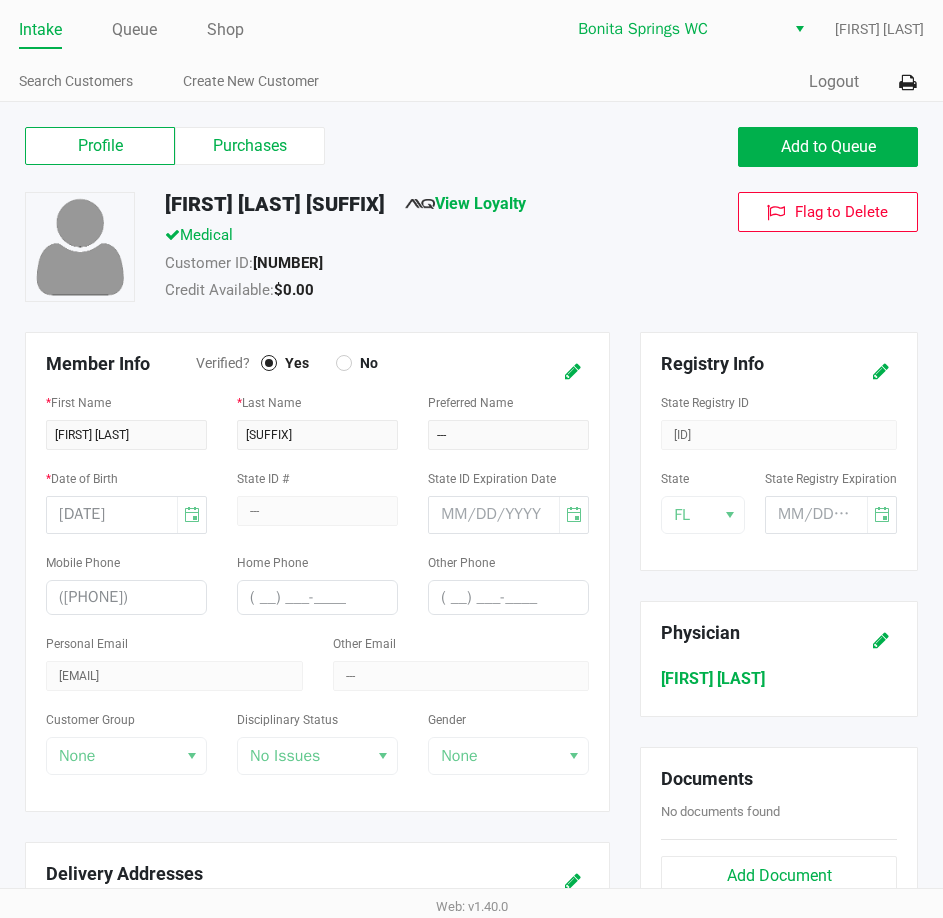 click on "Profile   Purchases" 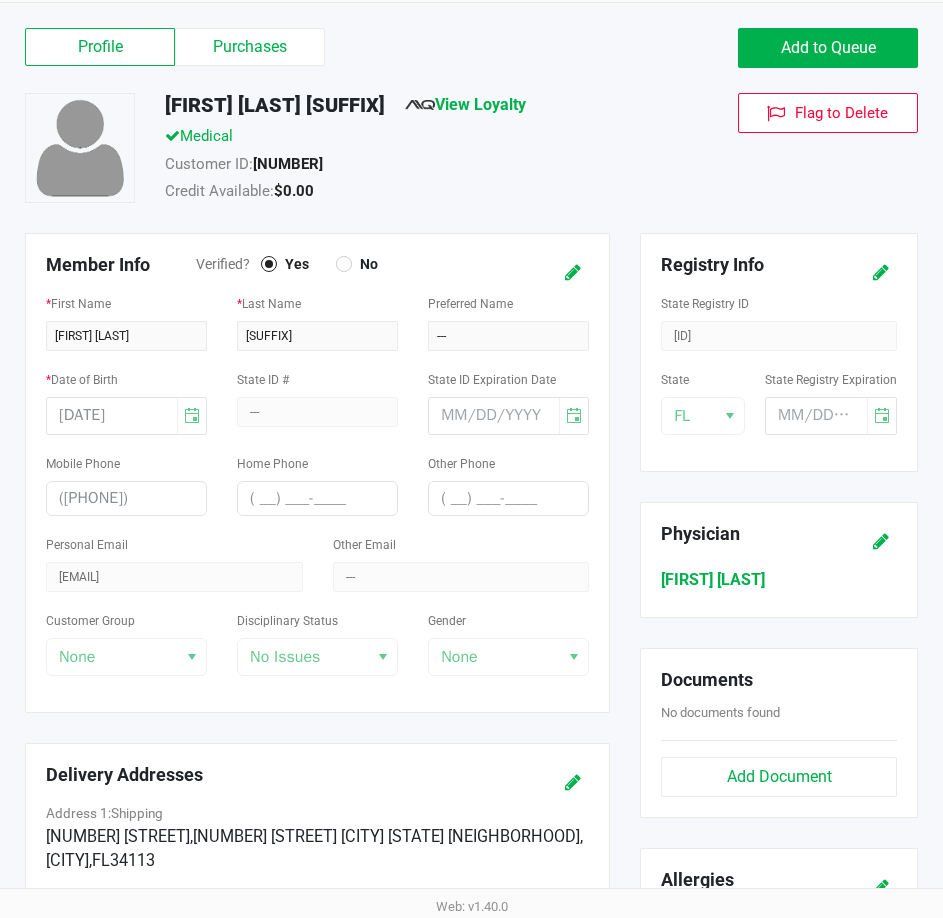 scroll, scrollTop: 0, scrollLeft: 0, axis: both 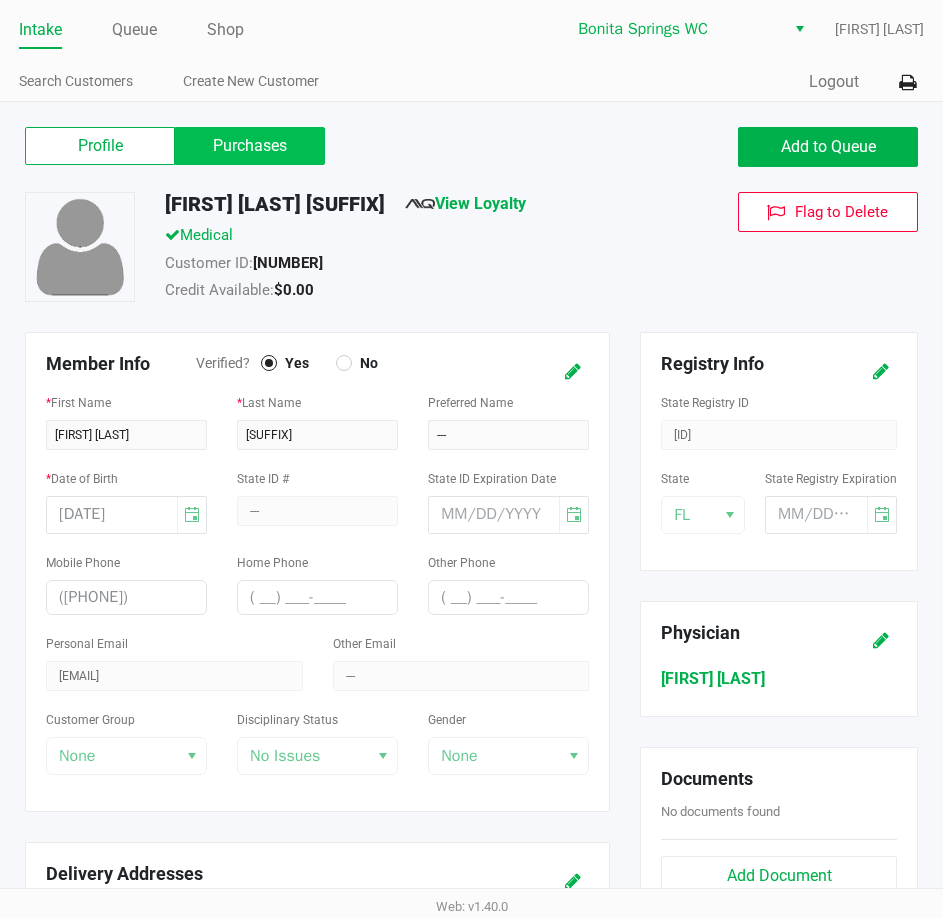 click on "Purchases" 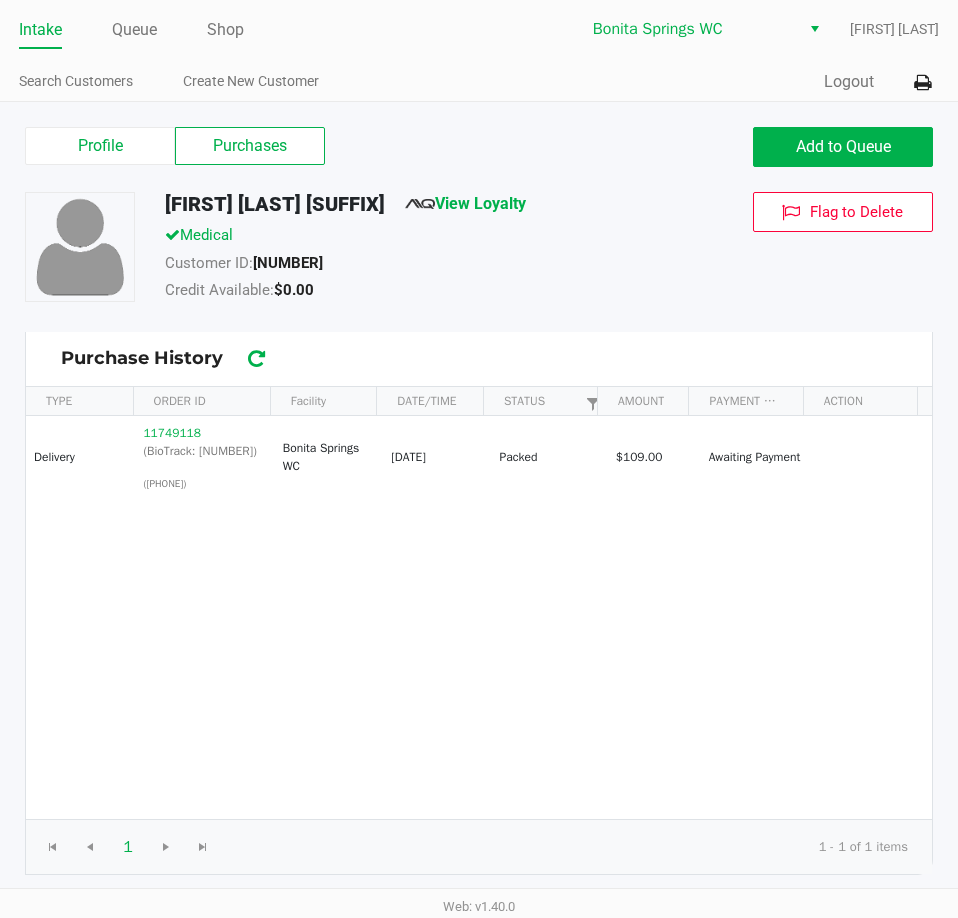 click on "Profile   Purchases" 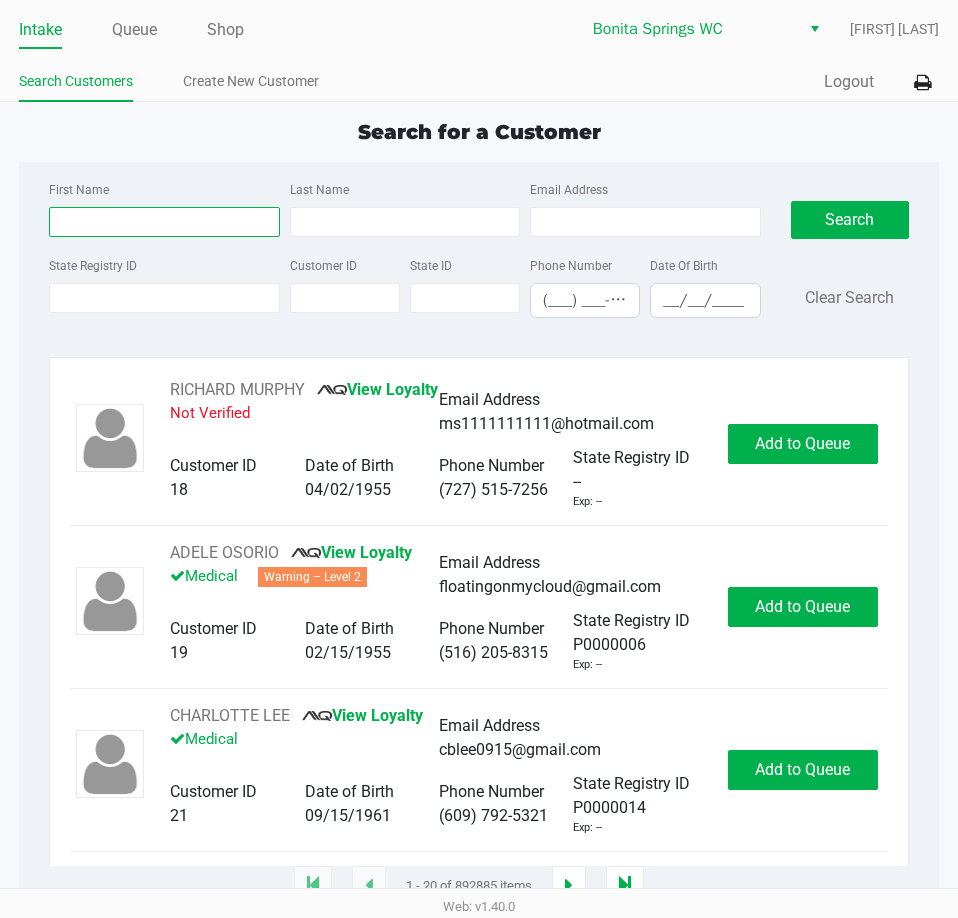 click on "First Name" at bounding box center (164, 222) 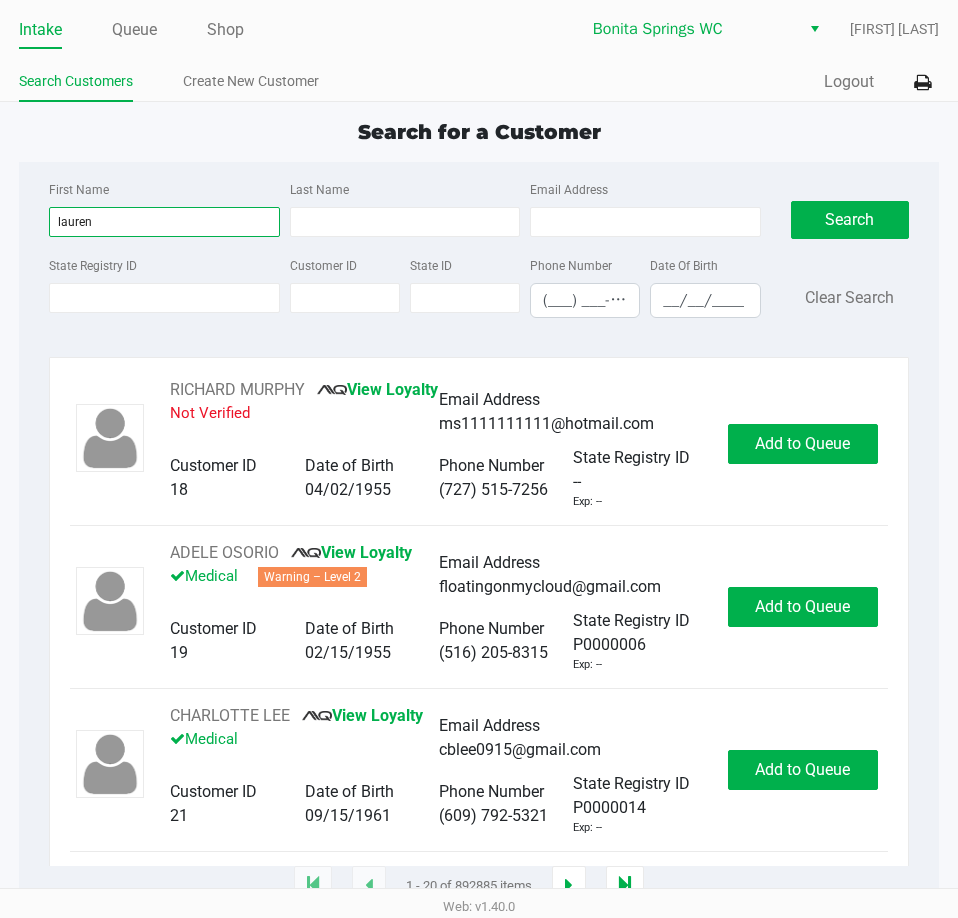 type on "lauren" 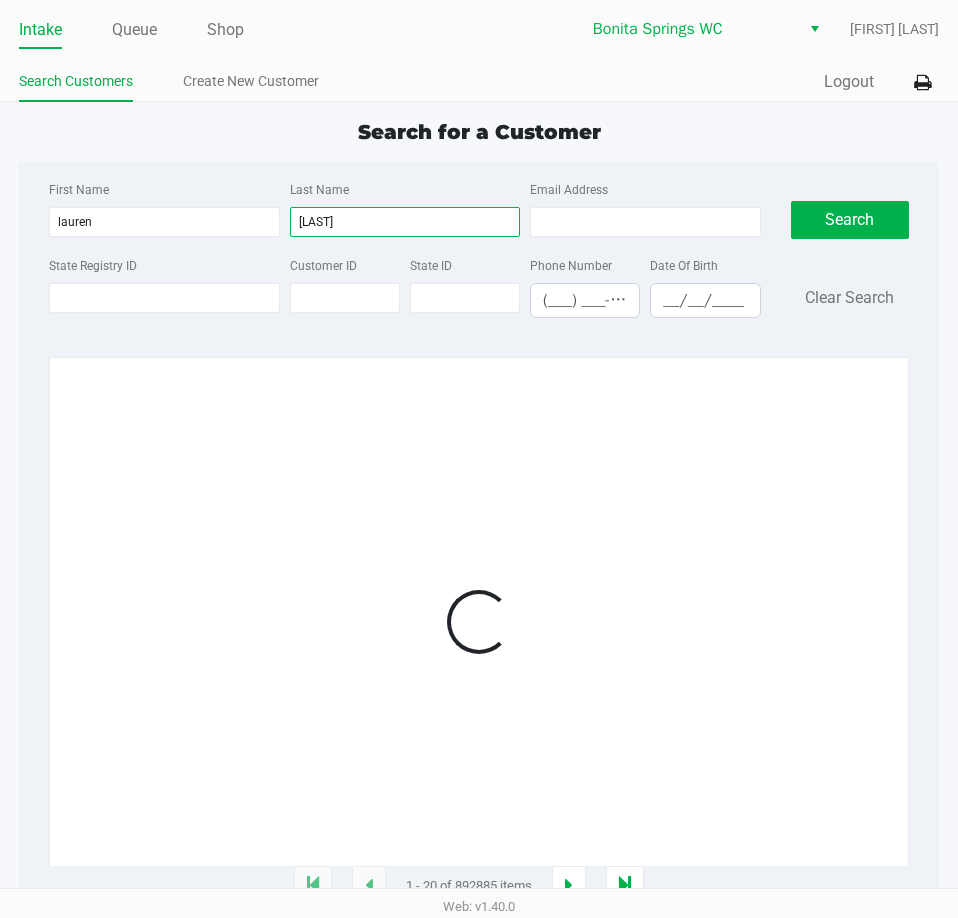 type on "rasmussen" 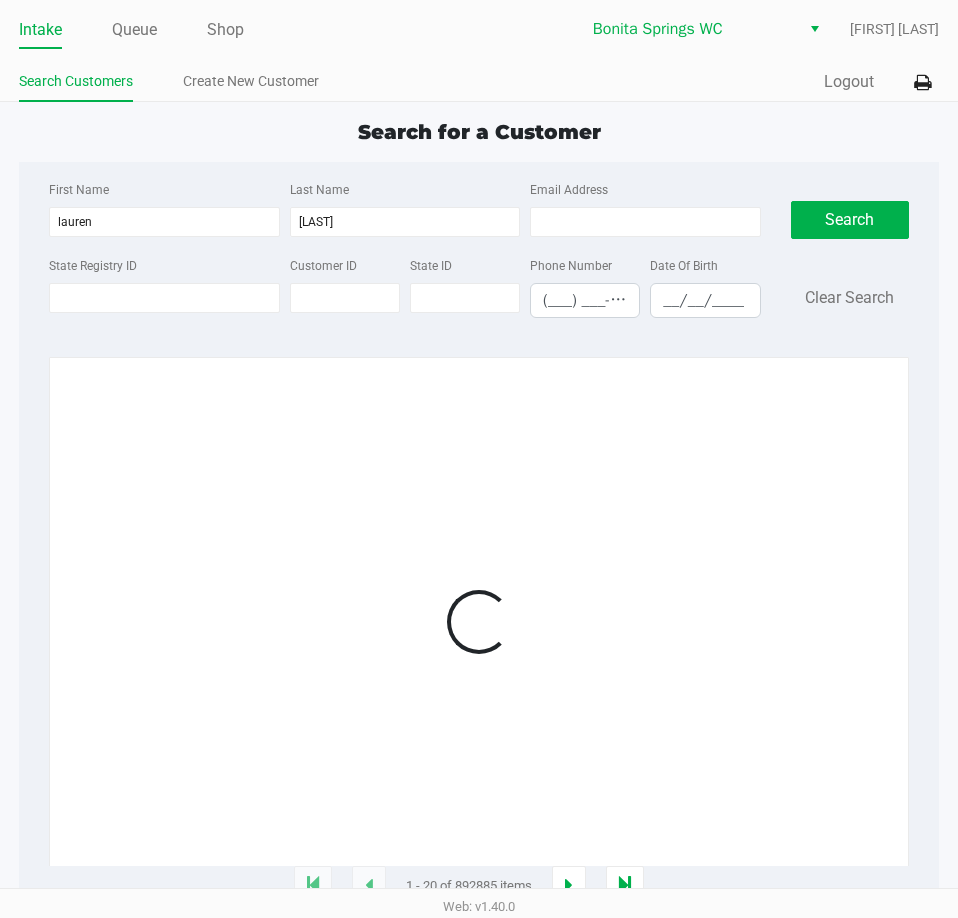 click on "First Name lauren" 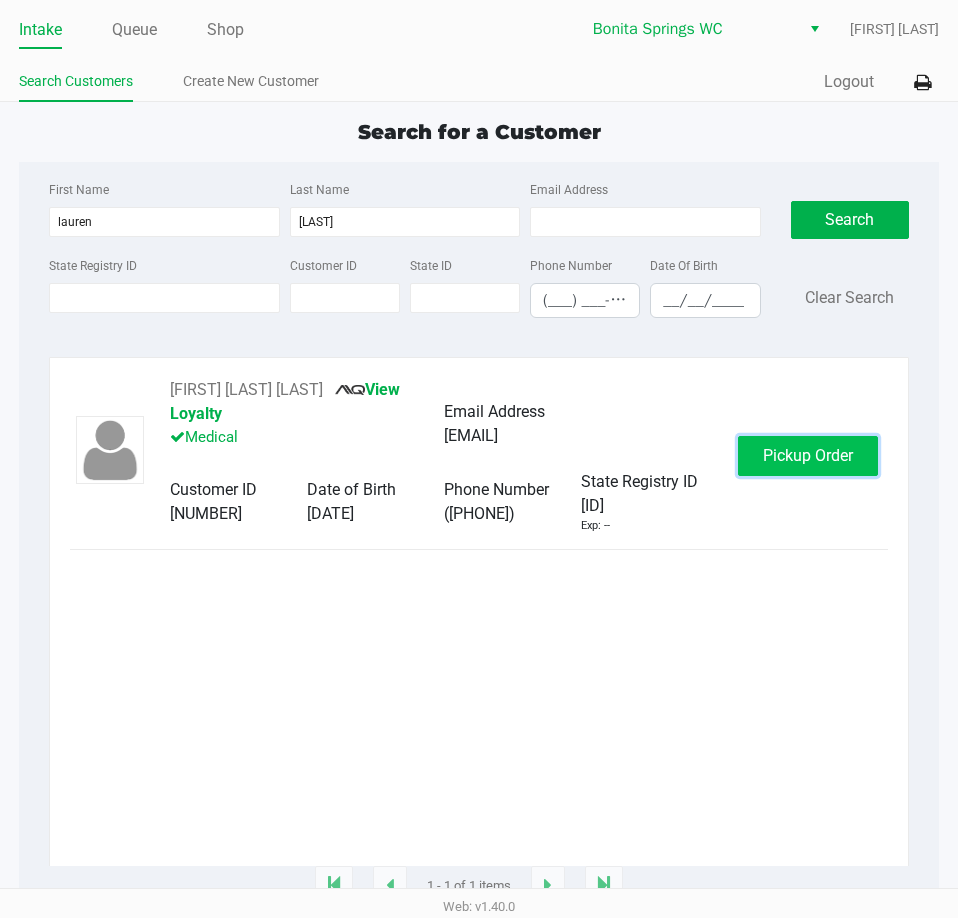 click on "Pickup Order" 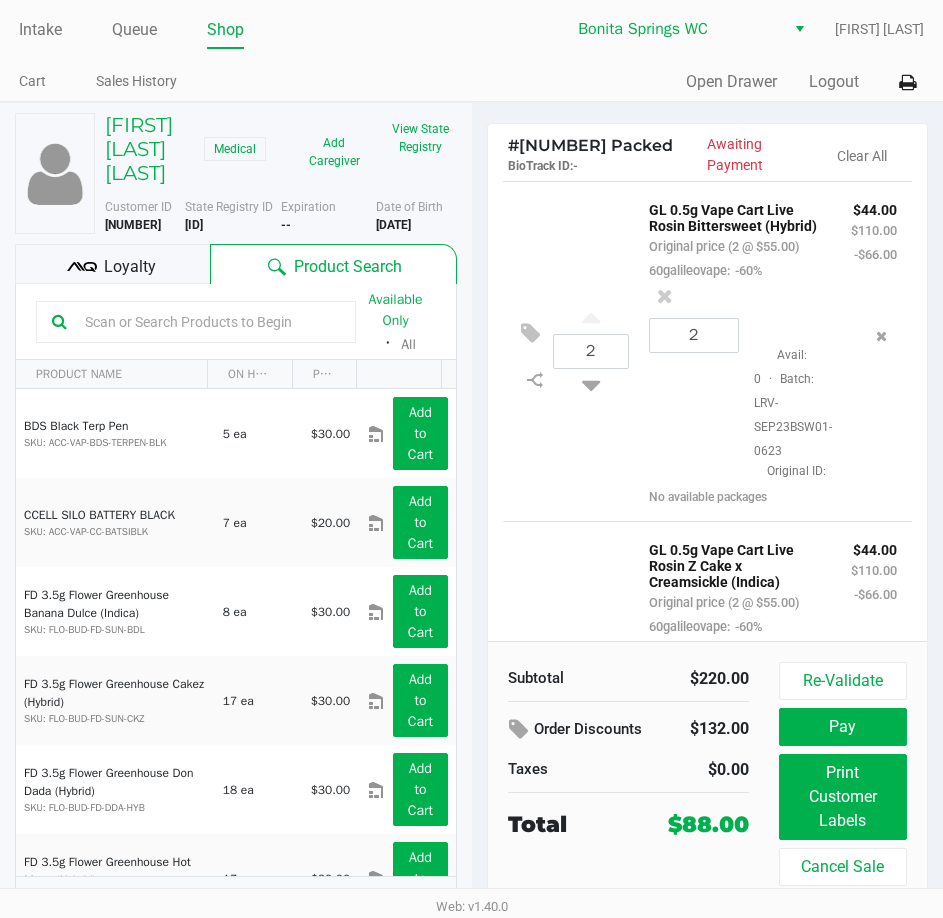 click on "Loyalty" 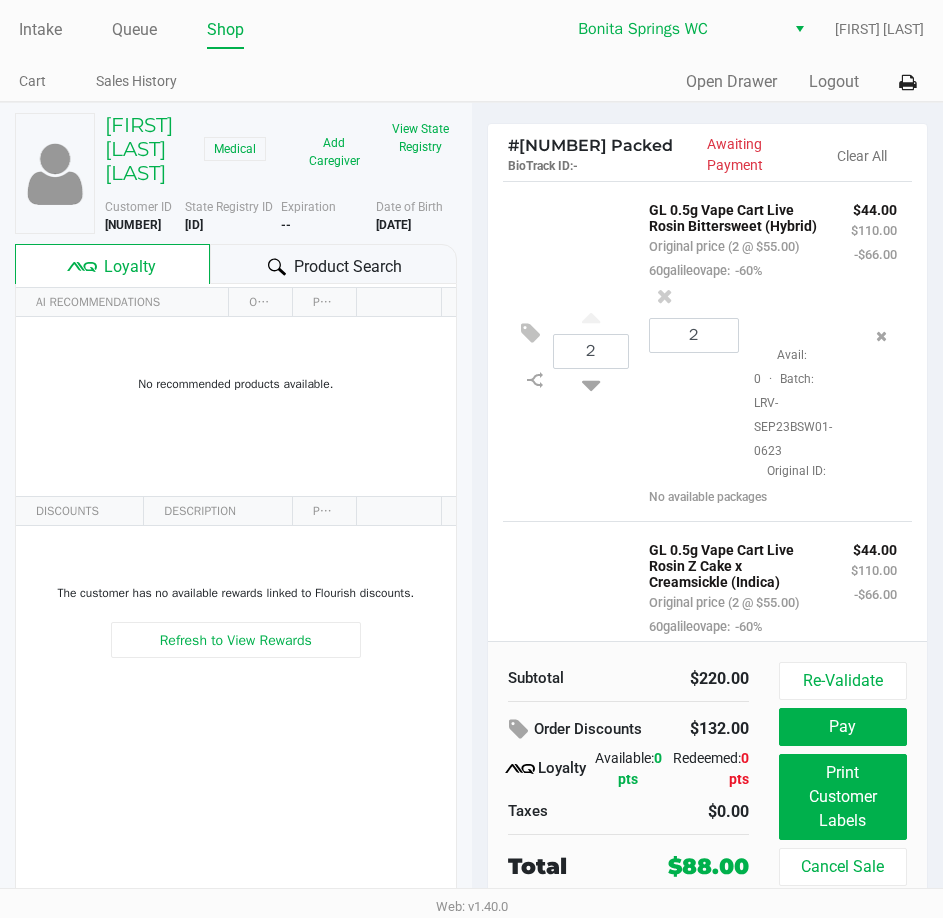 click on "#  11755677 Packed   BioTrack ID:   -   Awaiting Payment   Clear All
2  GL 0.5g Vape Cart Live Rosin Bittersweet (Hybrid)   Original price (2 @ $55.00)  60galileovape:  -60% $44.00 $110.00 -$66.00 2  Avail: 0  ·  Batch: LRV-SEP23BSW01-0623   Original ID:    No available packages
2  GL 0.5g Vape Cart Live Rosin Z Cake x Creamsickle (Indica)   Original price (2 @ $55.00)  60galileovape:  -60% $44.00 $110.00 -$66.00 2  Avail: 0  ·  Batch: LRV-MAY24ZKR01-0624   Original ID:    No available packages   Subtotal   $220.00   Order Discounts   $132.00
Loyalty   Available:   0 pts   Redeemed:   0 pts   Taxes   $0.00   Total   $88.00   Re-Validate   Pay   Print Customer Labels   Cancel Sale" 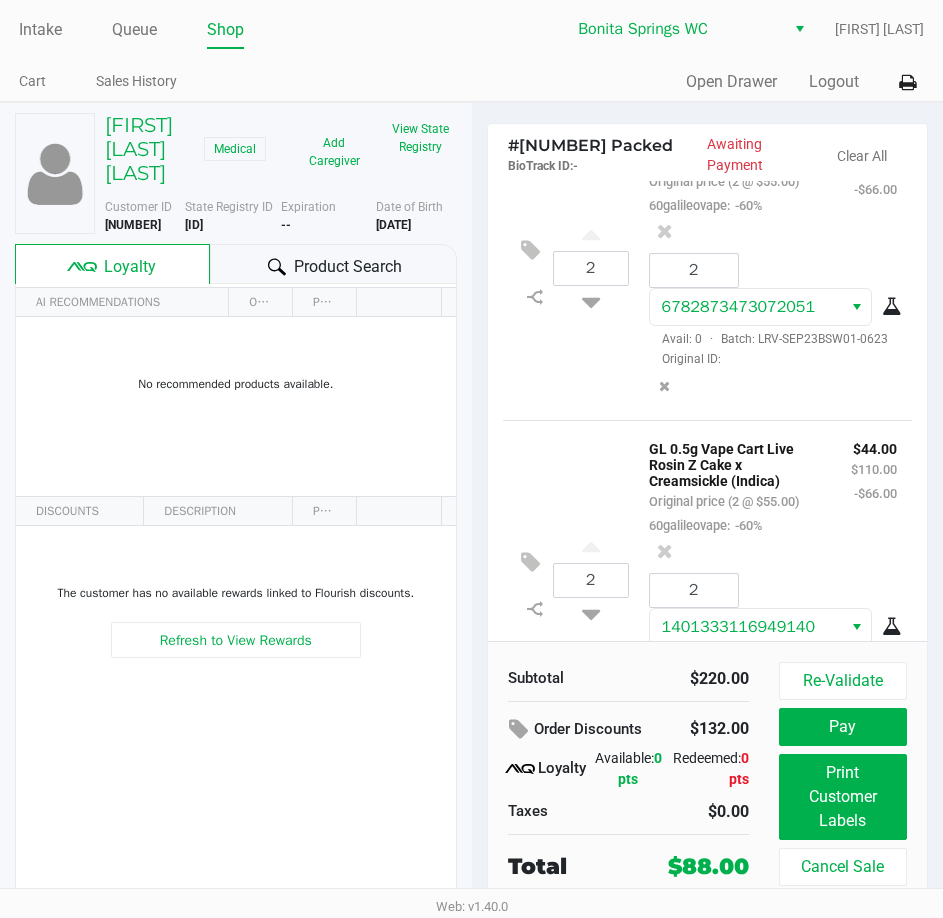 scroll, scrollTop: 100, scrollLeft: 0, axis: vertical 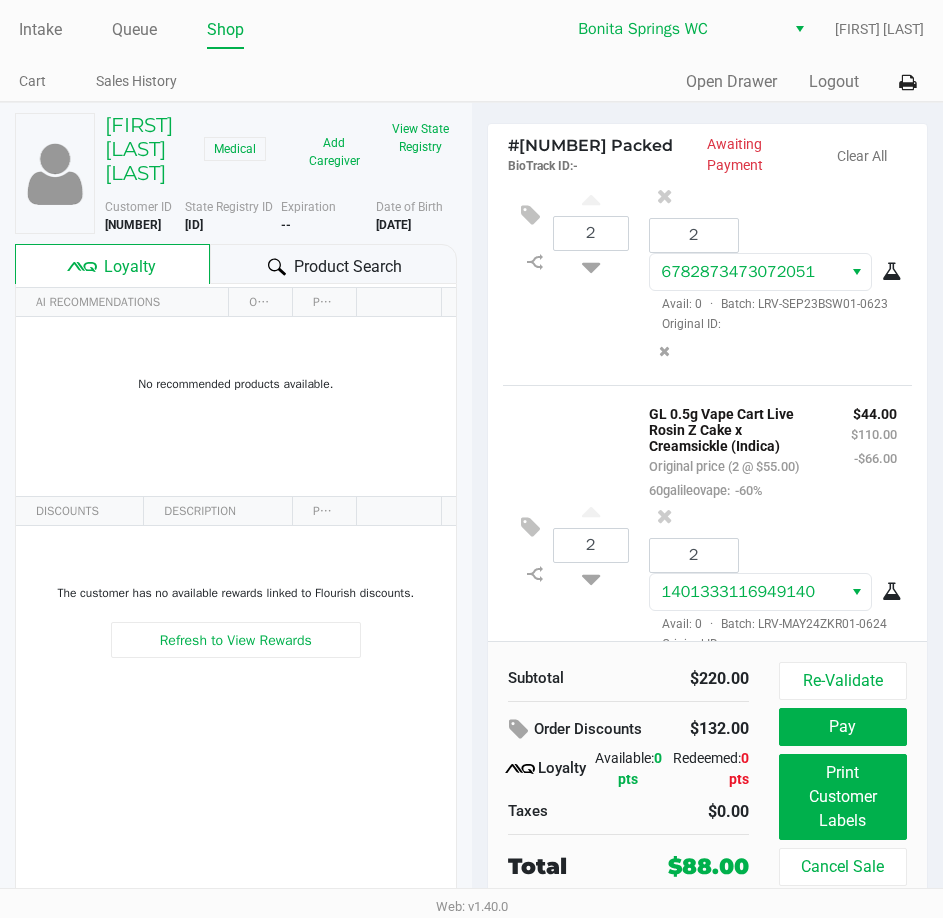click on "2  GL 0.5g Vape Cart Live Rosin Z Cake x Creamsickle (Indica)   Original price (2 @ $55.00)  60galileovape:  -60% $44.00 $110.00 -$66.00 2 1401333116949140  Avail: 0  ·  Batch: LRV-MAY24ZKR01-0624   Original ID:" 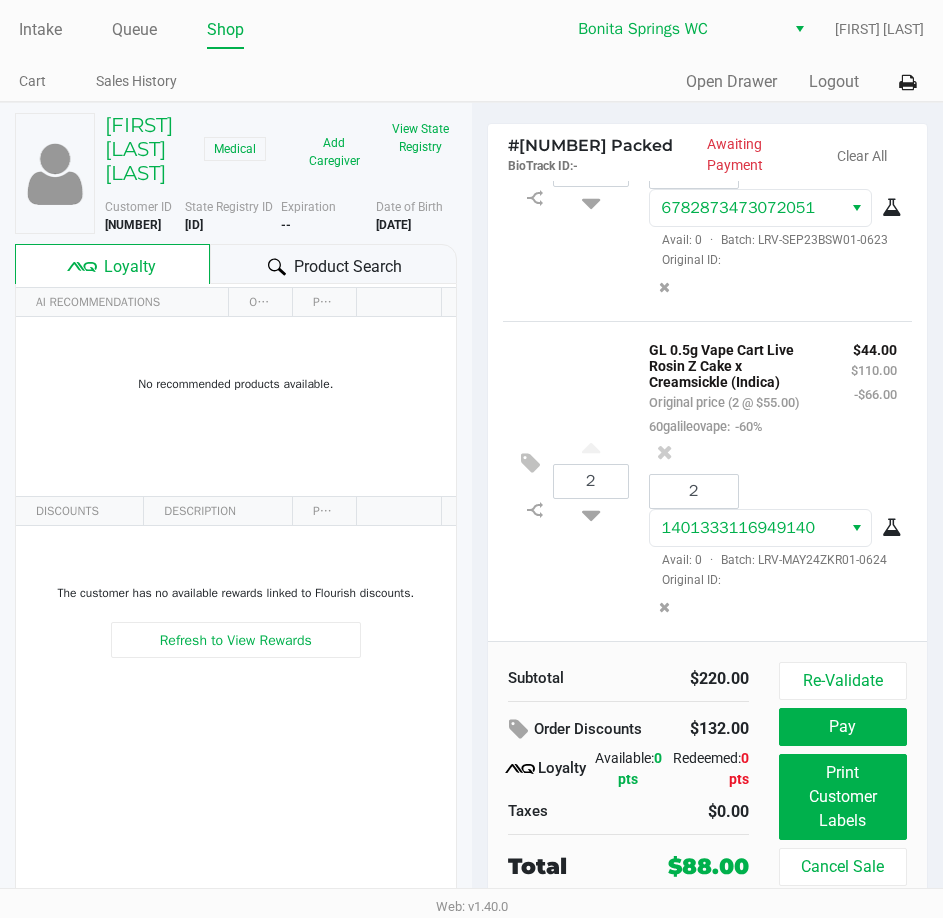 scroll, scrollTop: 200, scrollLeft: 0, axis: vertical 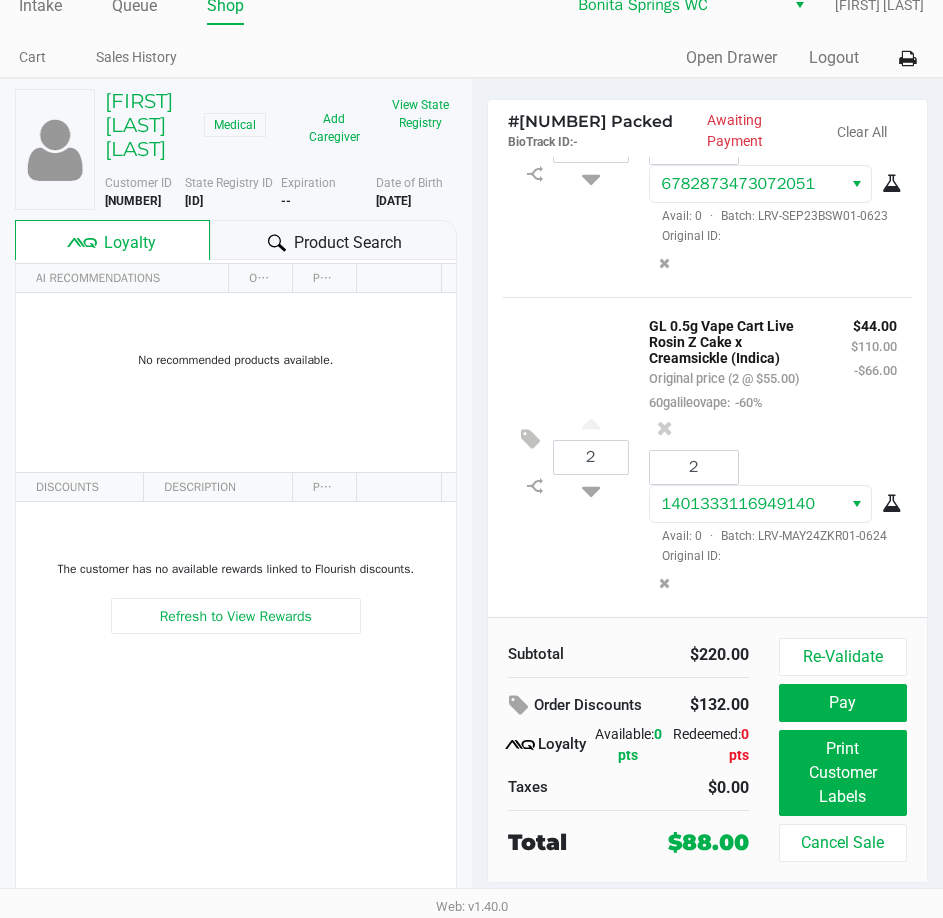 click on "Subtotal   $220.00   Order Discounts   $132.00
Loyalty   Available:   0 pts   Redeemed:   0 pts   Taxes   $0.00   Total   $88.00   Re-Validate   Pay   Print Customer Labels   Cancel Sale" 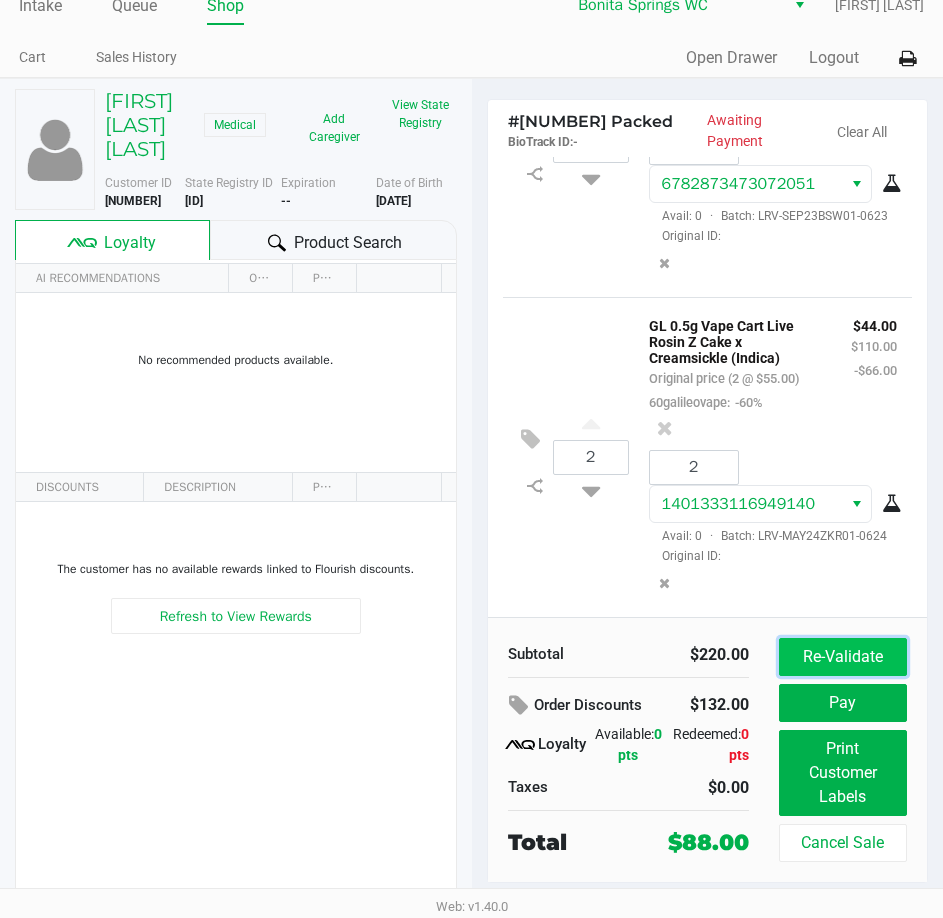 click on "Re-Validate" 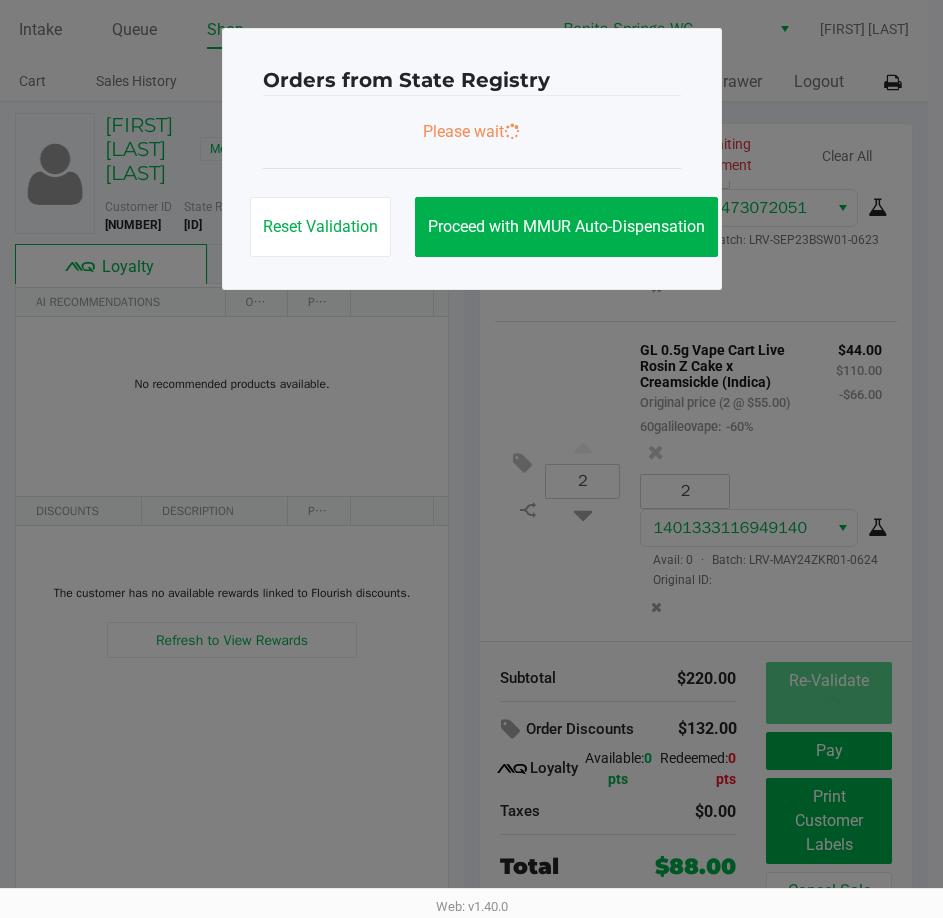 scroll, scrollTop: 0, scrollLeft: 0, axis: both 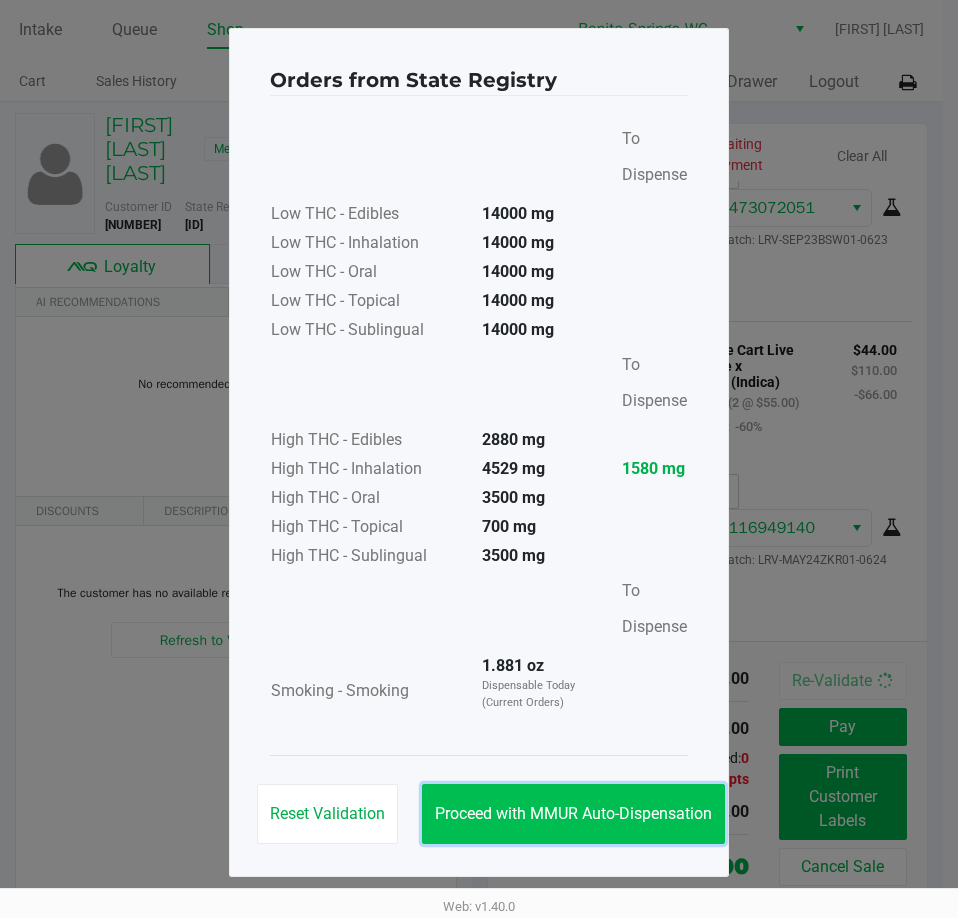click on "Proceed with MMUR Auto-Dispensation" 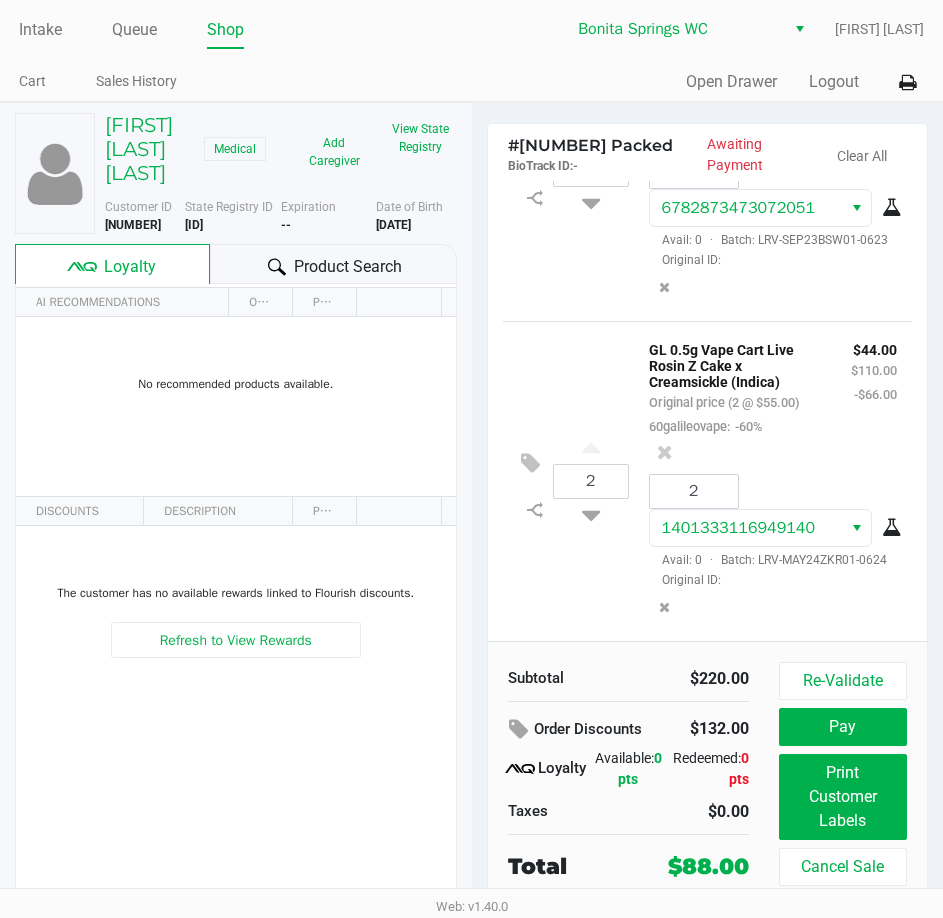 click on "#  11755677 Packed   BioTrack ID:   -   Awaiting Payment   Clear All
2  GL 0.5g Vape Cart Live Rosin Bittersweet (Hybrid)   Original price (2 @ $55.00)  60galileovape:  -60% $44.00 $110.00 -$66.00 2 6782873473072051  Avail: 0  ·  Batch: LRV-SEP23BSW01-0623   Original ID:
2  GL 0.5g Vape Cart Live Rosin Z Cake x Creamsickle (Indica)   Original price (2 @ $55.00)  60galileovape:  -60% $44.00 $110.00 -$66.00 2 1401333116949140  Avail: 0  ·  Batch: LRV-MAY24ZKR01-0624   Original ID:    Subtotal   $220.00   Order Discounts   $132.00
Loyalty   Available:   0 pts   Redeemed:   0 pts   Taxes   $0.00   Total   $88.00   Re-Validate   Pay   Print Customer Labels   Cancel Sale" 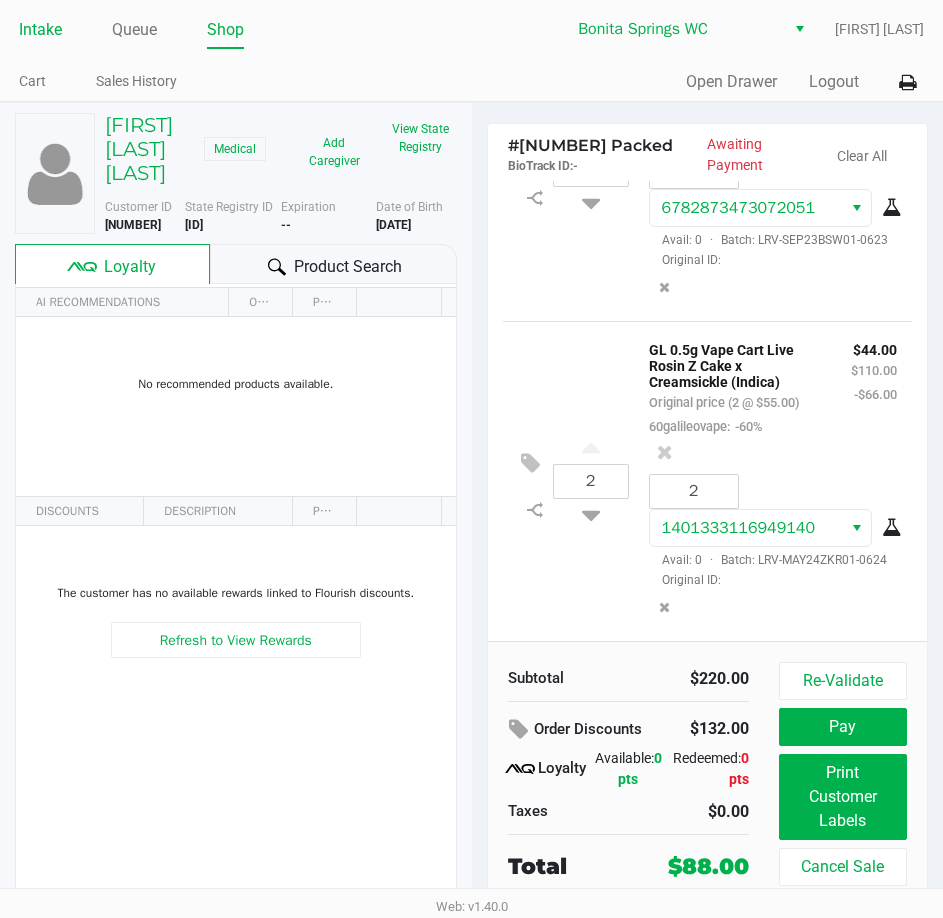 click on "Intake" 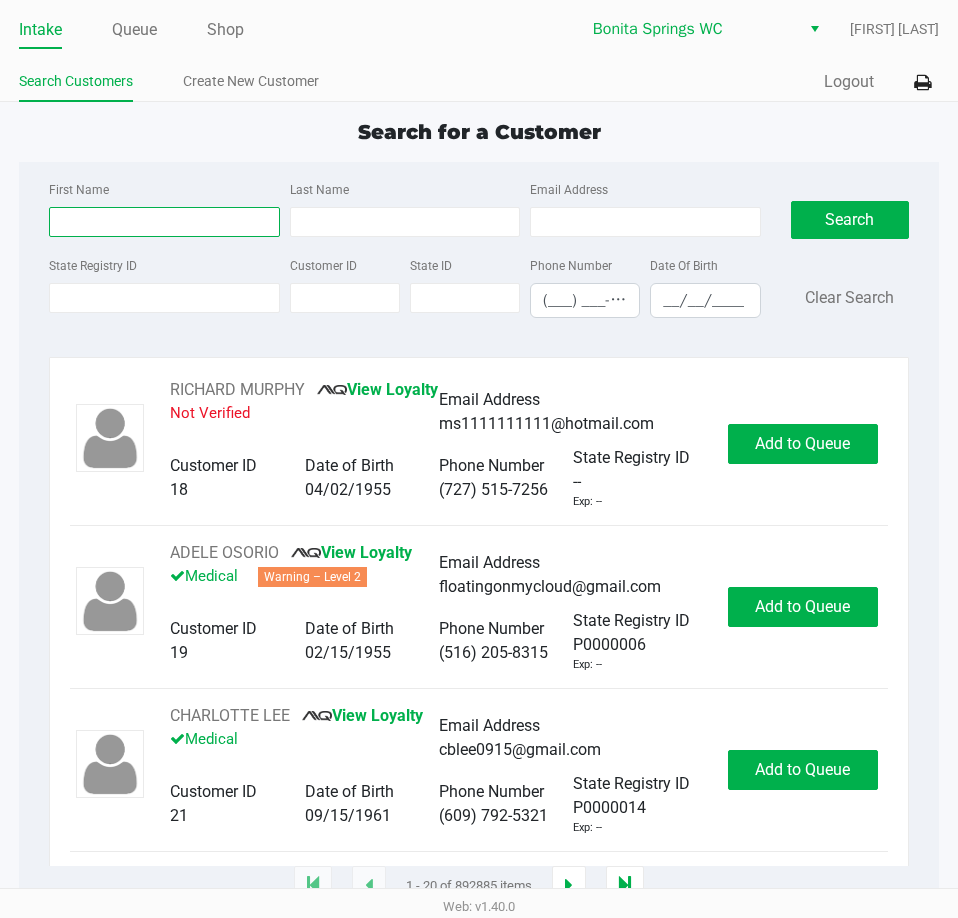 click on "First Name" at bounding box center (164, 222) 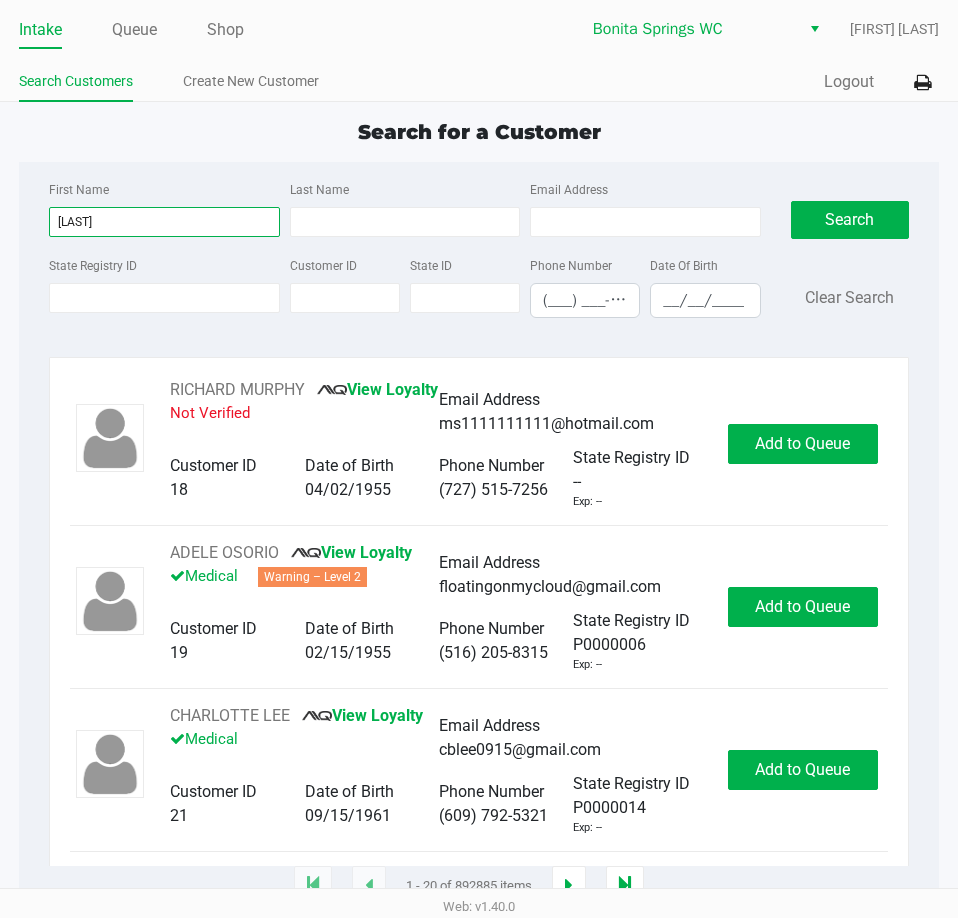 type on "tammie" 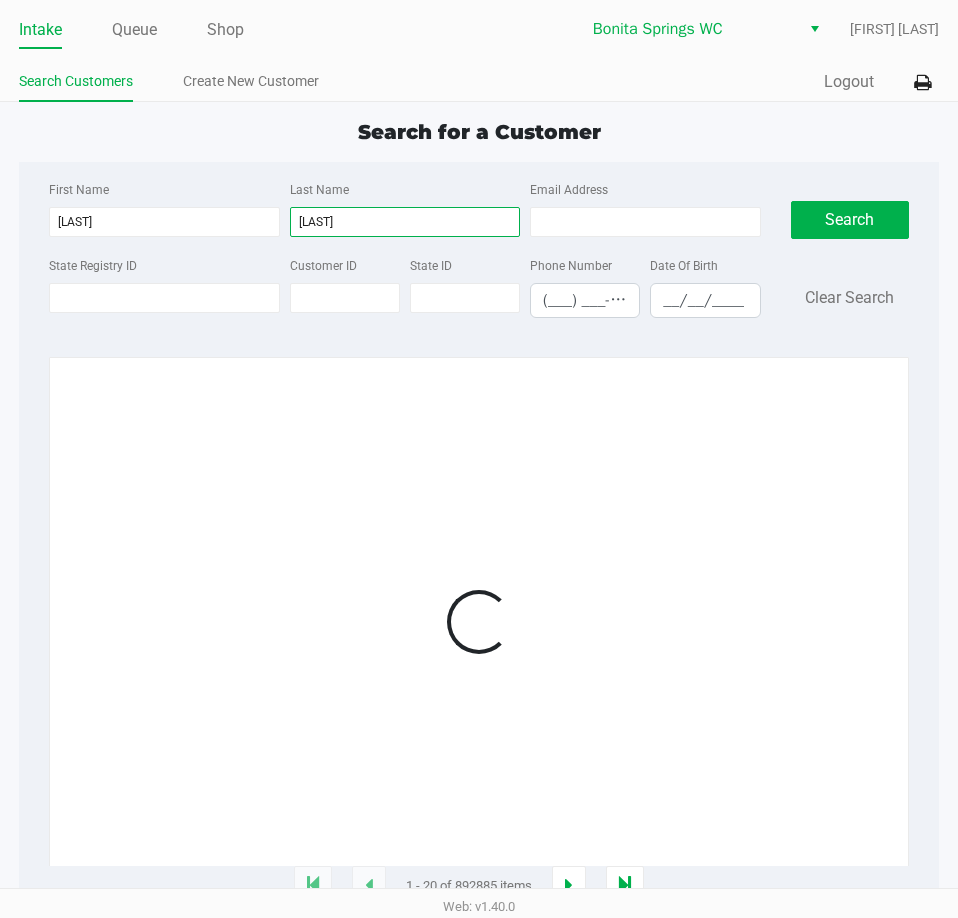 type on "tadlock" 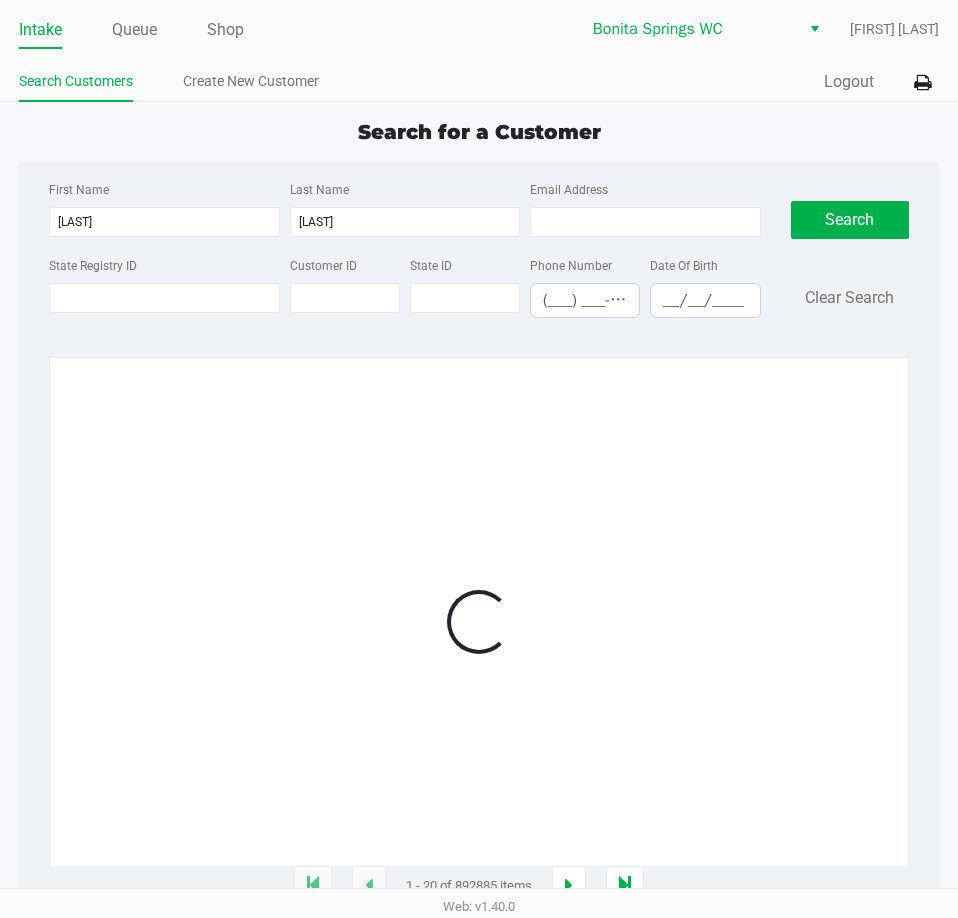 click on "First Name tammie" 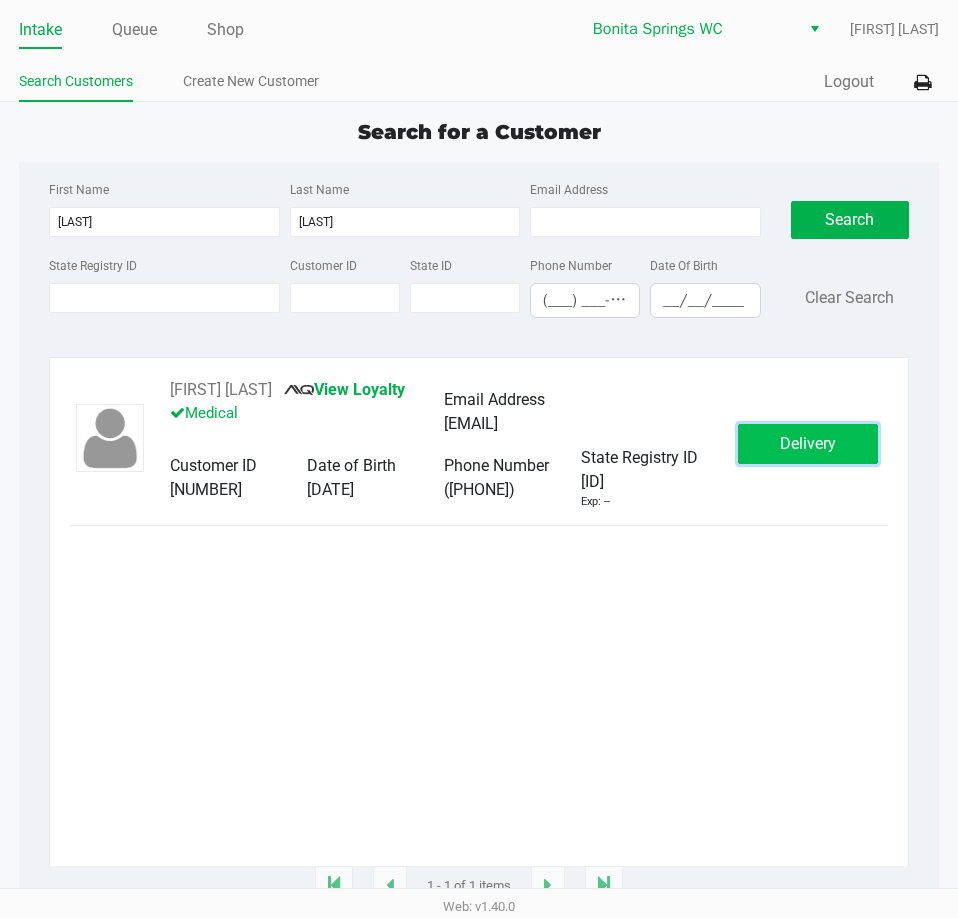 click on "Delivery" 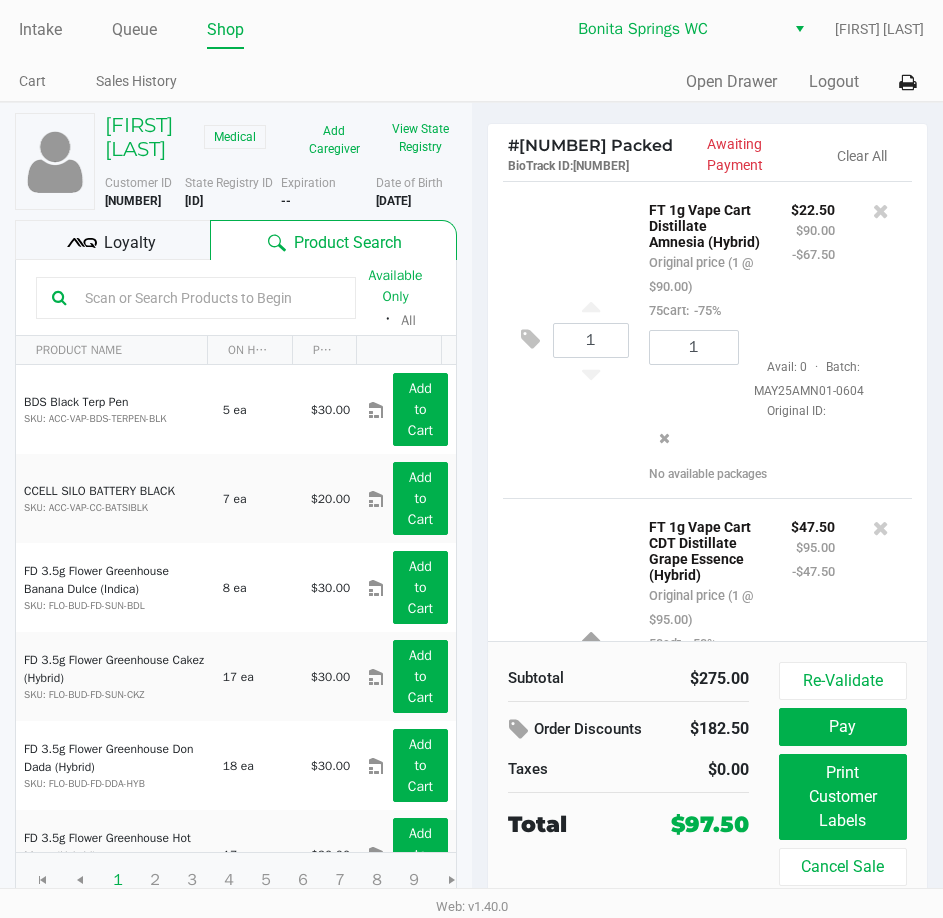 click on "TAMMIE TADLOCK   Medical   Add Caregiver   View State Registry" 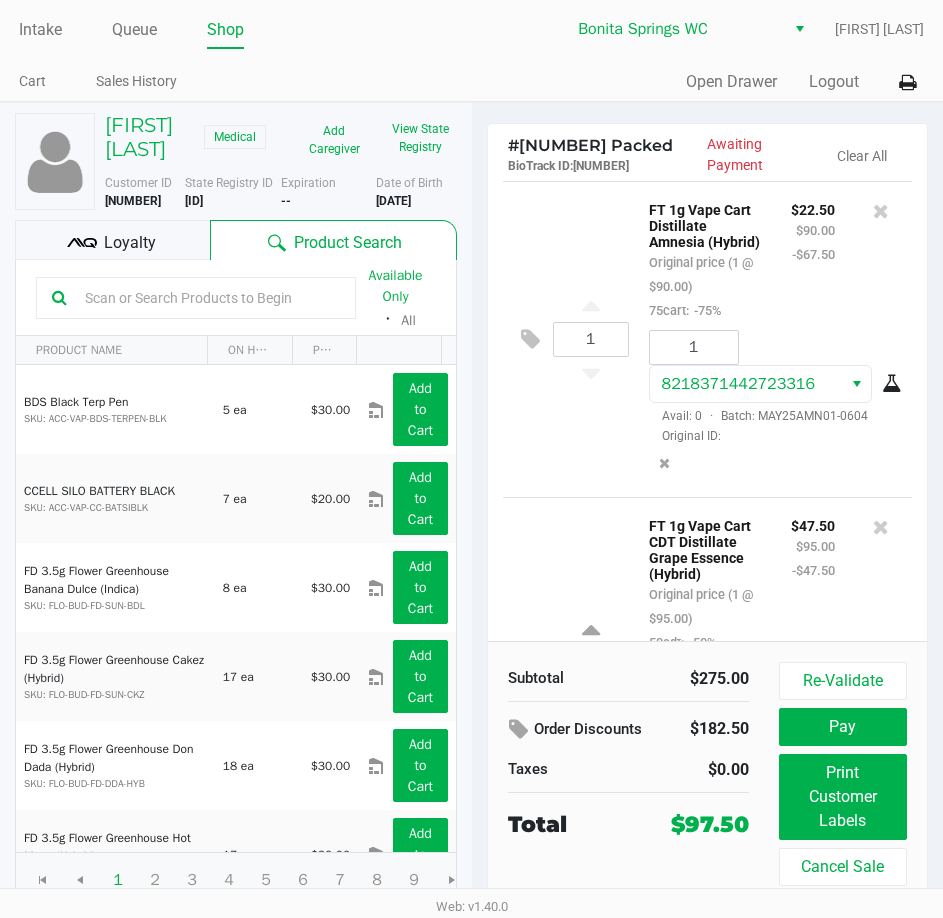 click on "Loyalty" 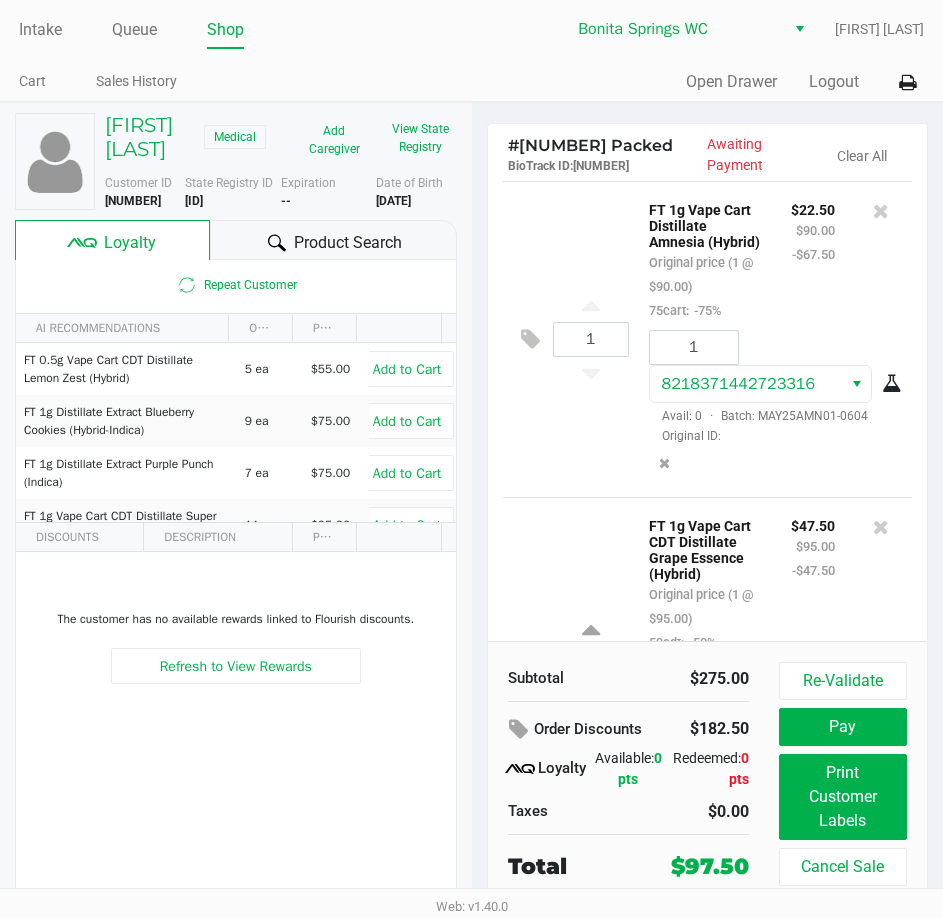 click on "#  11750510 Packed   BioTrack ID:   249449   Awaiting Payment   Clear All  1  FT 1g Vape Cart Distillate Amnesia (Hybrid)   Original price (1 @ $90.00)  75cart:  -75% $22.50 $90.00 -$67.50 1 8218371442723316  Avail: 0  ·  Batch: MAY25AMN01-0604   Original ID:   1  FT 1g Vape Cart CDT Distillate Grape Essence (Hybrid)   Original price (1 @ $95.00)  50cdt:  -50% $47.50 $95.00 -$47.50 1 0106871306606619  Avail: 0  ·  Batch: JUL25GPE01-0714   Original ID:   1  FT 1g Vape Cart Distillate Jealousy (Hybrid)   Original price (1 @ $90.00)  75cart:  -75% $22.50 $90.00 -$67.50 1 9797450679850020  Avail: 0  ·  Batch: FEB25JEL02-0227   Original ID:    Subtotal   $275.00   Order Discounts   $182.50
Loyalty   Available:   0 pts   Redeemed:   0 pts   Taxes   $0.00   Total   $97.50   Re-Validate   Pay   Print Customer Labels   Cancel Sale" 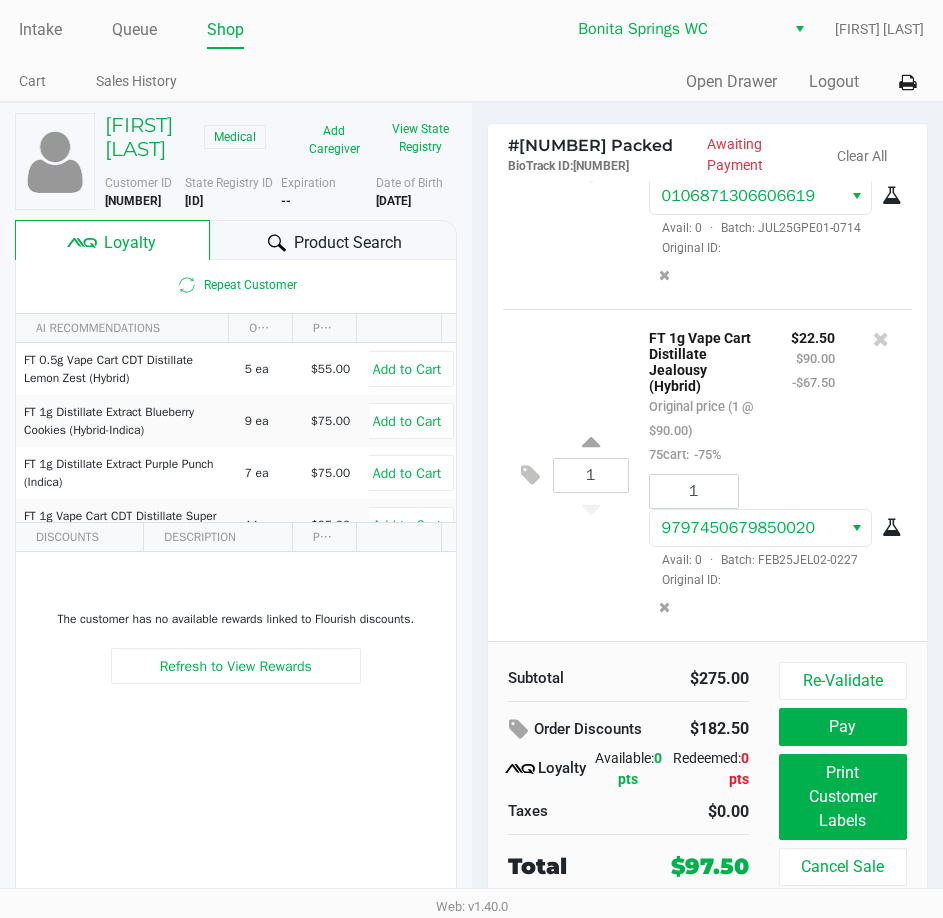 scroll, scrollTop: 565, scrollLeft: 0, axis: vertical 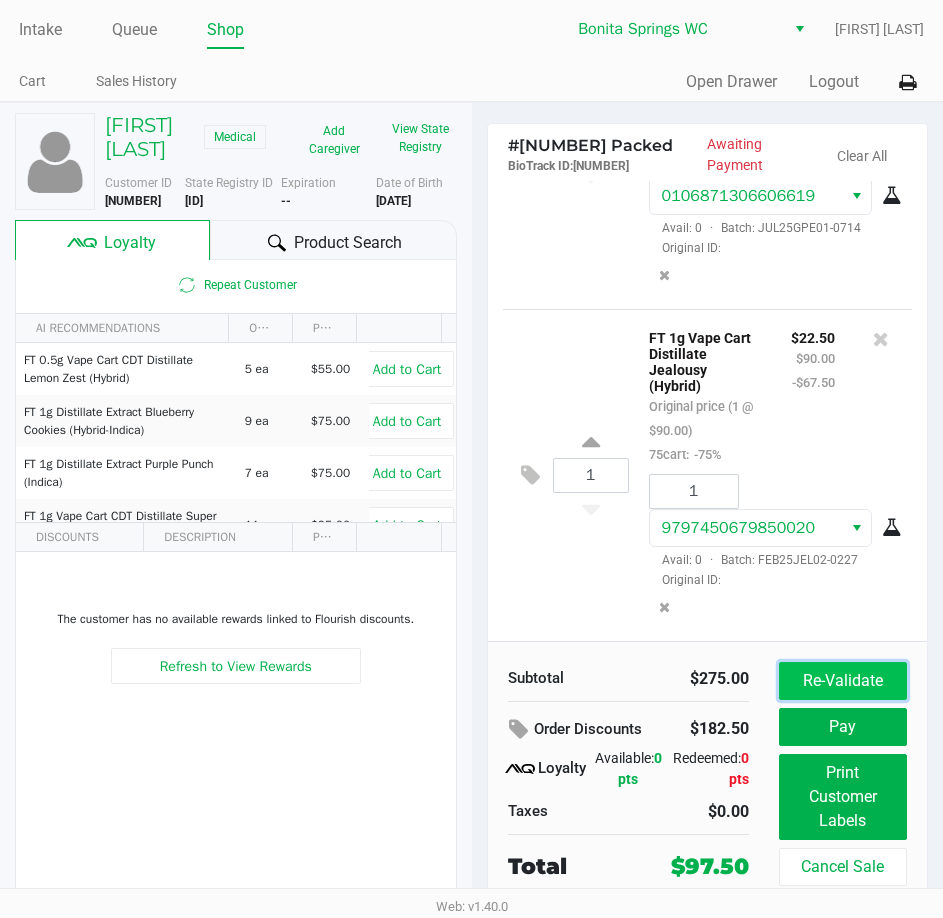 click on "Re-Validate" 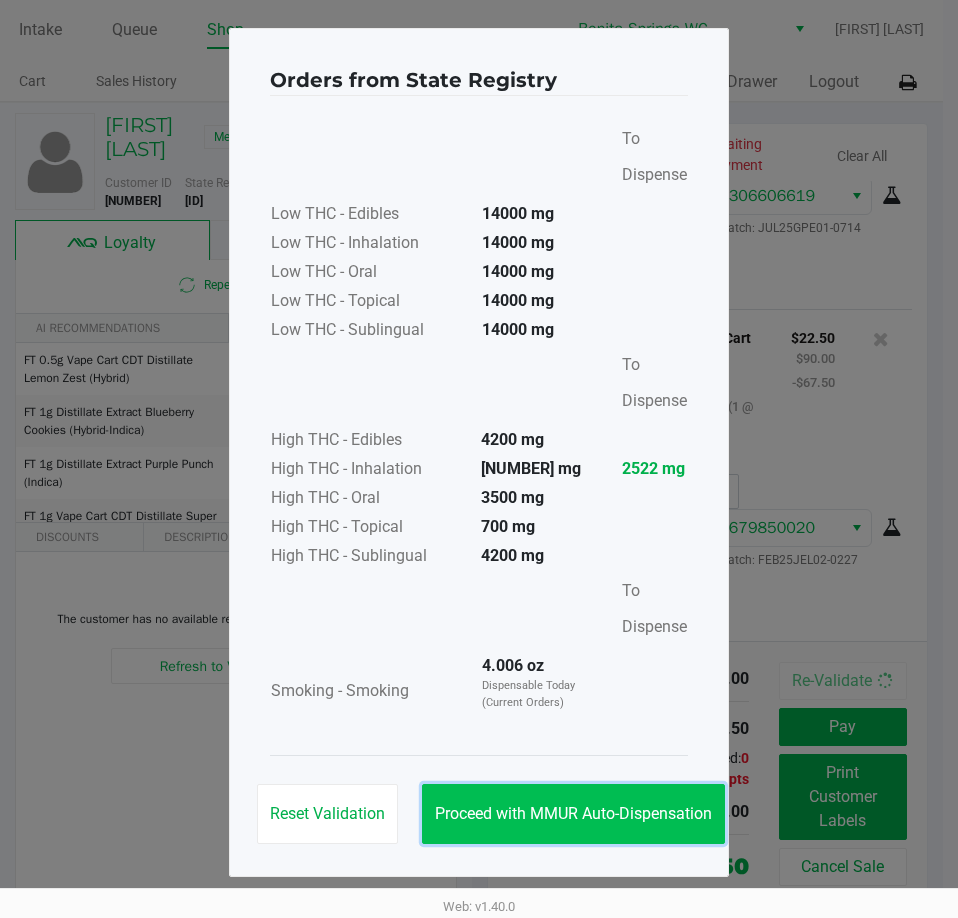 click on "Proceed with MMUR Auto-Dispensation" 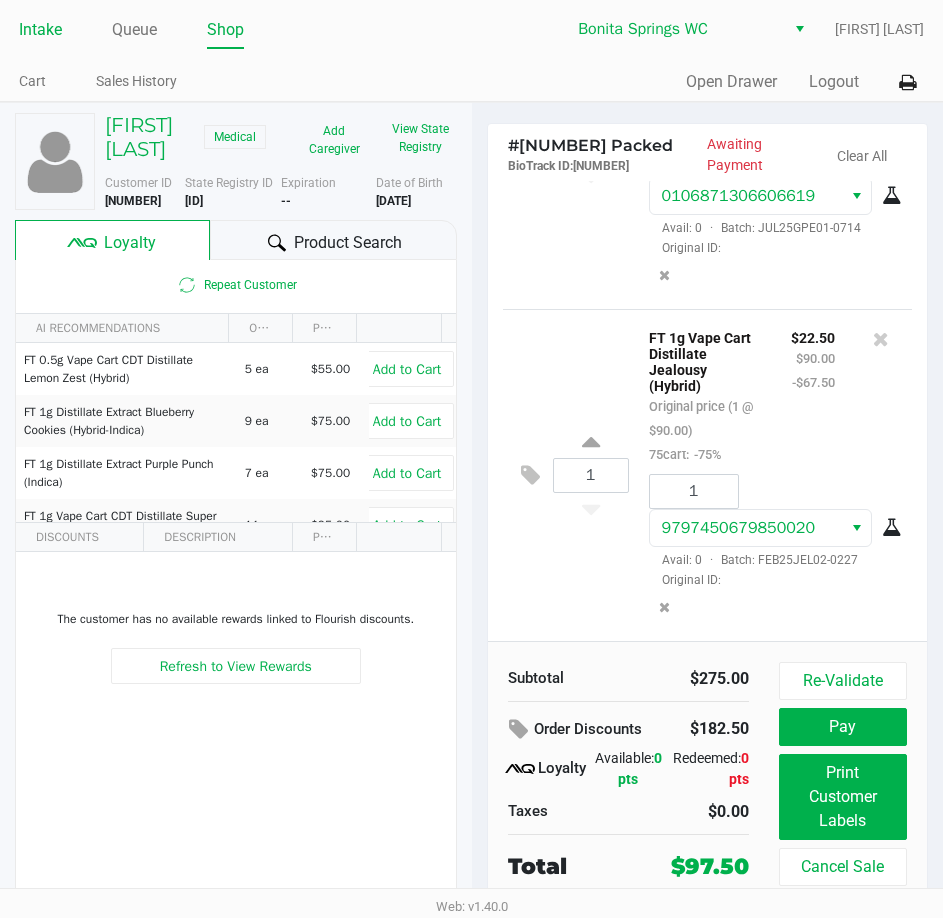 click on "Intake" 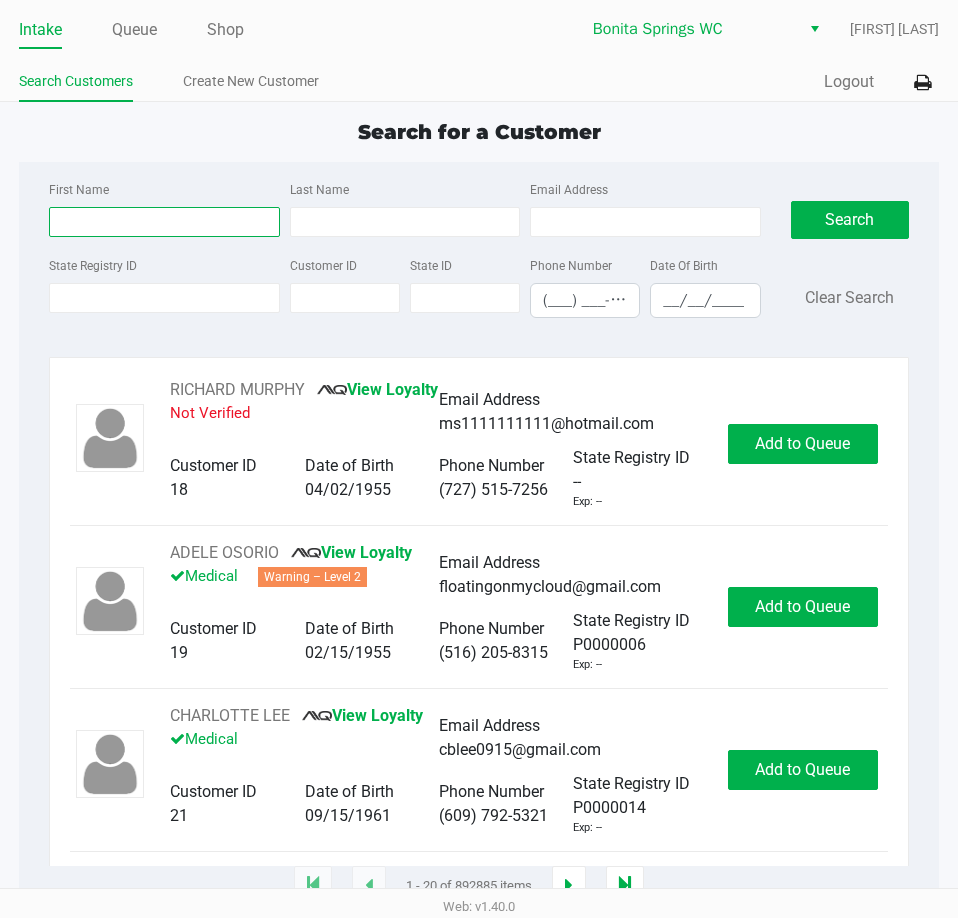 click on "First Name" at bounding box center [164, 222] 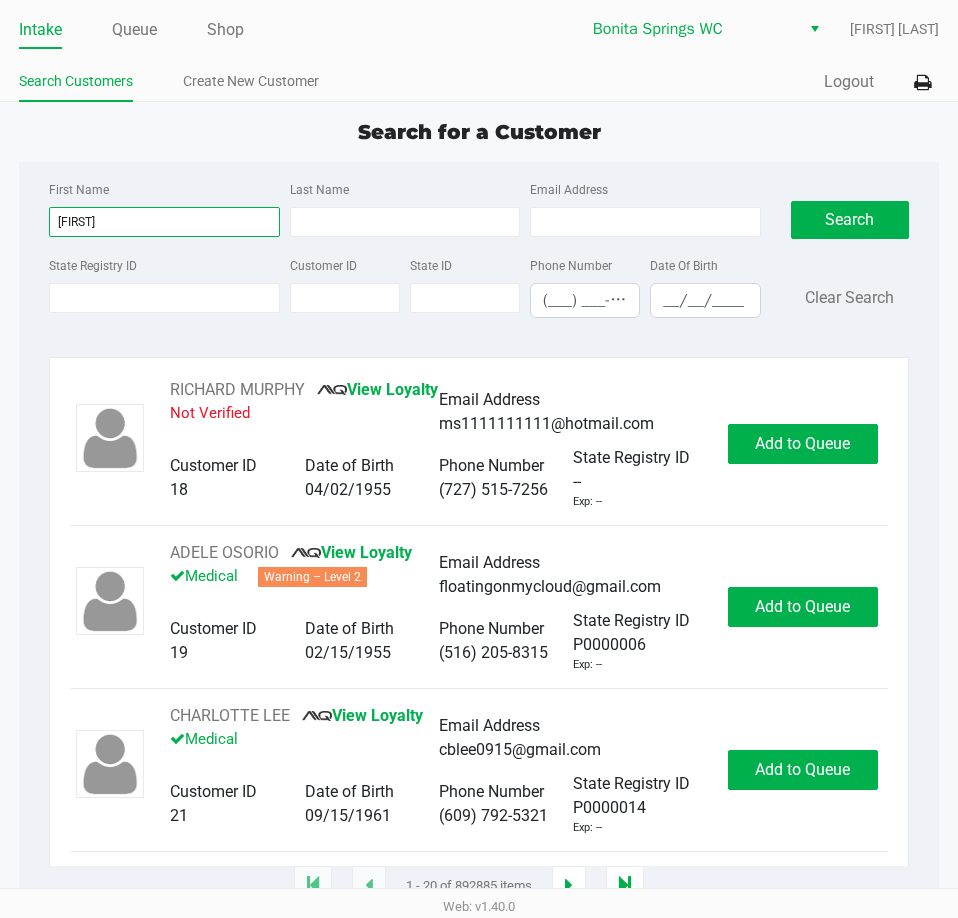 type on "melissa" 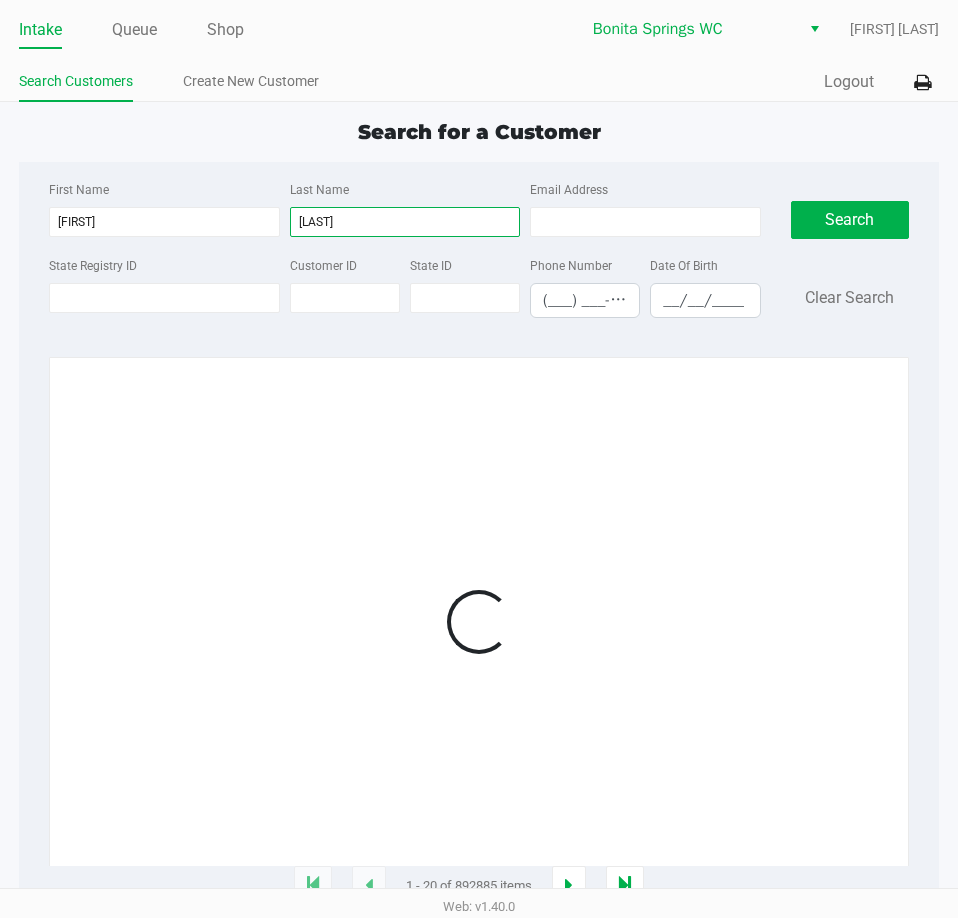 type on "buchman" 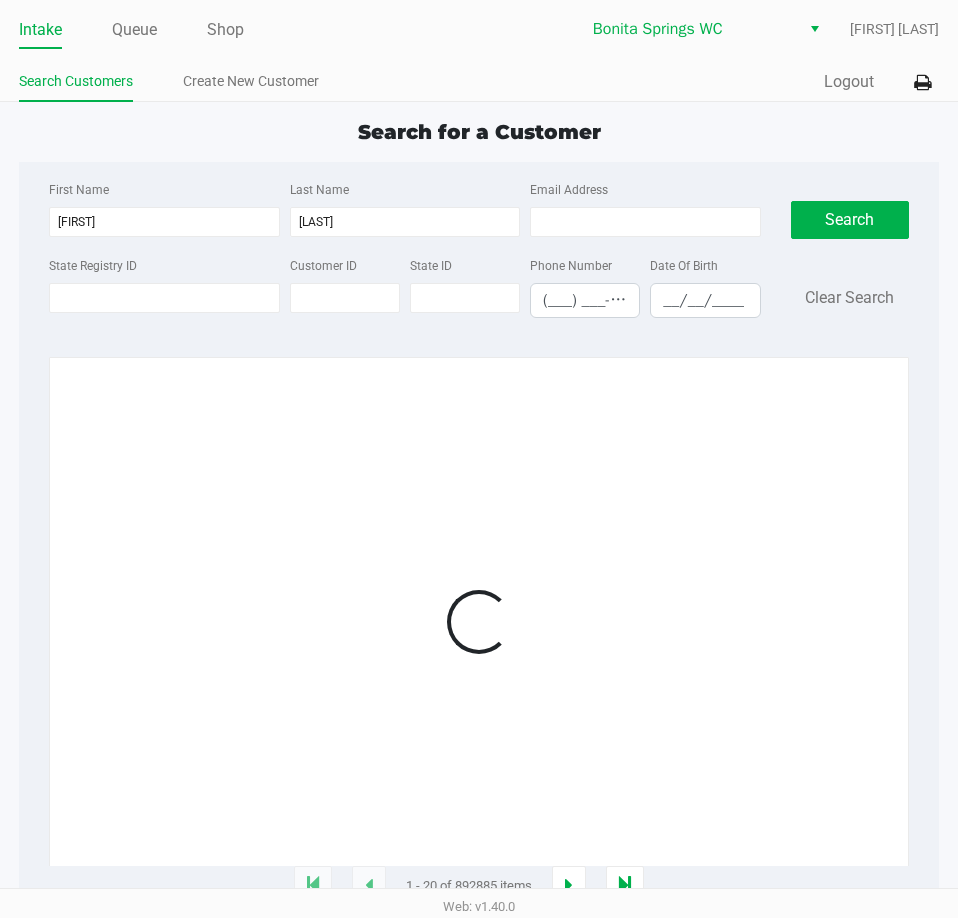 click on "First Name melissa Last Name buchman Email Address State Registry ID Customer ID State ID Phone Number (___) ___-____ Date Of Birth __/__/____  Search   Clear Search" 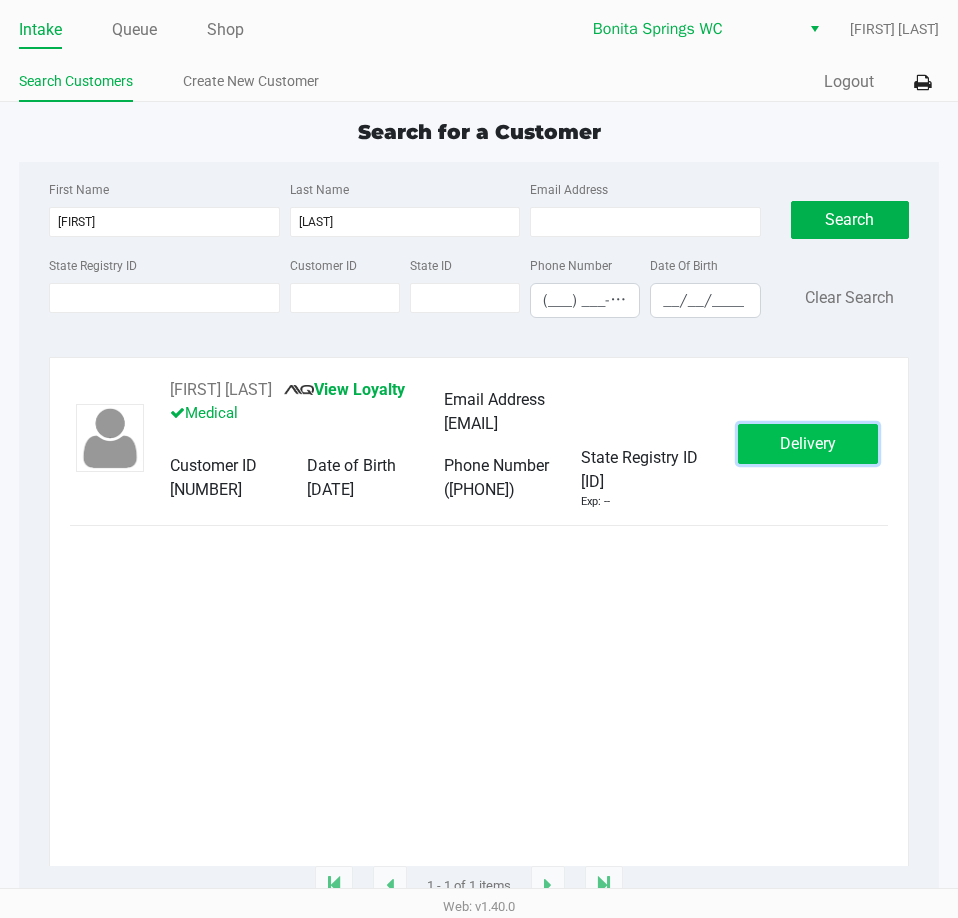 click on "Delivery" 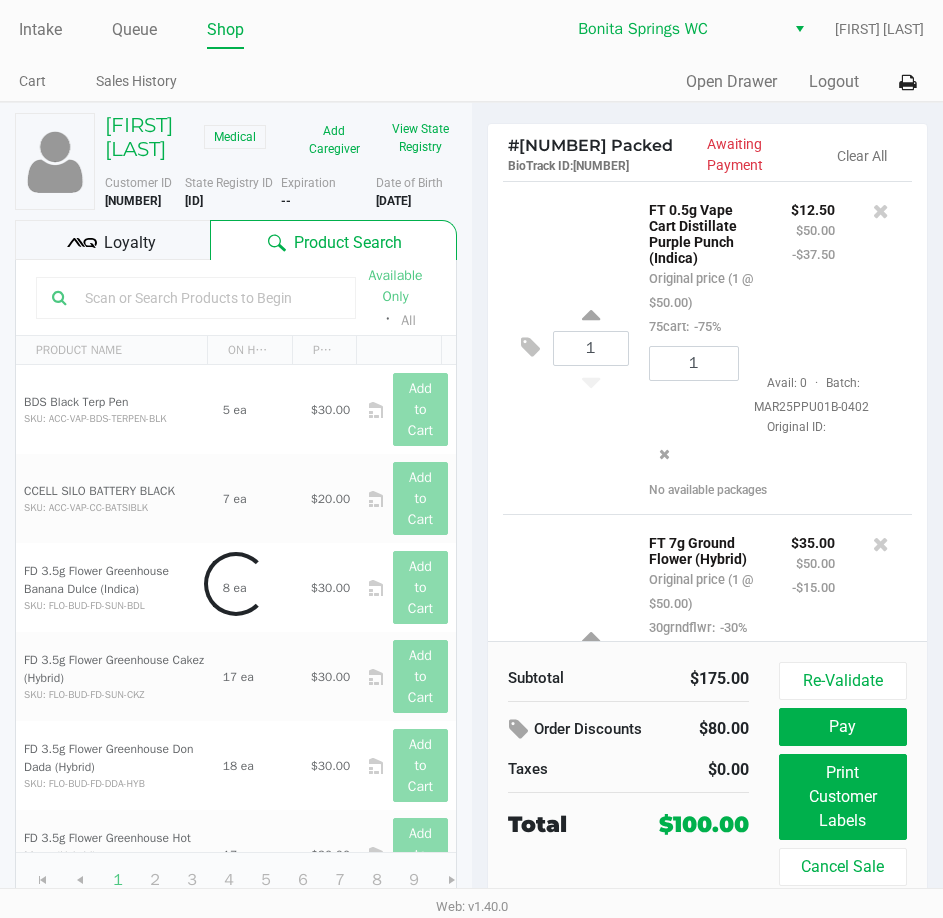 click on "Loyalty" 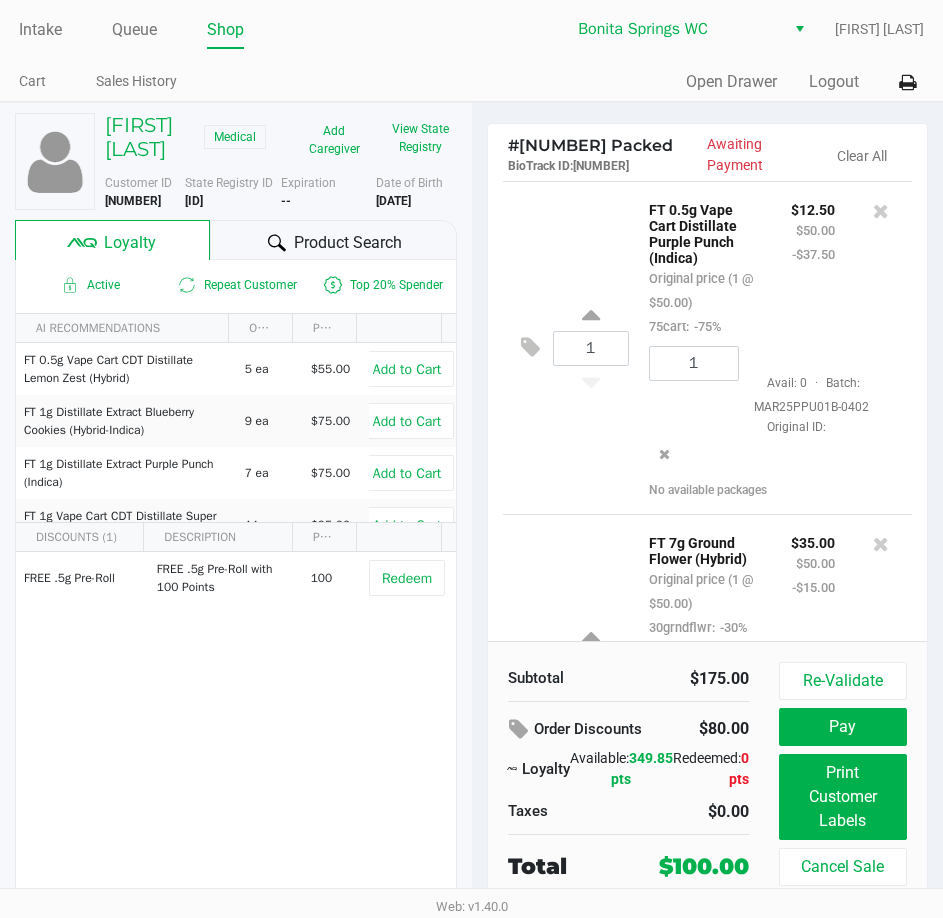 click on "Date of Birth   9/14/1985" 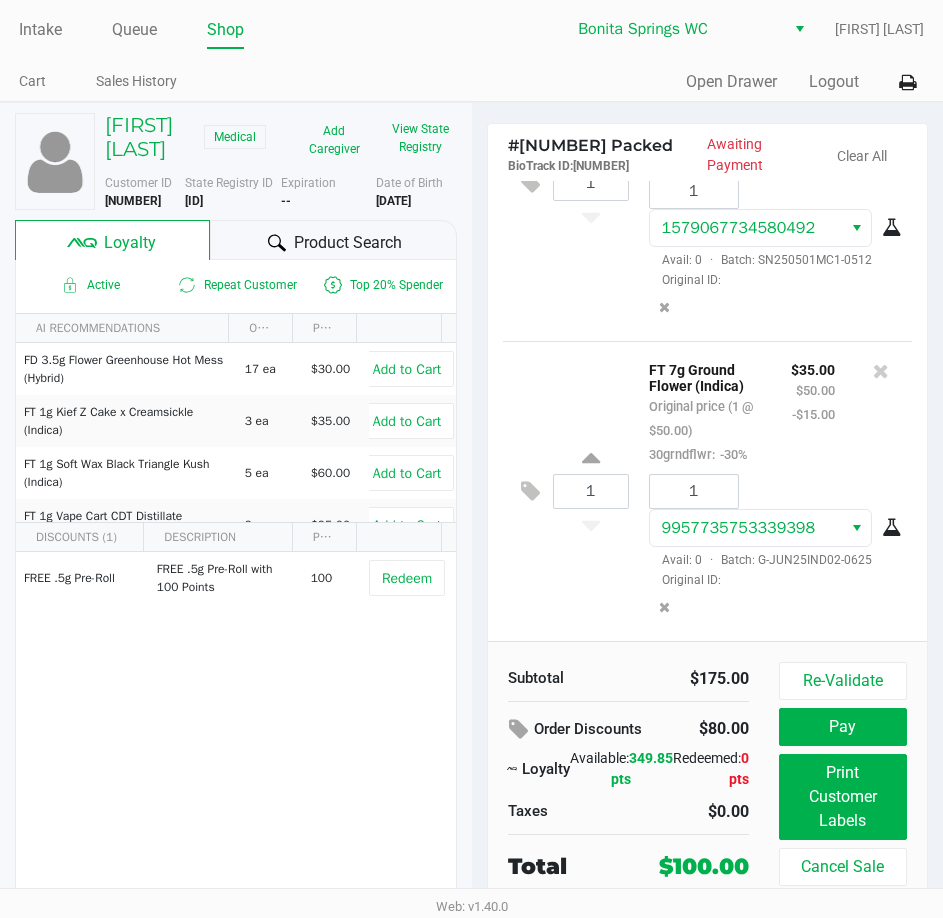 scroll, scrollTop: 847, scrollLeft: 0, axis: vertical 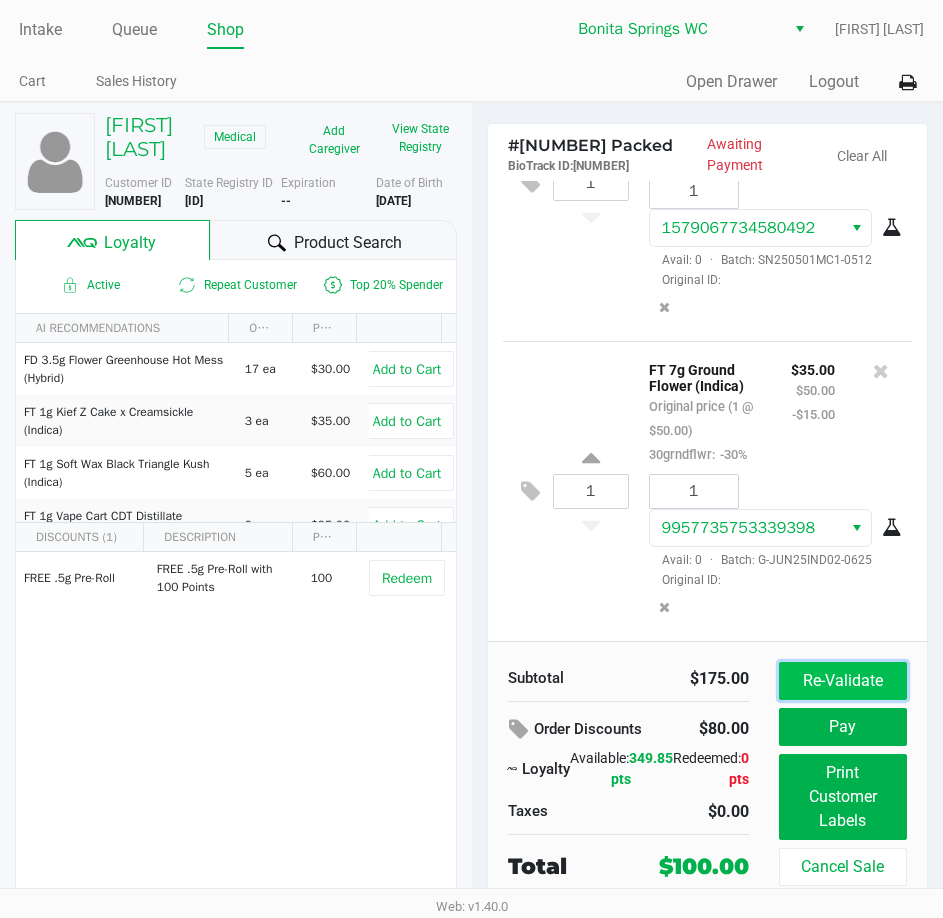 click on "Re-Validate" 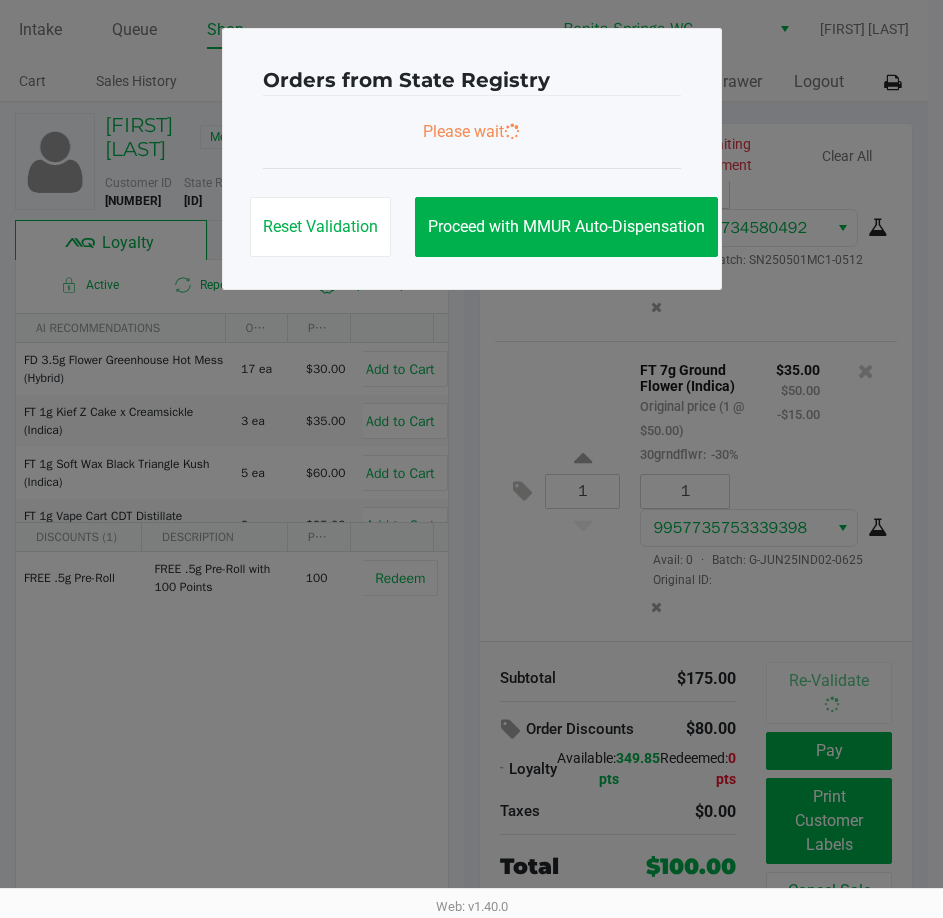 scroll, scrollTop: 0, scrollLeft: 0, axis: both 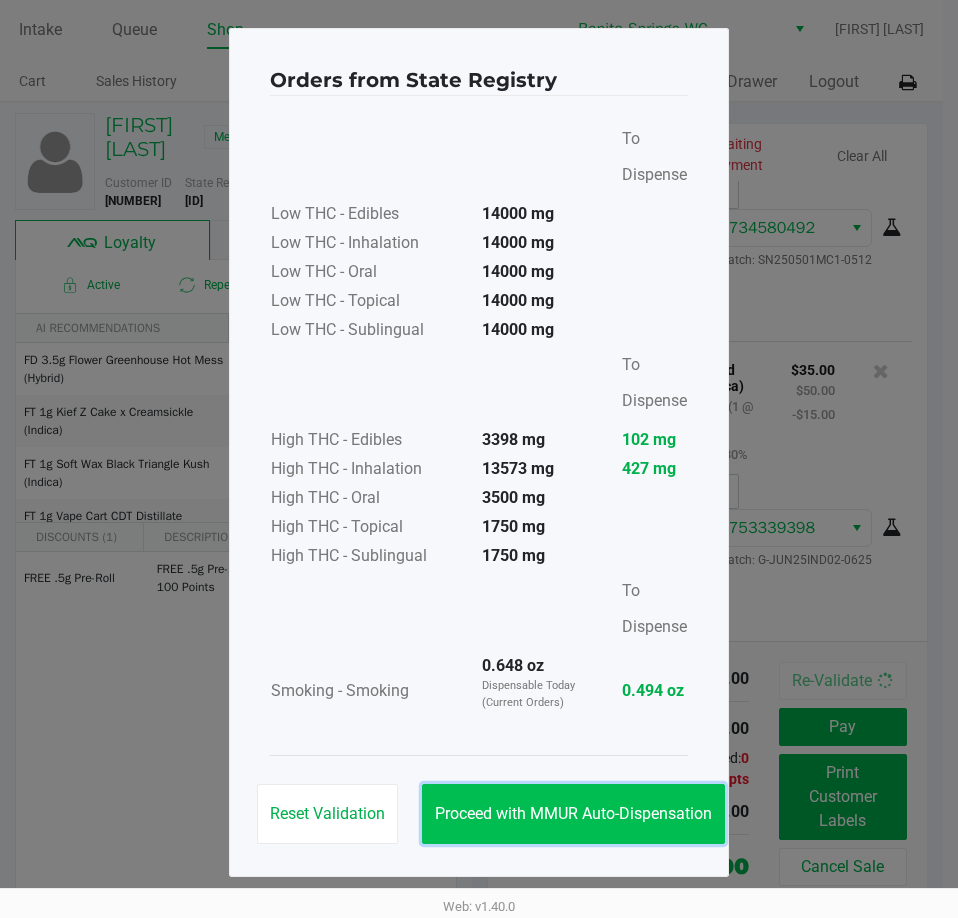 click on "Proceed with MMUR Auto-Dispensation" 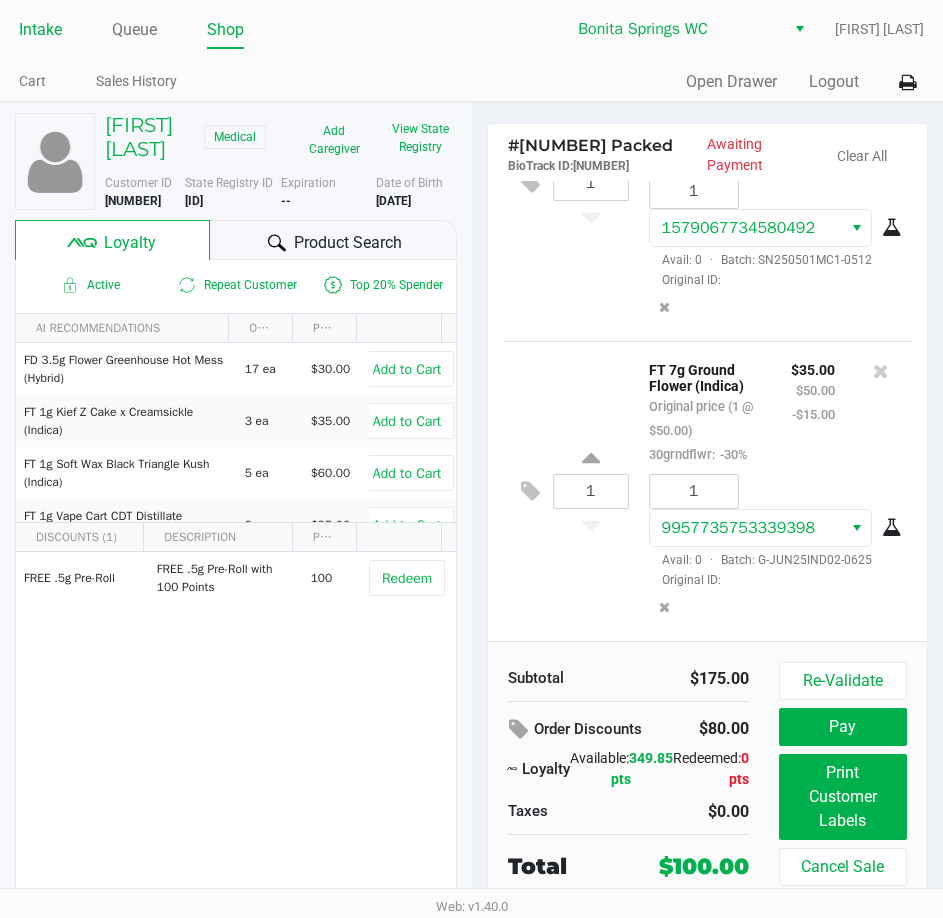 click on "Intake" 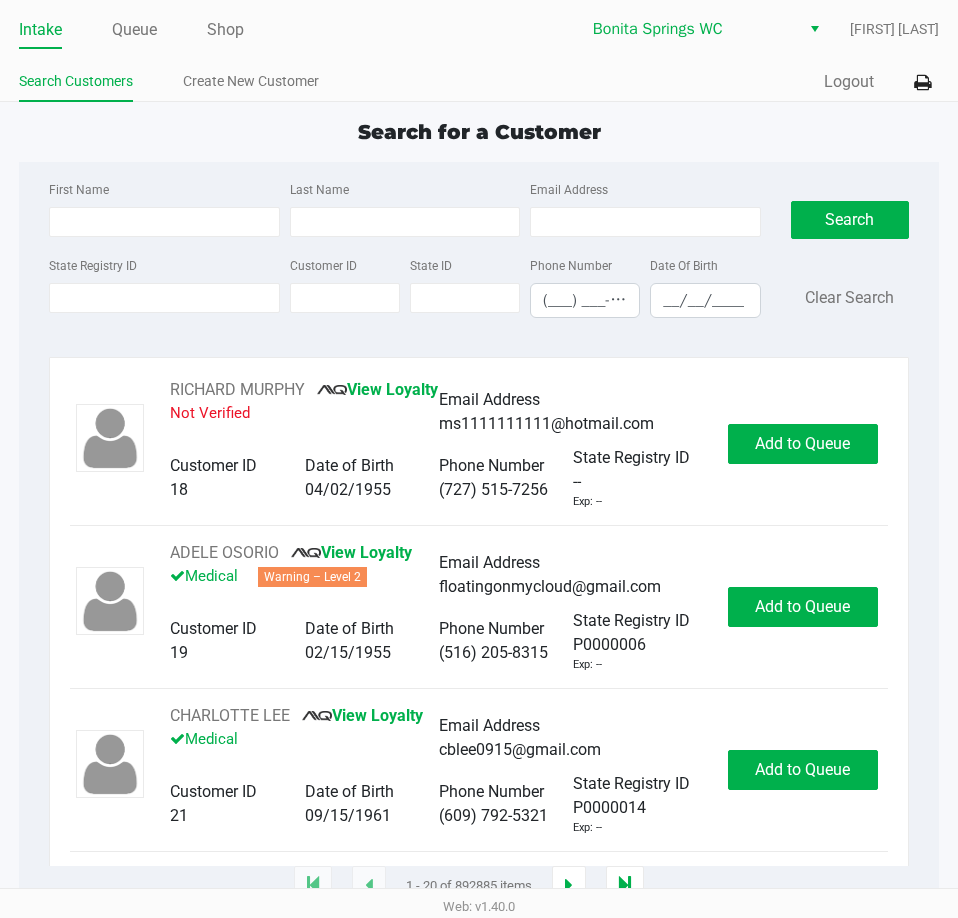 click on "First Name" 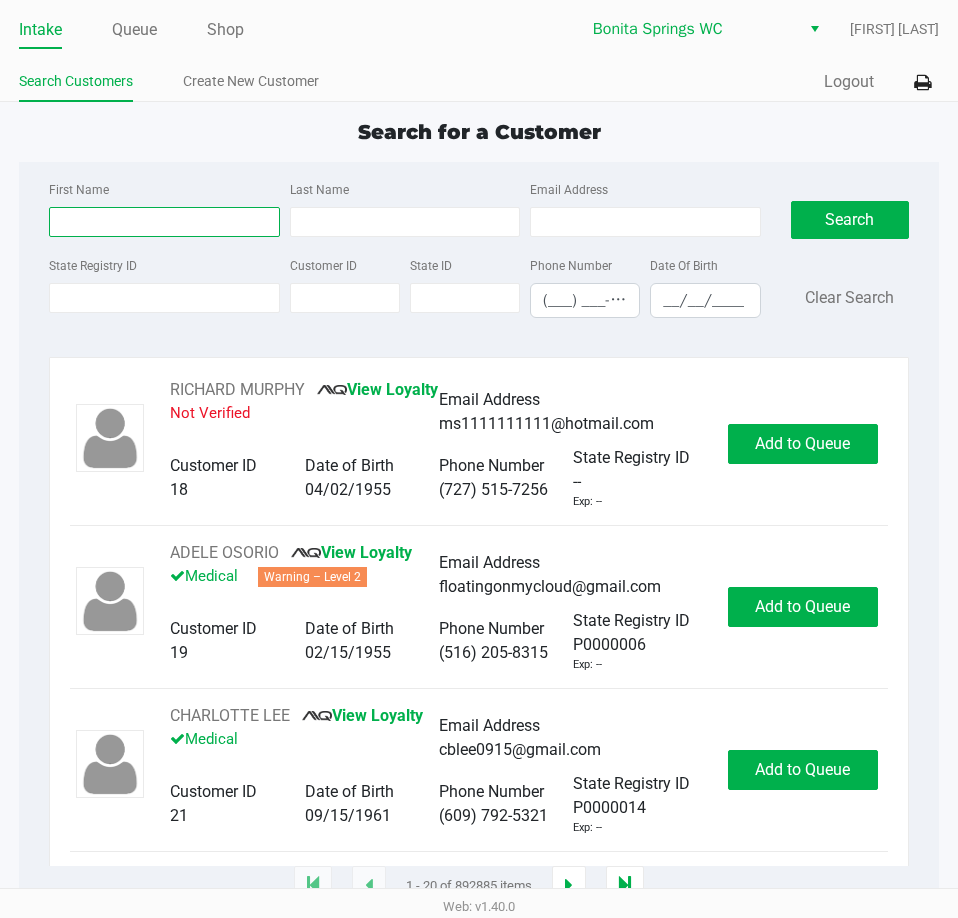 click on "First Name" at bounding box center [164, 222] 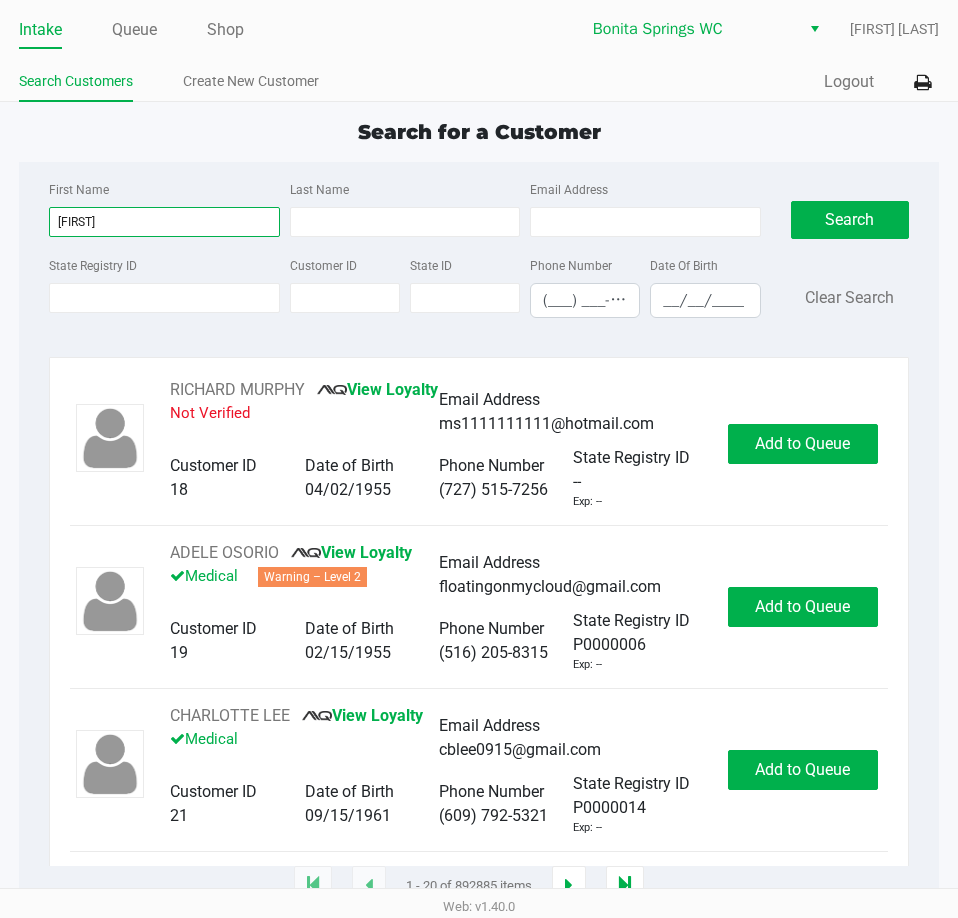 type on "michael" 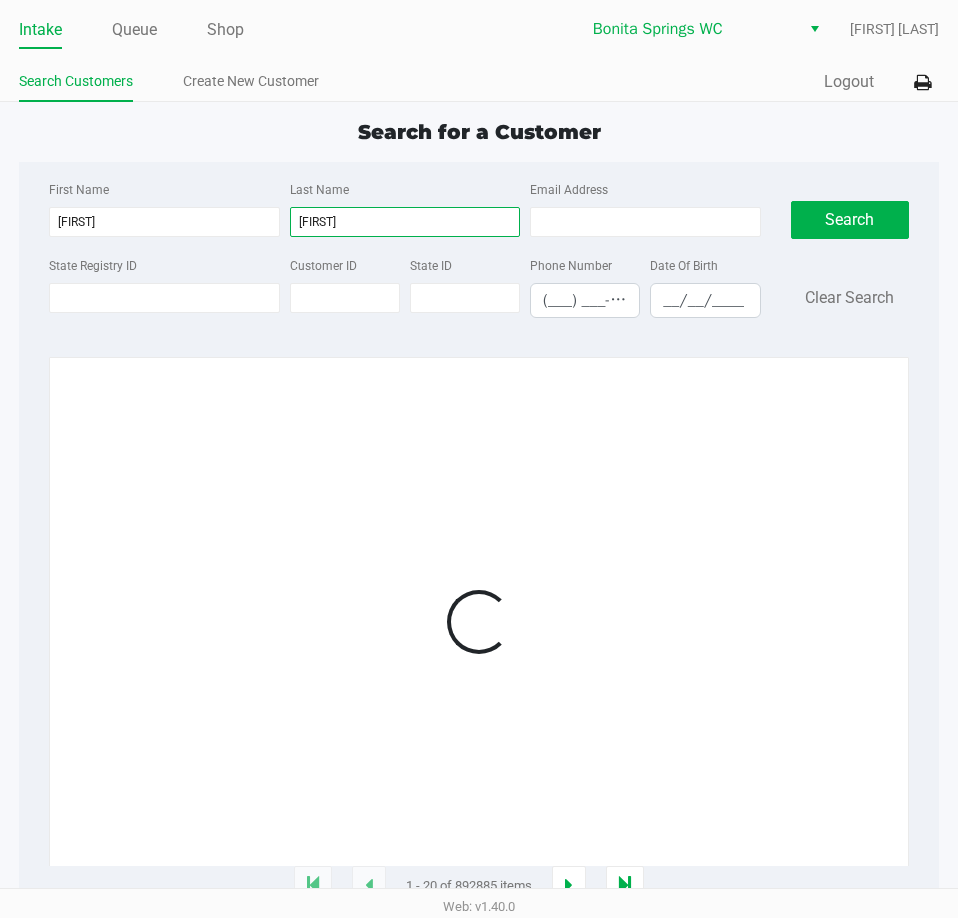 type on "vincent" 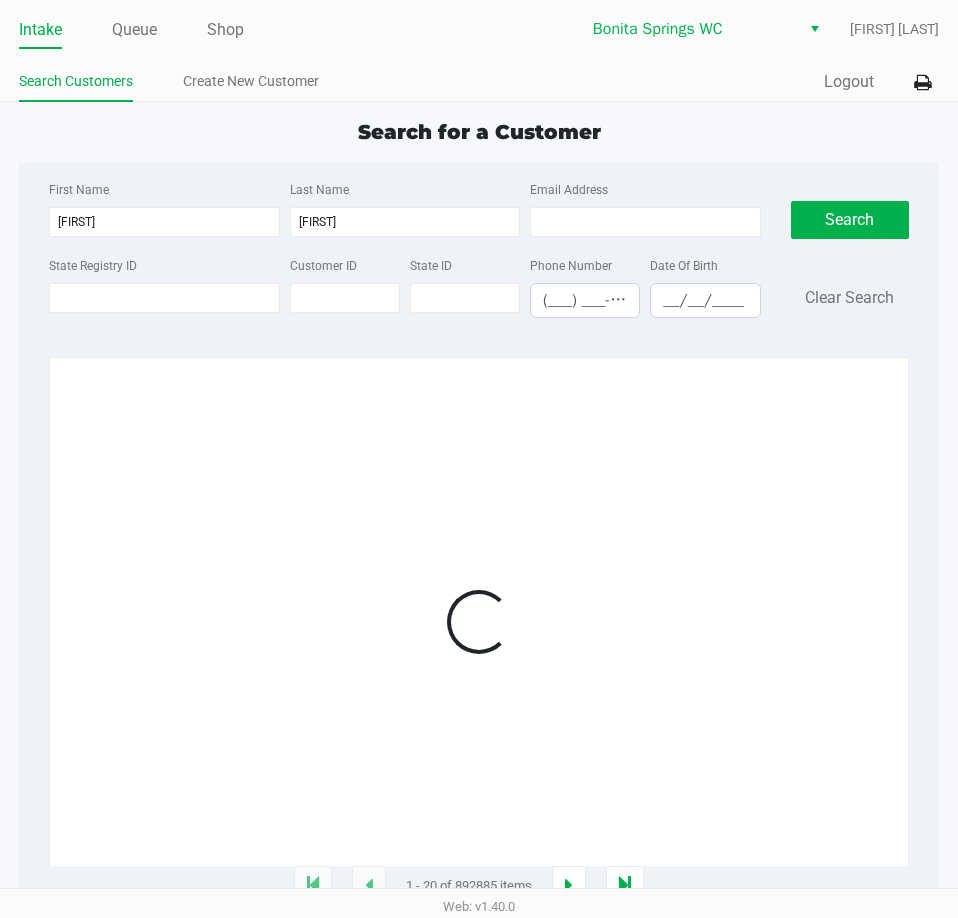 click on "First Name michael" 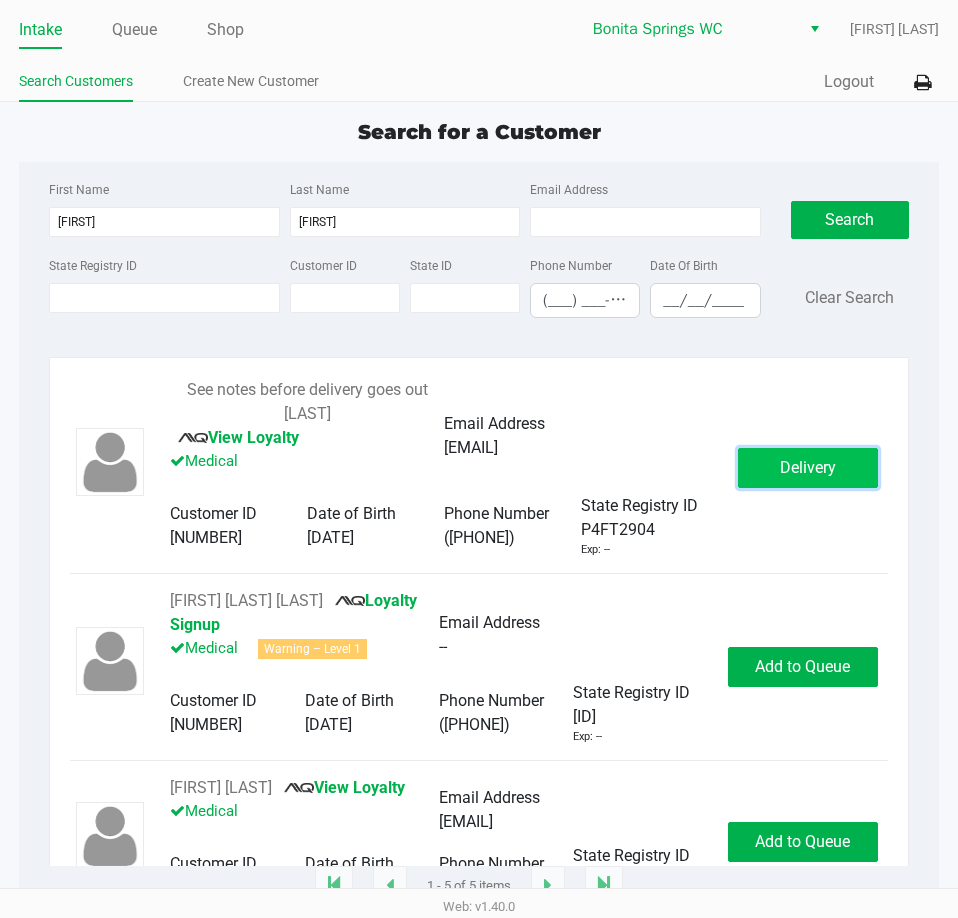 click on "Delivery" 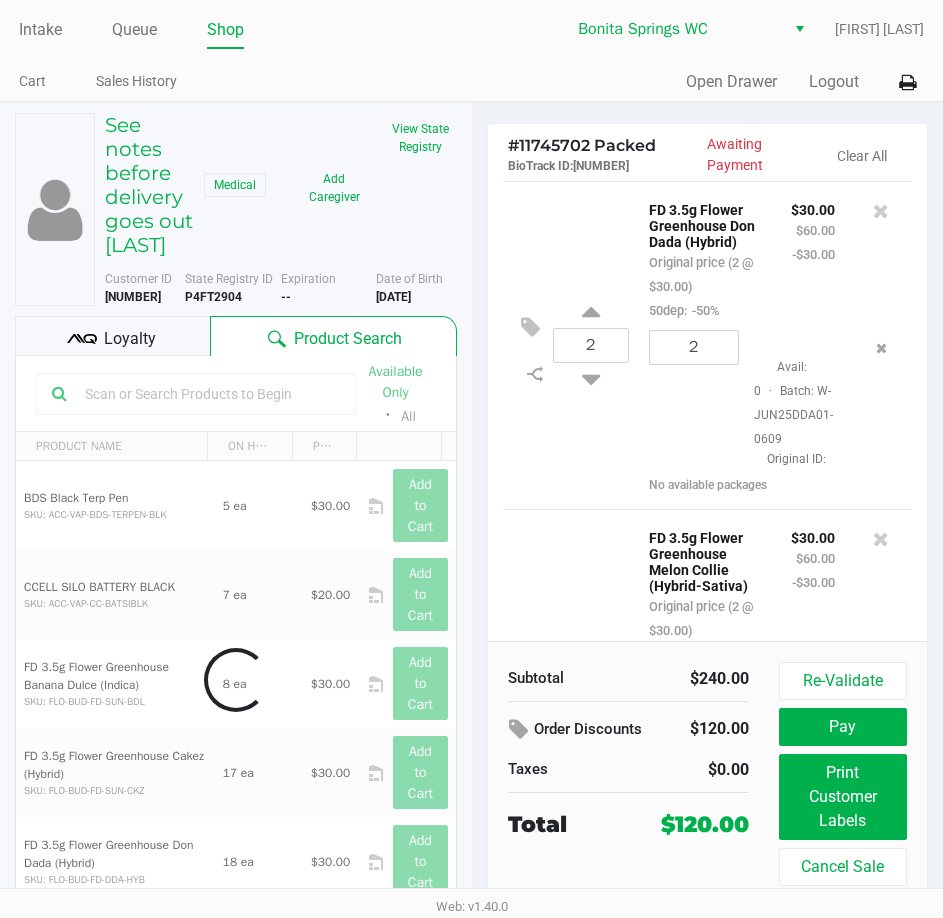 click on "Loyalty" 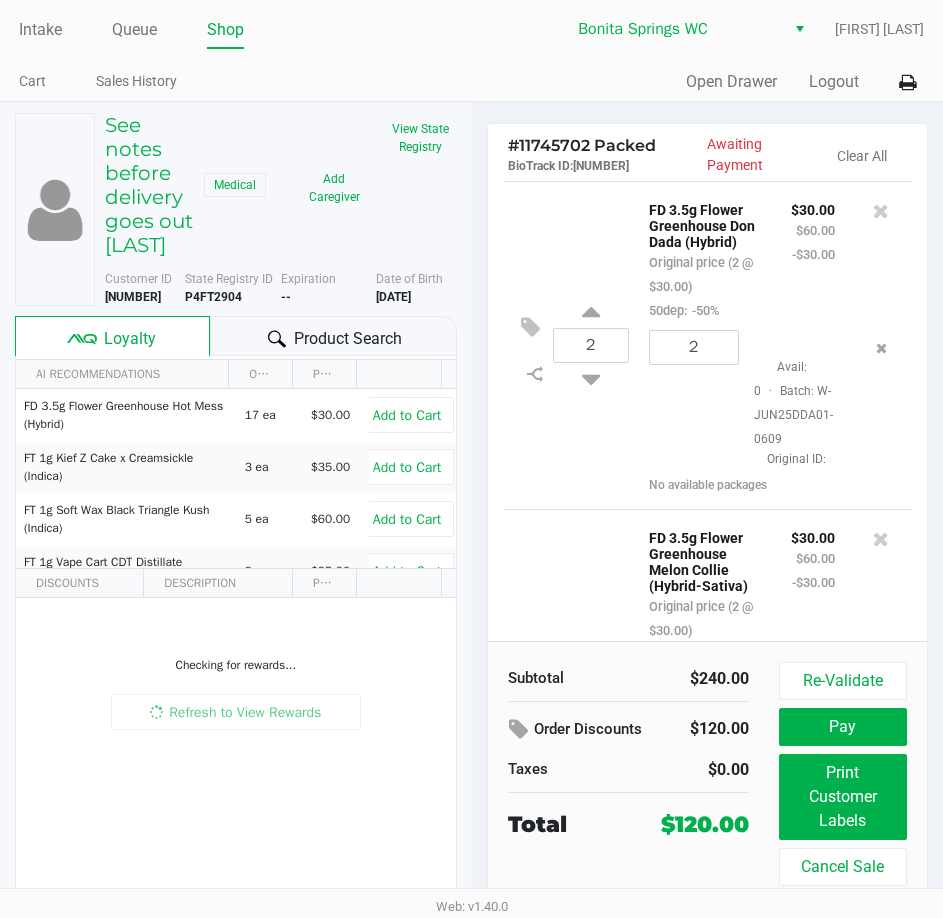 click on "#  11745702 Packed   BioTrack ID:   249458   Awaiting Payment   Clear All
2  FD 3.5g Flower Greenhouse Don Dada (Hybrid)   Original price (2 @ $30.00)  50dep:  -50% $30.00 $60.00 -$30.00 2  Avail: 0  ·  Batch: W-JUN25DDA01-0609   Original ID:    No available packages
2  FD 3.5g Flower Greenhouse Melon Collie (Hybrid-Sativa)   Original price (2 @ $30.00)  50dep:  -50% $30.00 $60.00 -$30.00 2  Avail: 0  ·  Batch: W-JUN25MEC02-0626   Original ID:    No available packages
2  FD 3.5g Flower Greenhouse Banana Dulce (Indica)   Original price (2 @ $30.00)  50dep:  -50% $30.00 $60.00 -$30.00 2  Avail: 0  ·  Batch: W-JUN25BDL01-0702   Original ID:    No available packages
2  FD 3.5g Flower Greenhouse Lemon Zest (Hybrid)   Original price (2 @ $30.00)  50dep:  -50% $30.00 $60.00 -$30.00 2  Avail: 0  ·  Batch: W-MAR25LMZ02-0403   Original ID:    No available packages   Subtotal   $240.00" 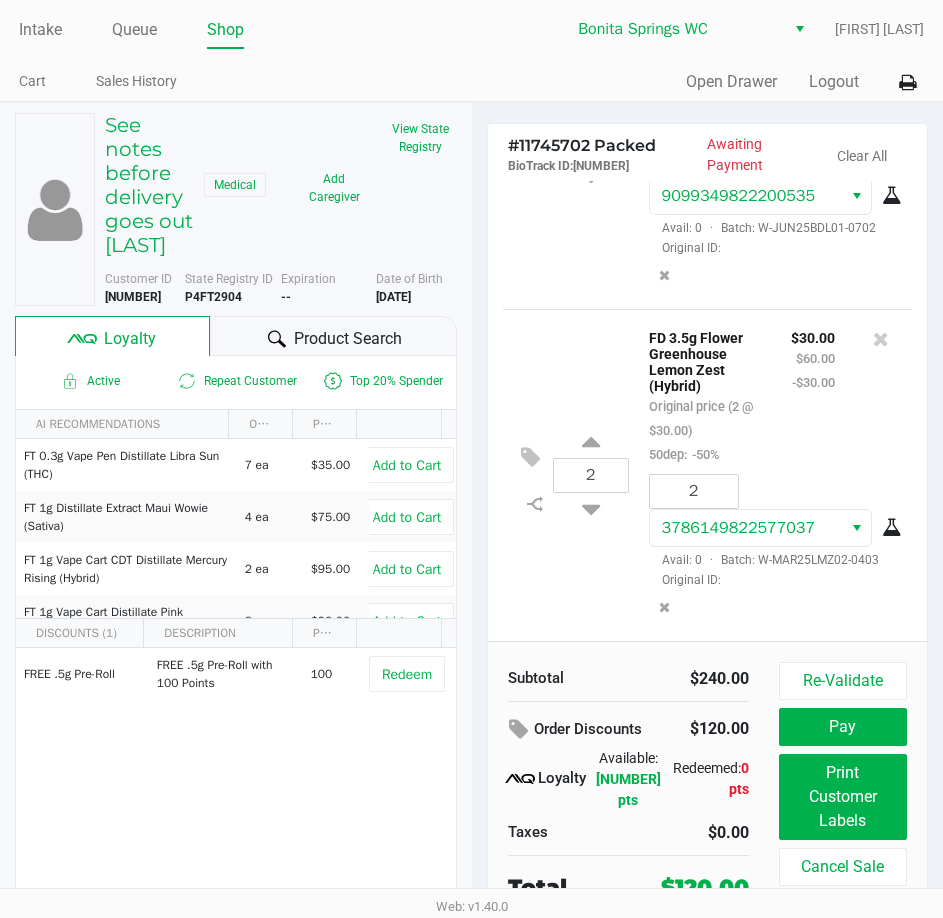 scroll, scrollTop: 884, scrollLeft: 0, axis: vertical 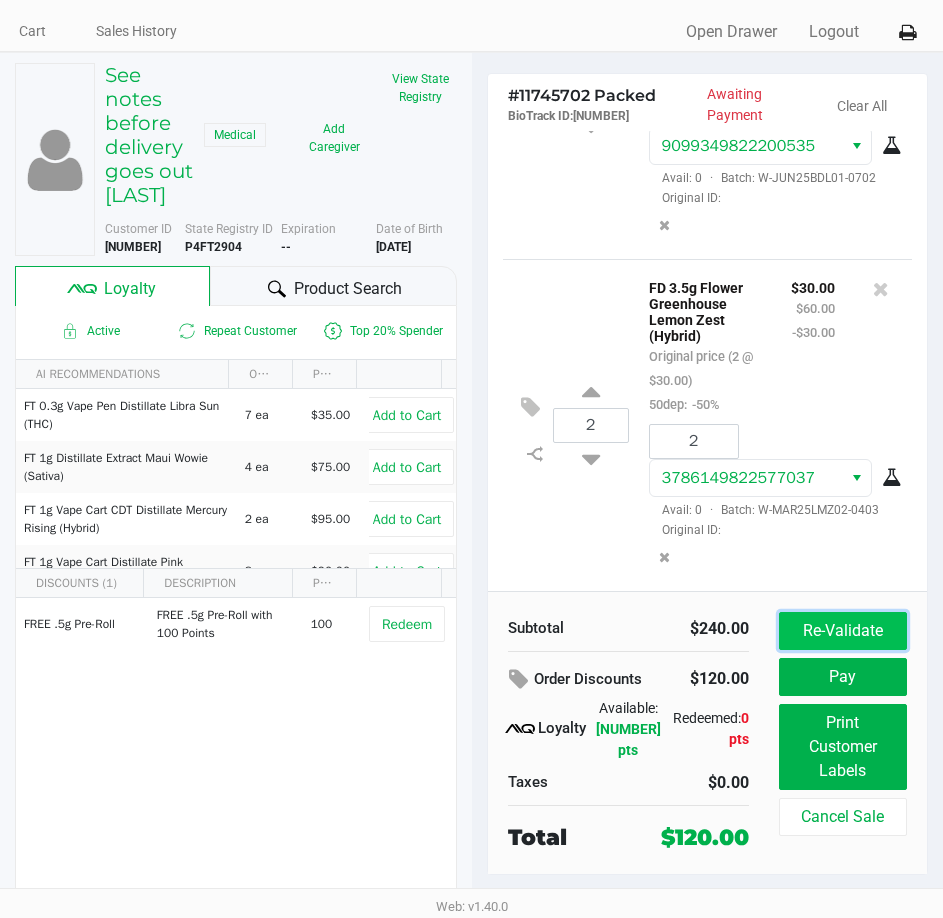 click on "Re-Validate" 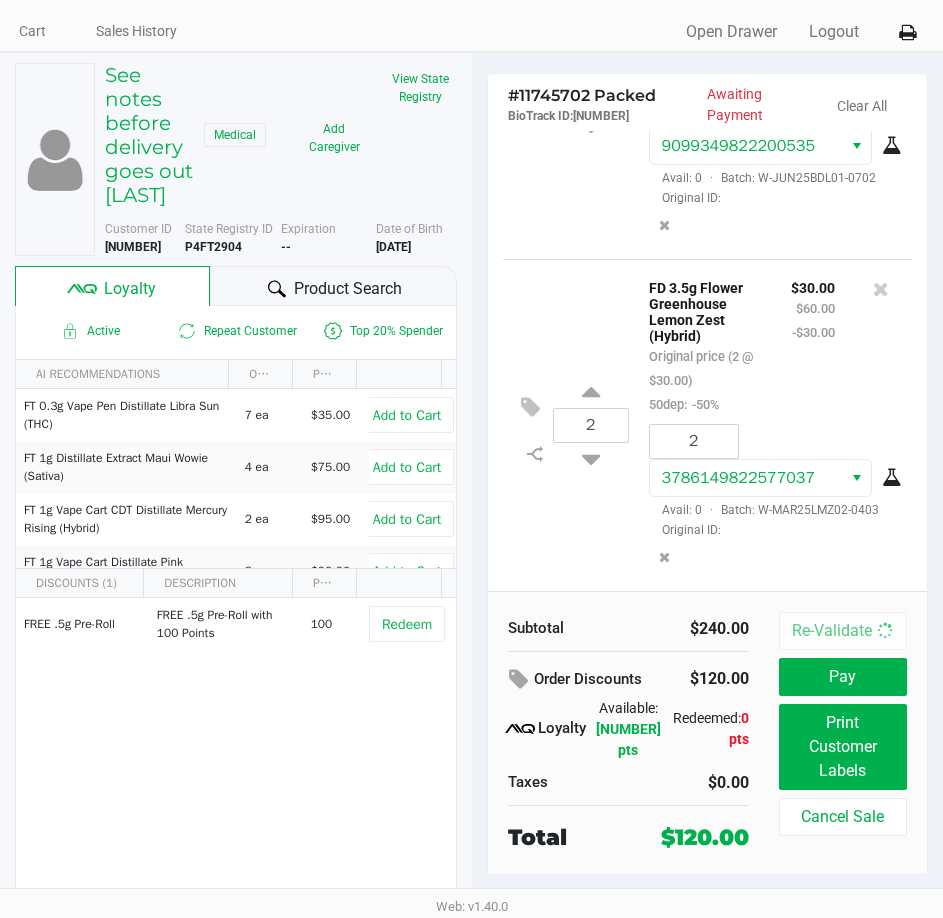 scroll, scrollTop: 0, scrollLeft: 0, axis: both 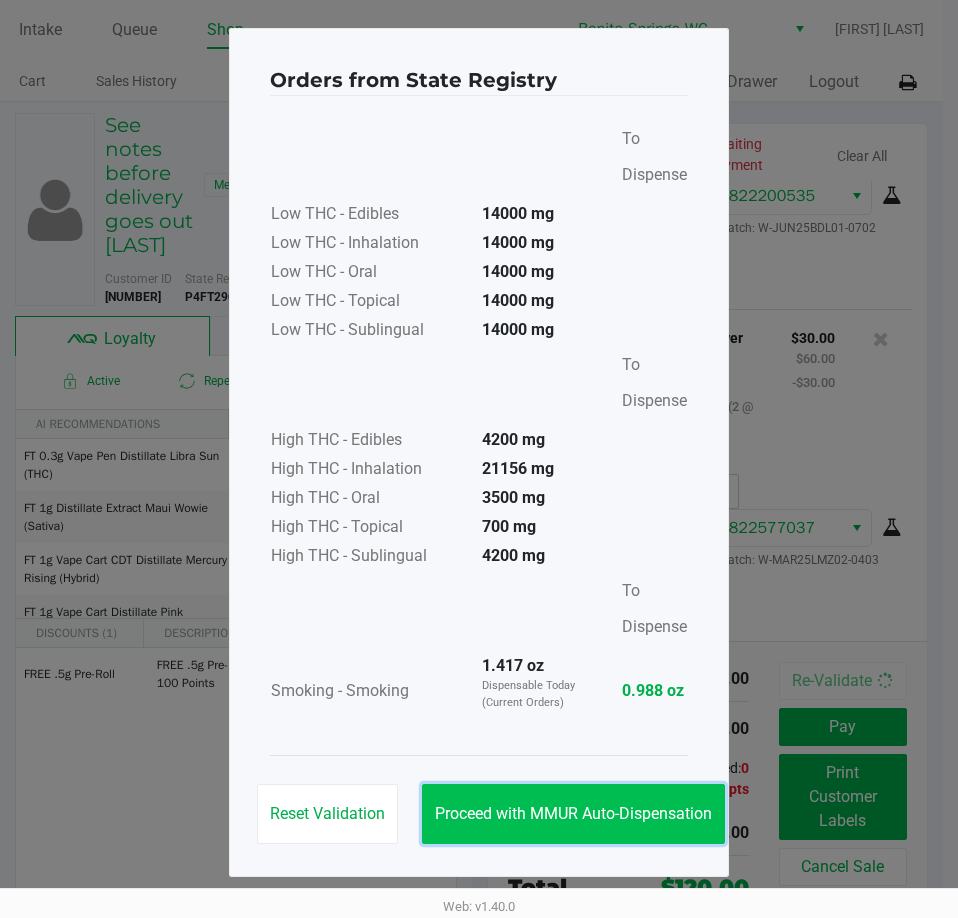 click on "Proceed with MMUR Auto-Dispensation" 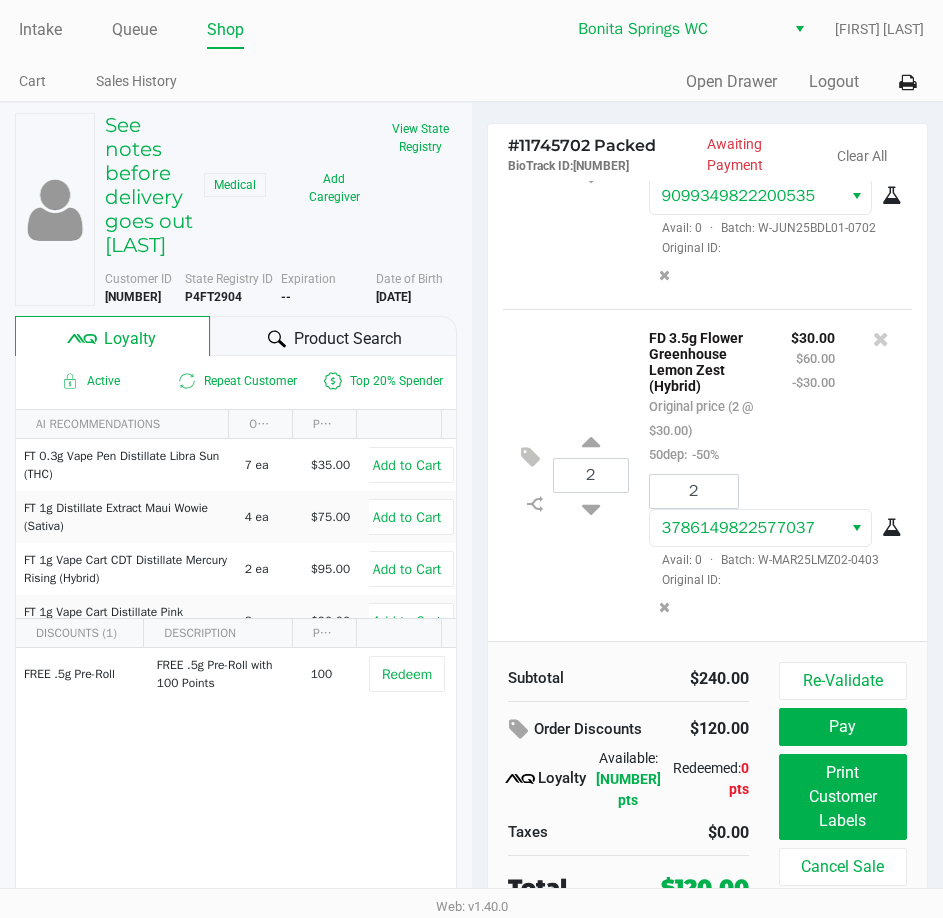 click on "2  FD 3.5g Flower Greenhouse Don Dada (Hybrid)   Original price (2 @ $30.00)  50dep:  -50% $30.00 $60.00 -$30.00 2 7333136005043768  Avail: 0  ·  Batch: W-JUN25DDA01-0609   Original ID:
2  FD 3.5g Flower Greenhouse Melon Collie (Hybrid-Sativa)   Original price (2 @ $30.00)  50dep:  -50% $30.00 $60.00 -$30.00 2 6041948336503249  Avail: 0  ·  Batch: W-JUN25MEC02-0626   Original ID:
2  FD 3.5g Flower Greenhouse Banana Dulce (Indica)   Original price (2 @ $30.00)  50dep:  -50% $30.00 $60.00 -$30.00 2 9099349822200535  Avail: 0  ·  Batch: W-JUN25BDL01-0702   Original ID:
2  FD 3.5g Flower Greenhouse Lemon Zest (Hybrid)   Original price (2 @ $30.00)  50dep:  -50% $30.00 $60.00 -$30.00 2 3786149822577037  Avail: 0  ·  Batch: W-MAR25LMZ02-0403   Original ID:" 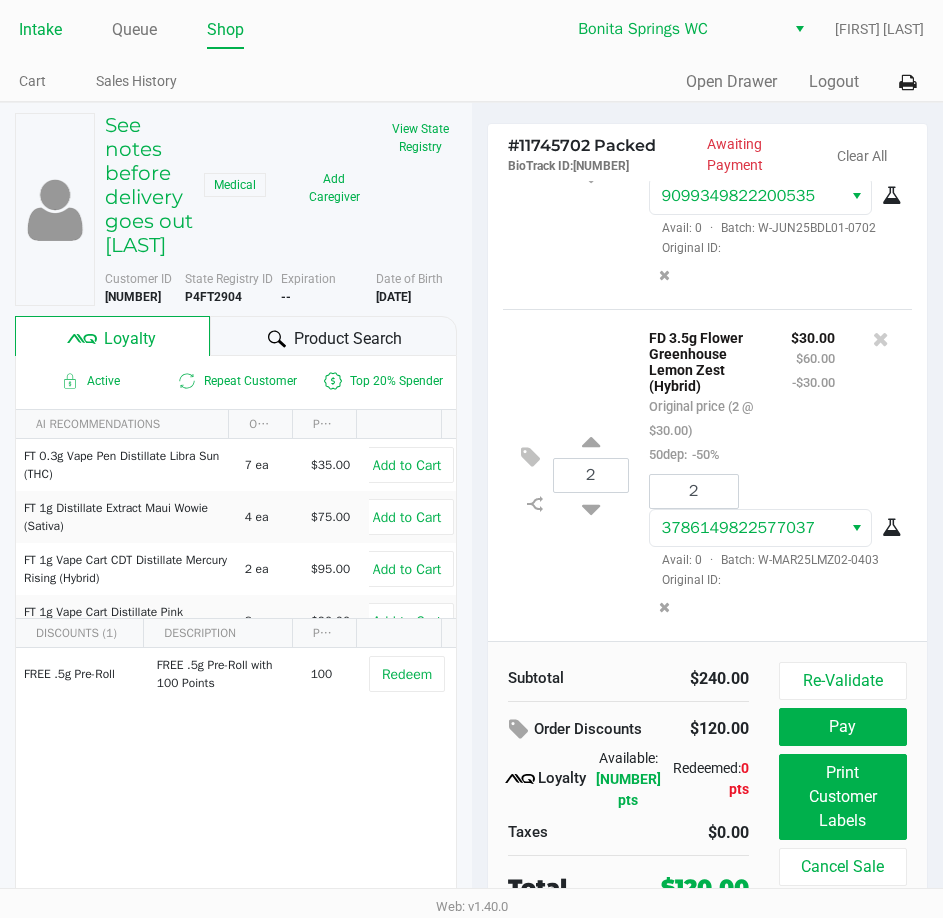 click on "Intake" 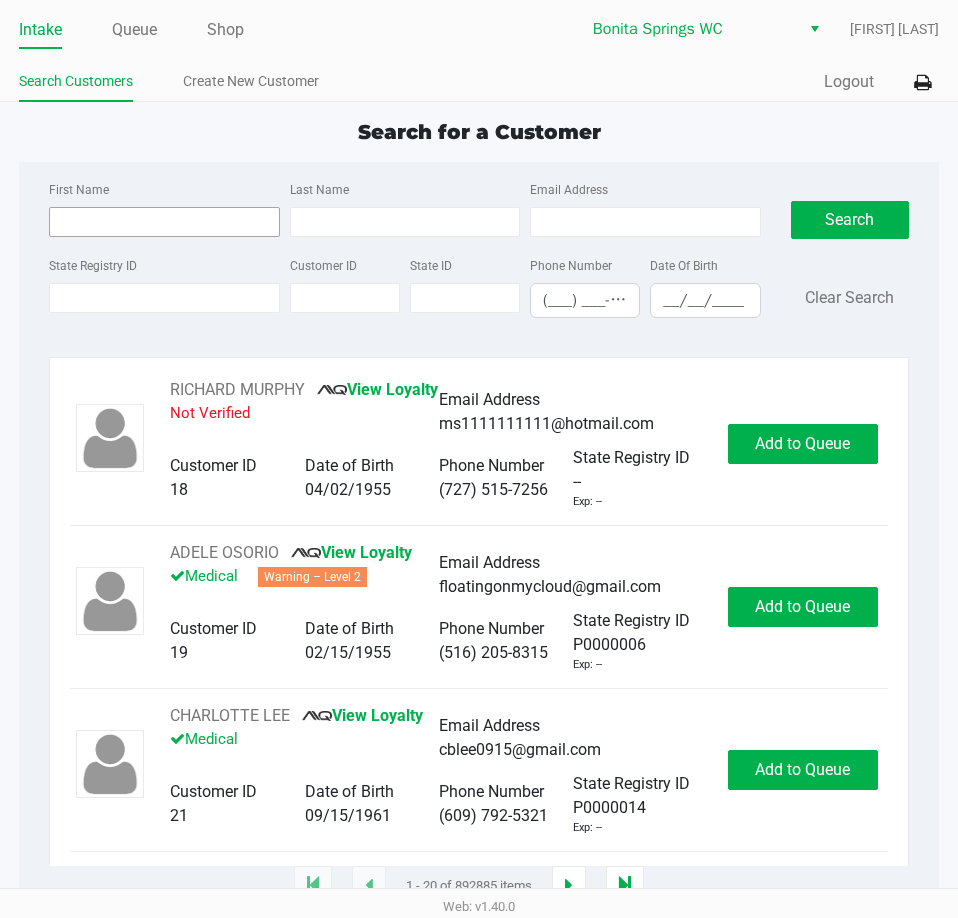 click on "First Name Last Name Email Address" 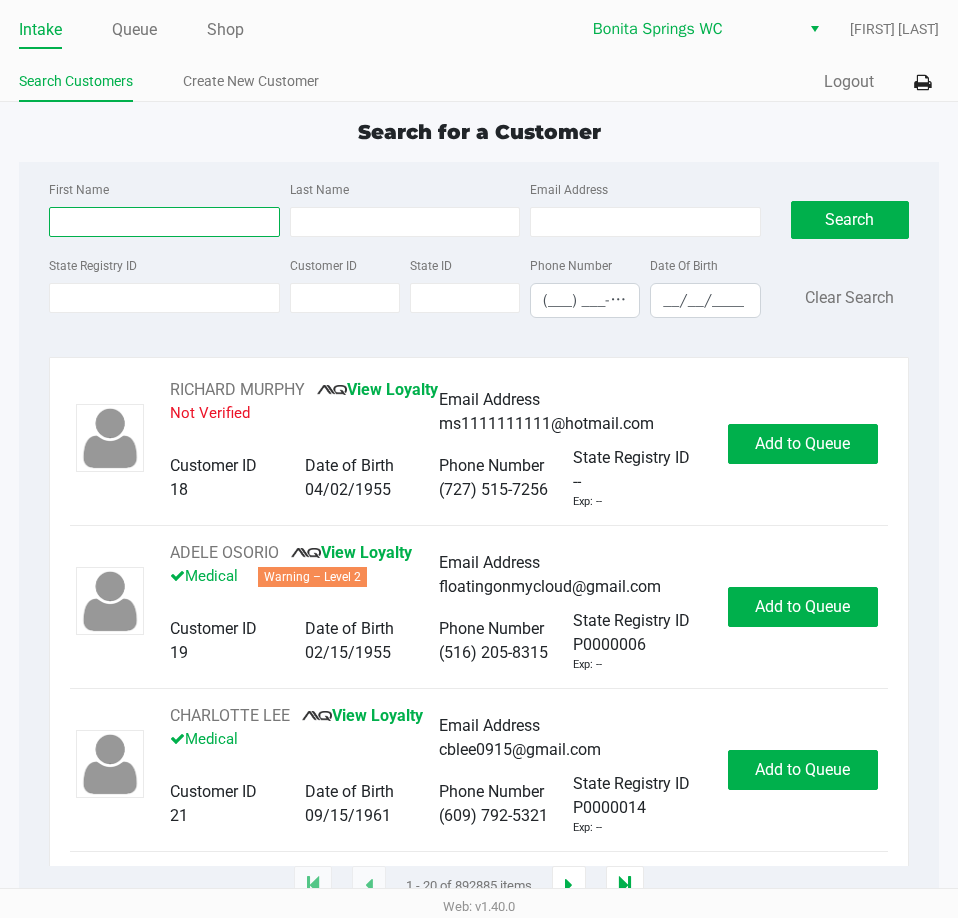 click on "First Name" at bounding box center [164, 222] 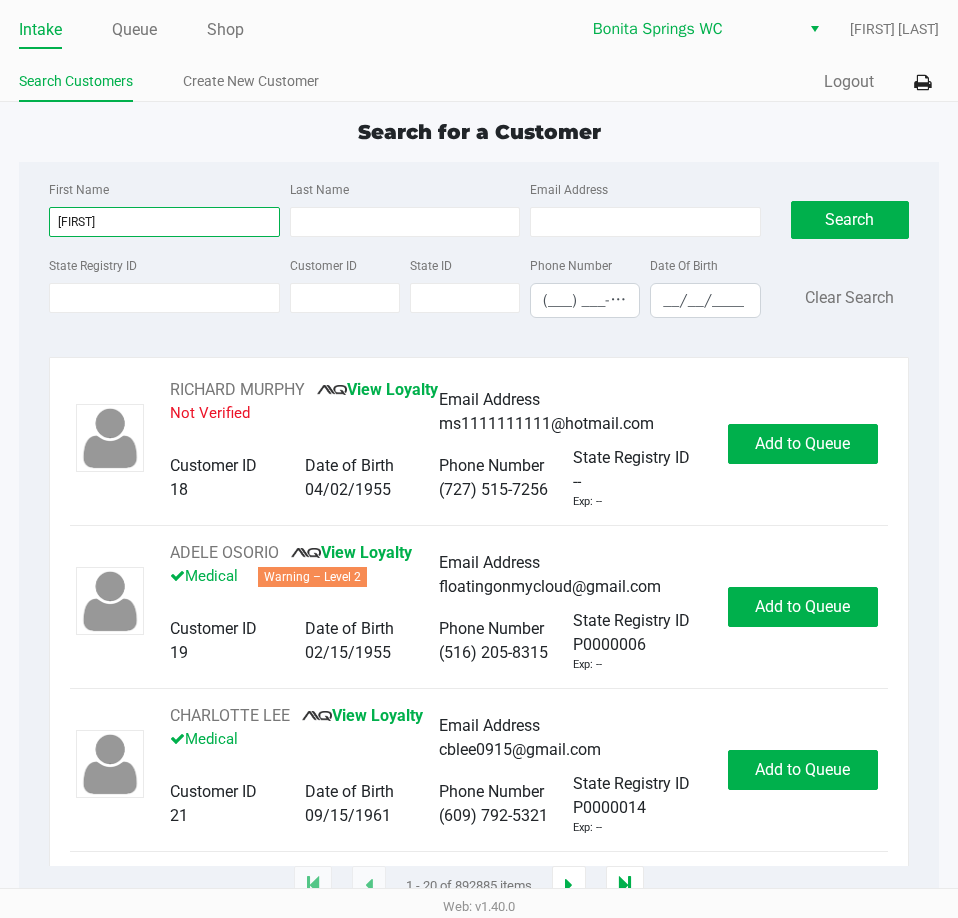 type on "alana" 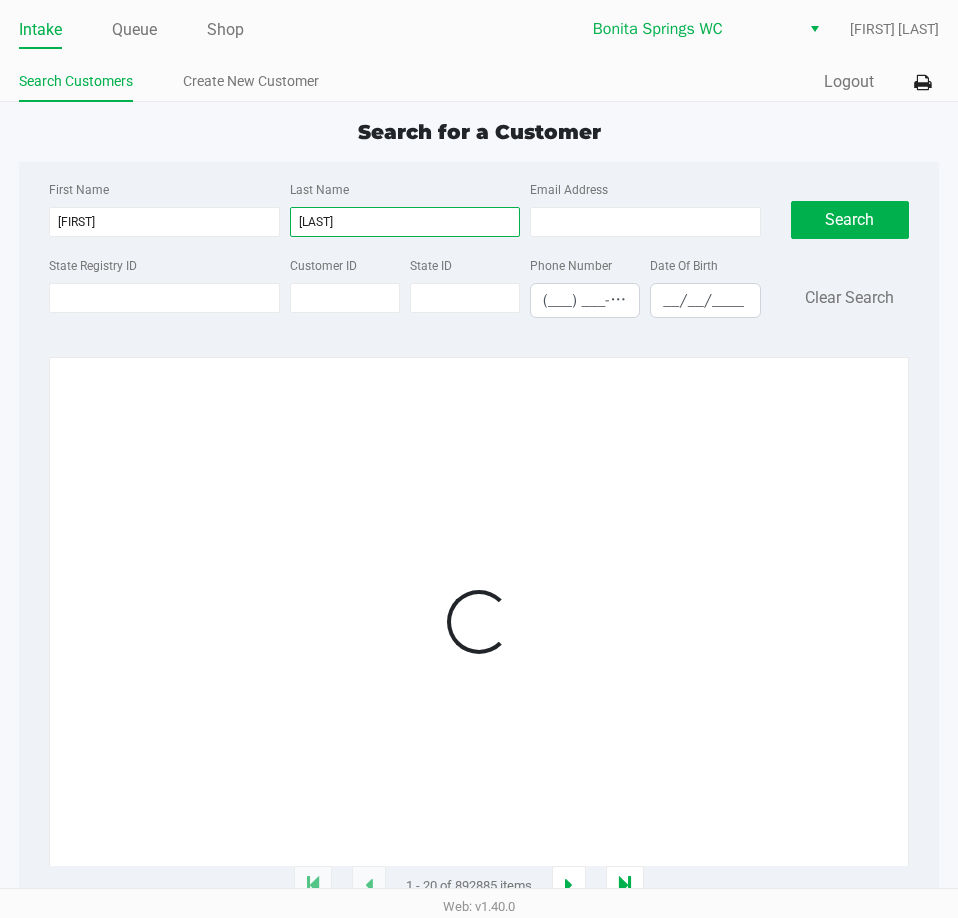 type on "miller" 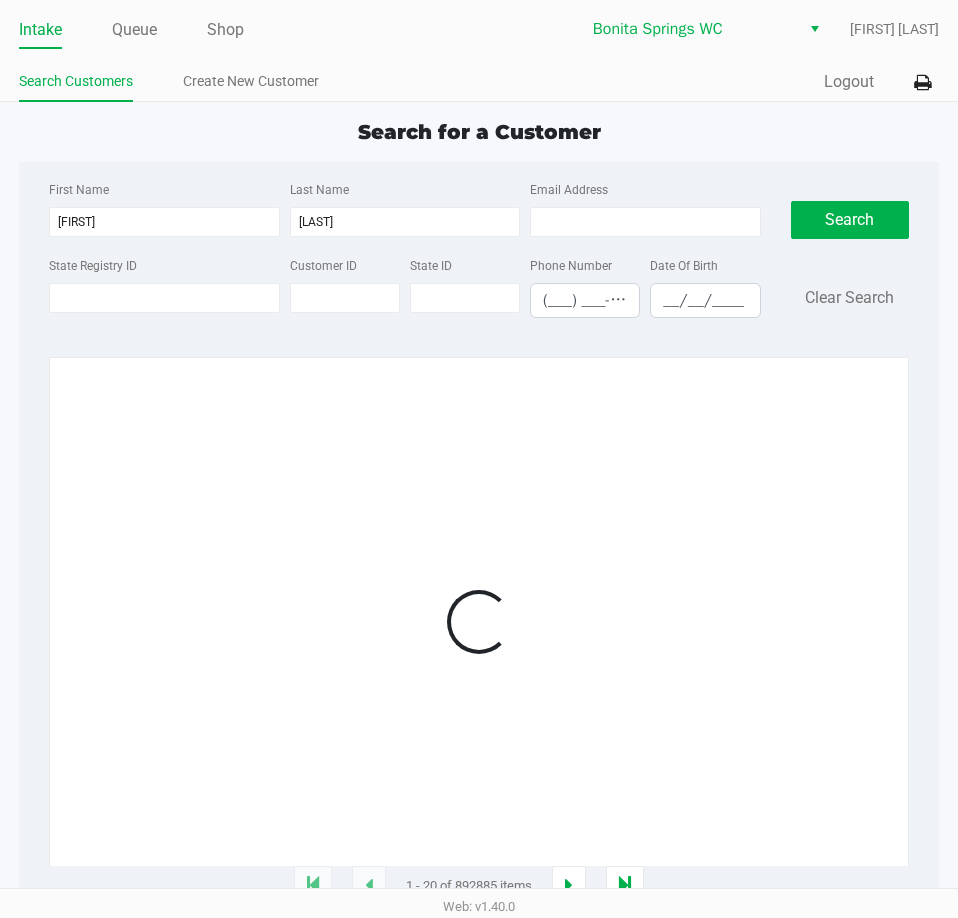 click on "Search for a Customer" 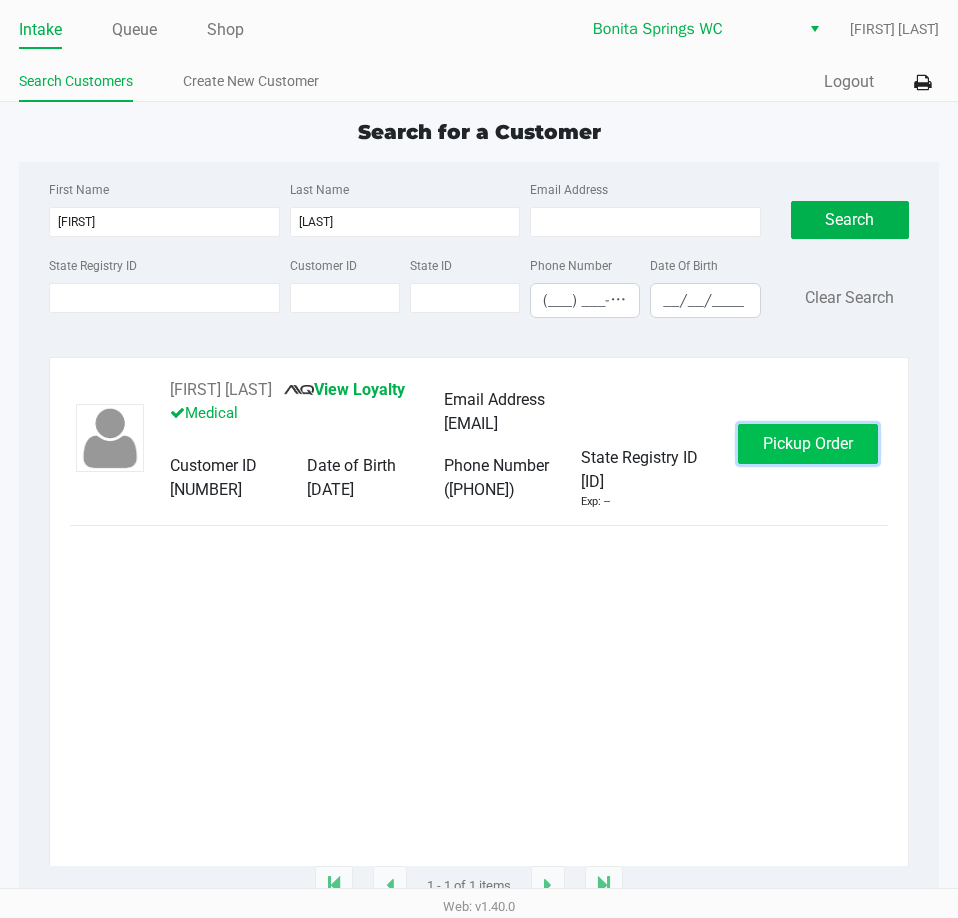 click on "Pickup Order" 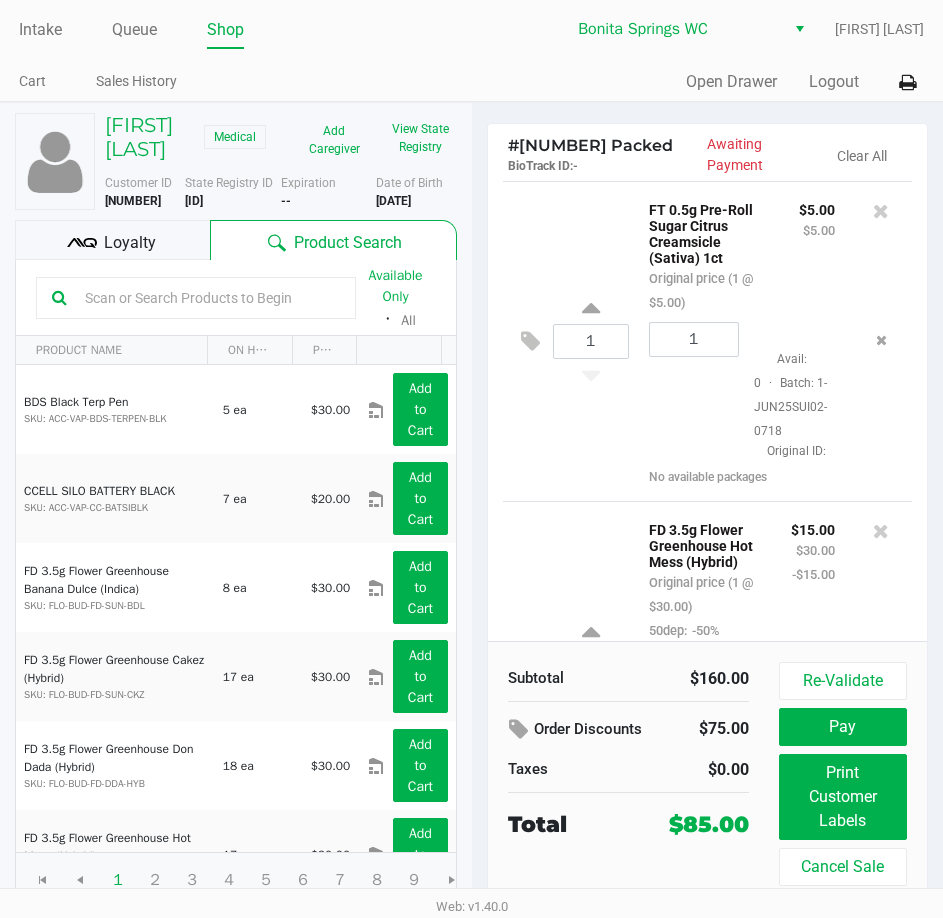 click on "Alana Miller   Medical" 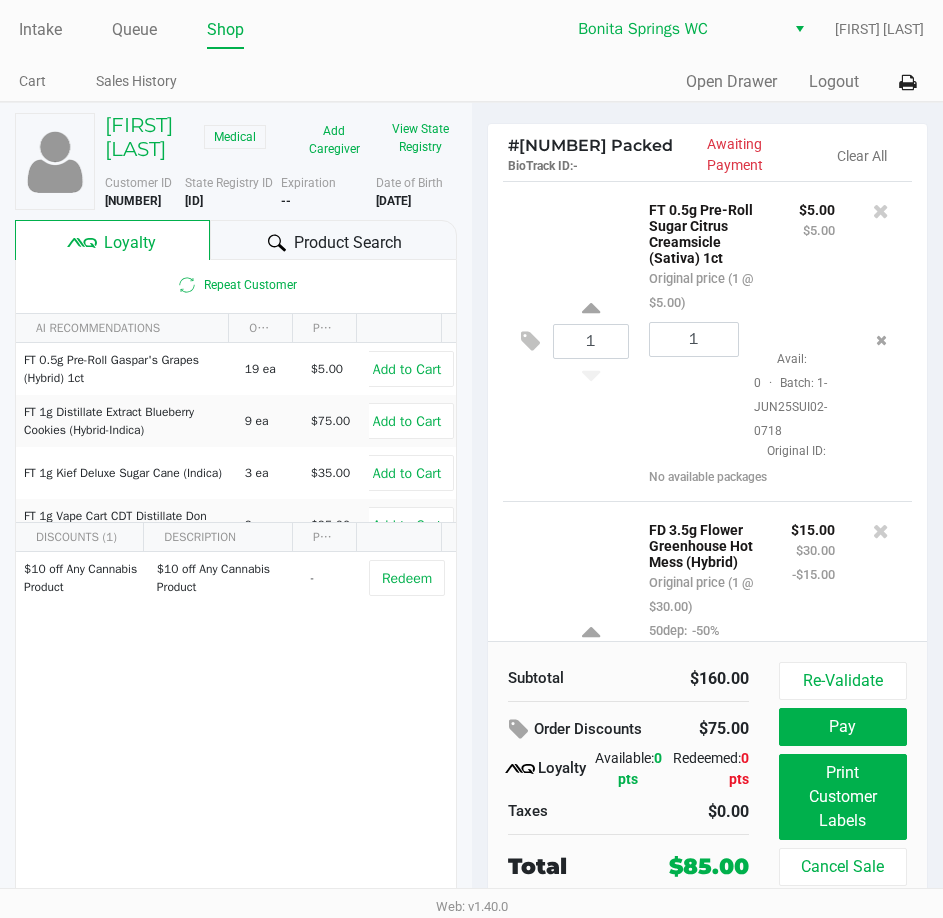 click on "Alana Miller   Medical   Add Caregiver   View State Registry" 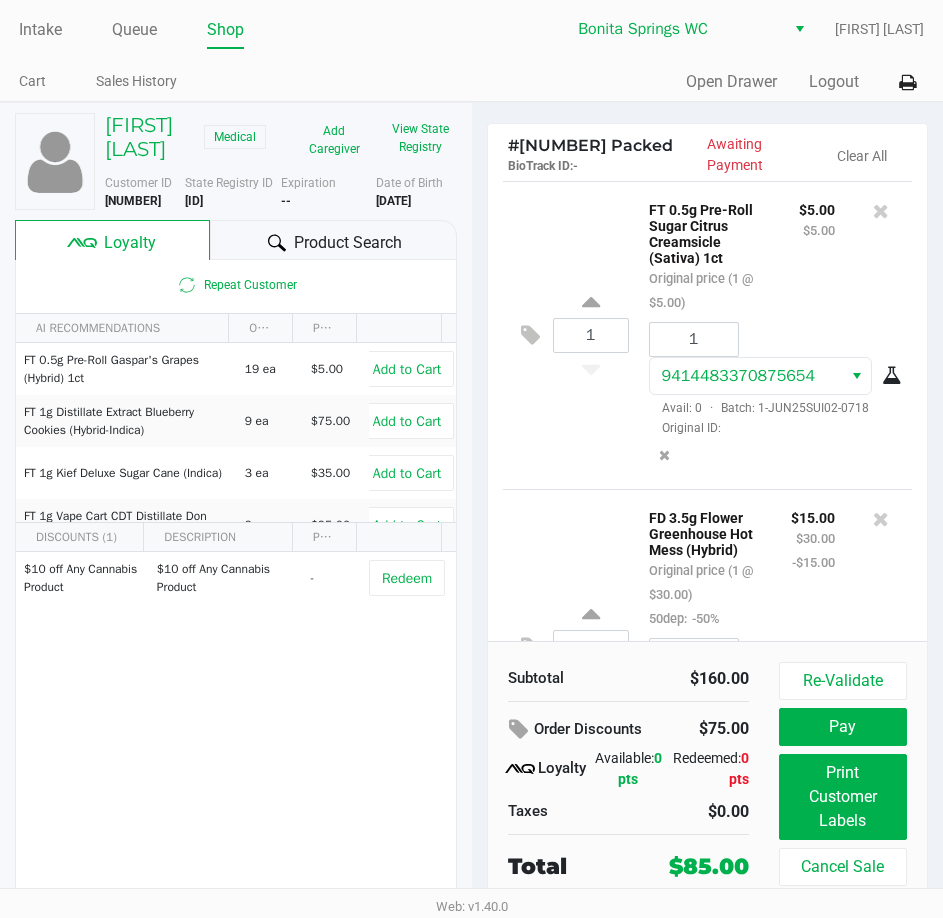 scroll, scrollTop: 26, scrollLeft: 0, axis: vertical 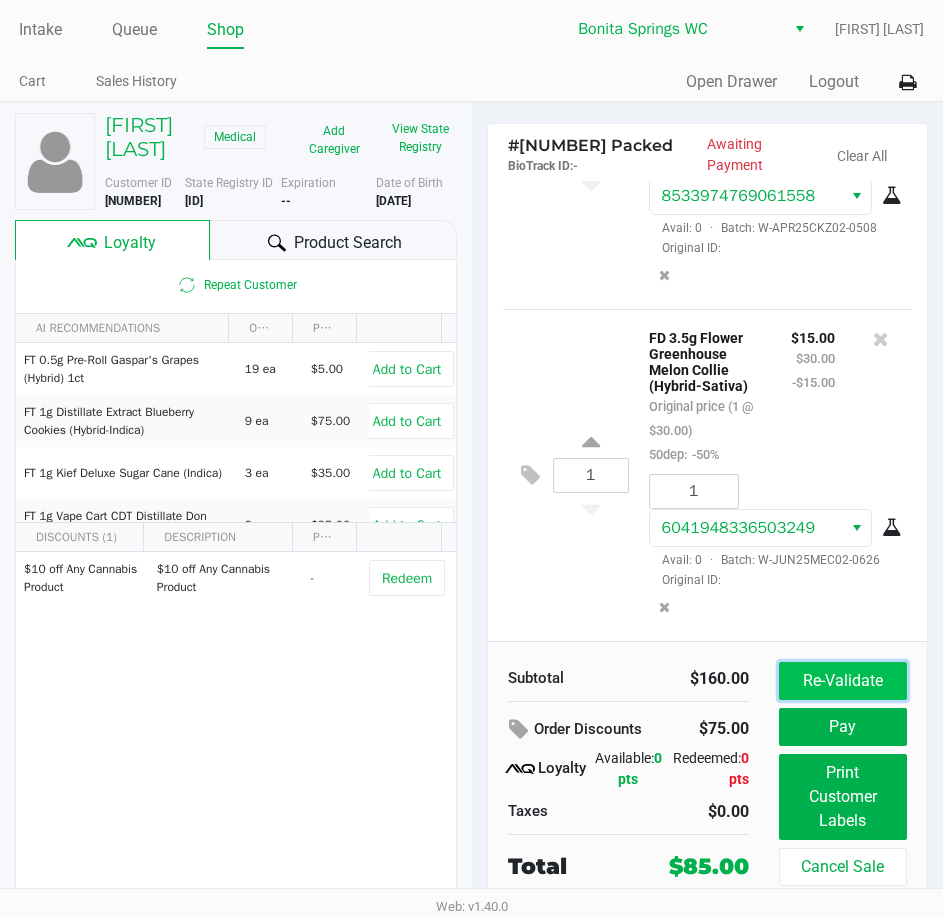 click on "Re-Validate" 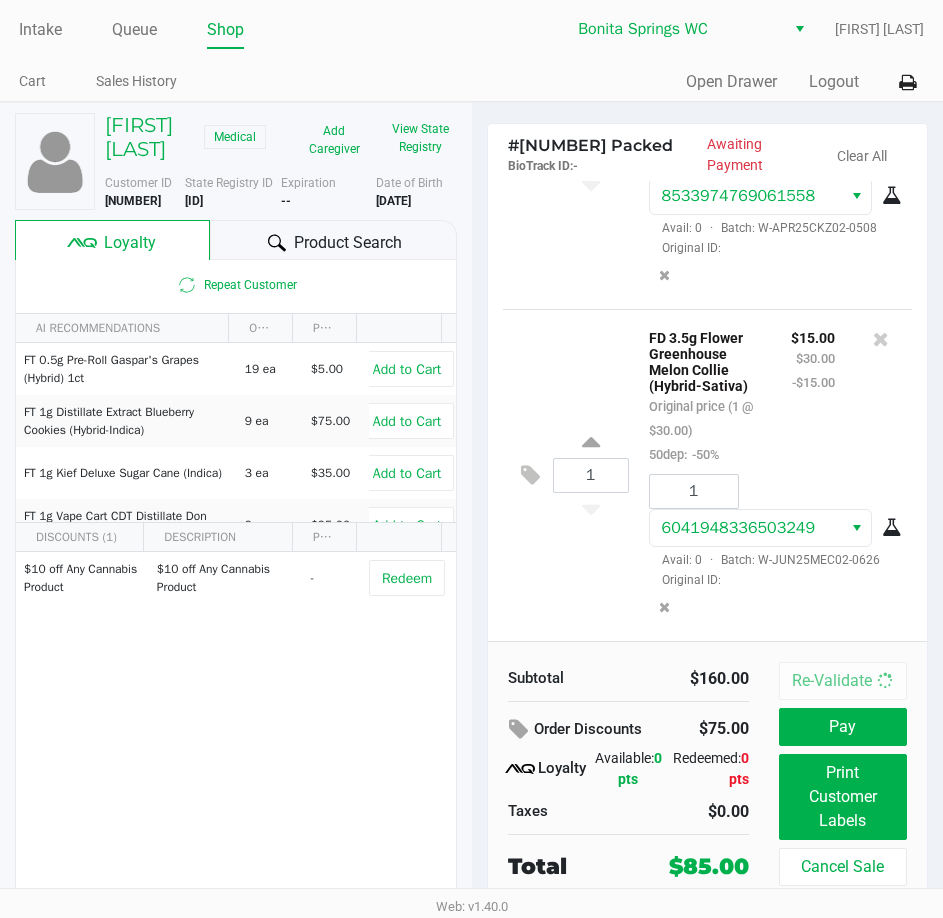 scroll, scrollTop: 0, scrollLeft: 0, axis: both 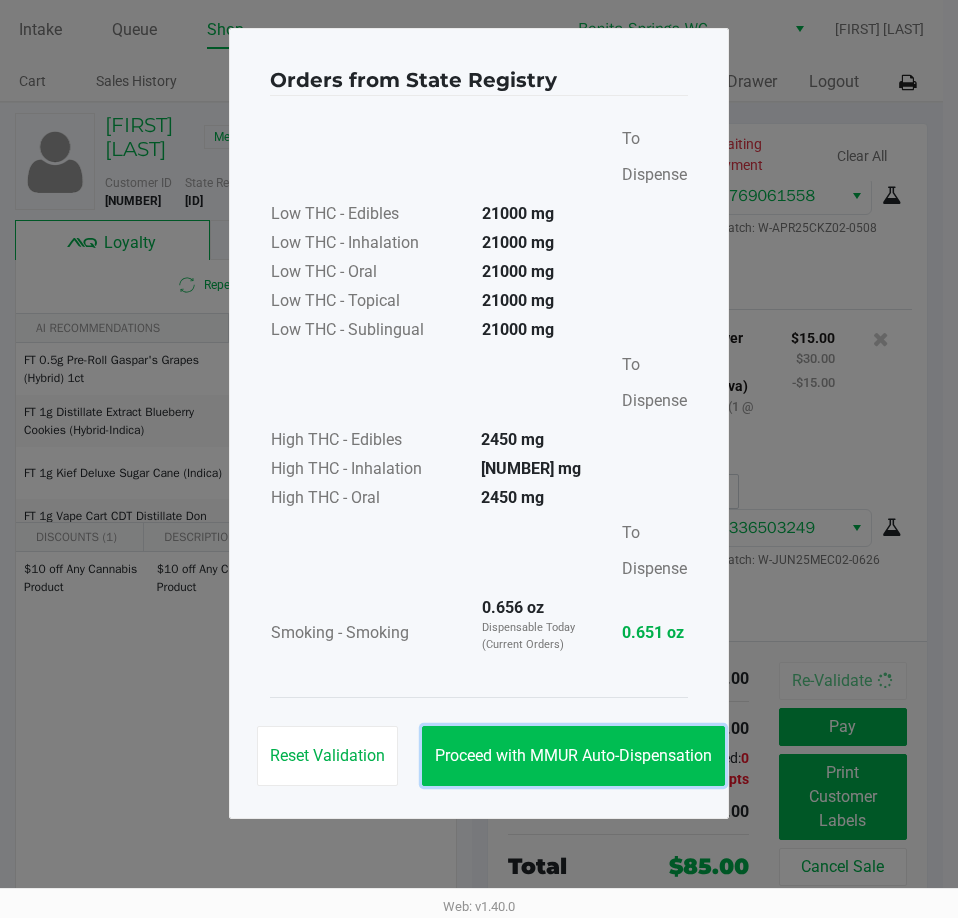 click on "Proceed with MMUR Auto-Dispensation" 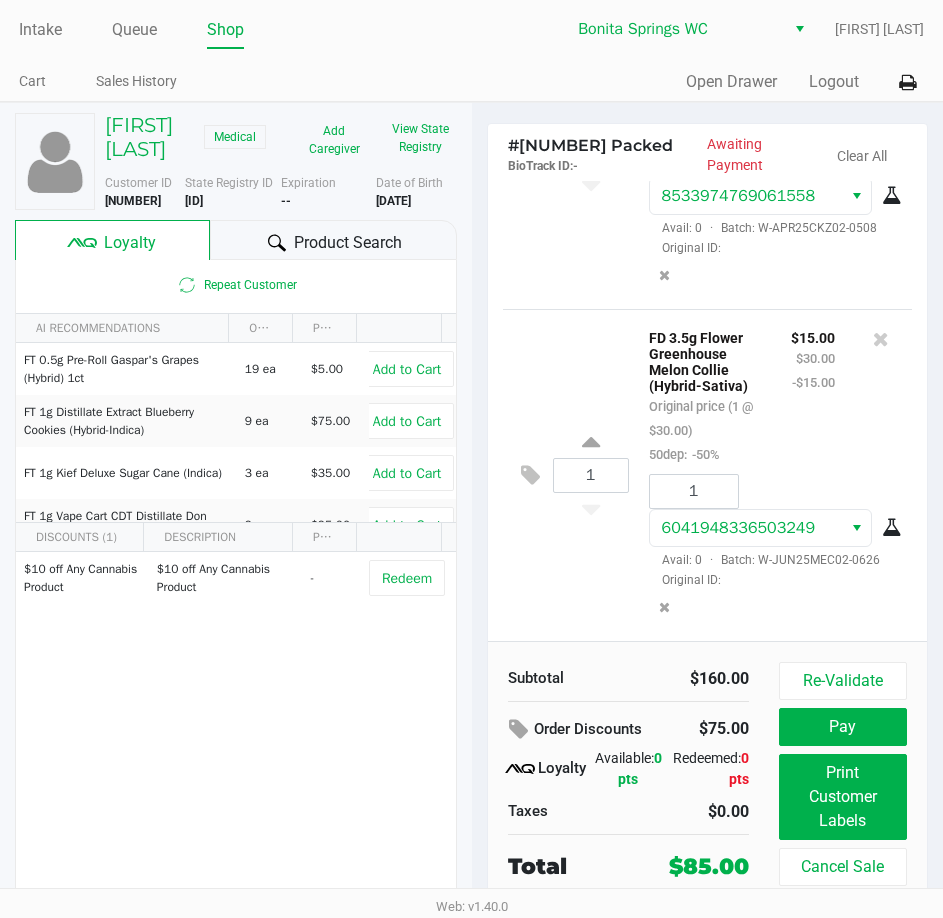 click on "#  11748105 Packed   BioTrack ID:   -   Awaiting Payment   Clear All  1  FT 0.5g Pre-Roll Sugar Citrus Creamsicle (Sativa) 1ct   Original price (1 @ $5.00) $5.00 $5.00 1 9414483370875654  Avail: 0  ·  Batch: 1-JUN25SUI02-0718   Original ID:   1  FD 3.5g Flower Greenhouse Hot Mess (Hybrid)   Original price (1 @ $30.00)  50dep:  -50% $15.00 $30.00 -$15.00 1 4755533984485416  Avail: 0  ·  Batch: W-MAY25HTM02-0604   Original ID:   1  FD 3.5g Flower Greenhouse Lemon Zest (Hybrid)   Original price (1 @ $30.00)  50dep:  -50% $15.00 $30.00 -$15.00 1 3786149822577037  Avail: 0  ·  Batch: W-MAR25LMZ02-0403   Original ID:   1  FD 3.5g Flower Greenhouse Don Dada (Hybrid)   Original price (1 @ $30.00)  50dep:  -50% $15.00 $30.00 -$15.00 1 8600596614831624  Avail: 0  ·  Batch: W-JUN25DDA02-0618   Original ID:   1  FT 0.5g Pre-Roll Citrus Twist (Sativa) 1ct   Original price (1 @ $5.00) $5.00 $5.00 1 8105100089003195  Avail: 0  ·  Batch: 1-FEB25CUW01-0502   Original ID:   1  FD 3.5g Flower Greenhouse Cakez (Hybrid)  1 1" 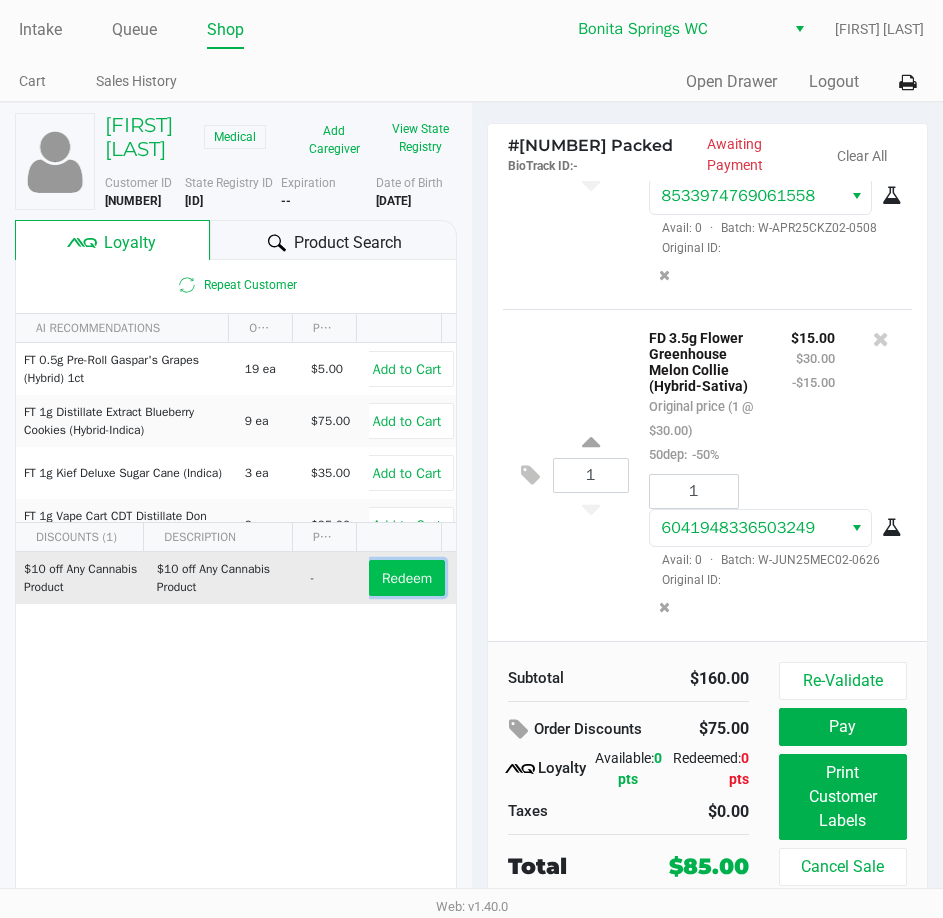 click on "Redeem" 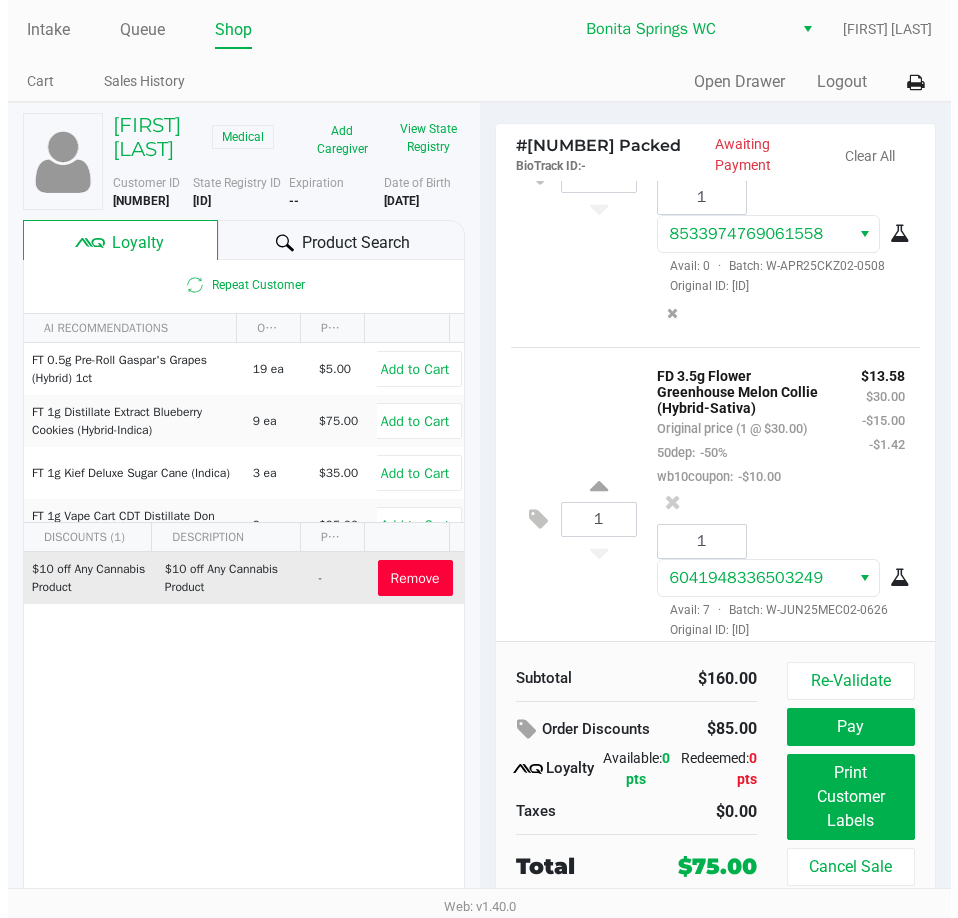scroll, scrollTop: 2170, scrollLeft: 0, axis: vertical 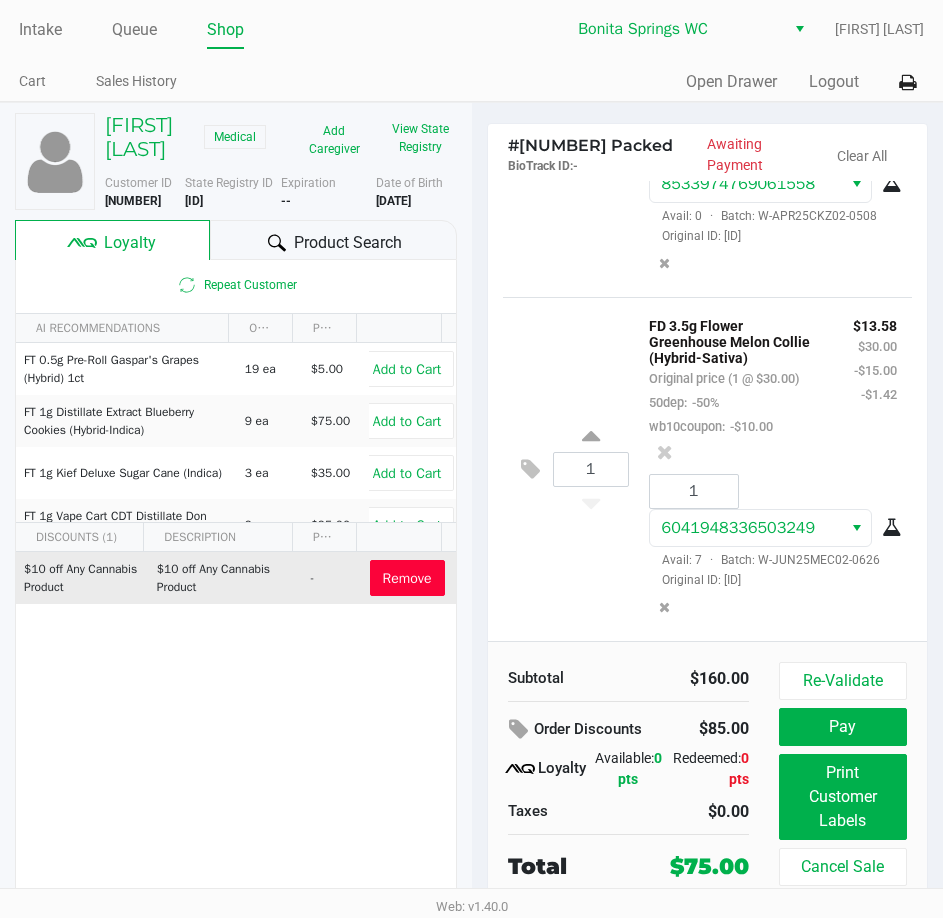 click on "Alana Miller   Medical   Add Caregiver   View State Registry   Customer ID   271538  State Registry ID  P9KK9310   Expiration  --  Date of Birth   7/10/1989
Loyalty
Product Search
Repeat Customer   AI RECOMMENDATIONS  ON HAND PRICE  FT 0.5g Pre-Roll Gaspar's Grapes (Hybrid) 1ct   19 ea   $5.00   Add to Cart   FT 1g Distillate Extract Blueberry Cookies (Hybrid-Indica)   9 ea   $75.00   Add to Cart   FT 1g Kief Deluxe Sugar Cane (Indica)   3 ea   $35.00   Add to Cart   FT 1g Vape Cart CDT Distillate Don Dada (Hybrid)   9 ea   $95.00   Add to Cart   FT 1g Vape Cart Distillate Watermelon Mojito (Hybrid)   1 ea   $90.00   Add to Cart   FT 7g Little Buds Trop Top (Hybrid)   18 ea   $60.00   Add to Cart   WNA 10mg Pineapple Coconut Soft Chews Fast Acting (Indica) 10ct   3 ea   $29.00   Add to Cart   9 ea   $25.00   -" 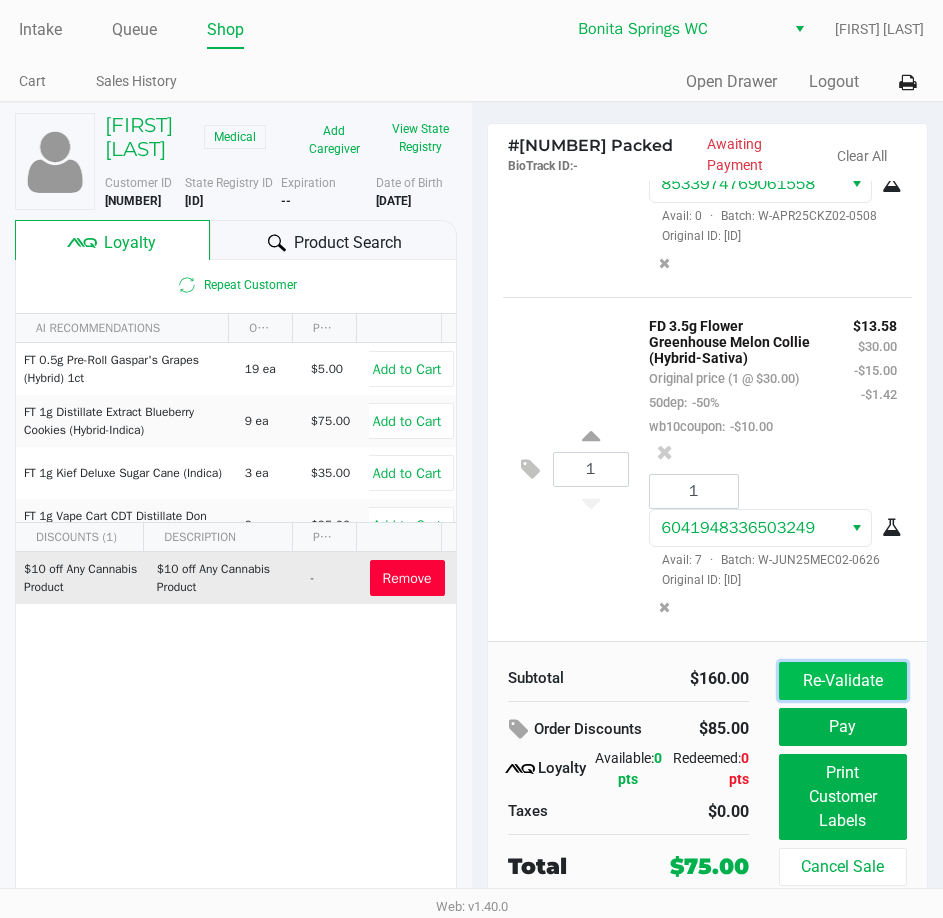 click on "Re-Validate" 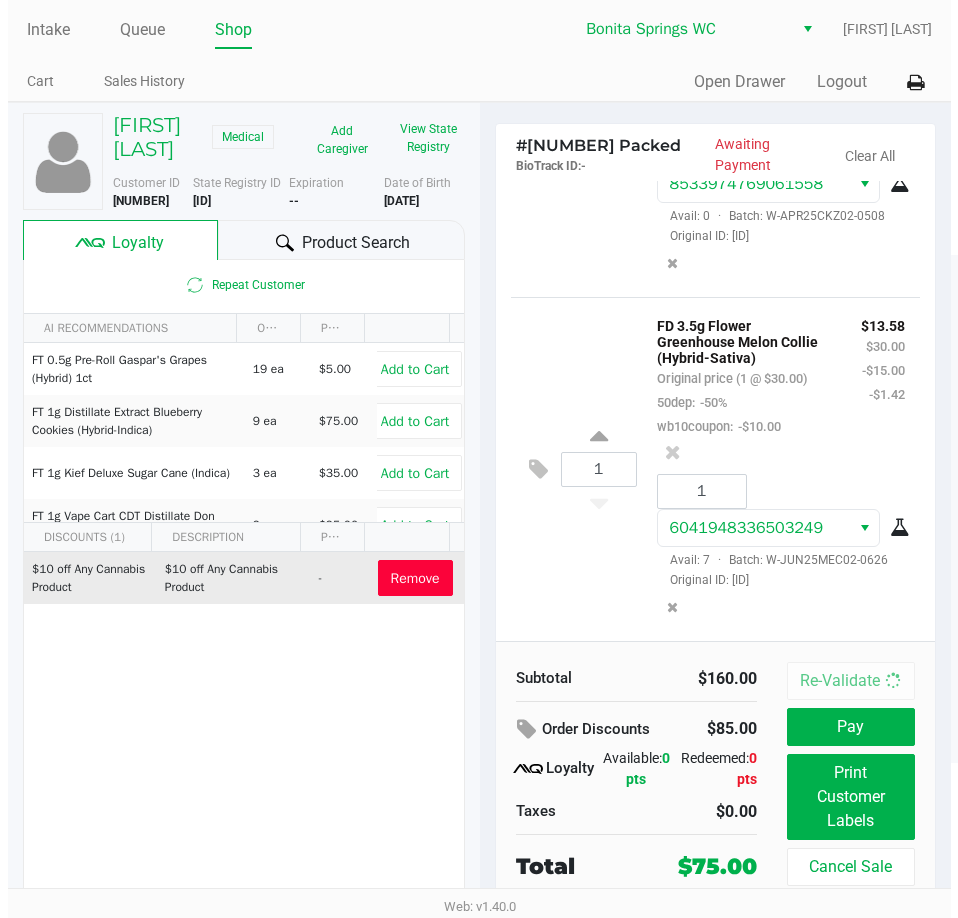 scroll, scrollTop: 2194, scrollLeft: 0, axis: vertical 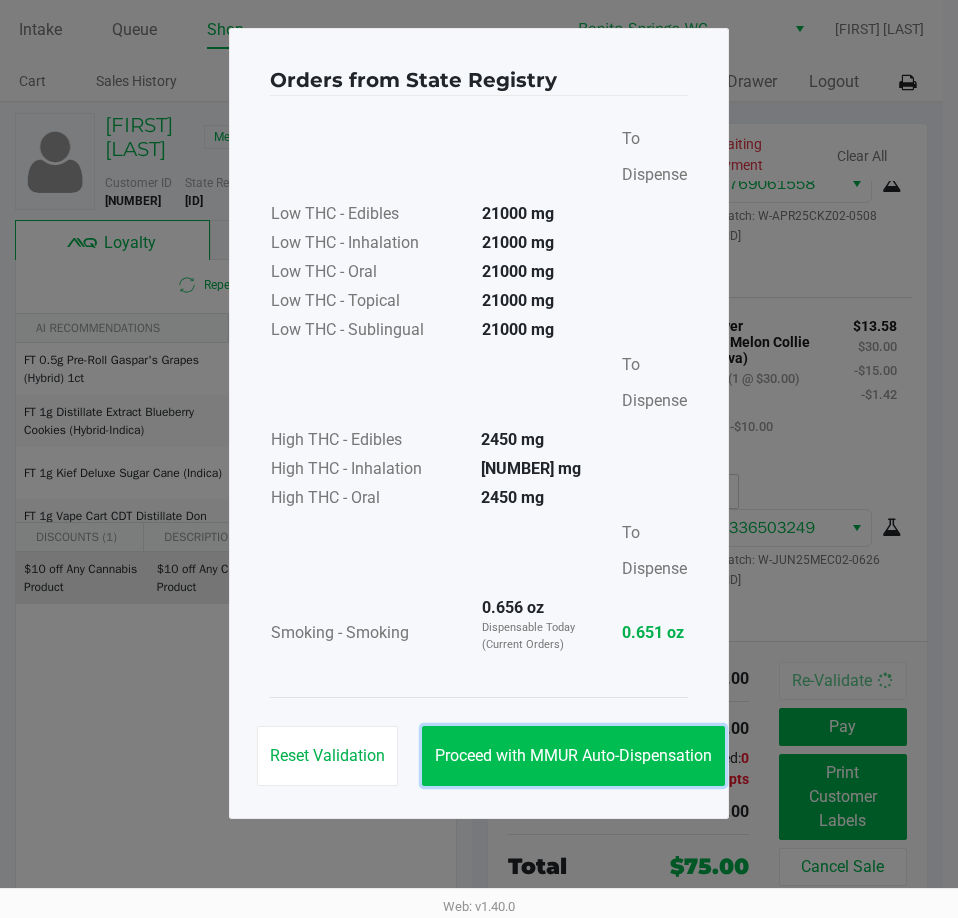 click on "Proceed with MMUR Auto-Dispensation" 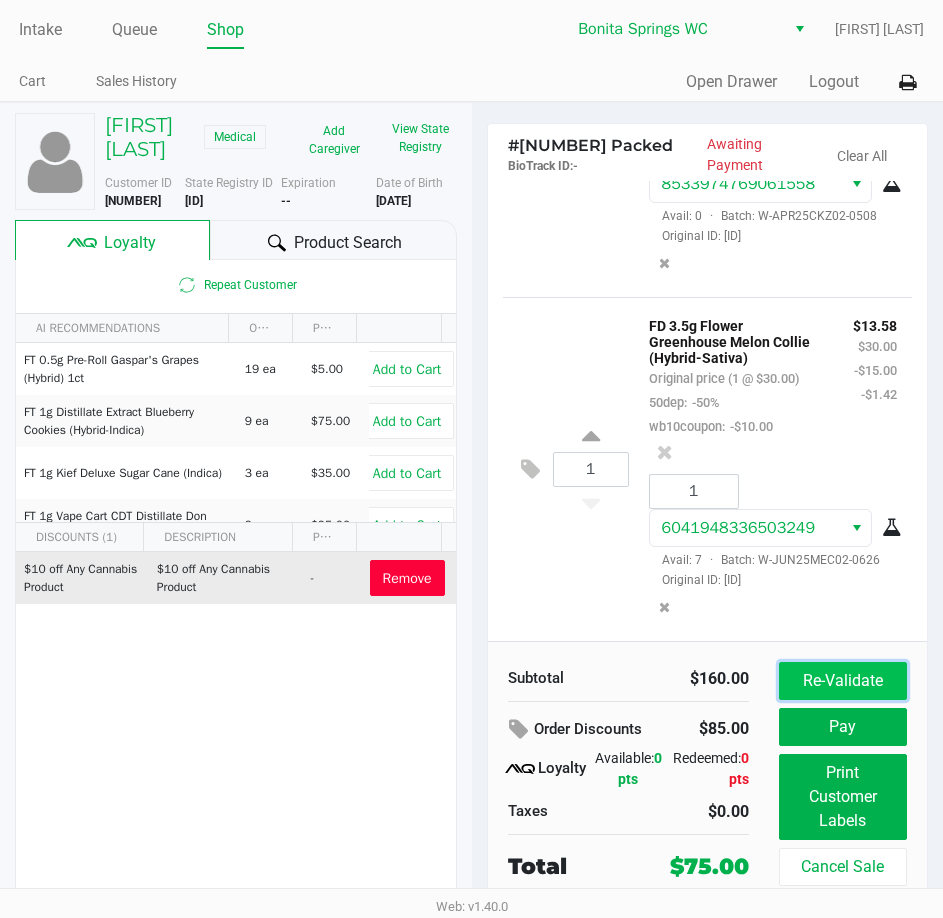 click on "Re-Validate" 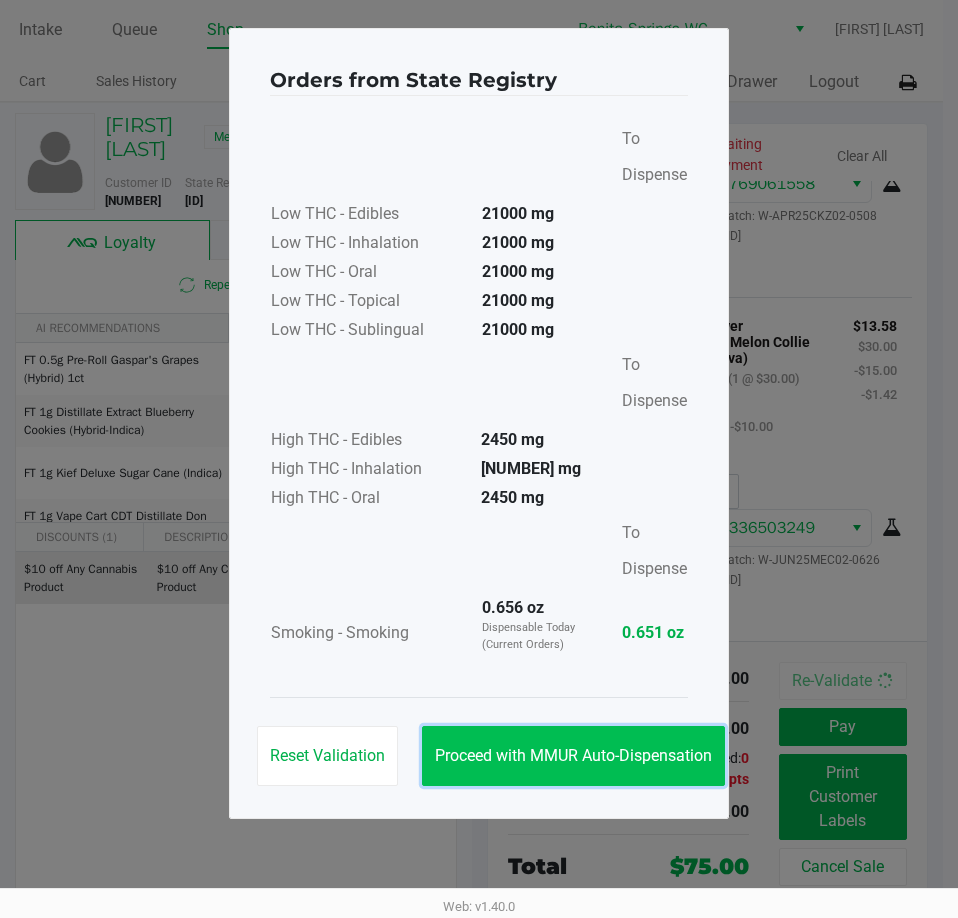 click on "Proceed with MMUR Auto-Dispensation" 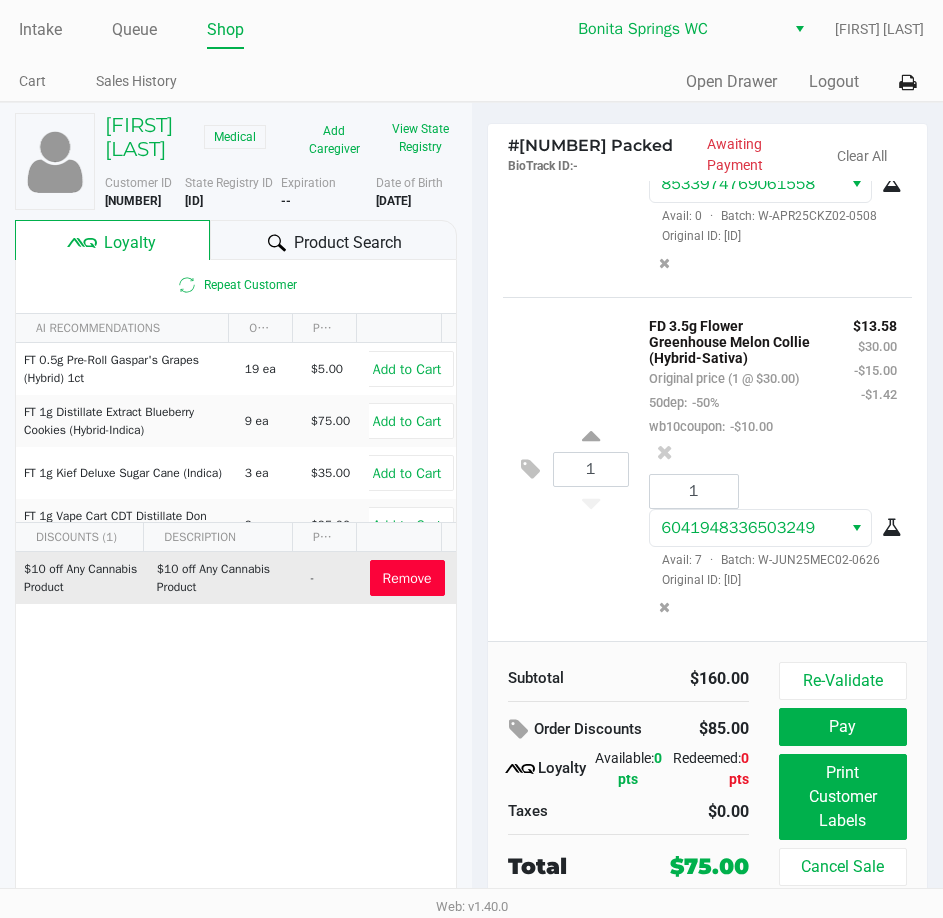 click on "#  11748105 Packed   BioTrack ID:   -   Awaiting Payment   Clear All  1  FT 0.5g Pre-Roll Sugar Citrus Creamsicle (Sativa) 1ct   Original price (1 @ $5.00)  wb10coupon:  -$10.00 $3.57 $5.00 -$1.43 1 9414483370875654  Avail: 24  ·  Batch: 1-JUN25SUI02-0718   Original ID: FLSRWGM-20250725-573  1  FD 3.5g Flower Greenhouse Hot Mess (Hybrid)   Original price (1 @ $30.00)  50dep:  -50%  wb10coupon:  -$10.00 $13.57 $30.00 -$15.00 -$1.43 1 4755533984485416  Avail: 0  ·  Batch: W-MAY25HTM02-0604   Original ID: FLSRWGM-20250612-971  1  FD 3.5g Flower Greenhouse Lemon Zest (Hybrid)   Original price (1 @ $30.00)  50dep:  -50%  wb10coupon:  -$10.00 $13.57 $30.00 -$15.00 -$1.43 1 3786149822577037  Avail: 0  ·  Batch: W-MAR25LMZ02-0403   Original ID: FLSRWGM-20250410-1131  1  FD 3.5g Flower Greenhouse Don Dada (Hybrid)   Original price (1 @ $30.00)  50dep:  -50%  wb10coupon:  -$10.00 $13.57 $30.00 -$15.00 -$1.43 1 8600596614831624  Avail: 18  ·  Batch: W-JUN25DDA02-0618   Original ID: FLSRWGM-20250623-3307  1 -$10.00 1" 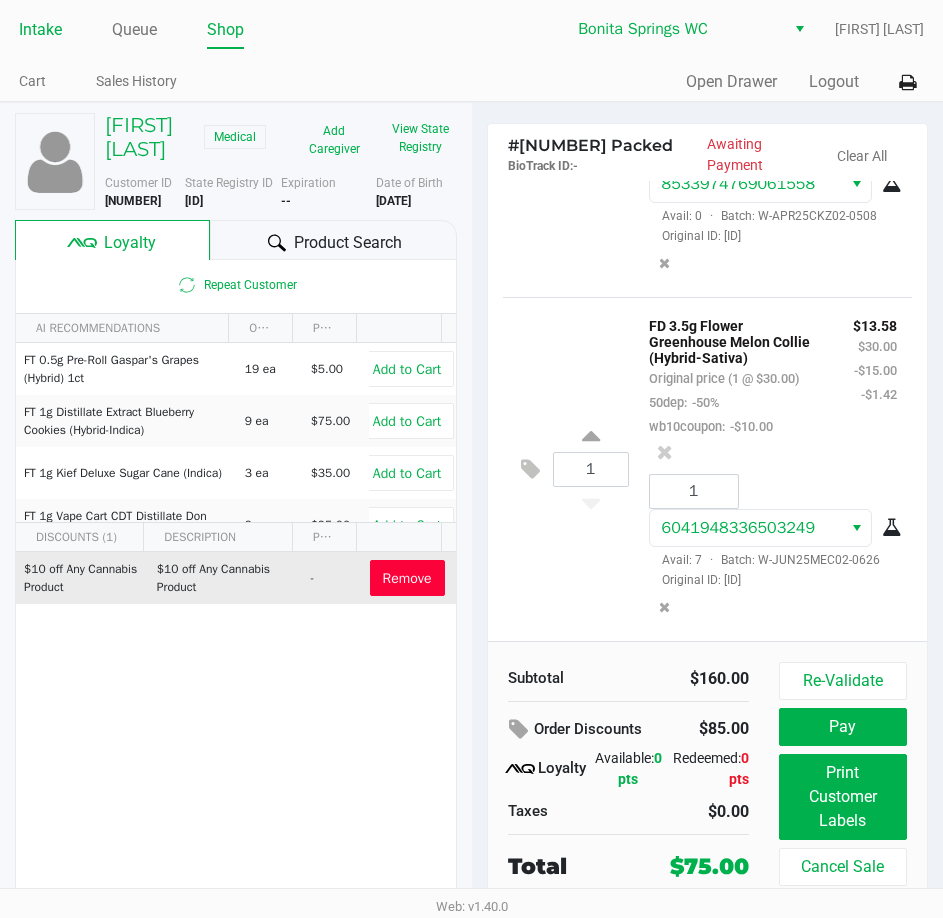 click on "Intake" 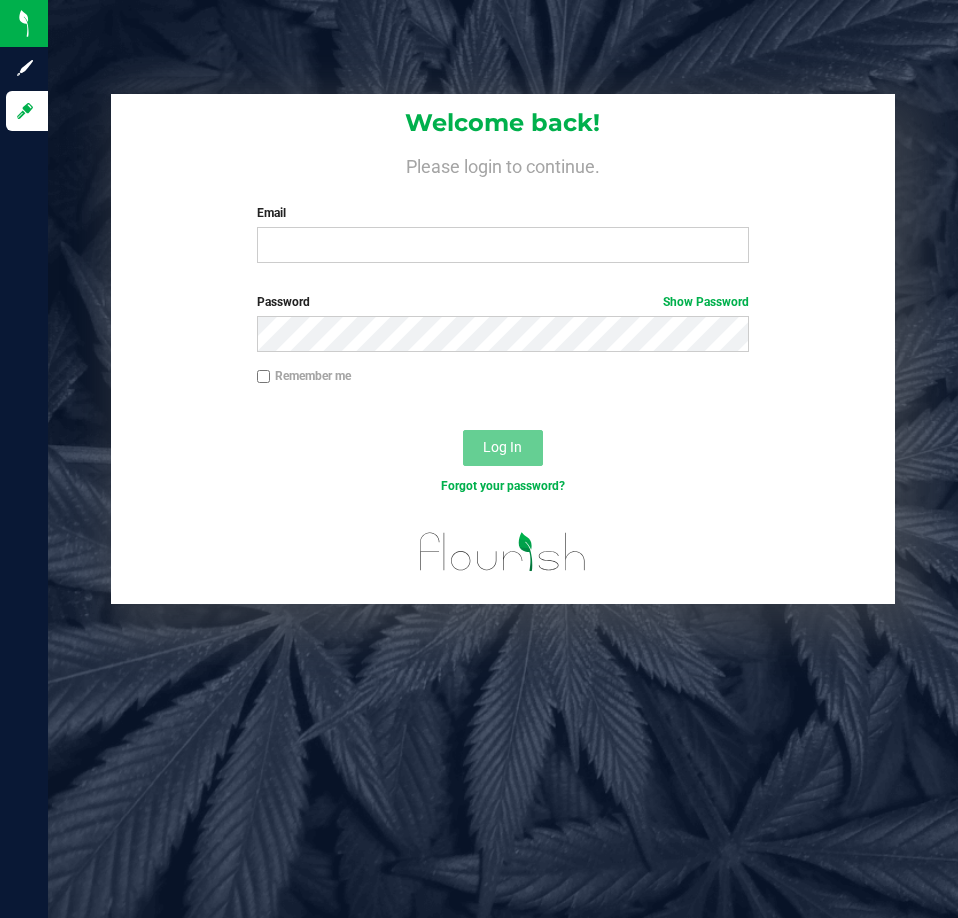scroll, scrollTop: 0, scrollLeft: 0, axis: both 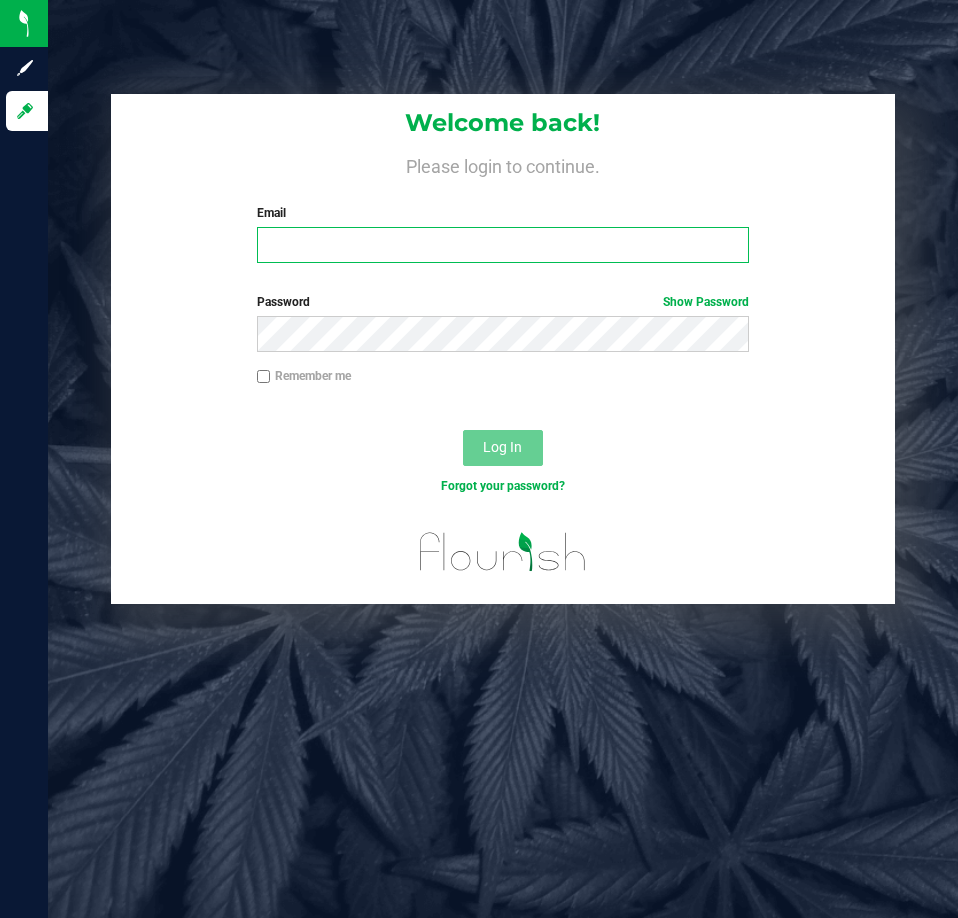click on "Email" at bounding box center (503, 245) 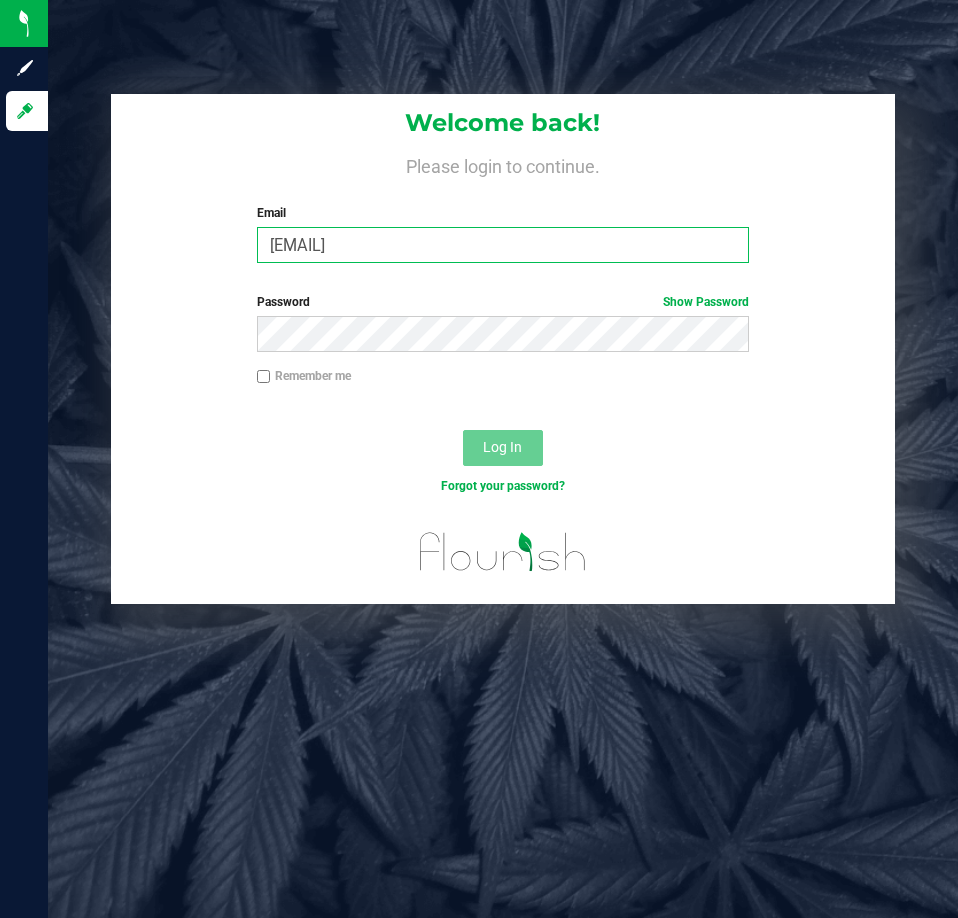 type on "[EMAIL]" 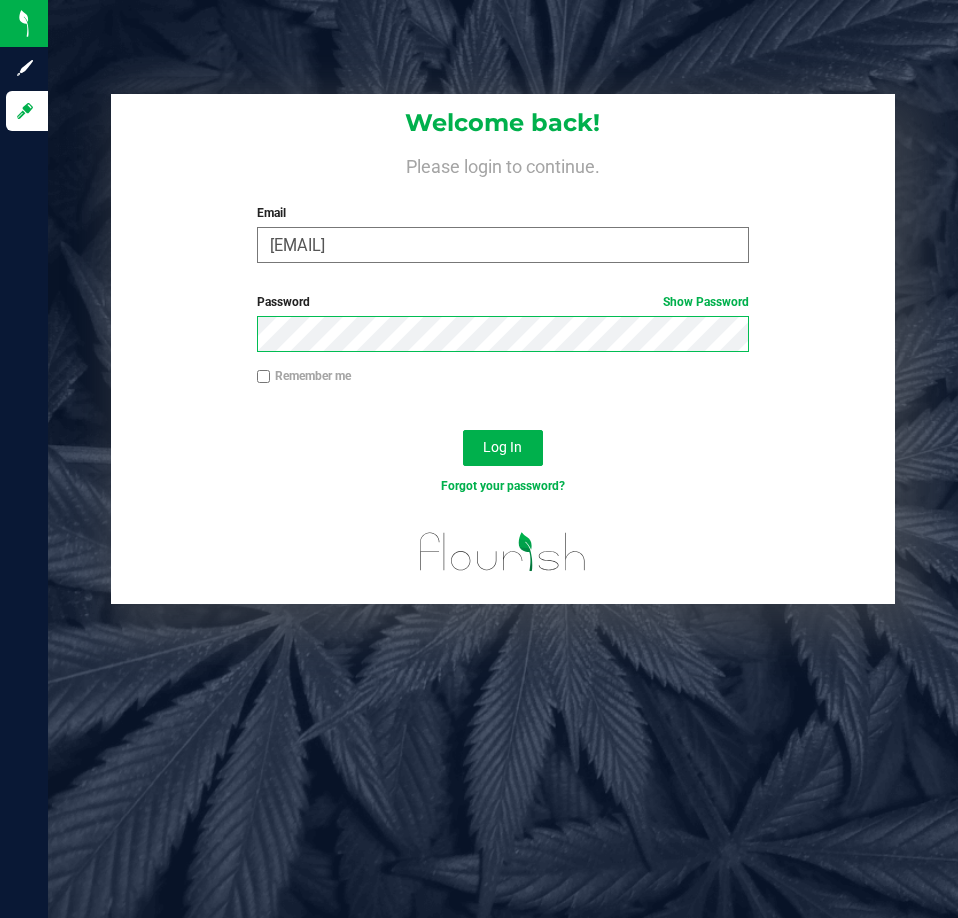 click on "Log In" at bounding box center [503, 448] 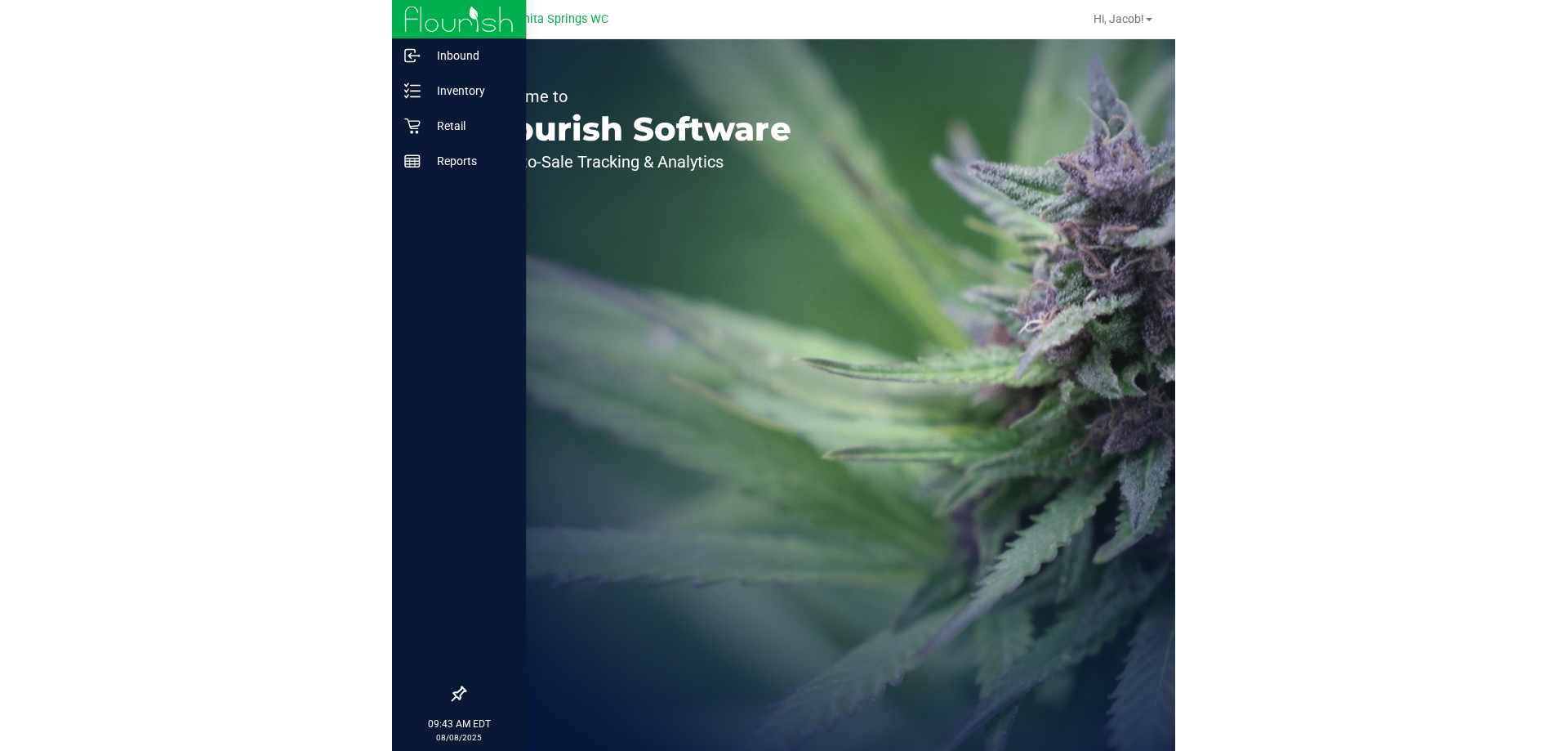 scroll, scrollTop: 0, scrollLeft: 0, axis: both 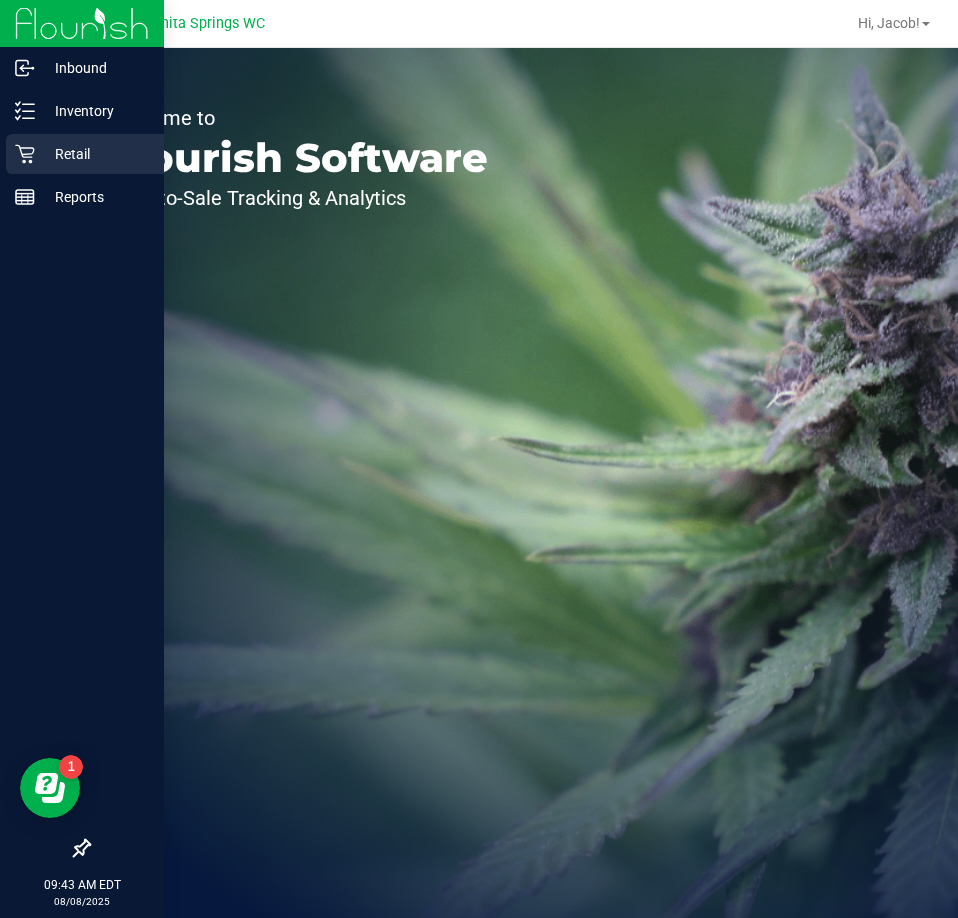 click on "Retail" at bounding box center (95, 154) 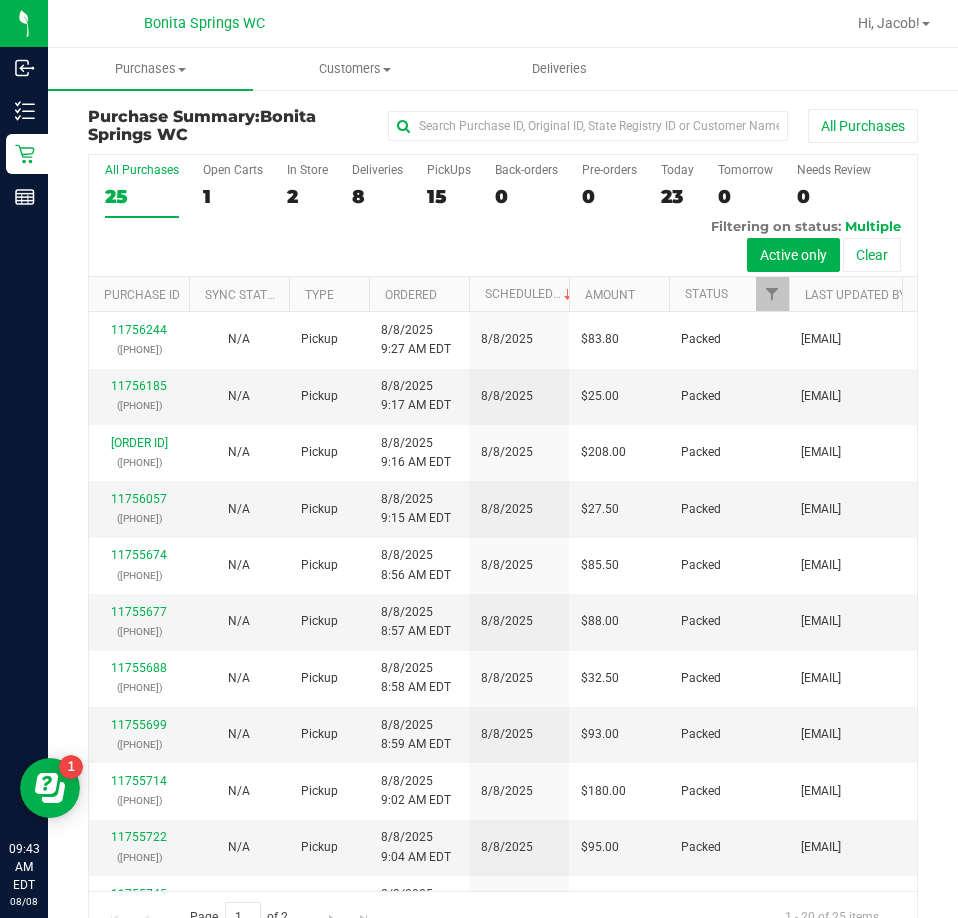 click on "All Purchases
25
Open Carts
1
In Store
2
Deliveries
8
PickUps
15
Back-orders
0
Pre-orders
0
Today
23
Tomorrow
0" at bounding box center (503, 216) 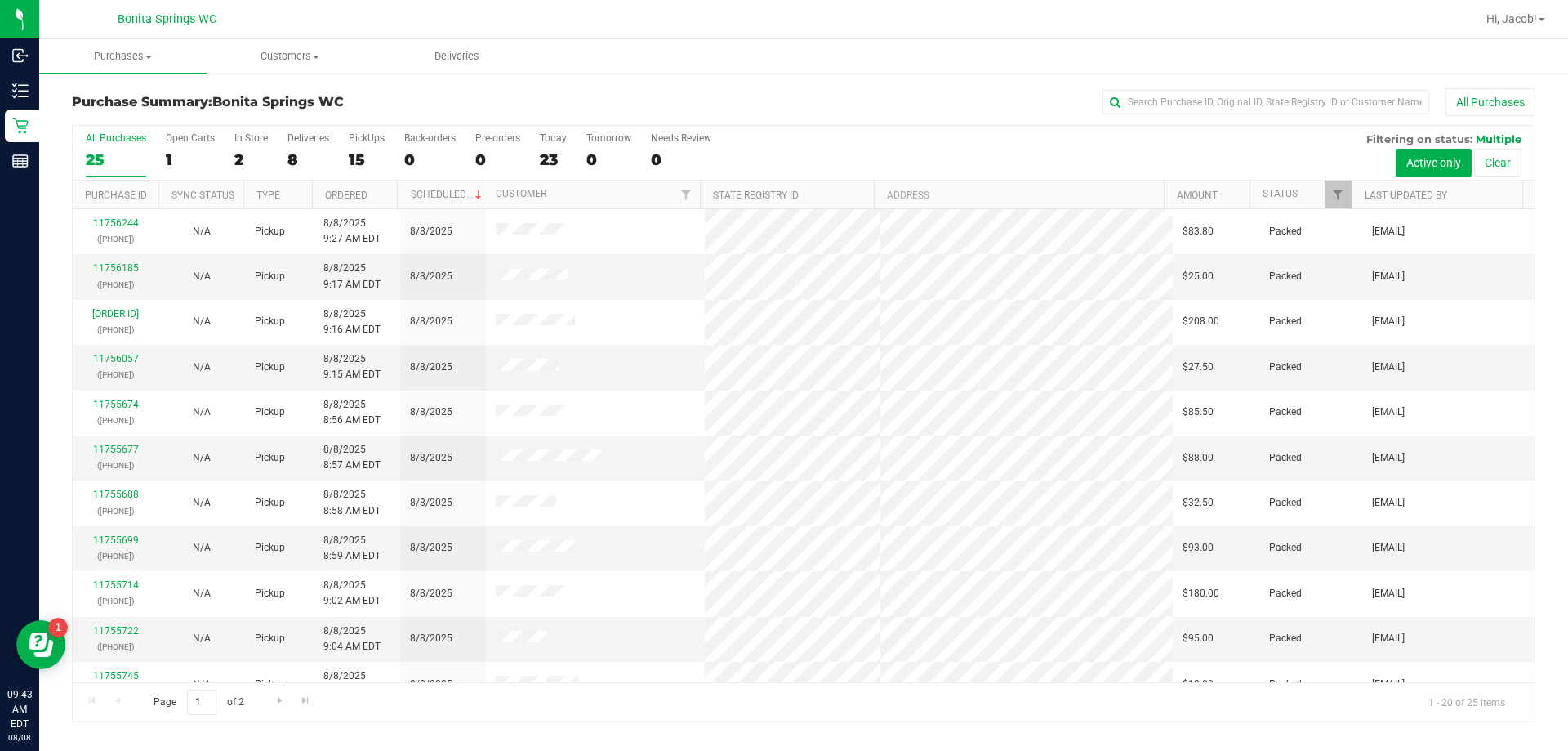 click on "All Purchases" at bounding box center [1047, 102] 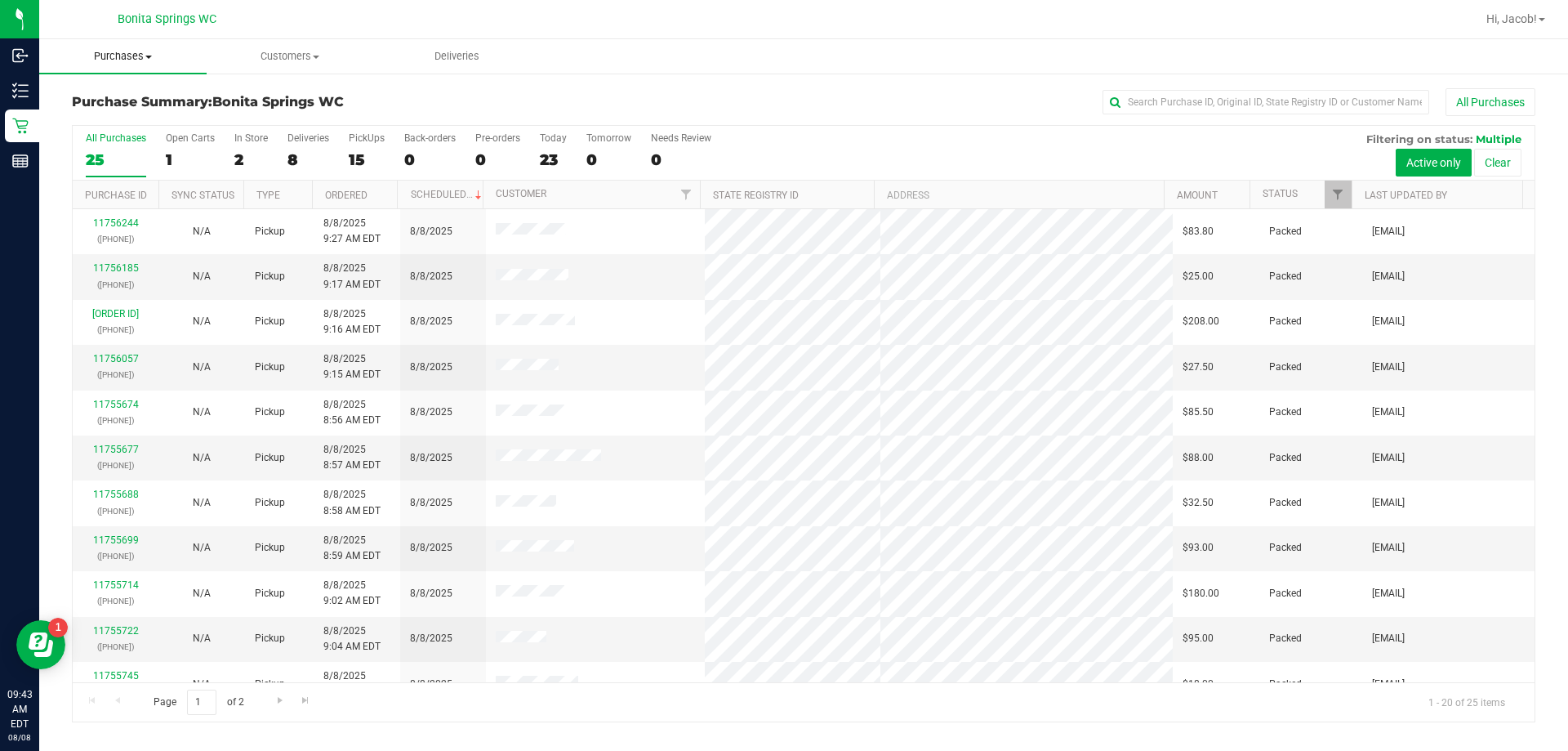 click on "Purchases" at bounding box center (122, 56) 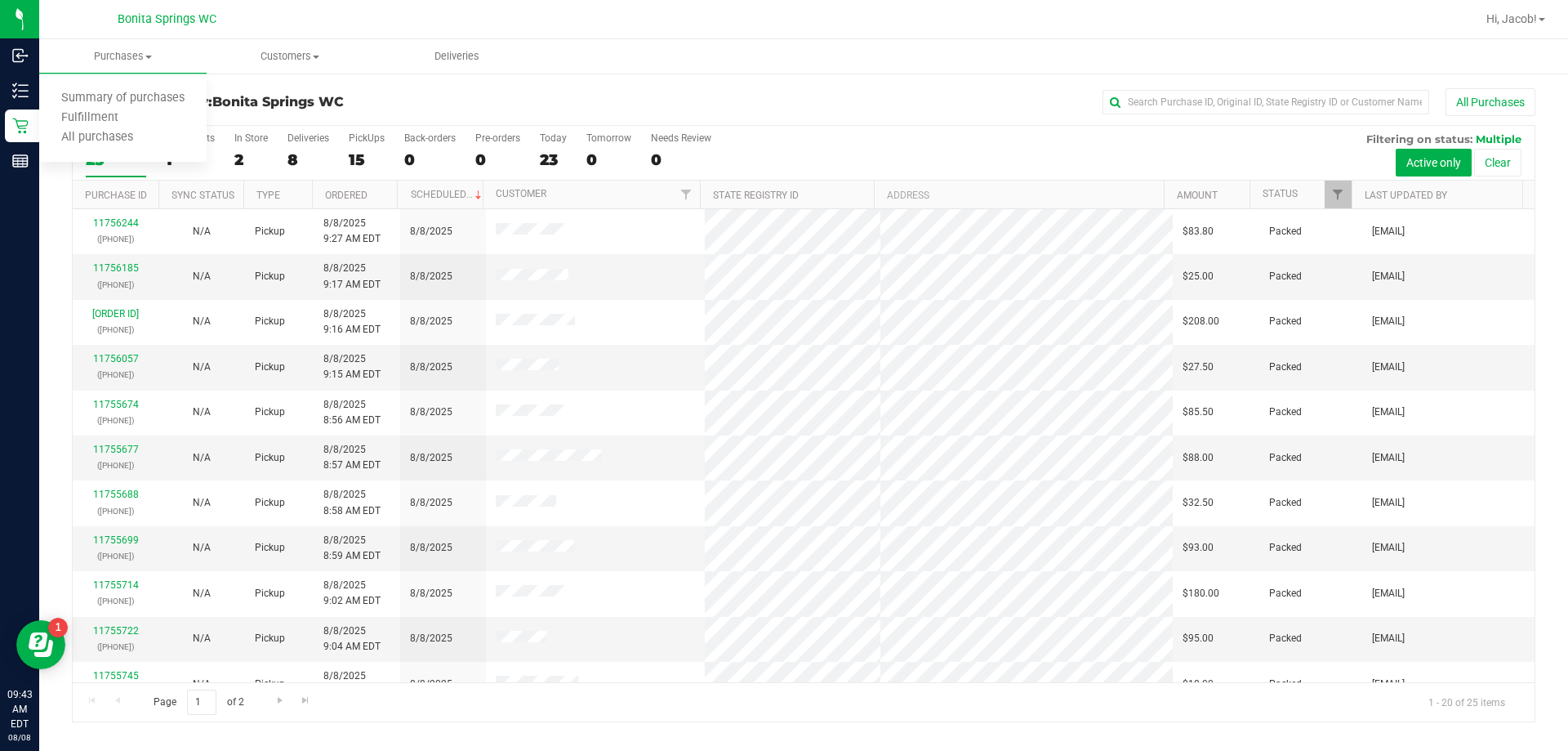 click on "Purchase Summary:
Bonita Springs WC" at bounding box center [315, 102] 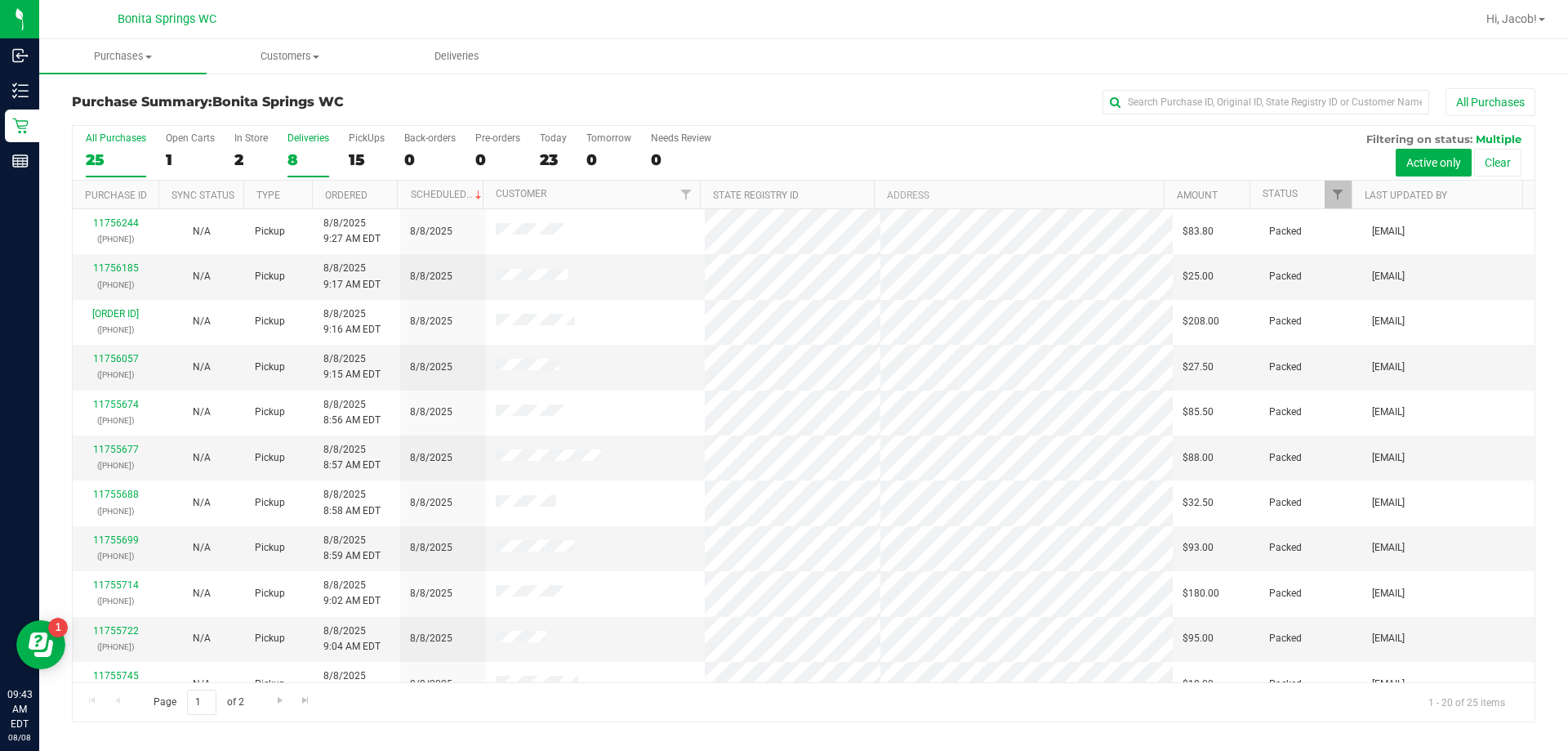 click on "8" at bounding box center (308, 159) 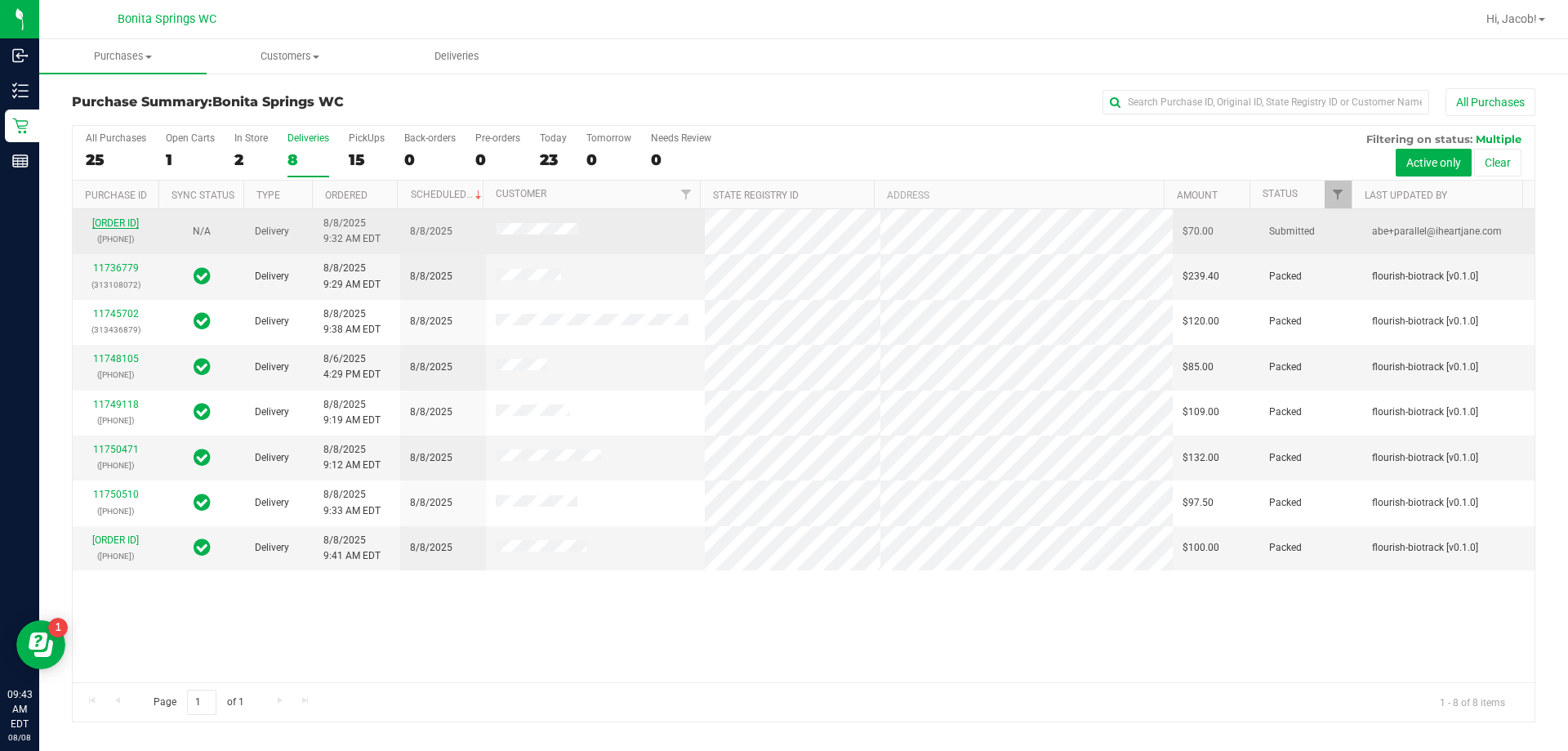 click on "[ORDER ID]" at bounding box center [115, 223] 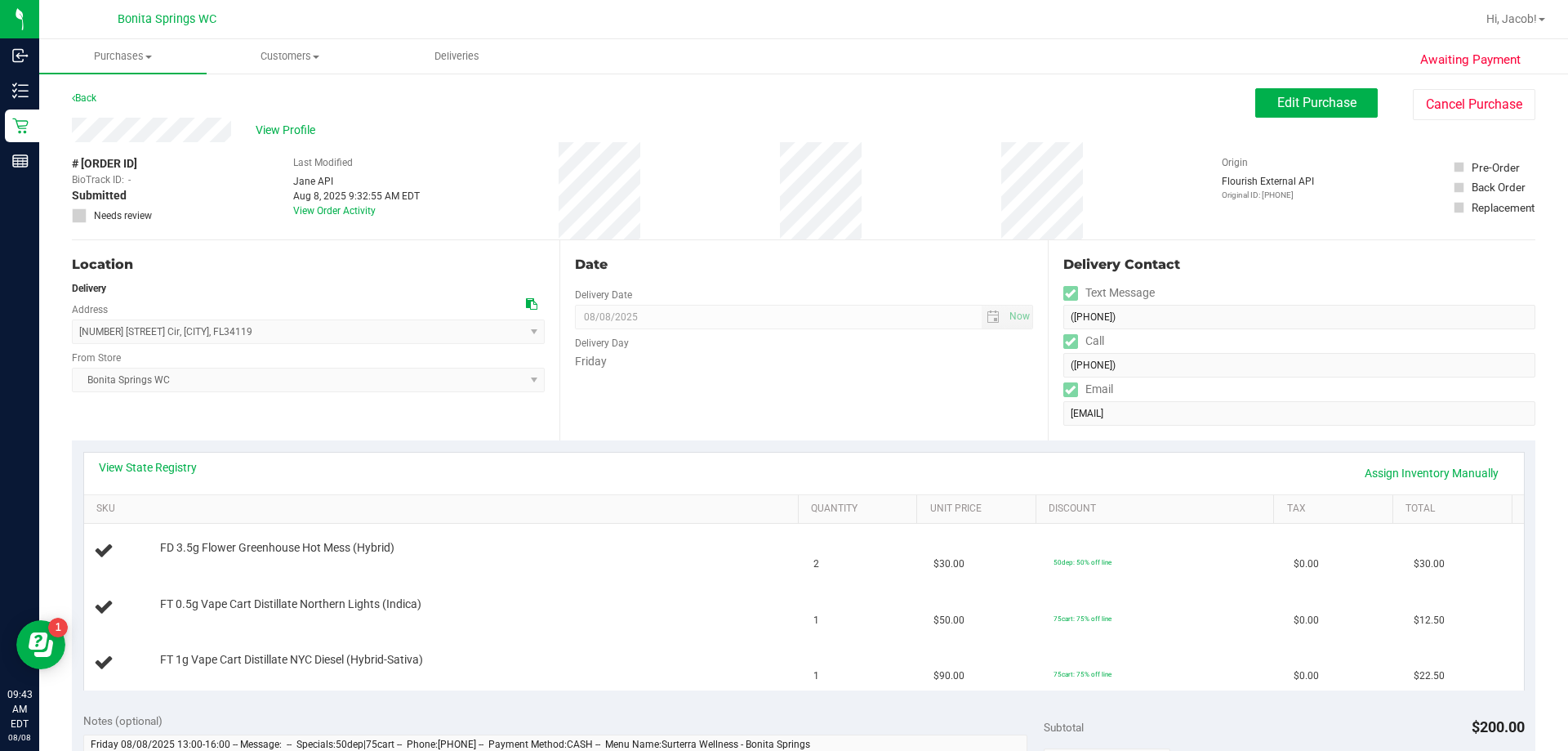 click on "Date
Delivery Date
08/08/2025
Now
08/08/2025 04:00 PM
Now
Delivery Day
Friday" at bounding box center [803, 340] 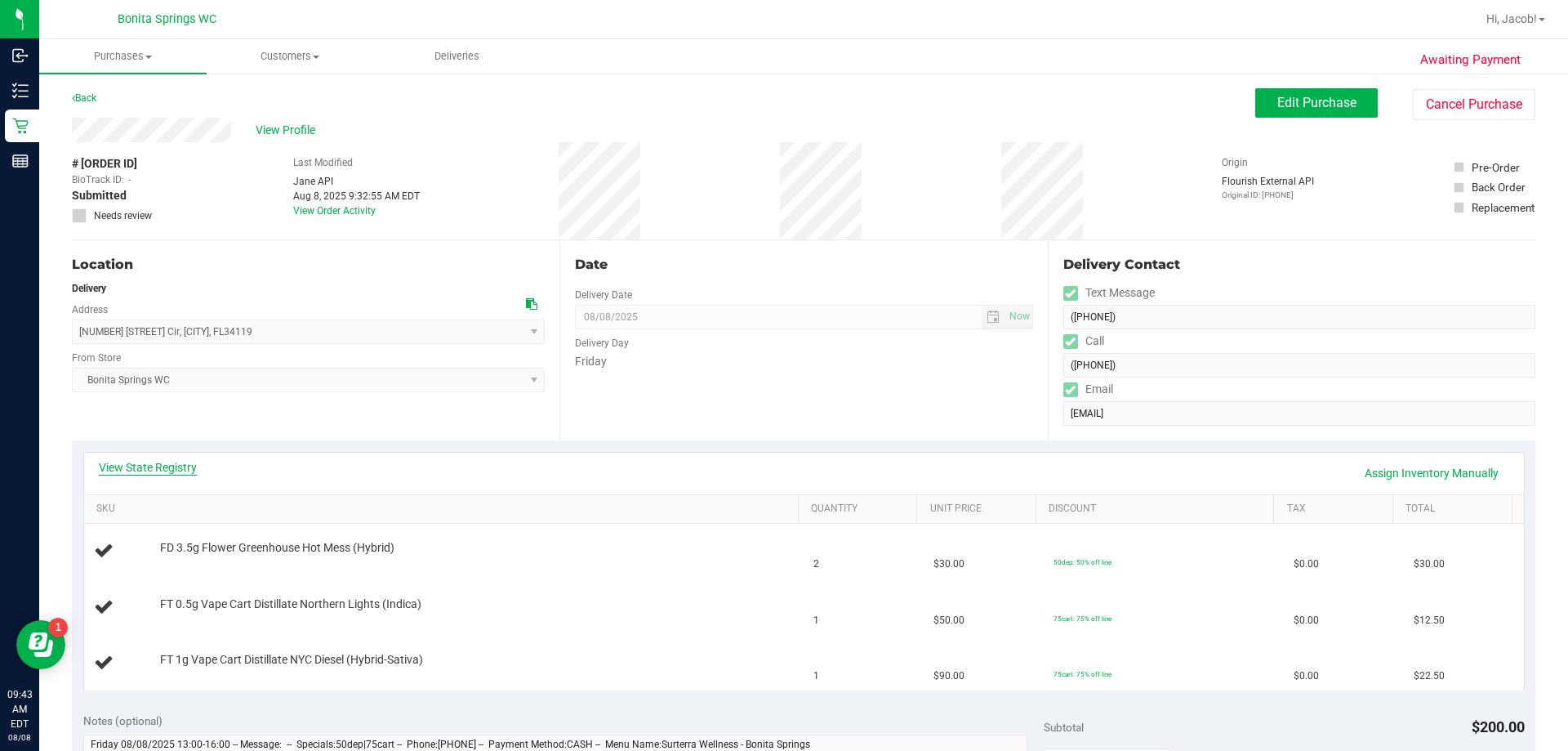 click on "View State Registry" at bounding box center [148, 467] 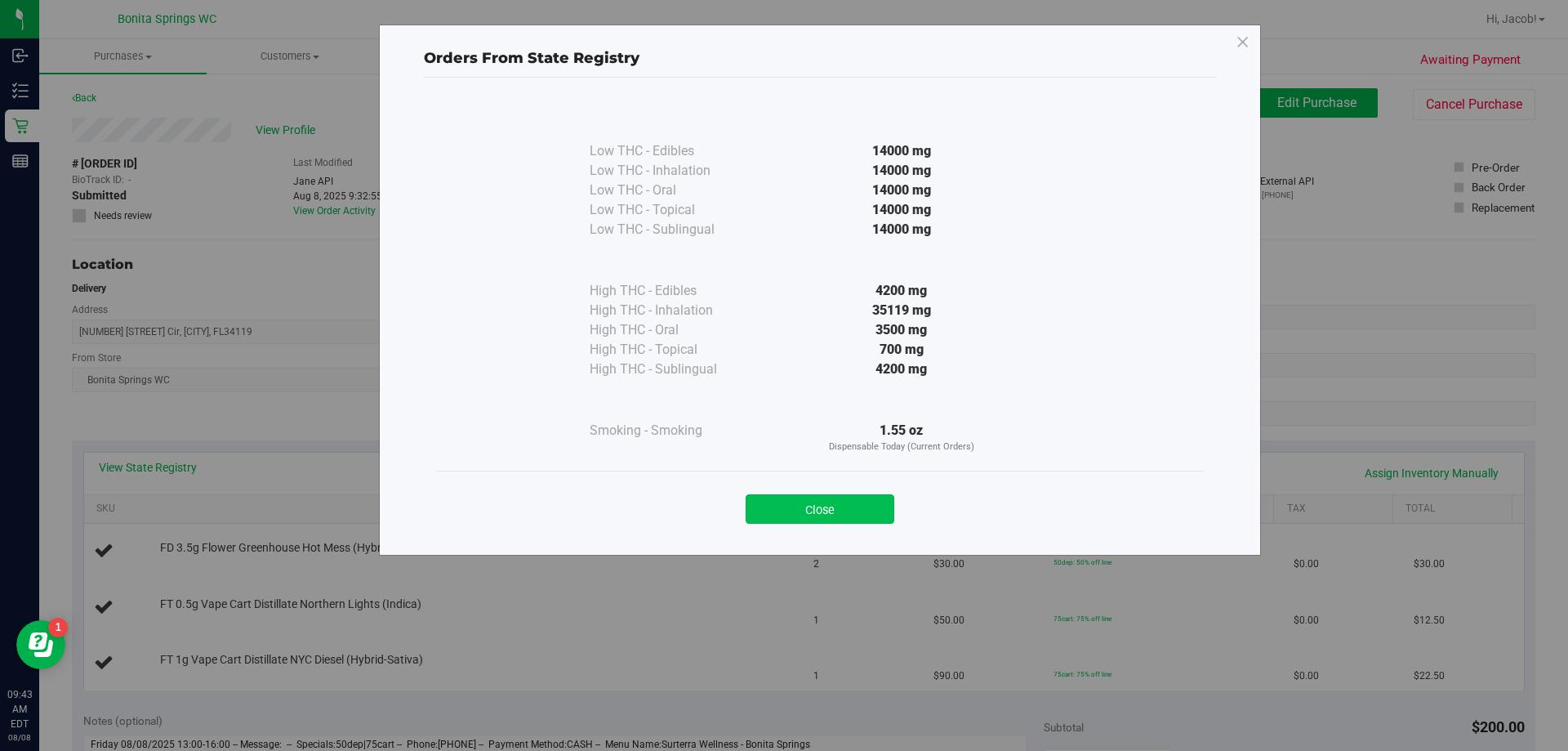 click on "Close" at bounding box center [820, 509] 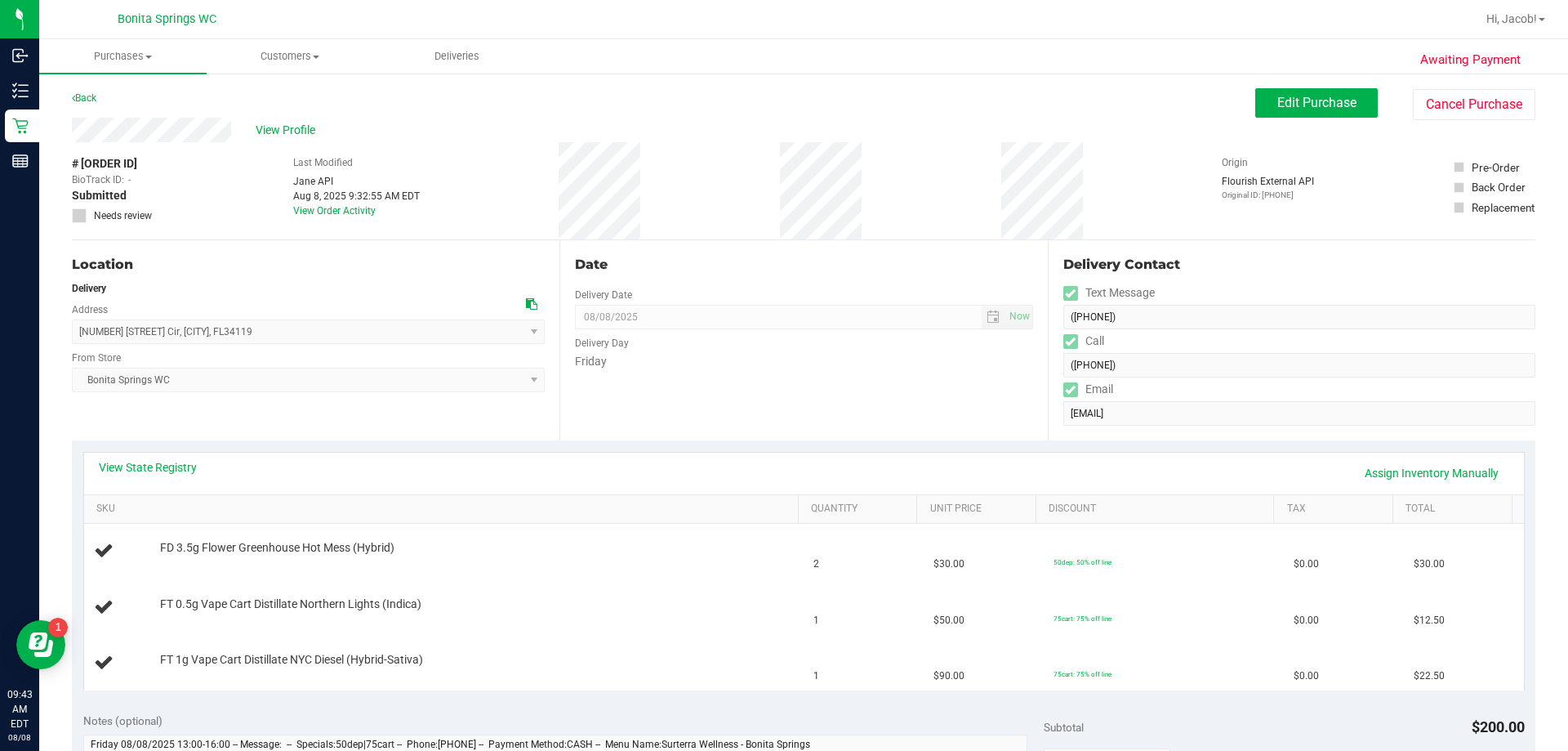 click on "View State Registry
Assign Inventory Manually
SKU Quantity Unit Price Discount Tax Total
FD 3.5g Flower Greenhouse Hot Mess (Hybrid)
2
$30.00
50dep:
50%
off
line
$0.00
$30.00
1" at bounding box center [804, 570] 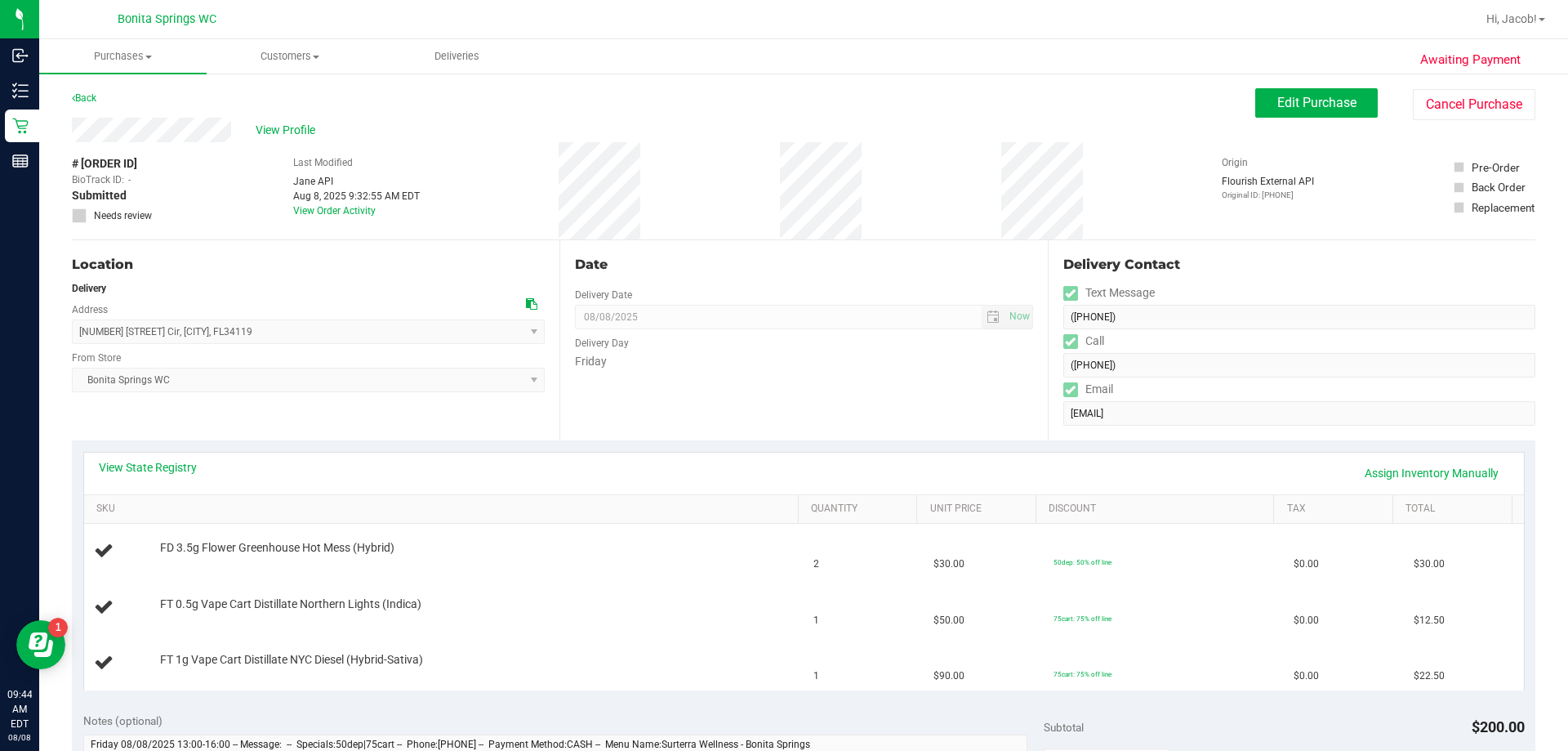 click on "Date
Delivery Date
08/08/2025
Now
08/08/2025 04:00 PM
Now
Delivery Day
Friday" at bounding box center [803, 340] 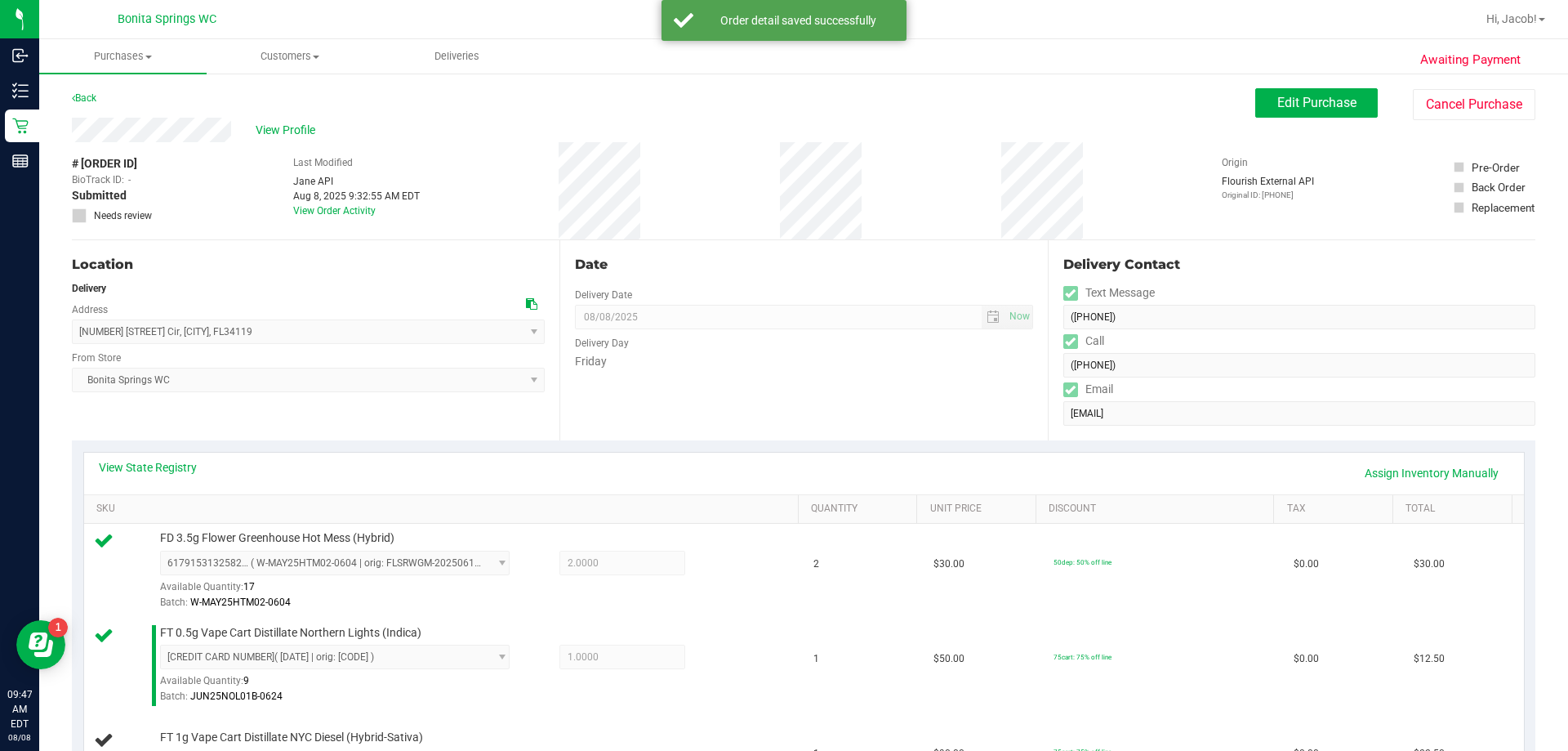 click on "Date
Delivery Date
08/08/2025
Now
08/08/2025 04:00 PM
Now
Delivery Day
Friday" at bounding box center [803, 340] 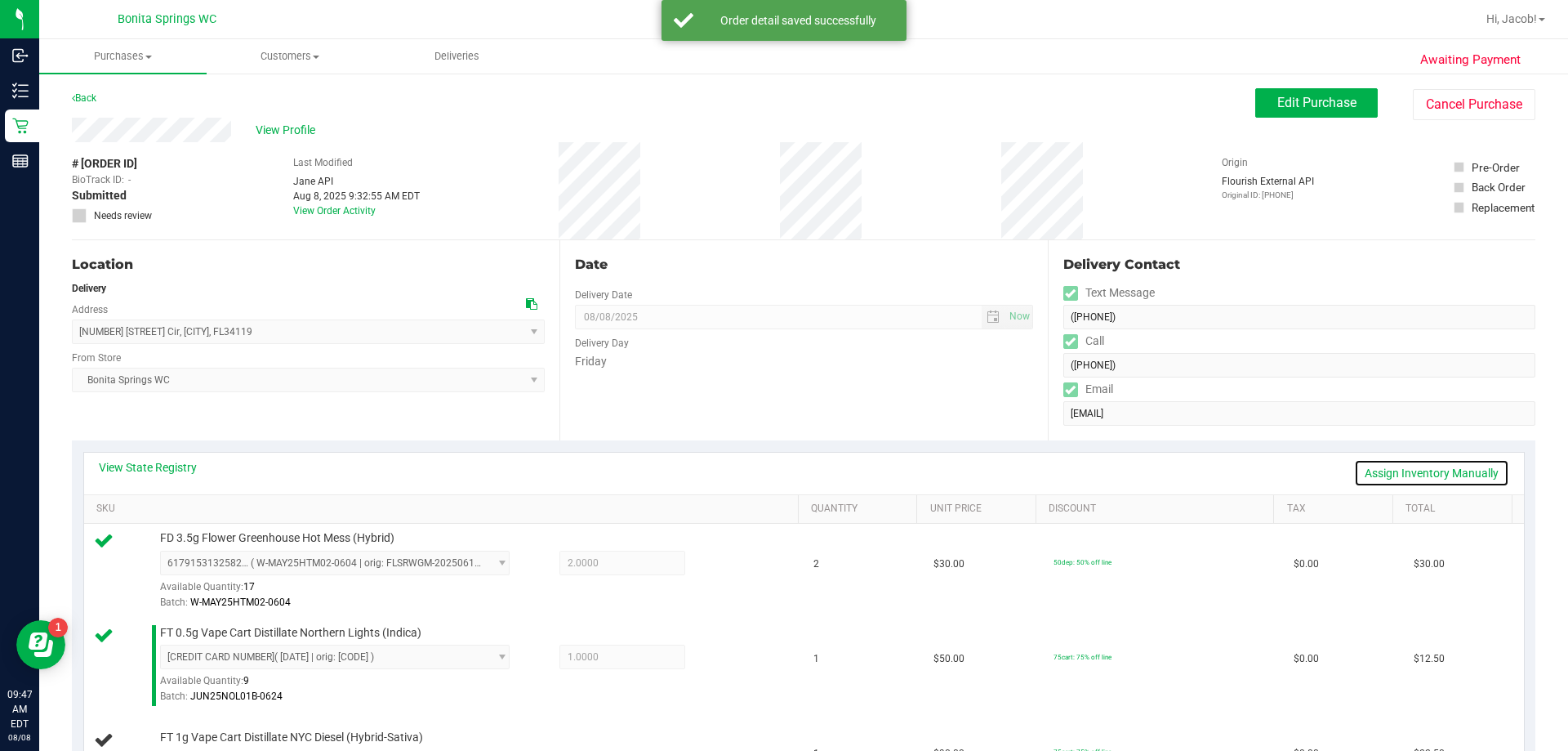 click on "Assign Inventory Manually" at bounding box center (1432, 473) 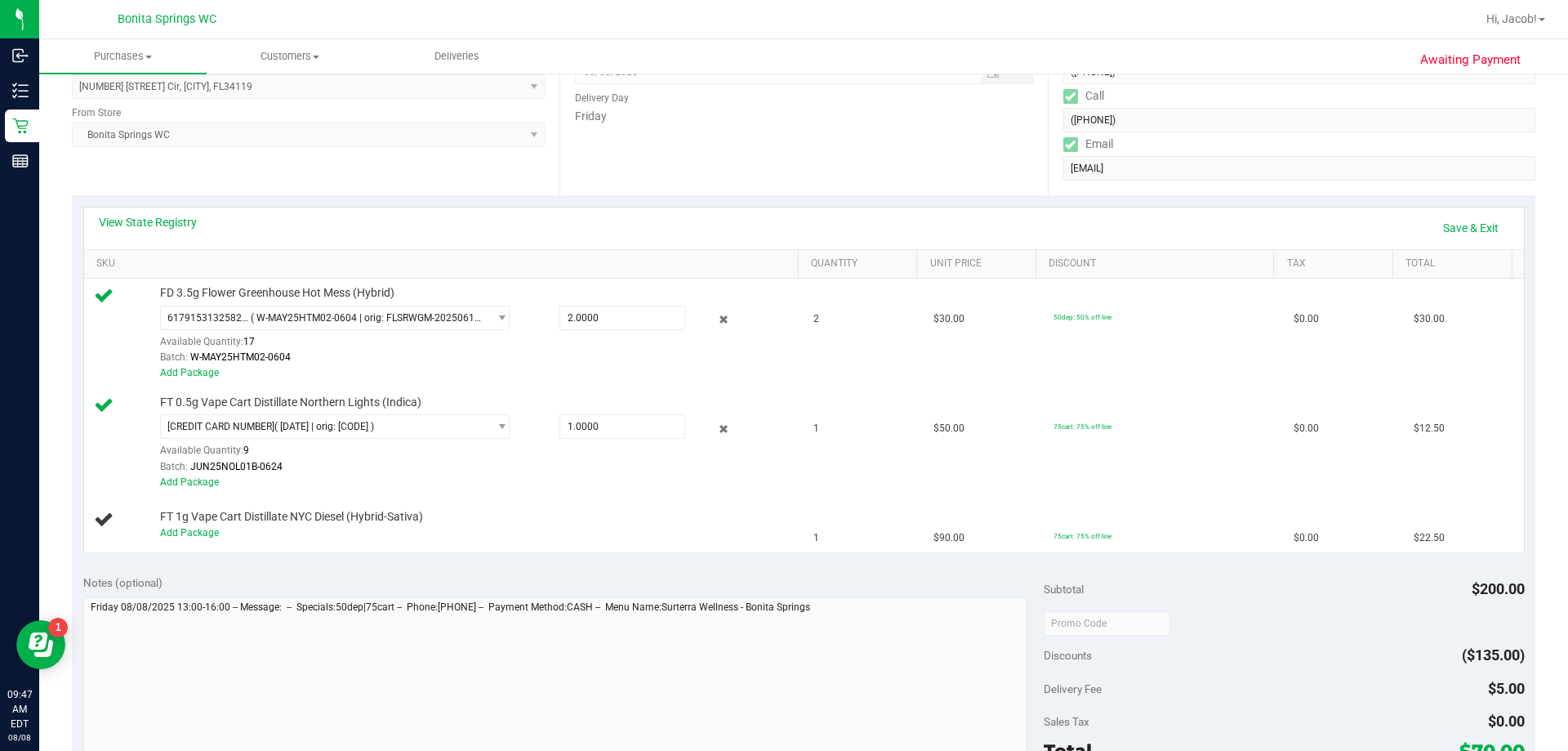 scroll, scrollTop: 82, scrollLeft: 0, axis: vertical 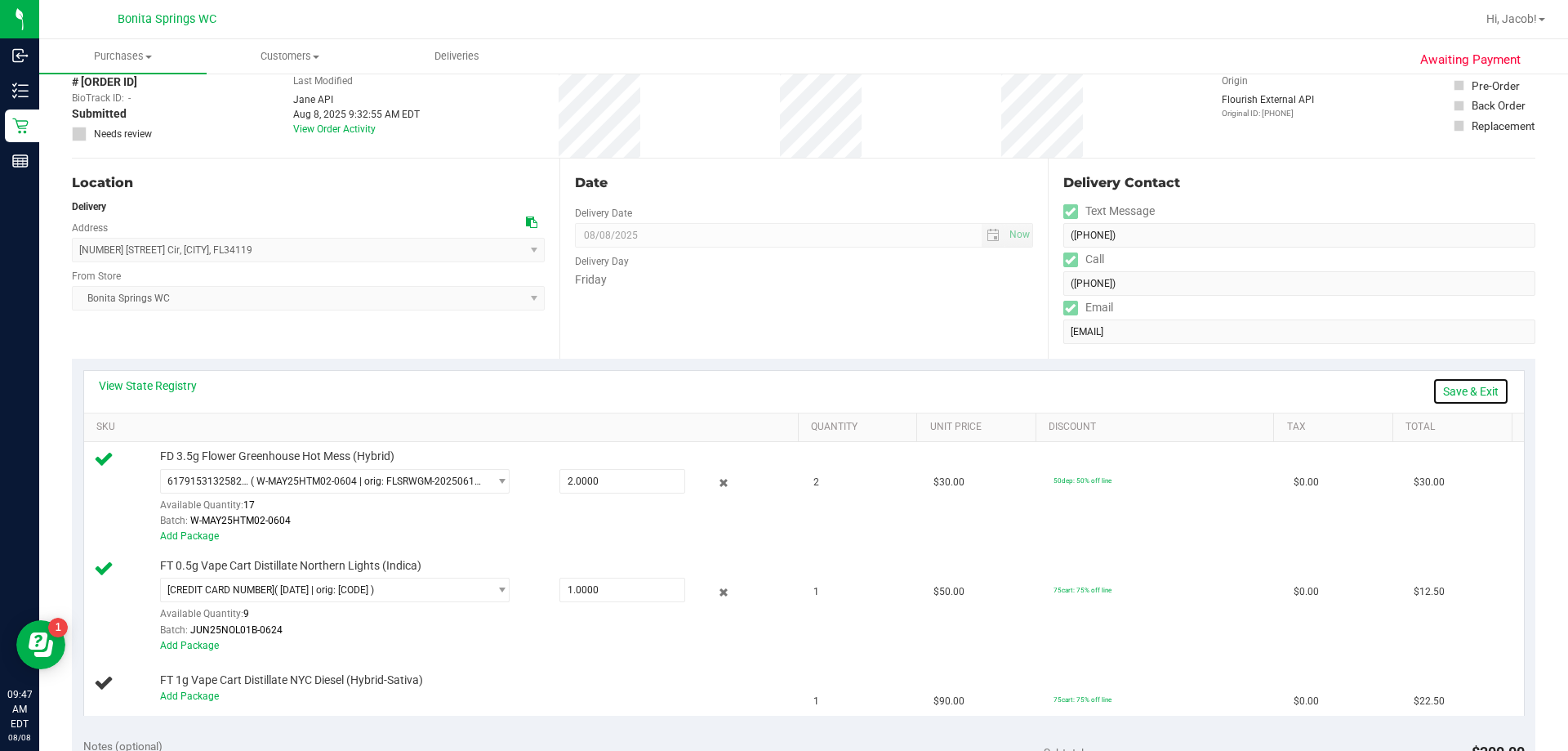 click on "Save & Exit" at bounding box center (1471, 391) 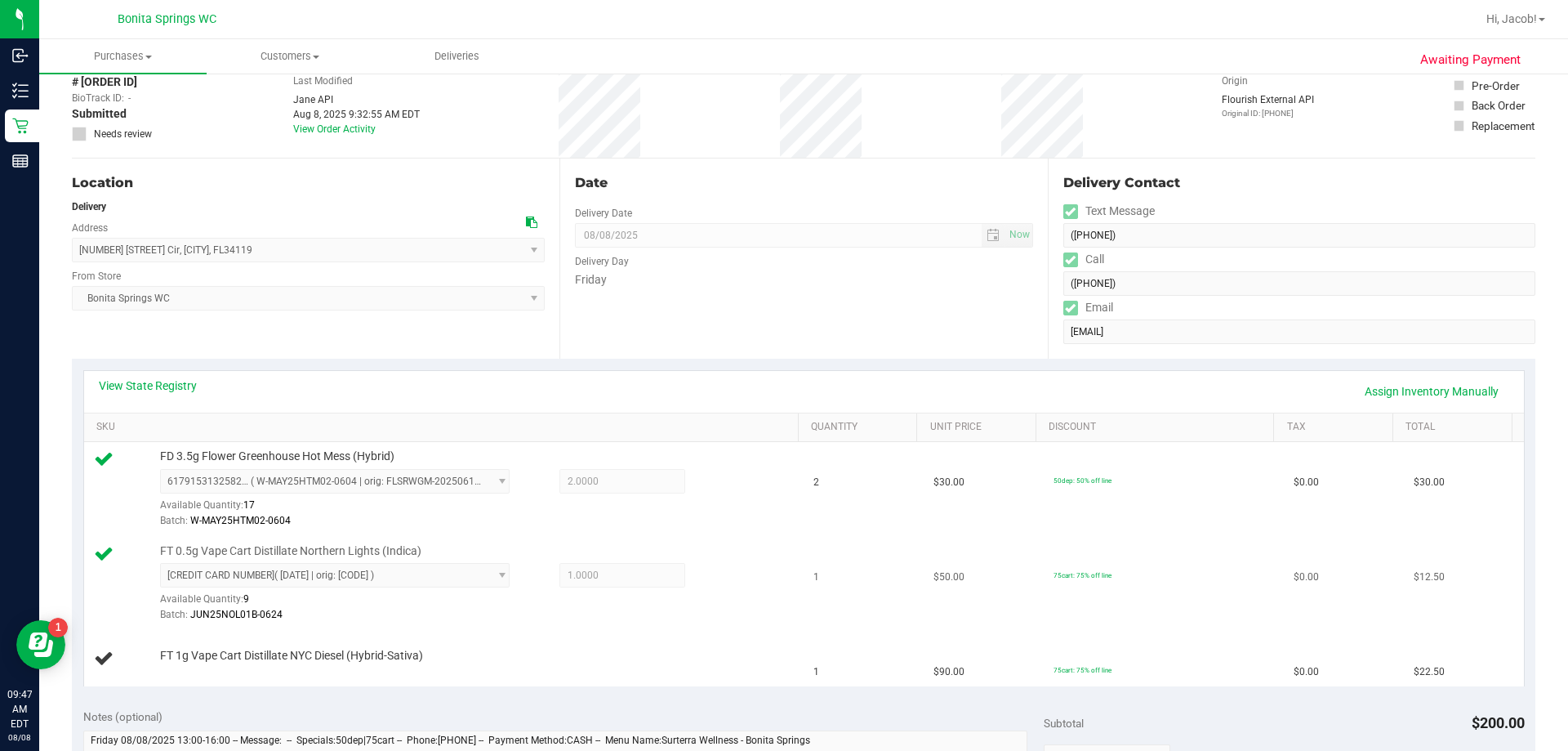 click on "1" at bounding box center (863, 584) 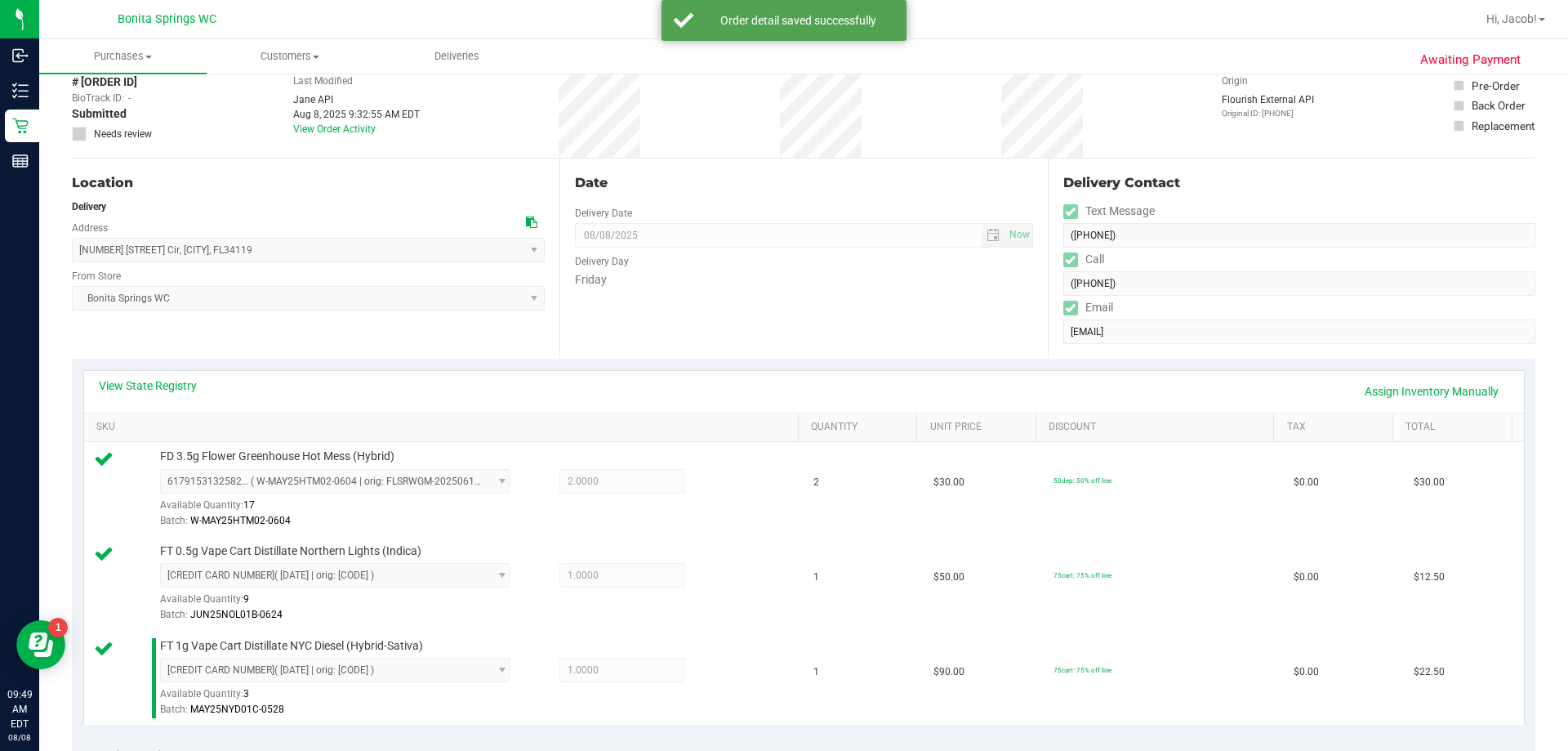 click on "Date
Delivery Date
08/08/2025
Now
08/08/2025 04:00 PM
Now
Delivery Day
Friday" at bounding box center (803, 258) 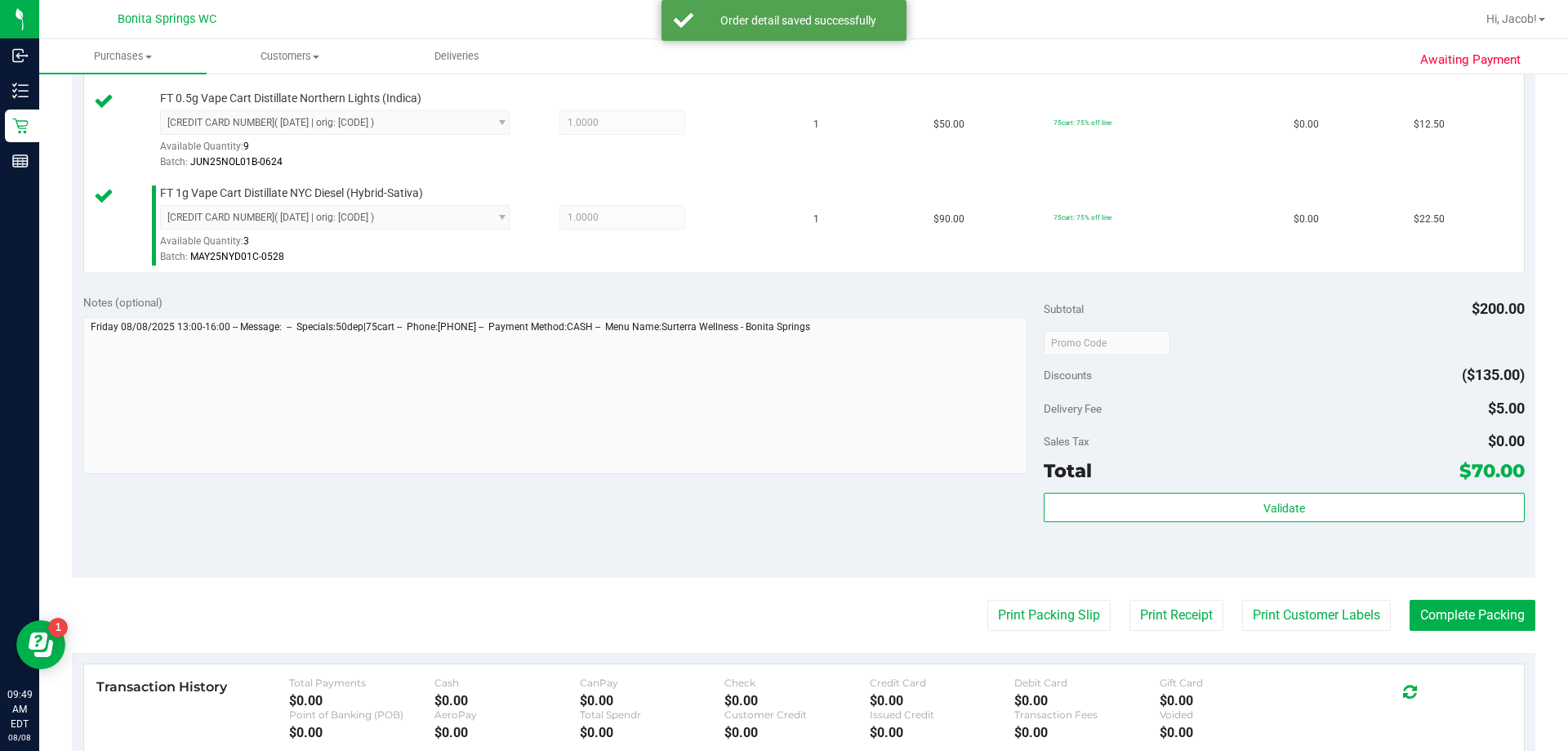 scroll, scrollTop: 572, scrollLeft: 0, axis: vertical 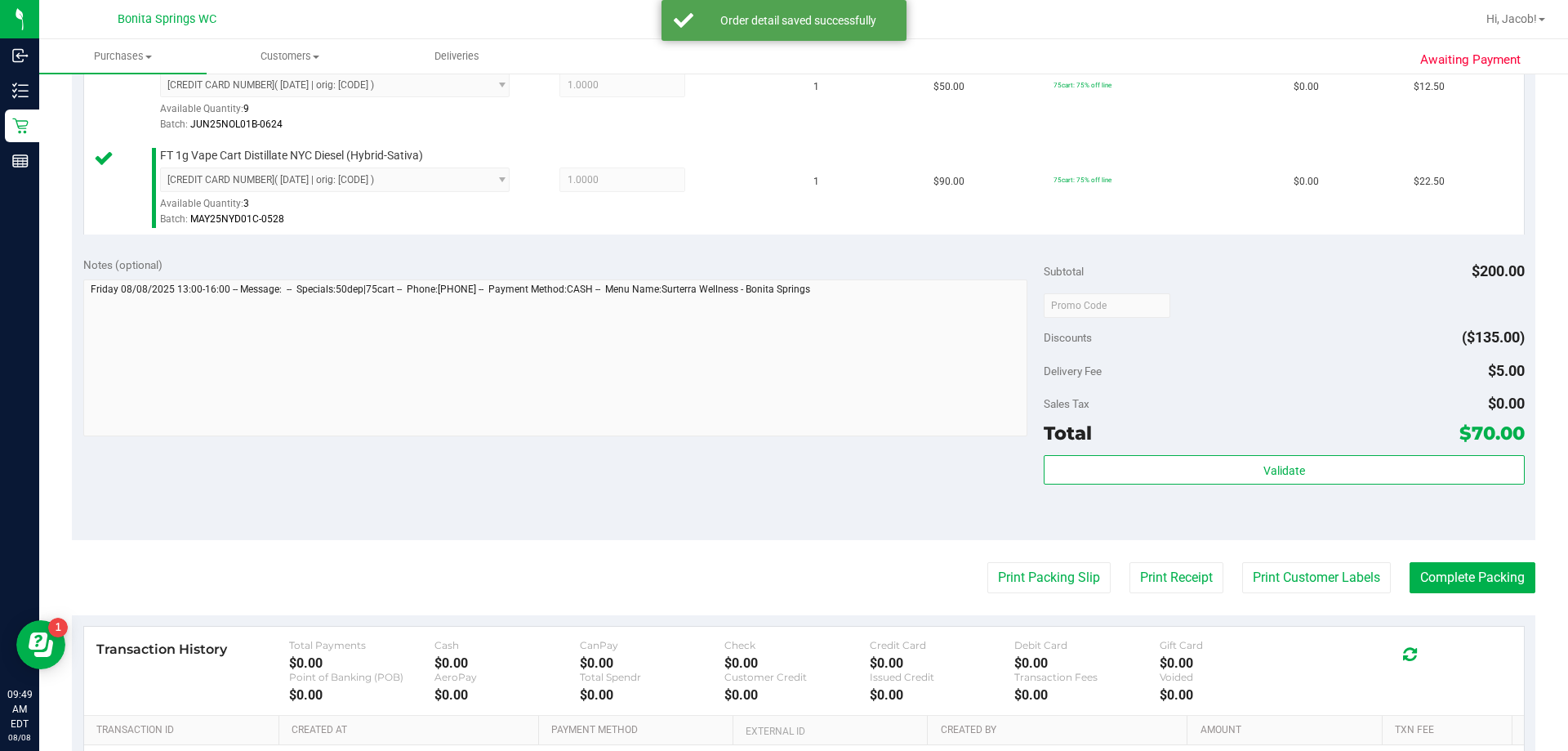 click on "Validate" at bounding box center [1284, 492] 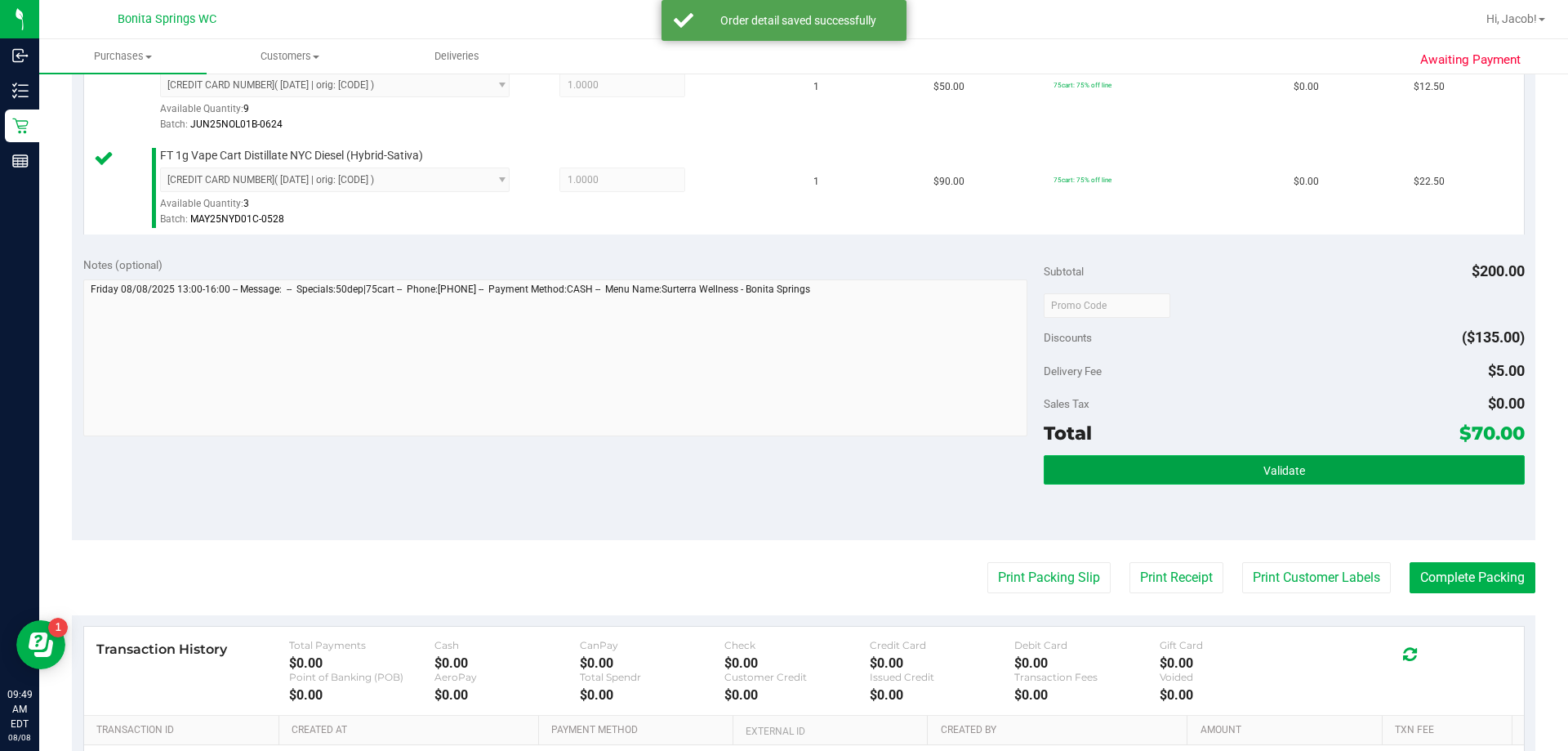 click on "Validate" at bounding box center [1284, 470] 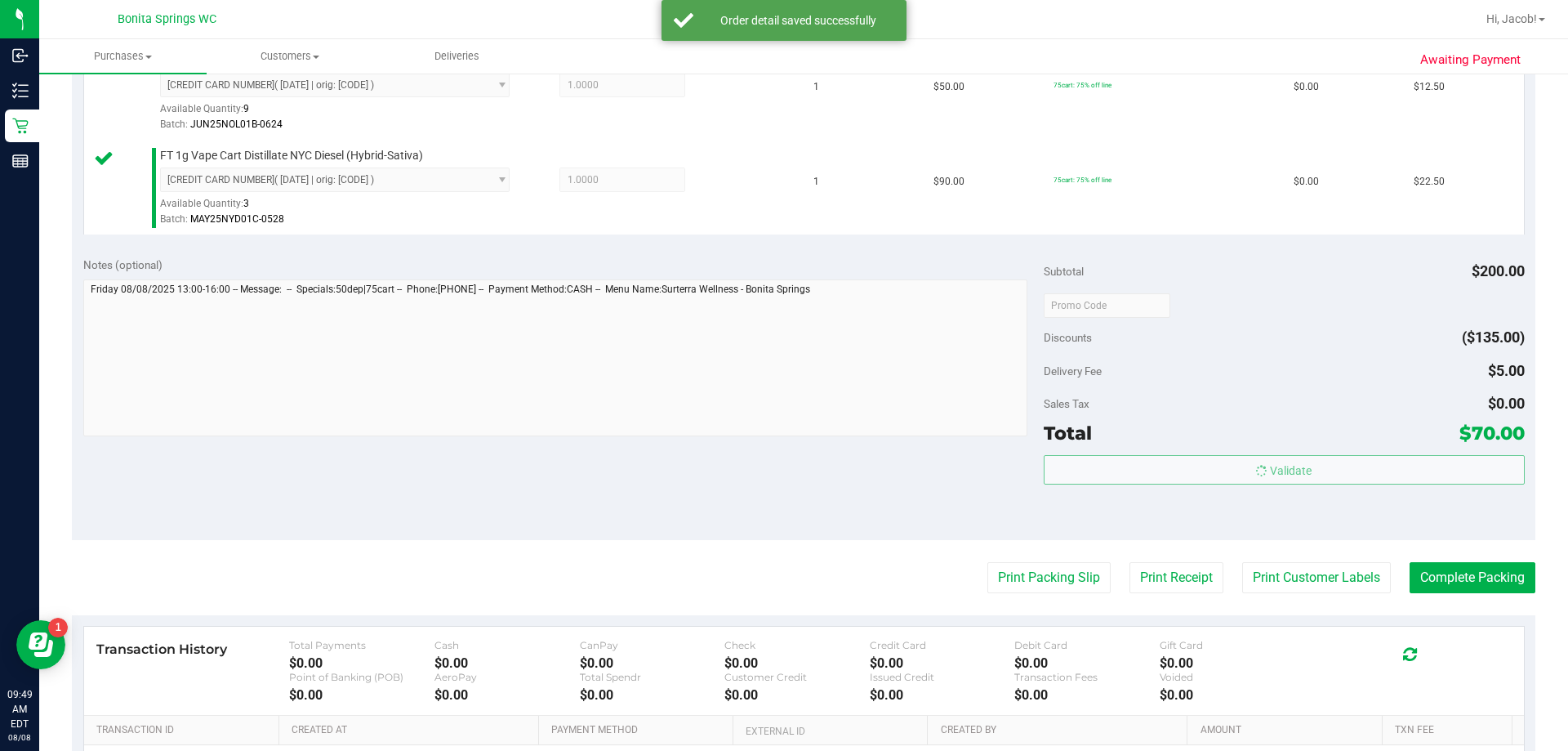 click on "Subtotal
$200.00
Discounts
($135.00)
Delivery Fee
$5.00
Sales Tax
$0.00
Total
$70.00" at bounding box center (1284, 392) 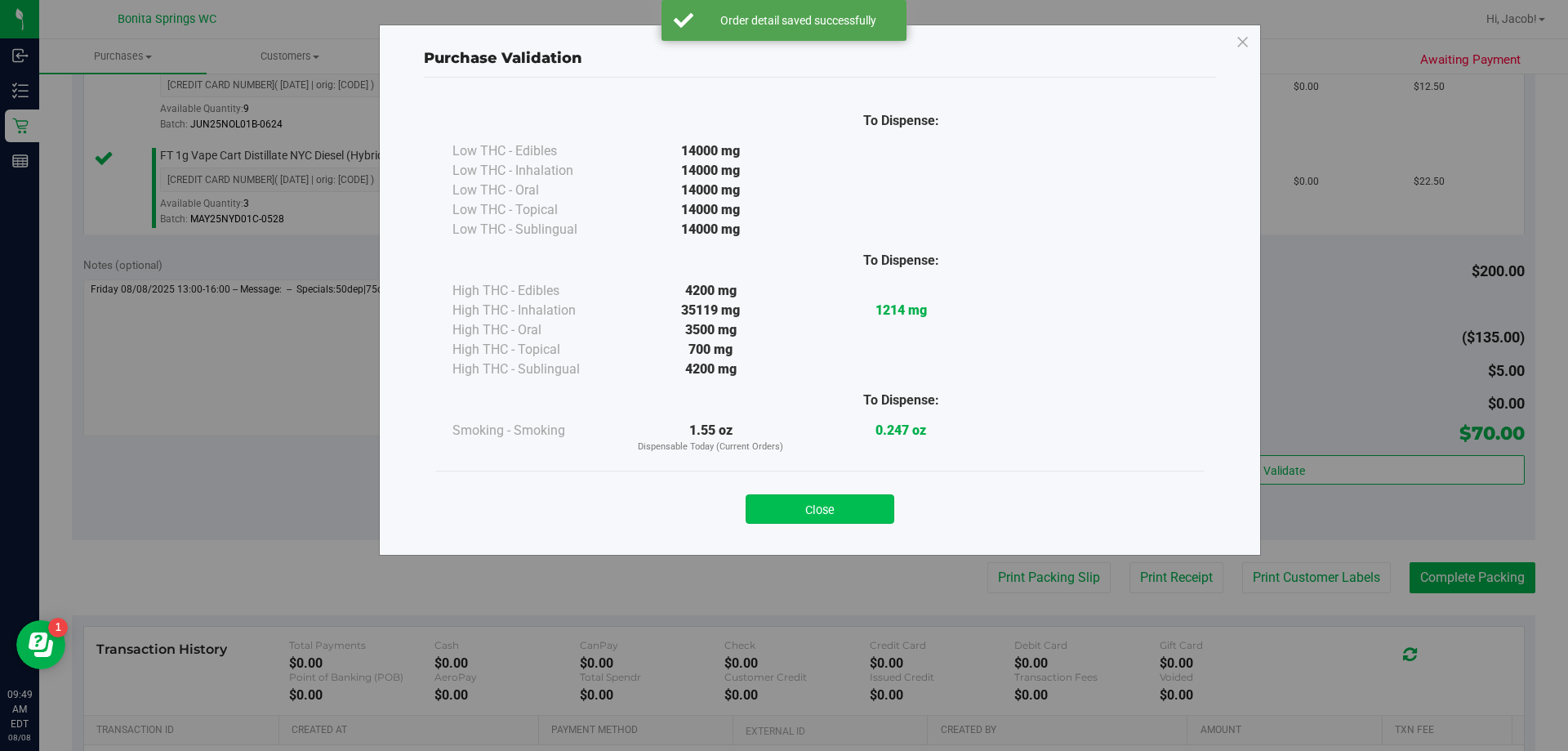 click on "Close" at bounding box center (820, 509) 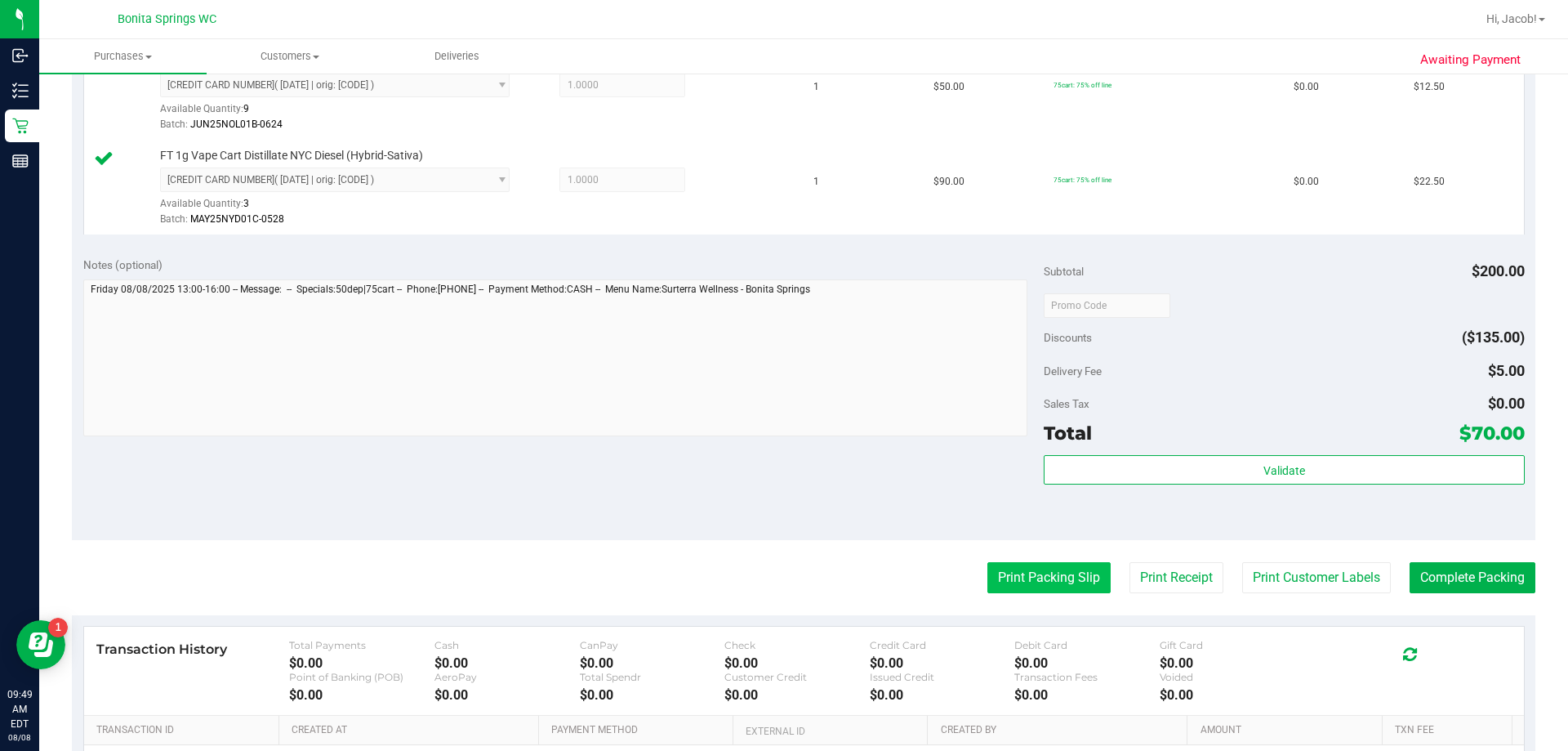 click on "Print Packing Slip" at bounding box center [1049, 578] 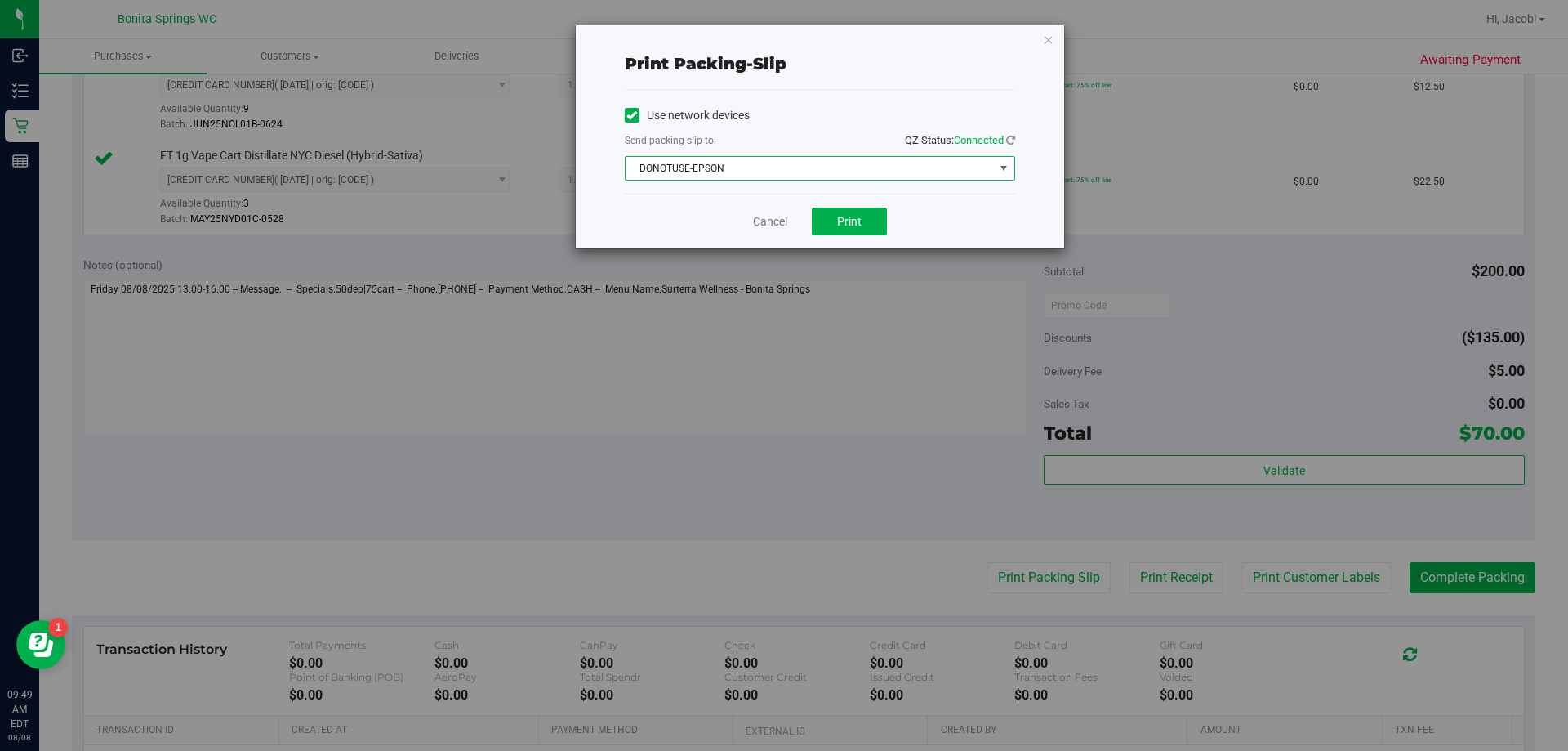 click on "DONOTUSE-EPSON" at bounding box center [809, 168] 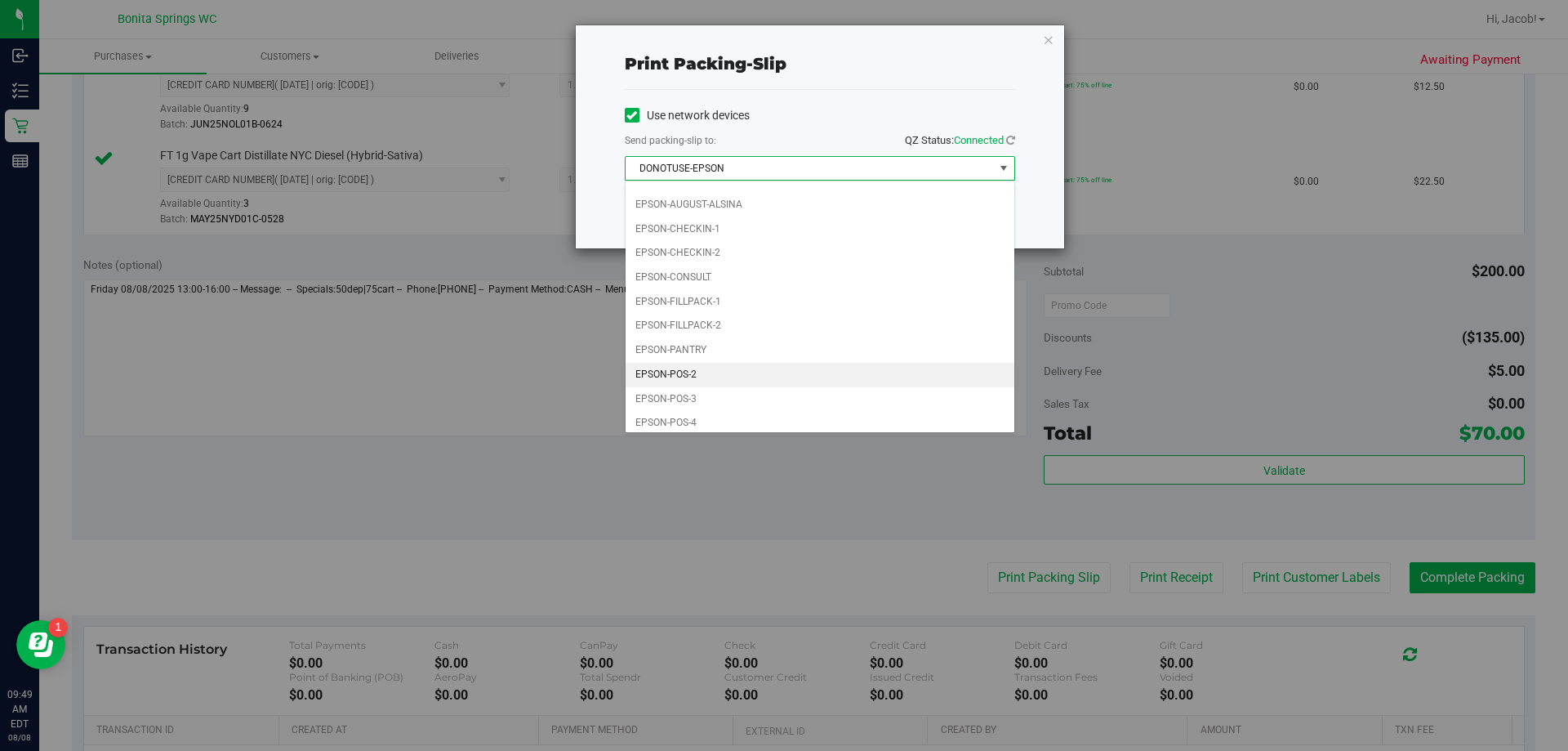 scroll, scrollTop: 47, scrollLeft: 0, axis: vertical 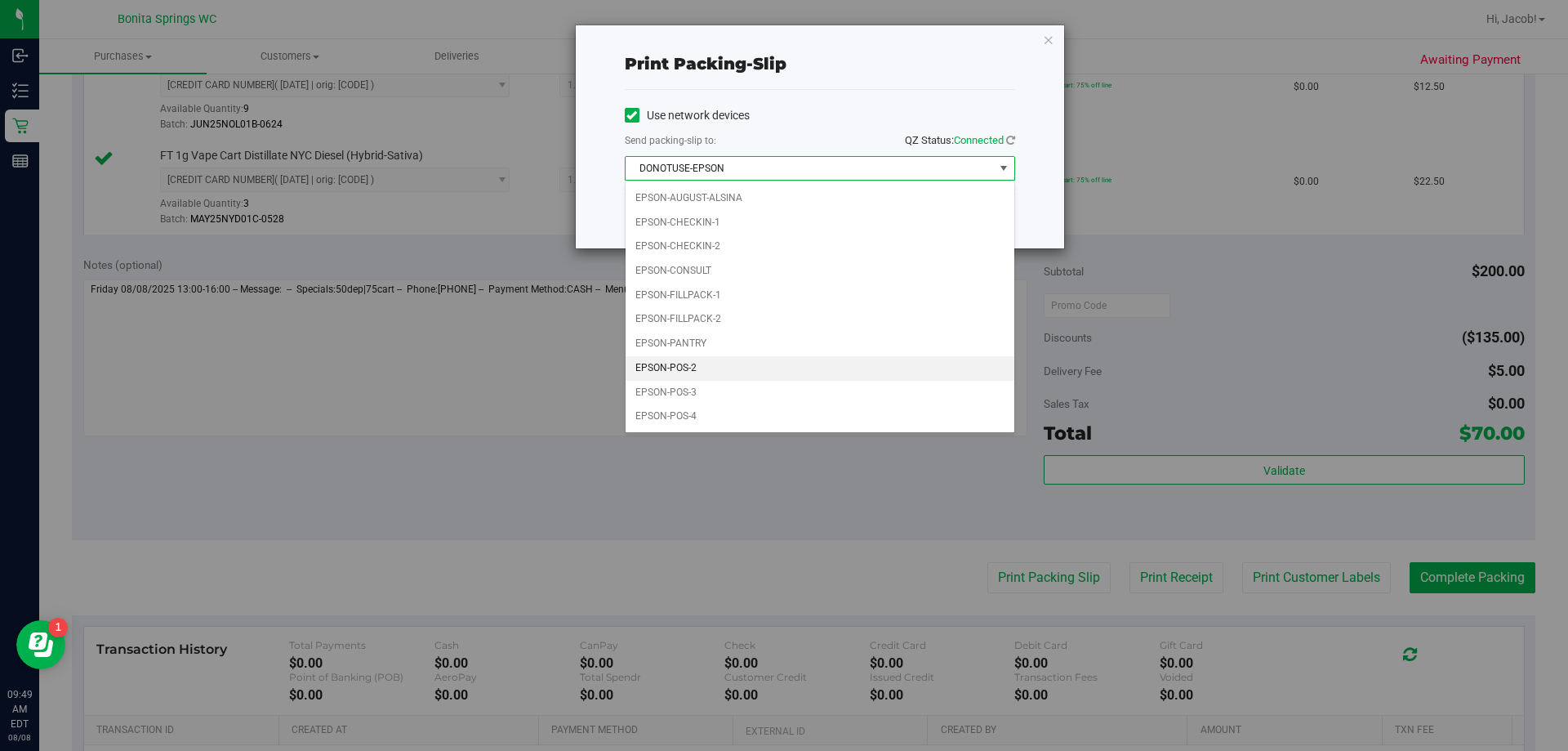 click on "EPSON-POS-2" at bounding box center (820, 369) 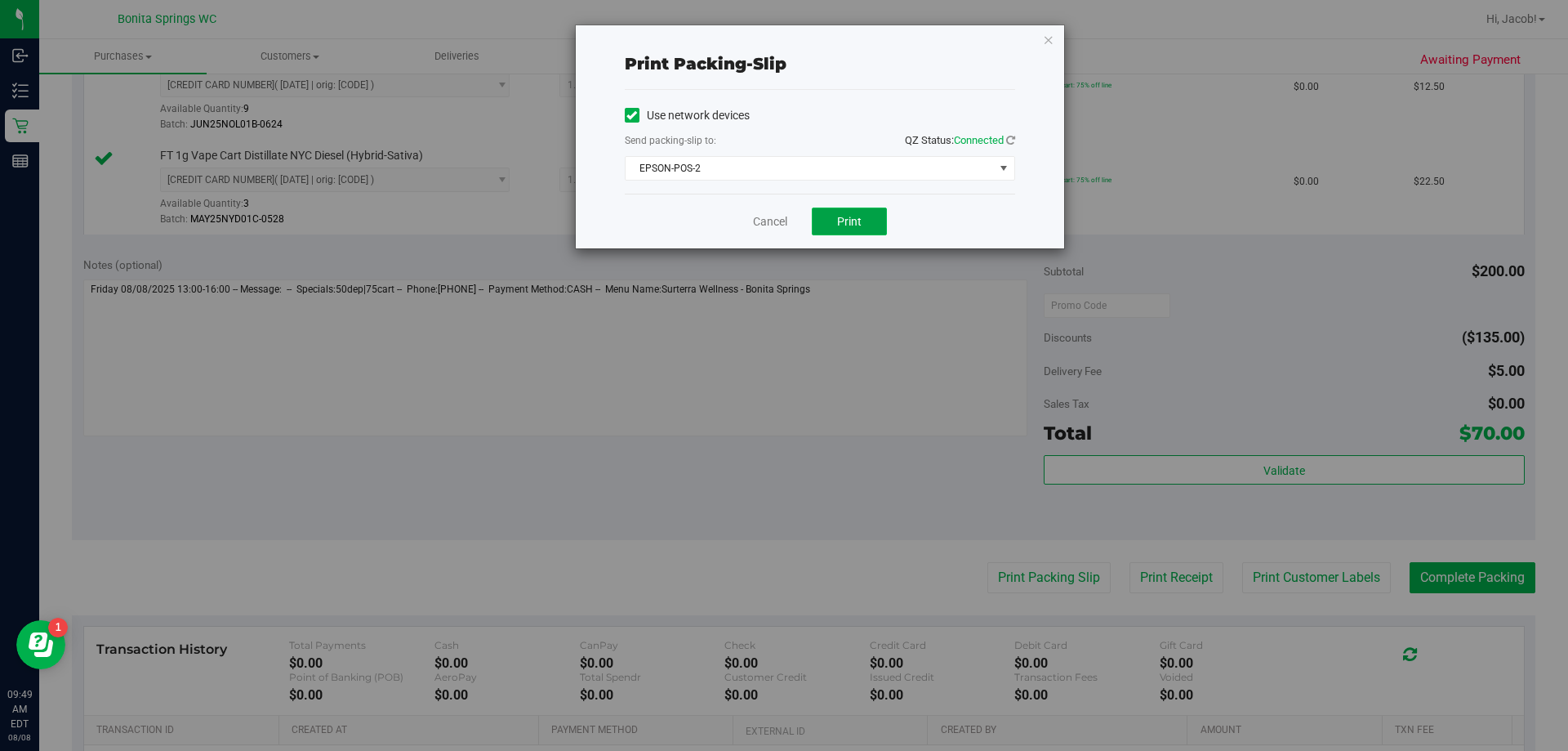 click on "Print" at bounding box center (849, 221) 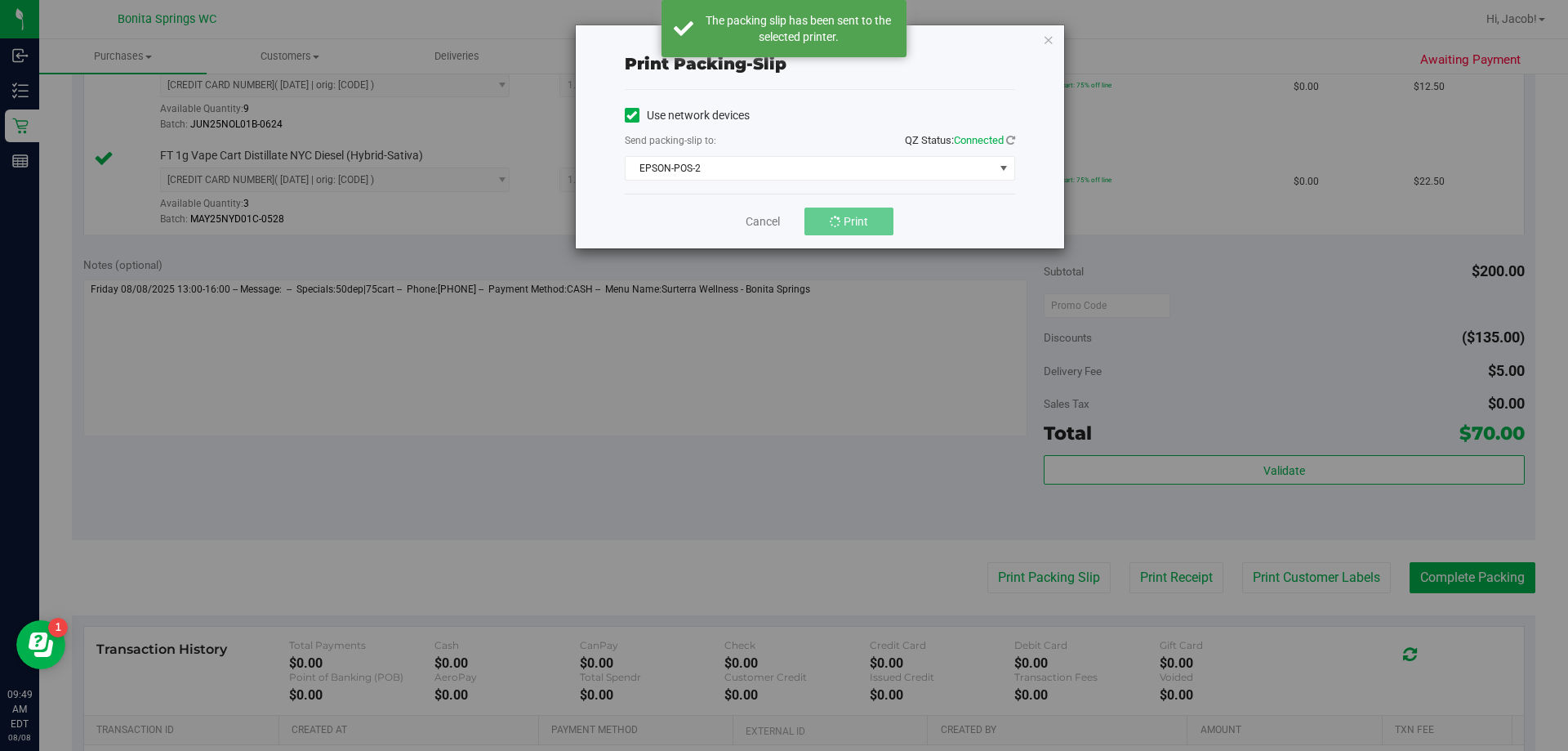 click on "Cancel
Print" at bounding box center [820, 221] 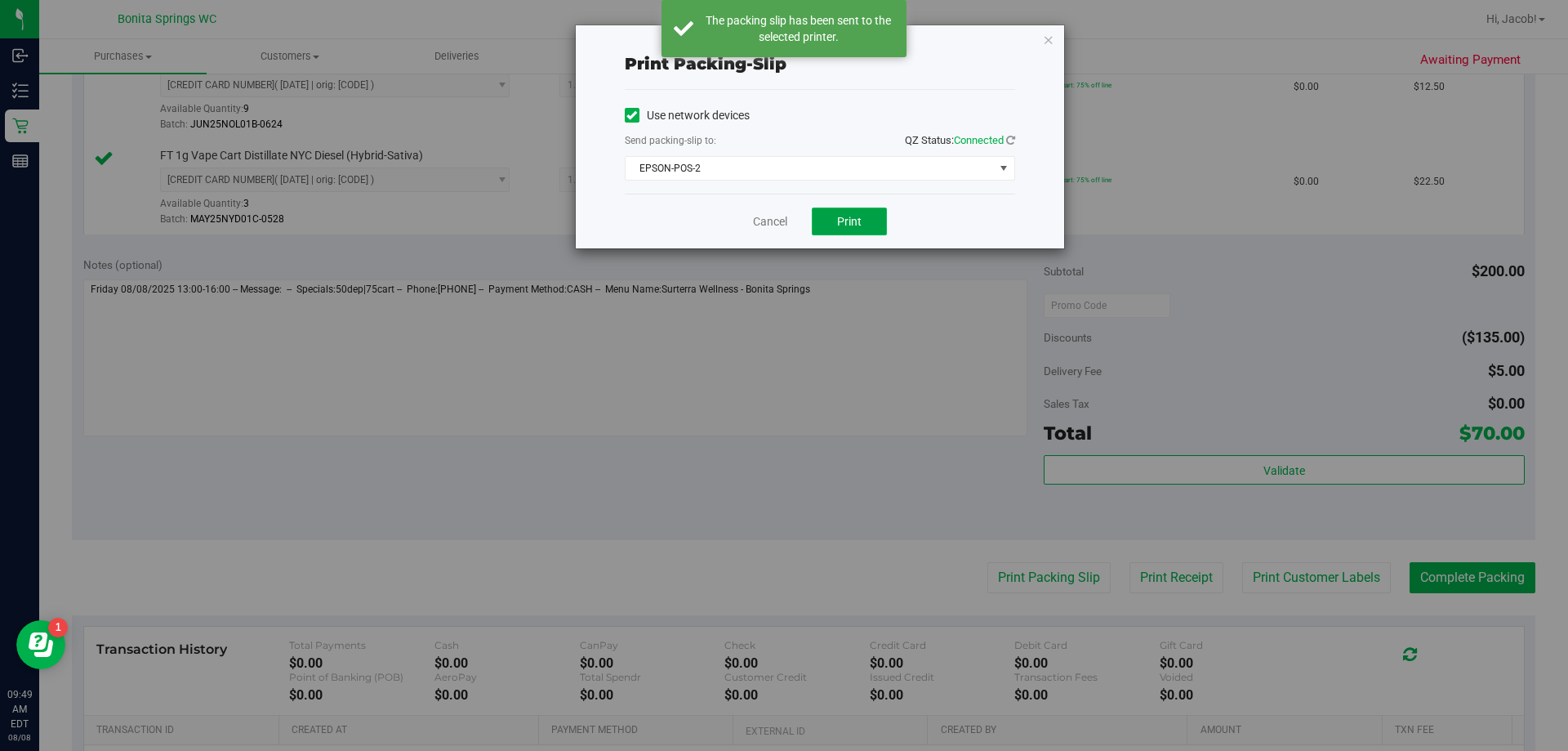 click on "Print" at bounding box center [849, 221] 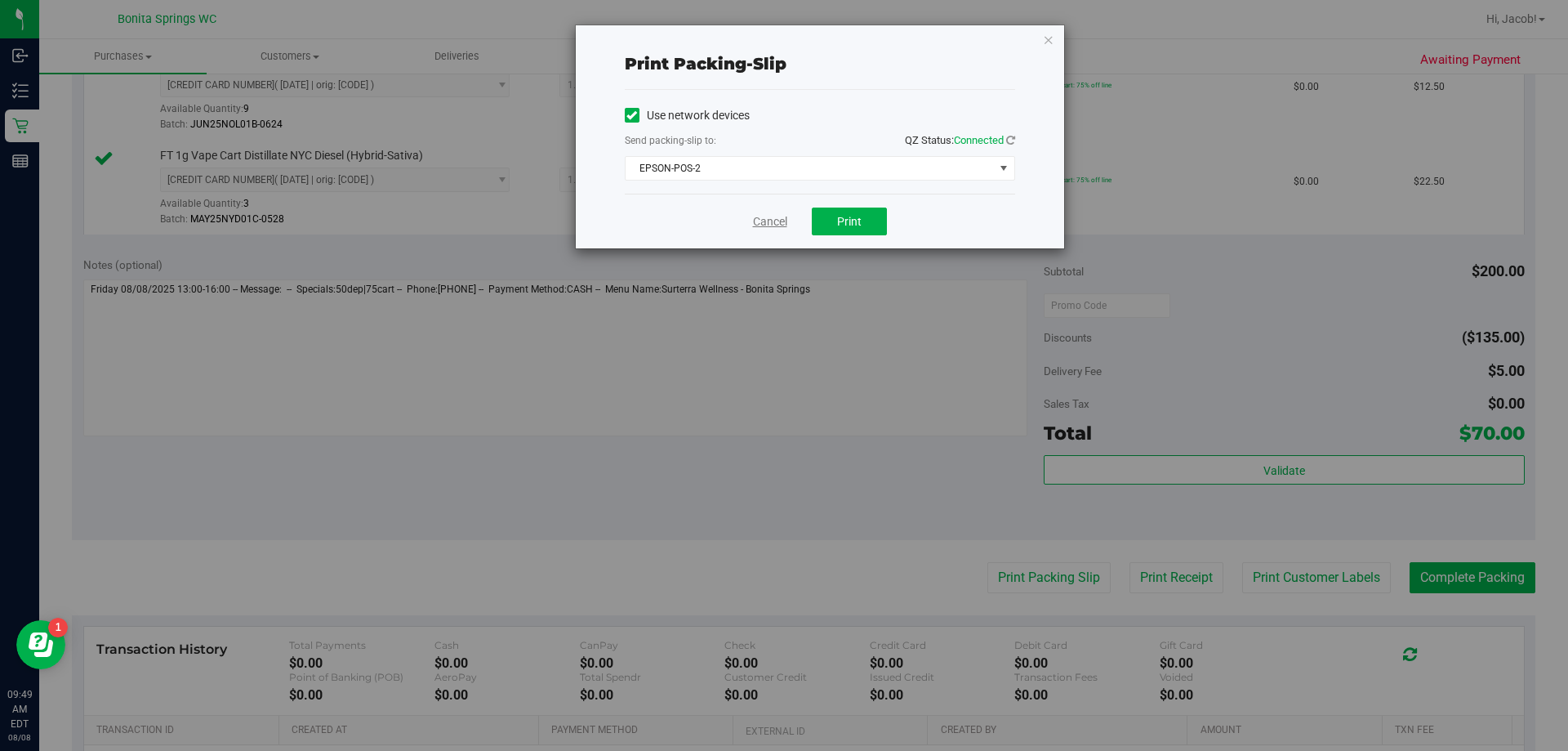 click on "Cancel" at bounding box center (770, 221) 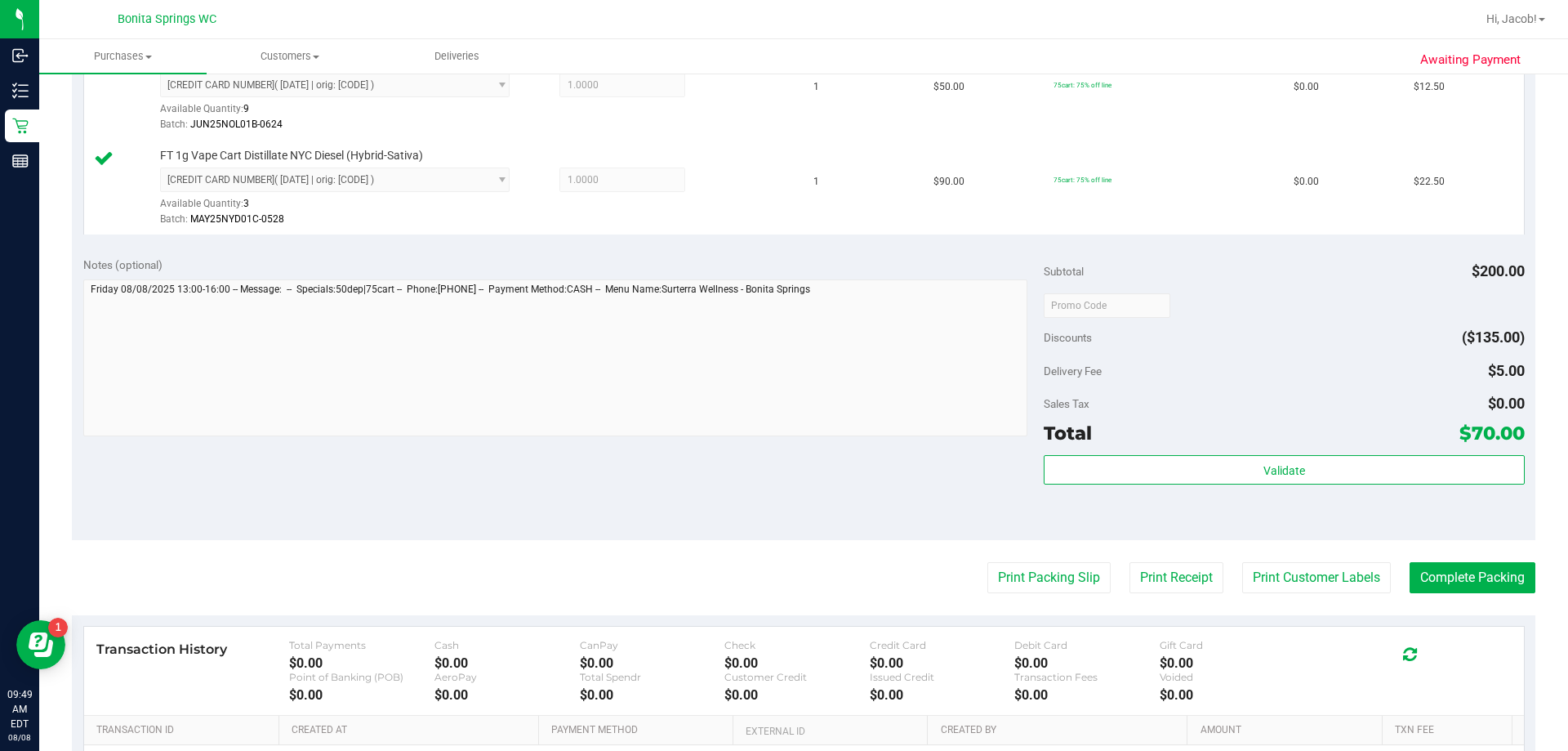 click on "Notes (optional)
Subtotal
$200.00
Discounts
($135.00)
Delivery Fee
$5.00
Sales Tax
$0.00
Total
$70.00" at bounding box center [804, 393] 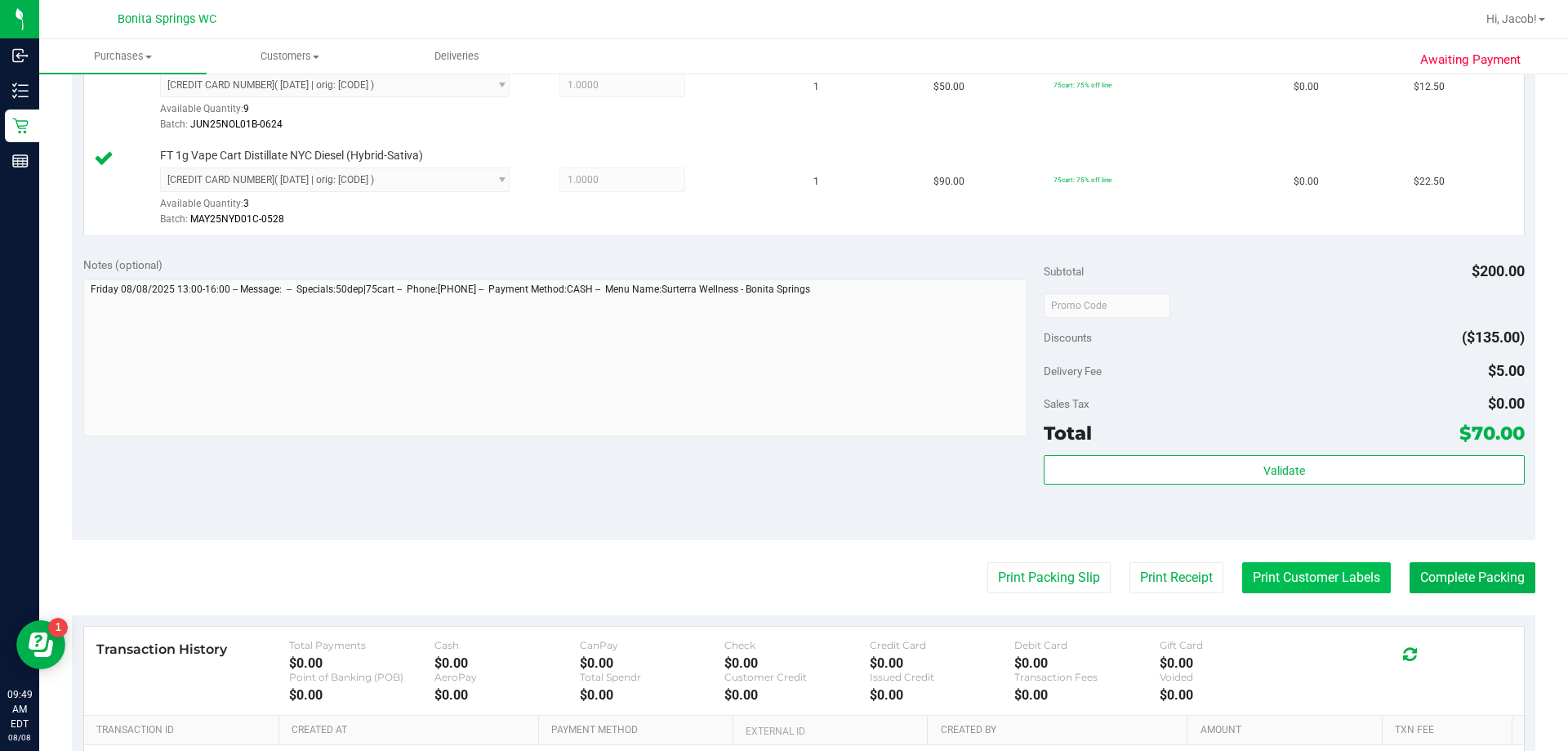 click on "Print Customer Labels" at bounding box center (1316, 578) 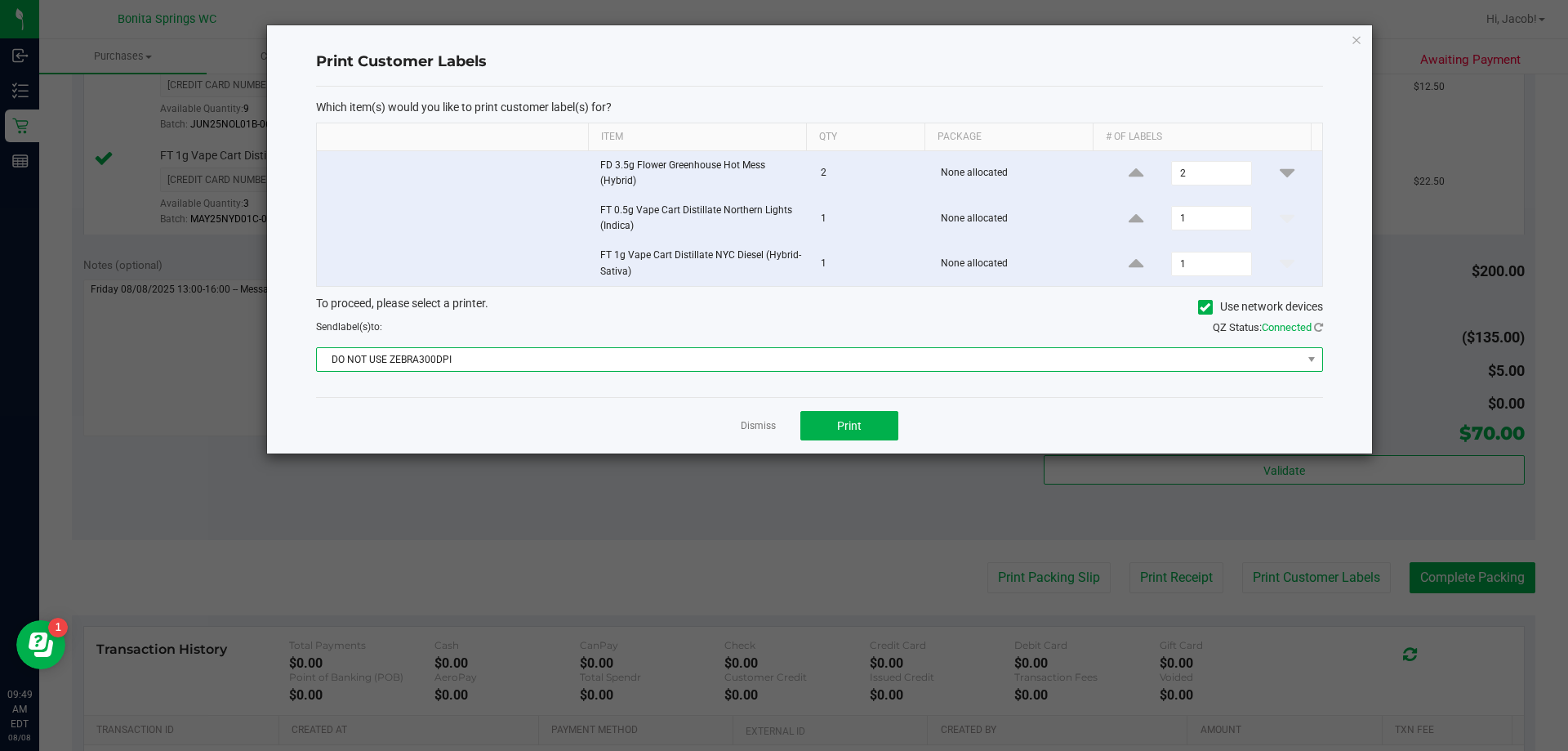 click on "DO NOT USE ZEBRA300DPI" at bounding box center (809, 360) 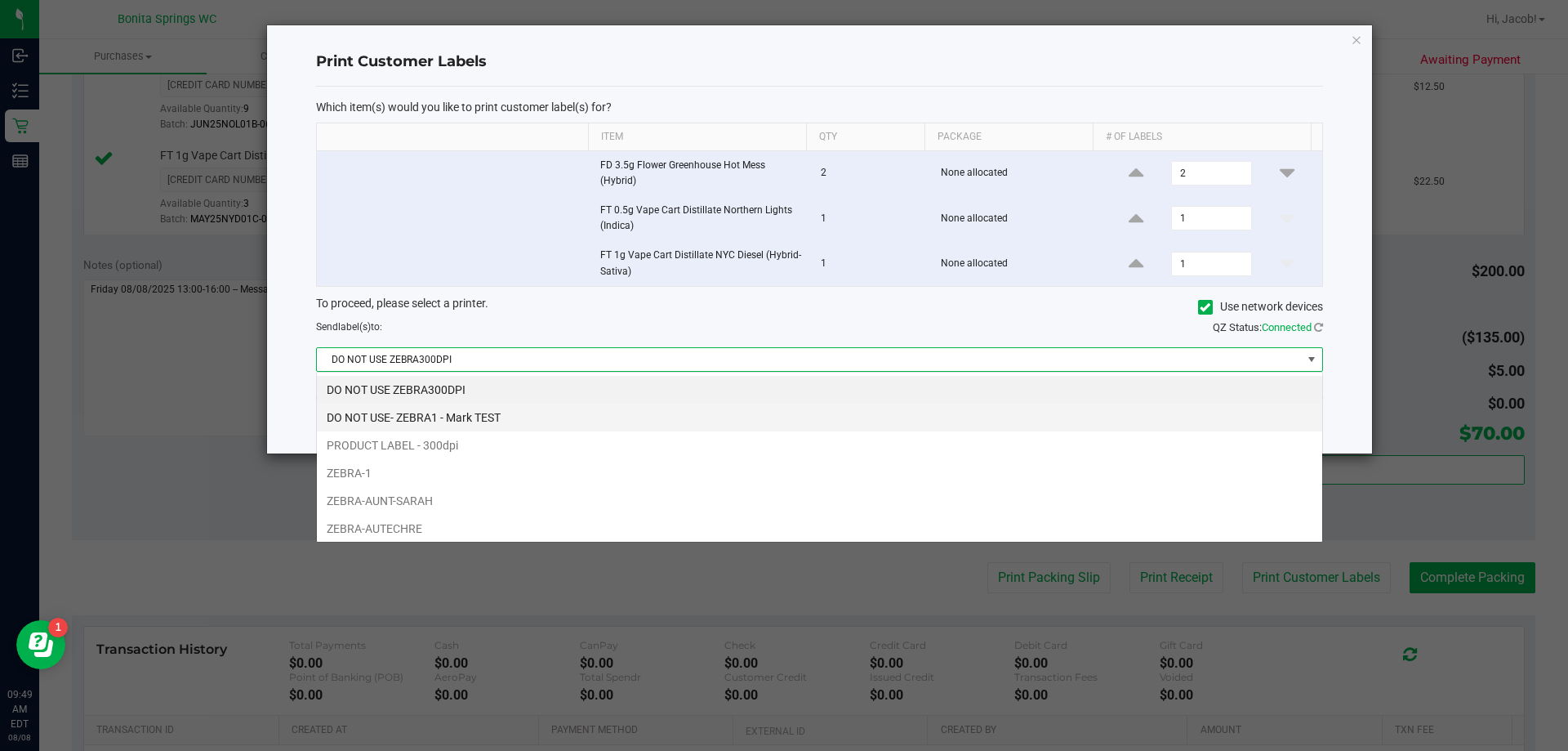 scroll, scrollTop: 81695, scrollLeft: 80660, axis: both 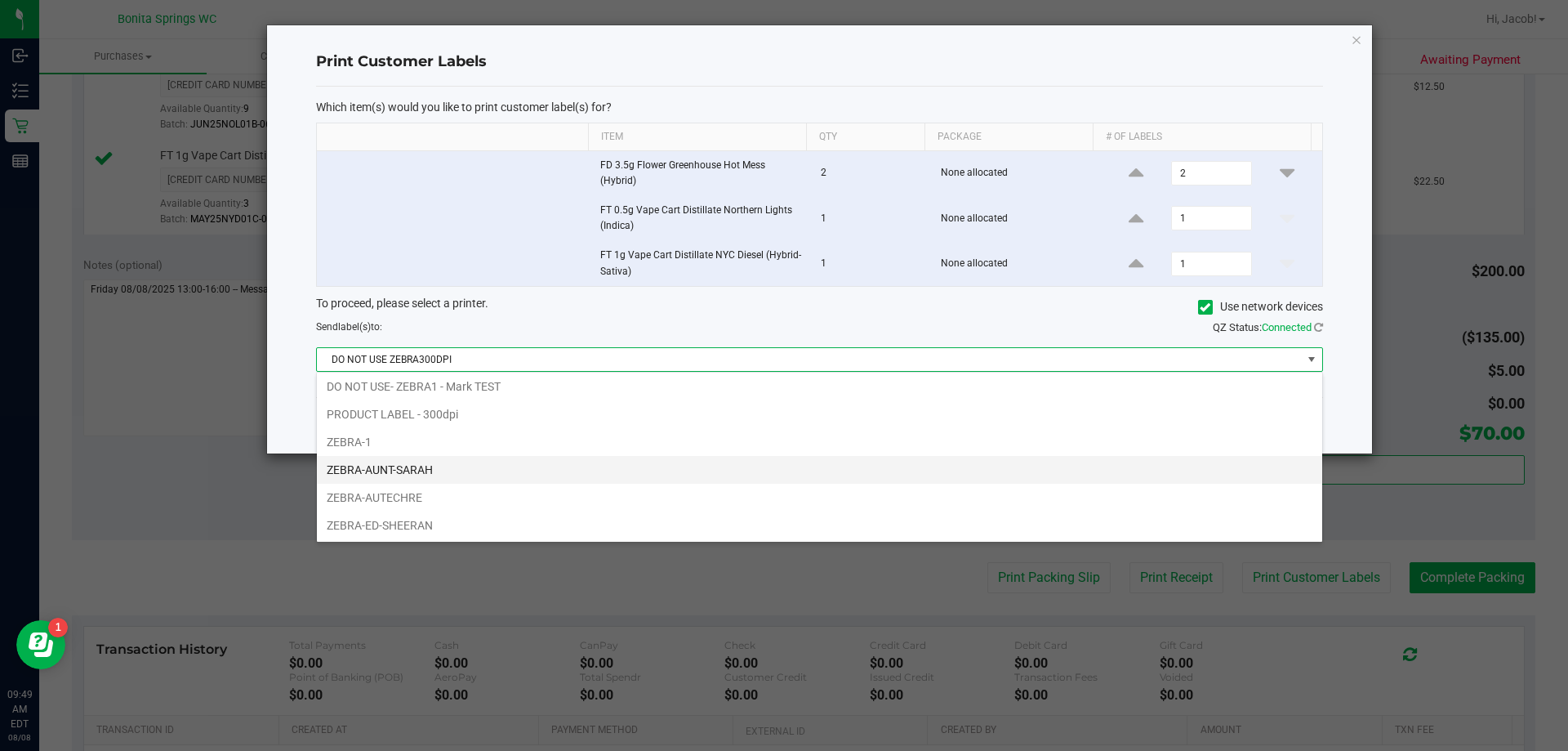 click on "ZEBRA-AUNT-SARAH" at bounding box center [819, 470] 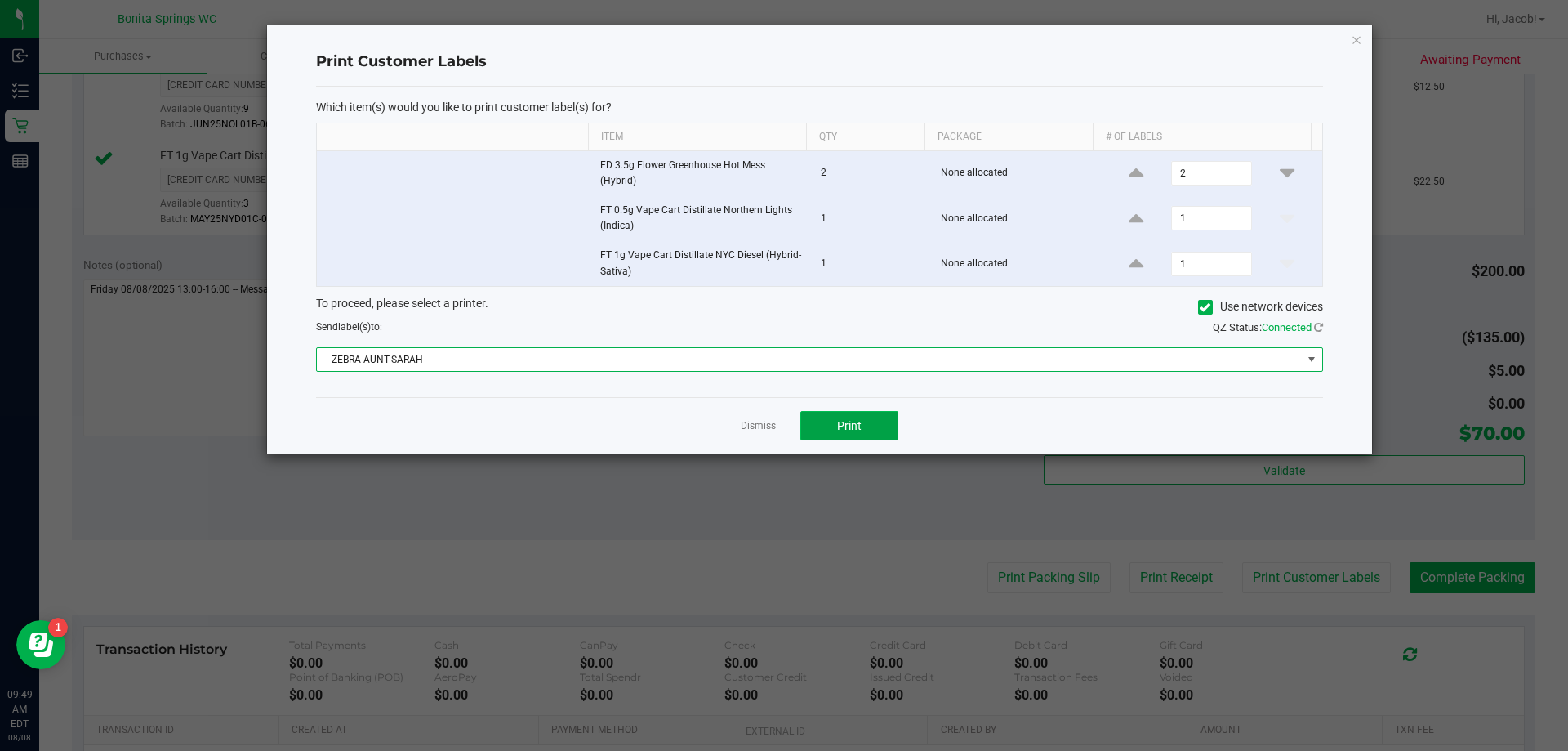 click on "Print" 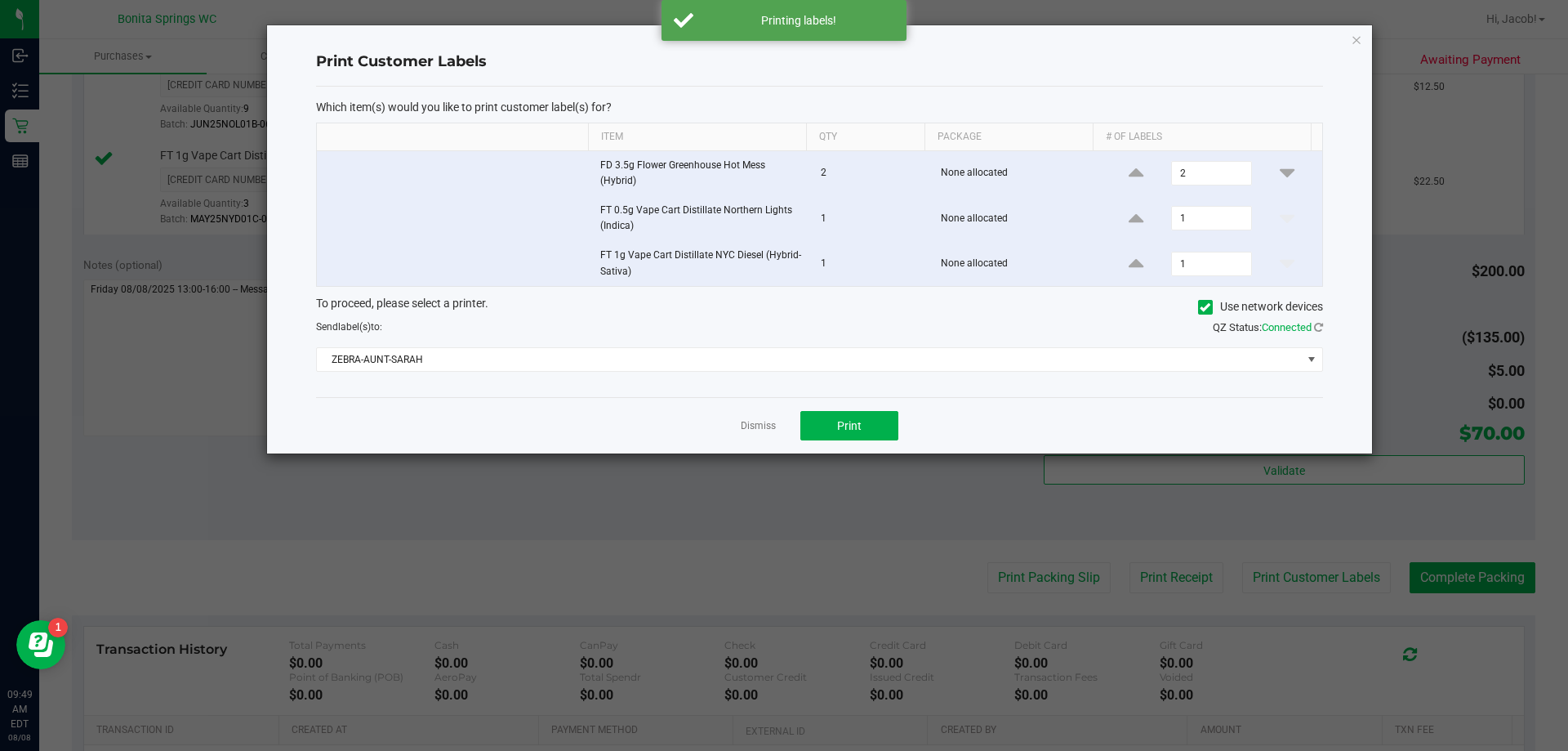 click on "Dismiss   Print" 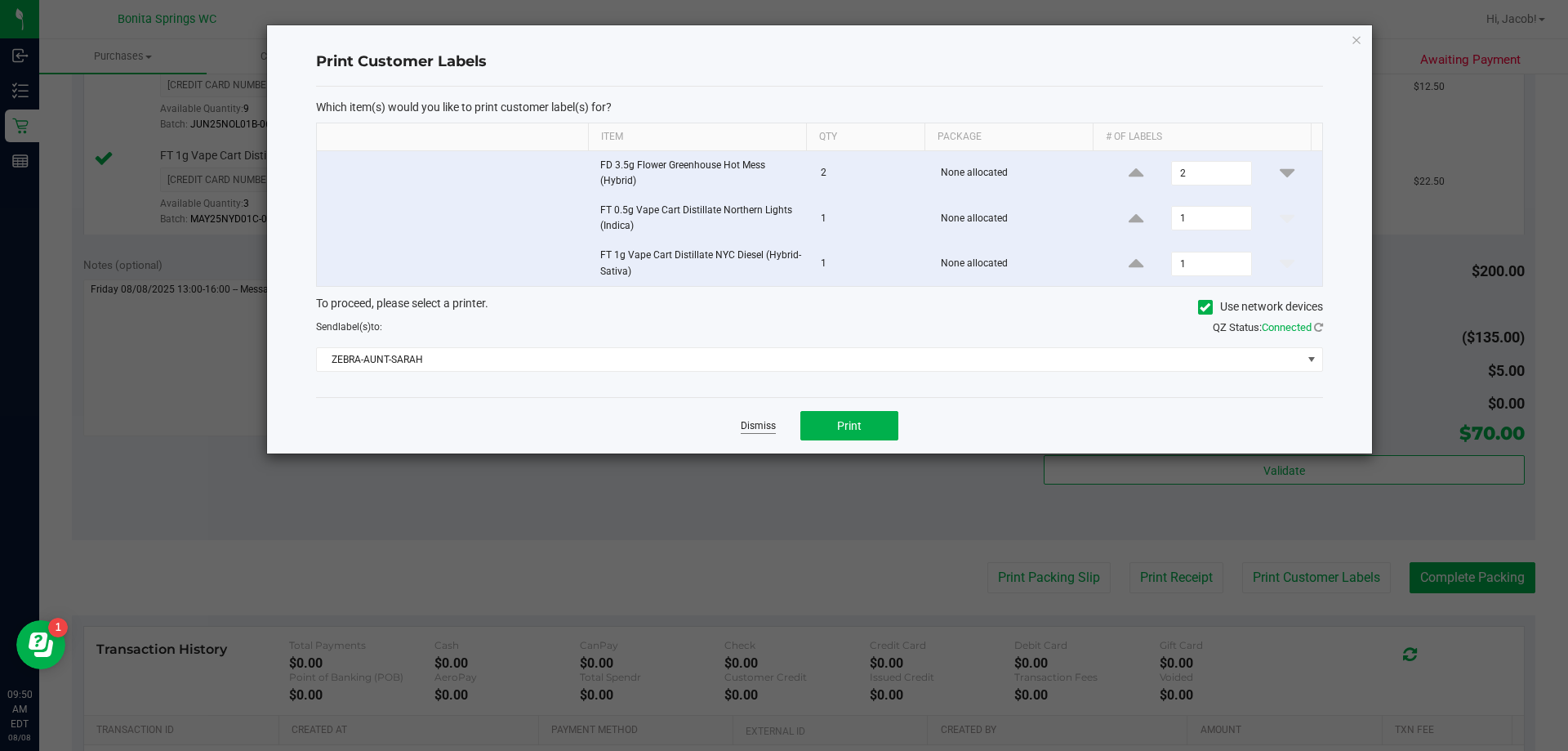 click on "Dismiss" 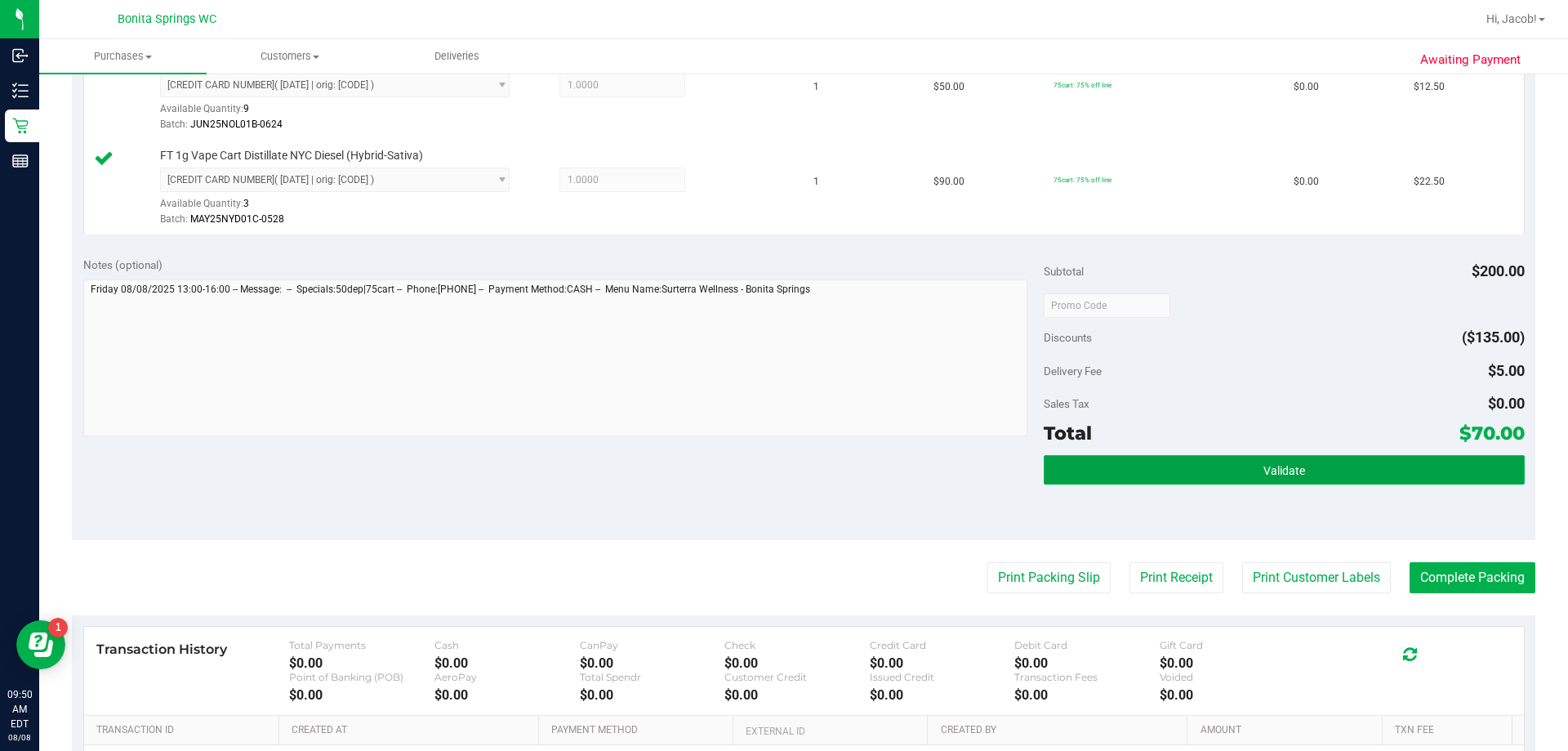 click on "Validate" at bounding box center (1284, 470) 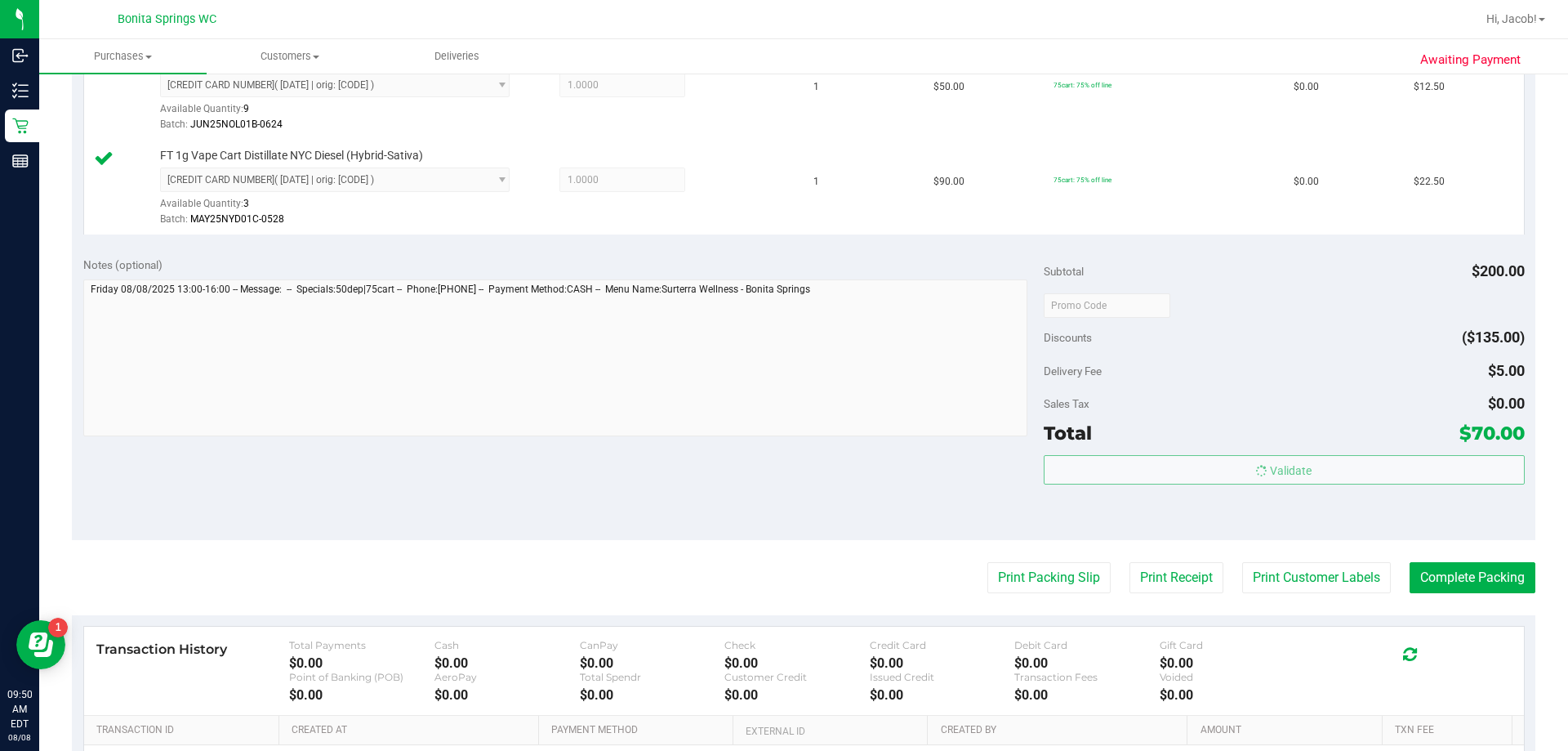 click on "Delivery Fee
$5.00" at bounding box center [1284, 371] 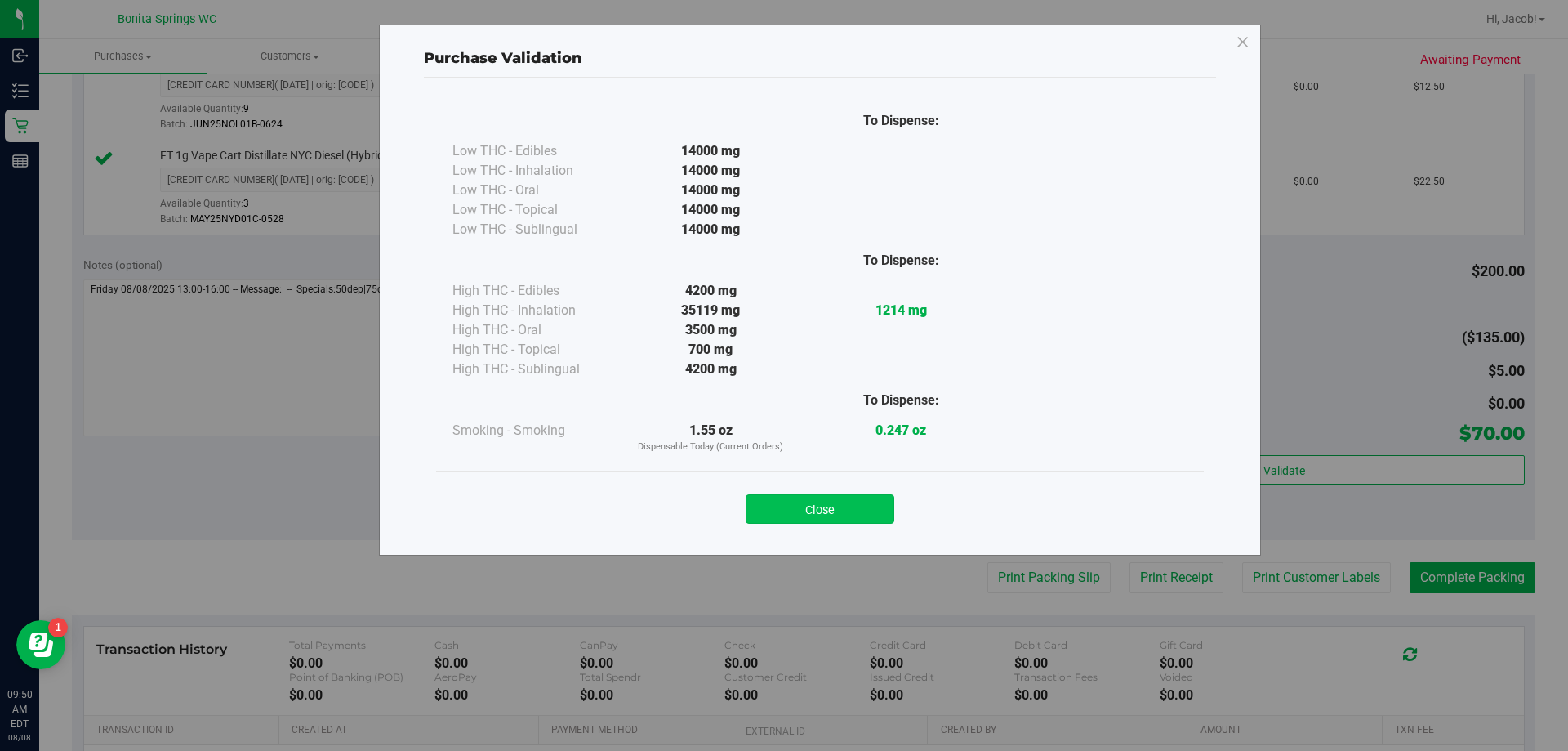 click on "Close" at bounding box center (820, 509) 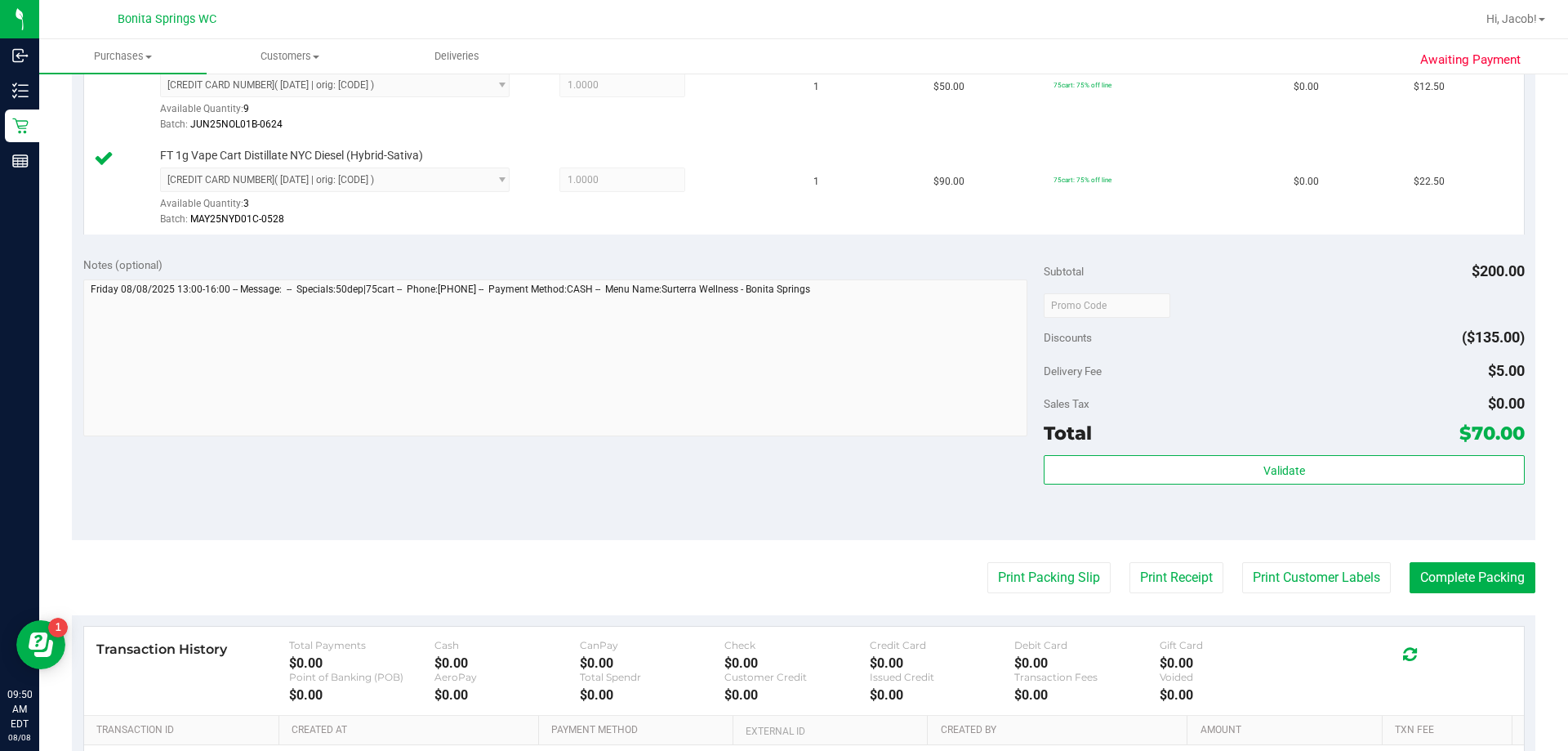 click on "Validate" at bounding box center [1284, 492] 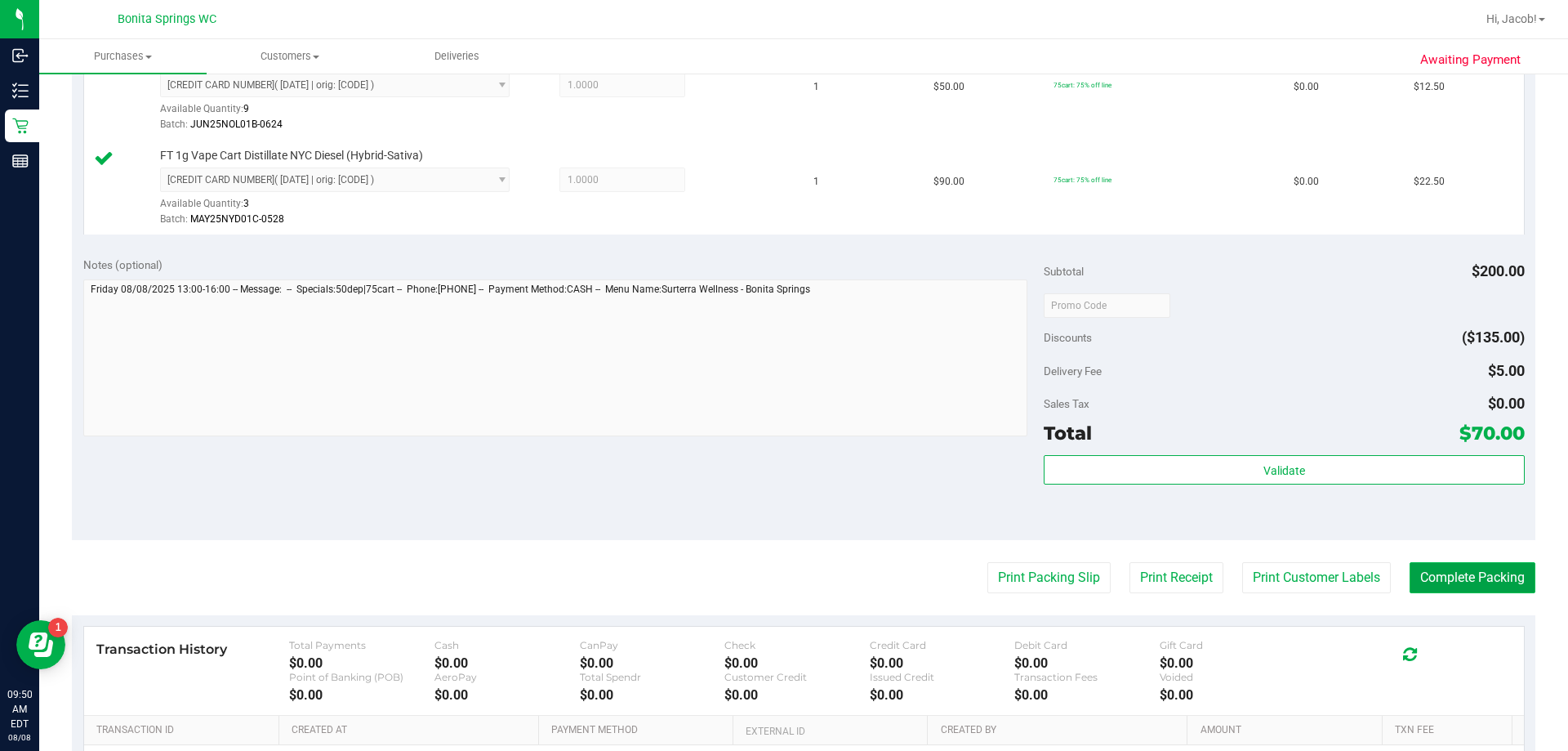 click on "Complete Packing" at bounding box center [1472, 578] 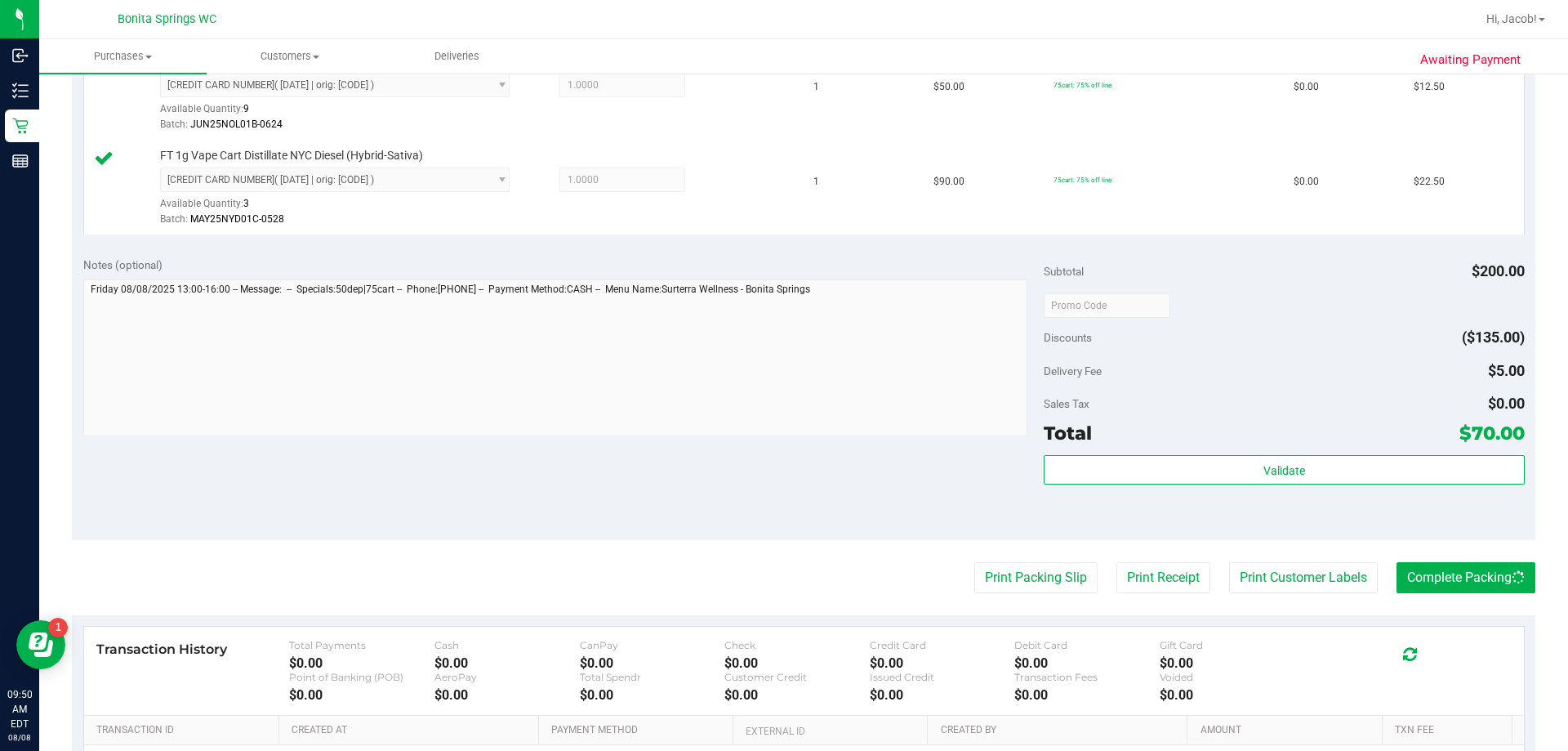 click on "Validate" at bounding box center [1284, 492] 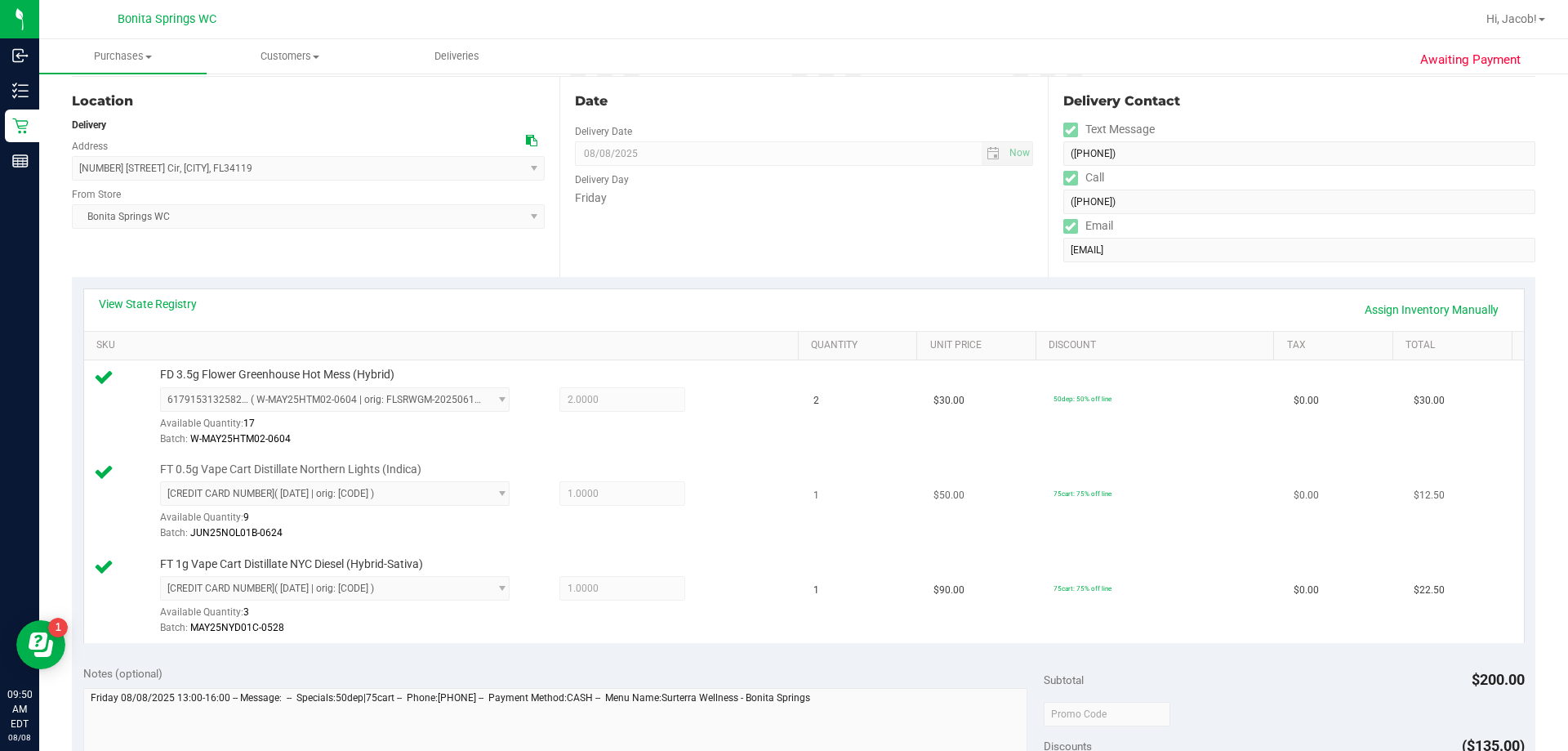 scroll, scrollTop: 0, scrollLeft: 0, axis: both 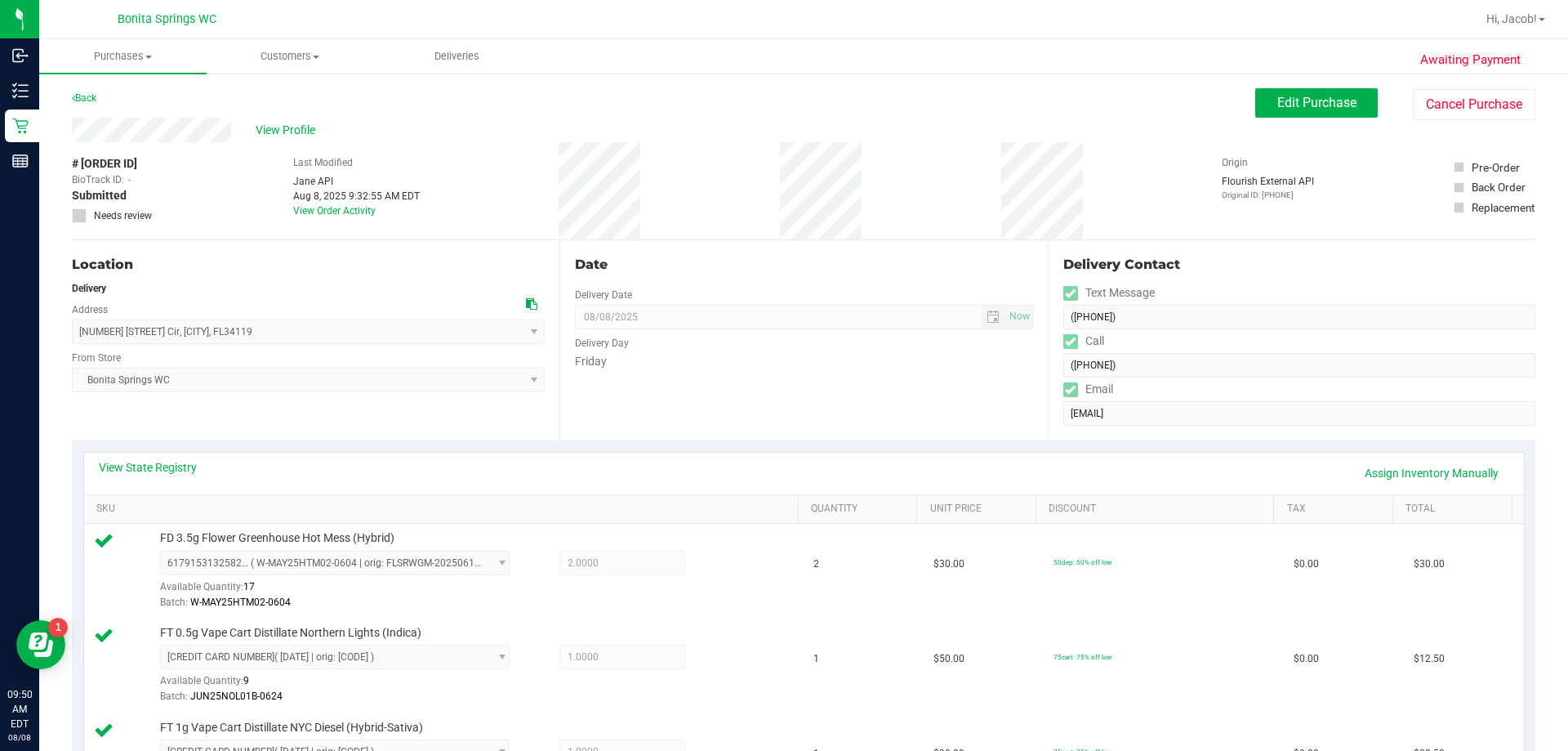 click on "Date
Delivery Date
08/08/2025
Now
08/08/2025 04:00 PM
Now
Delivery Day
Friday" at bounding box center (803, 340) 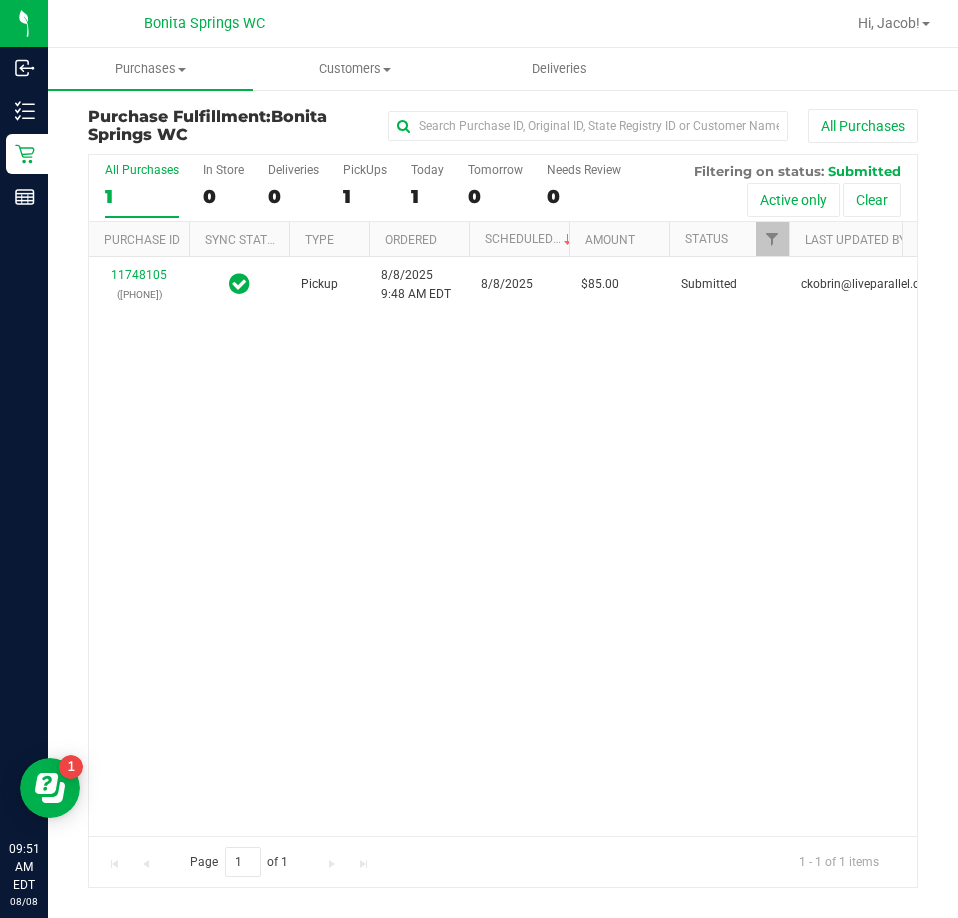drag, startPoint x: 607, startPoint y: 362, endPoint x: 322, endPoint y: 374, distance: 285.25253 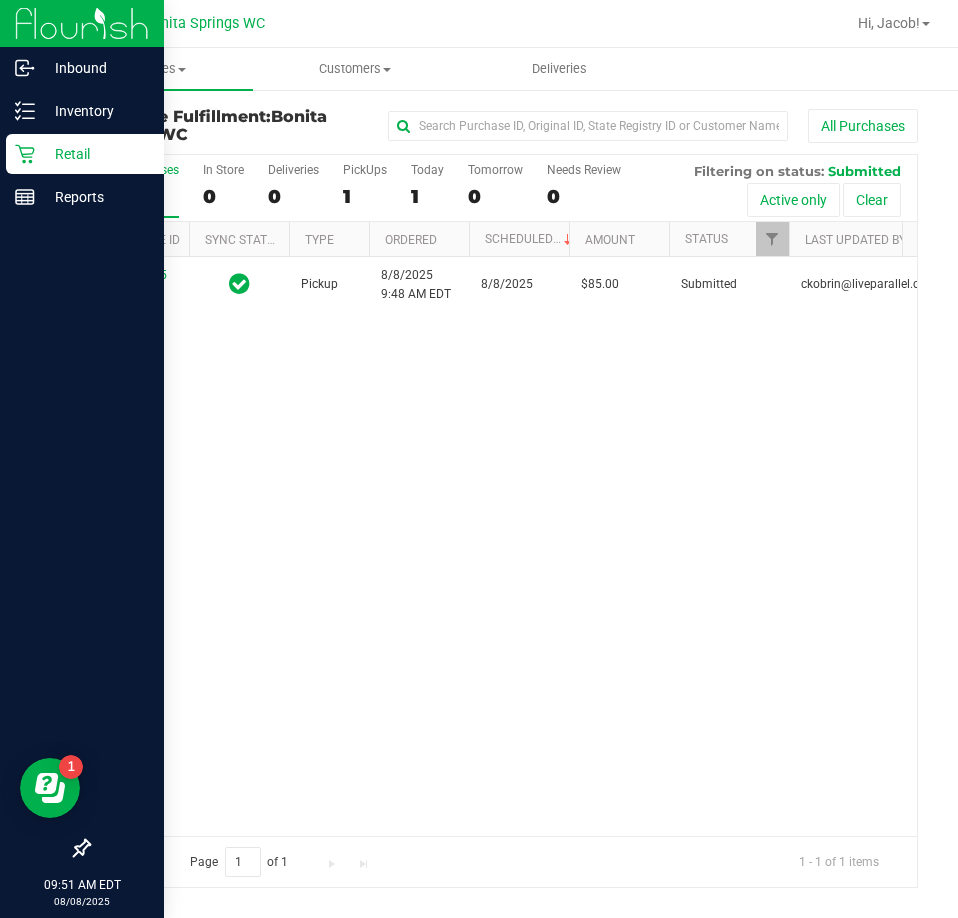 click 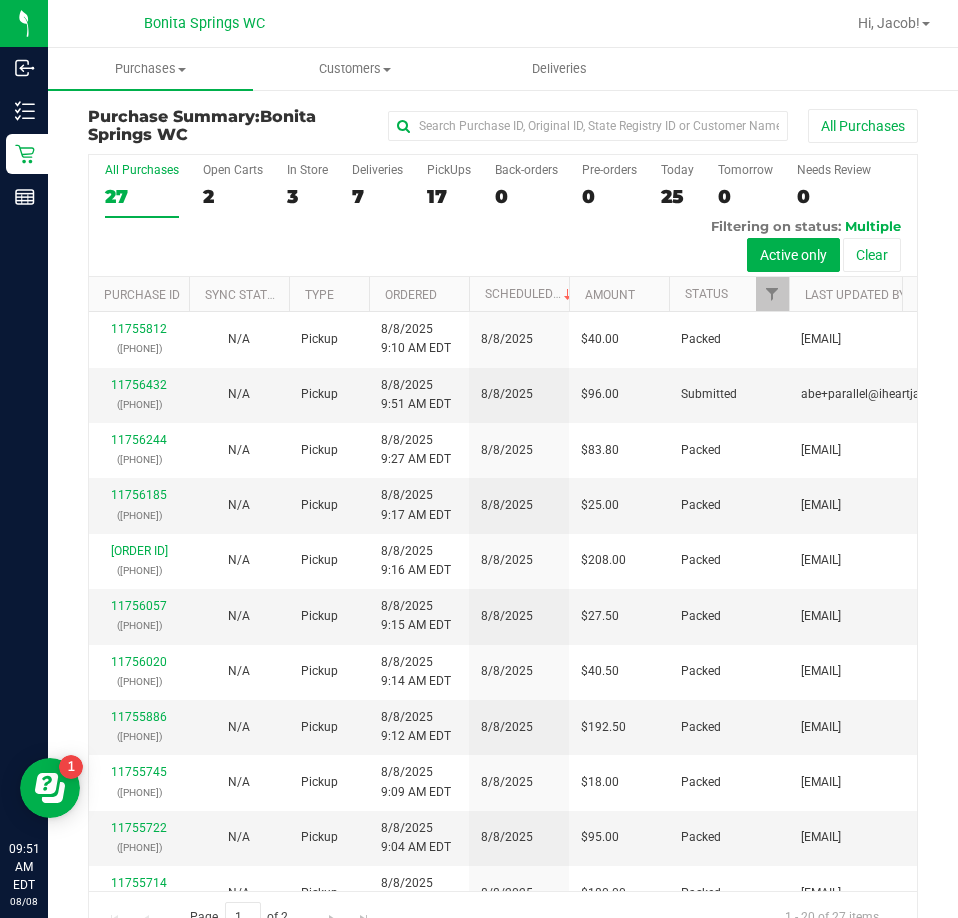 click on "7" at bounding box center (377, 196) 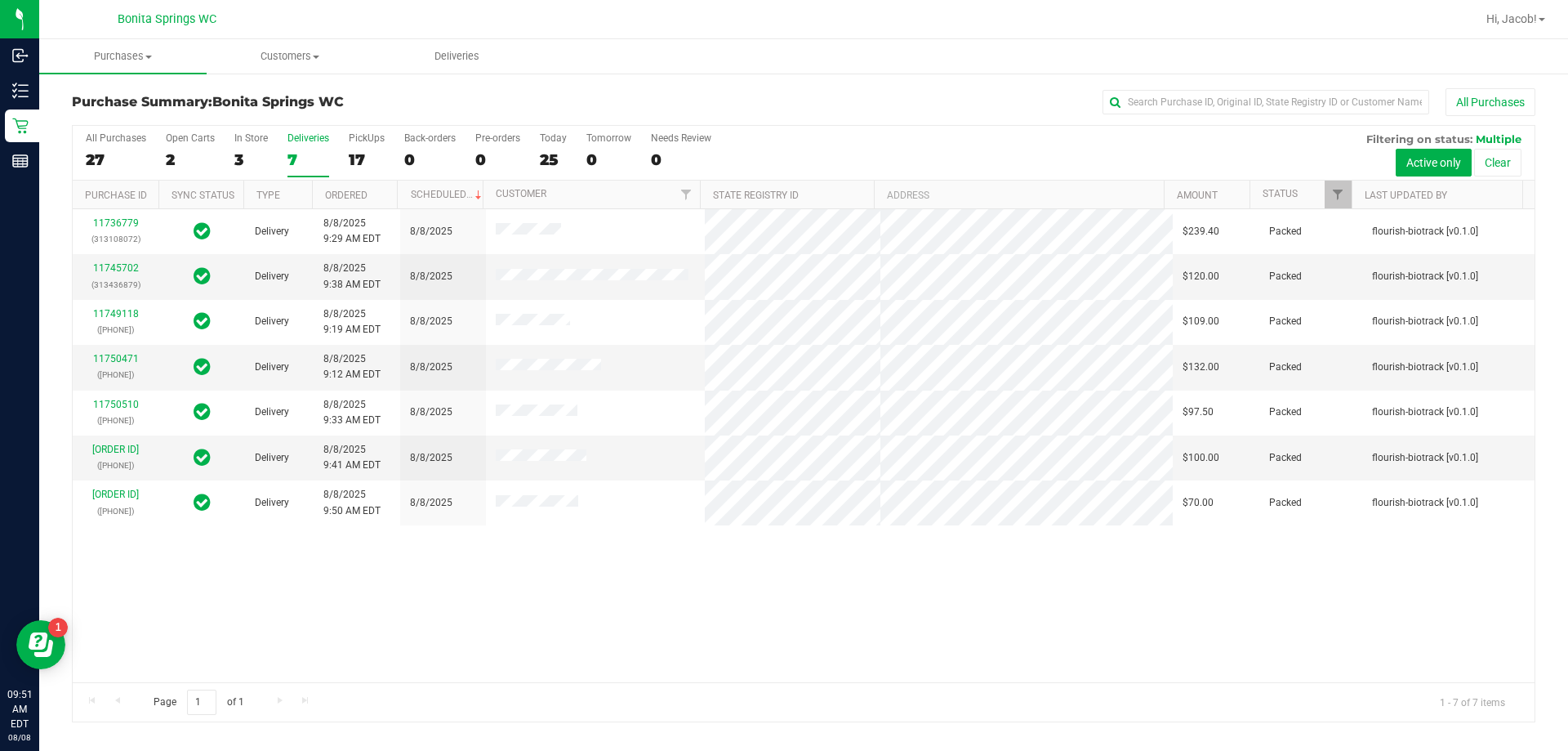 click on "[ORDER ID]
([PHONE])
Delivery 8/8/2025 9:29 AM EDT 8/8/2025
$239.40
Packed flourish-biotrack [v0.1.0]
[ORDER ID]
([PHONE])
Delivery 8/8/2025 9:38 AM EDT 8/8/2025
$120.00
Packed flourish-biotrack [v0.1.0]
[ORDER ID]
([PHONE])
Delivery 8/8/2025 9:19 AM EDT 8/8/2025
$109.00
Packed flourish-biotrack [v0.1.0]
[ORDER ID]" at bounding box center (804, 445) 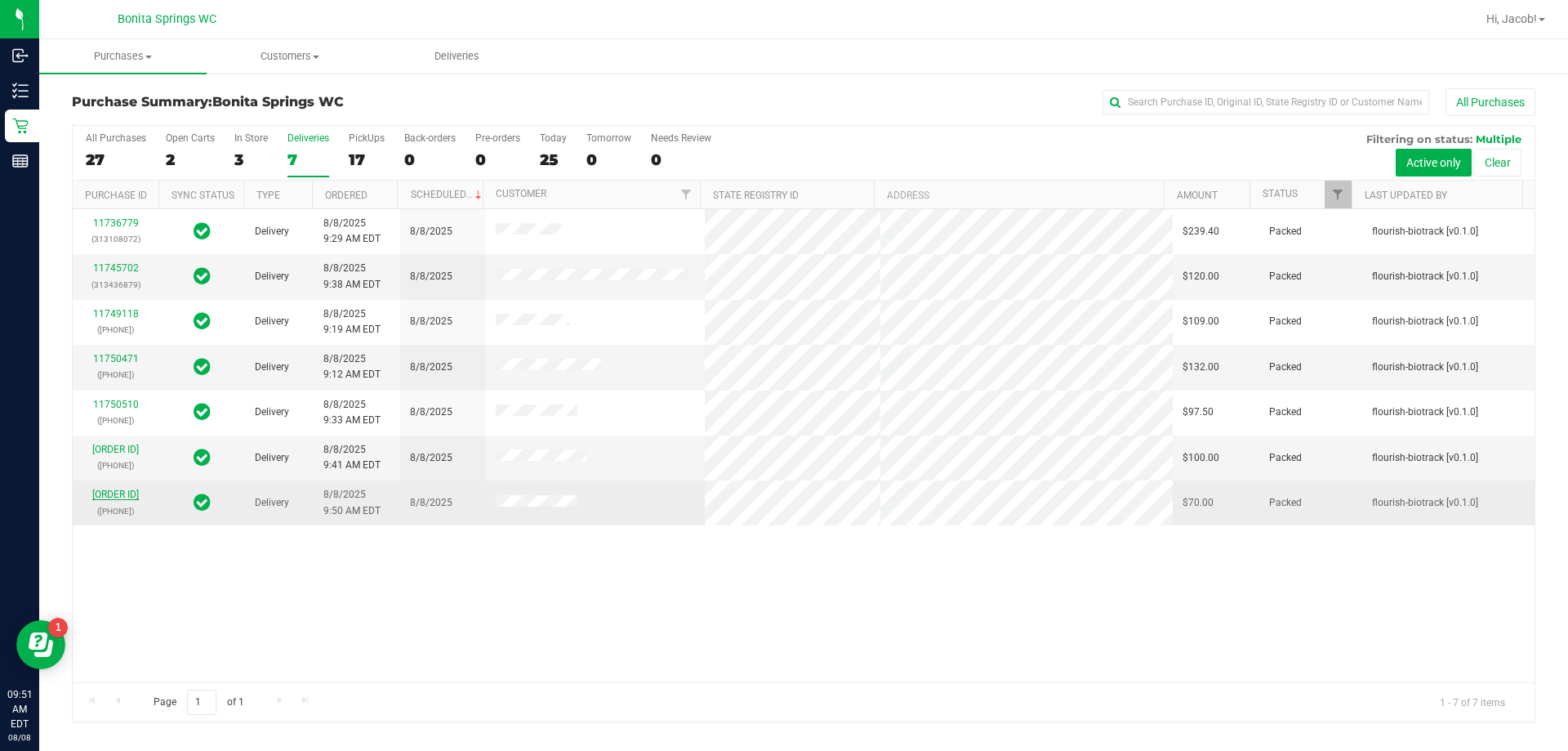 click on "[ORDER ID]" at bounding box center [115, 494] 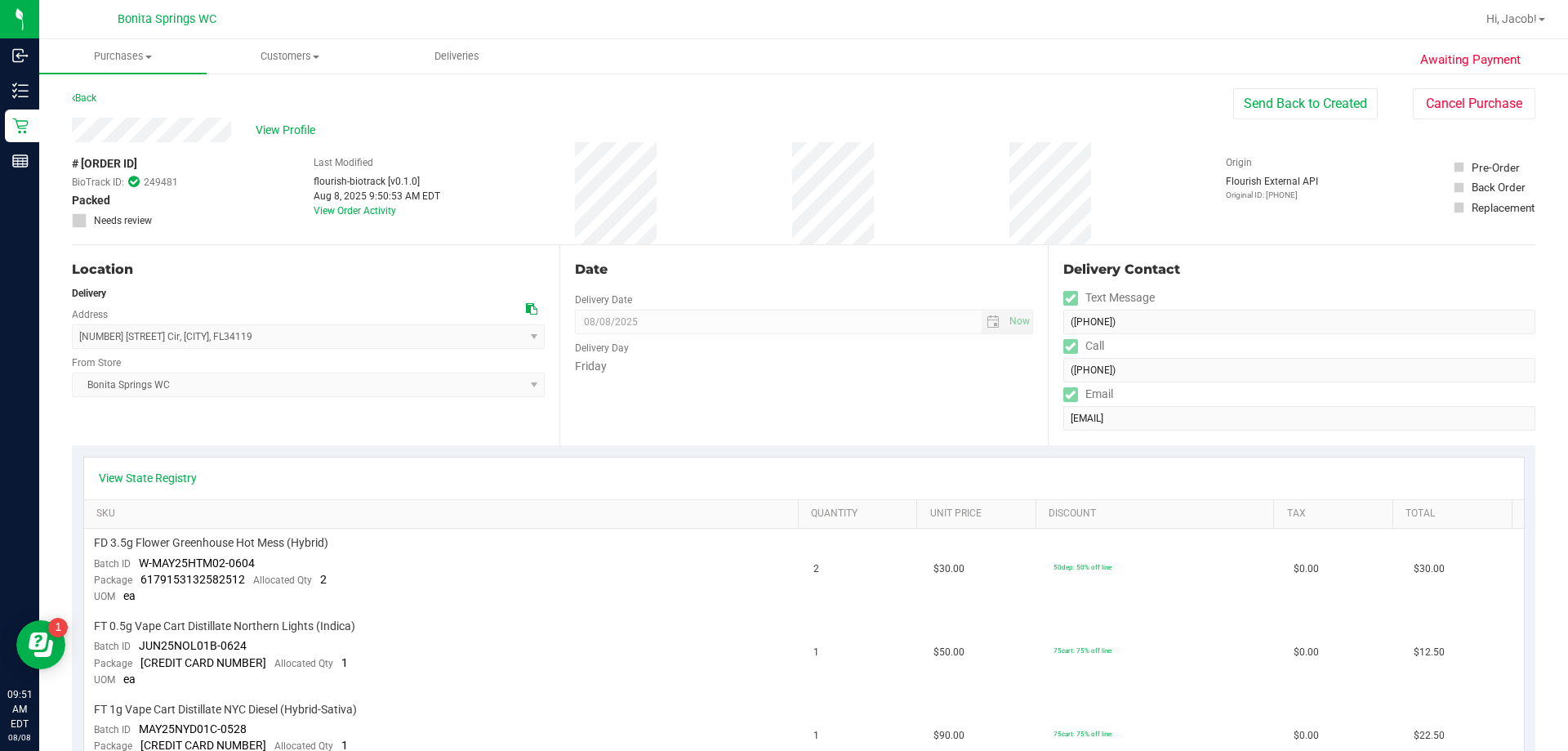 click on "Date" at bounding box center (804, 270) 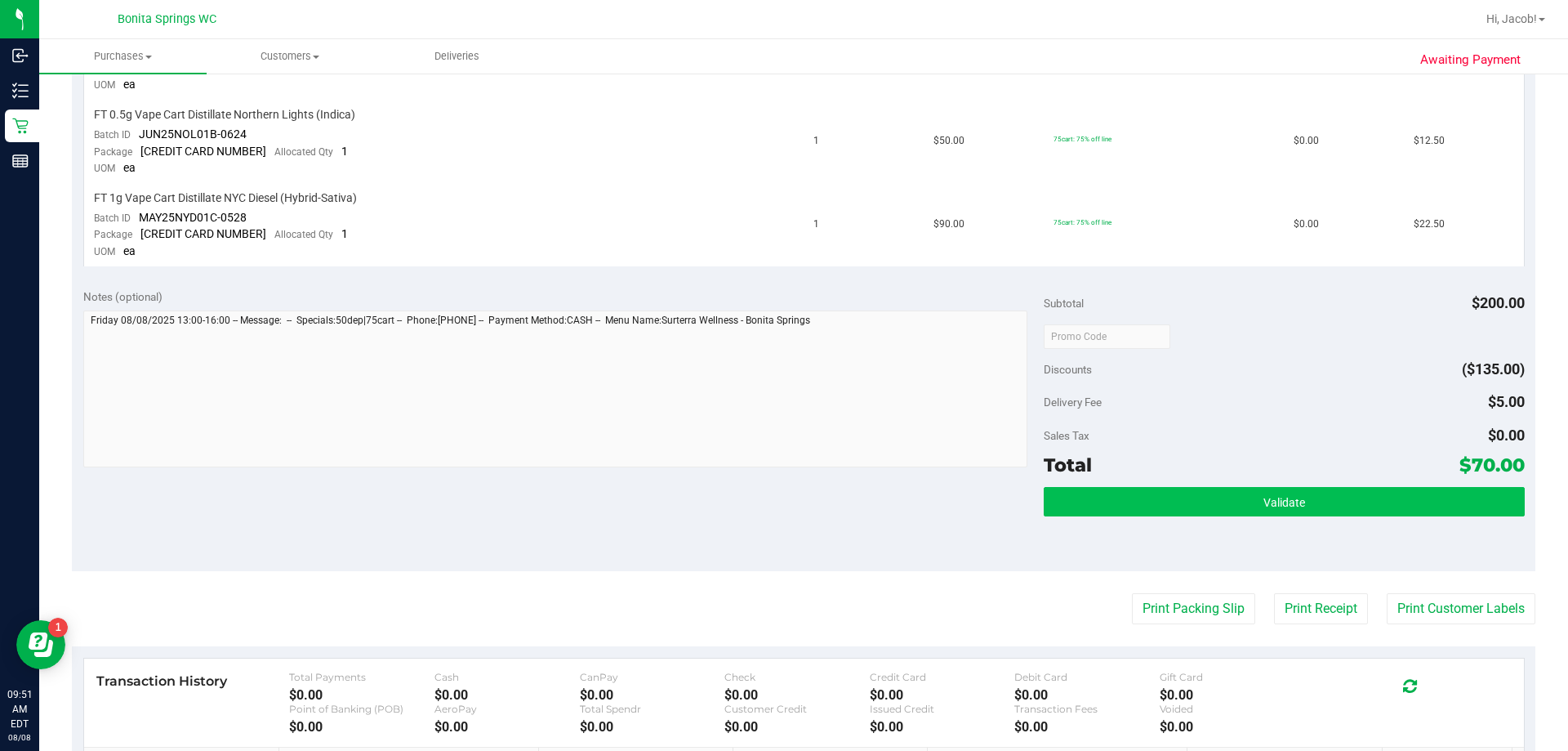 scroll, scrollTop: 572, scrollLeft: 0, axis: vertical 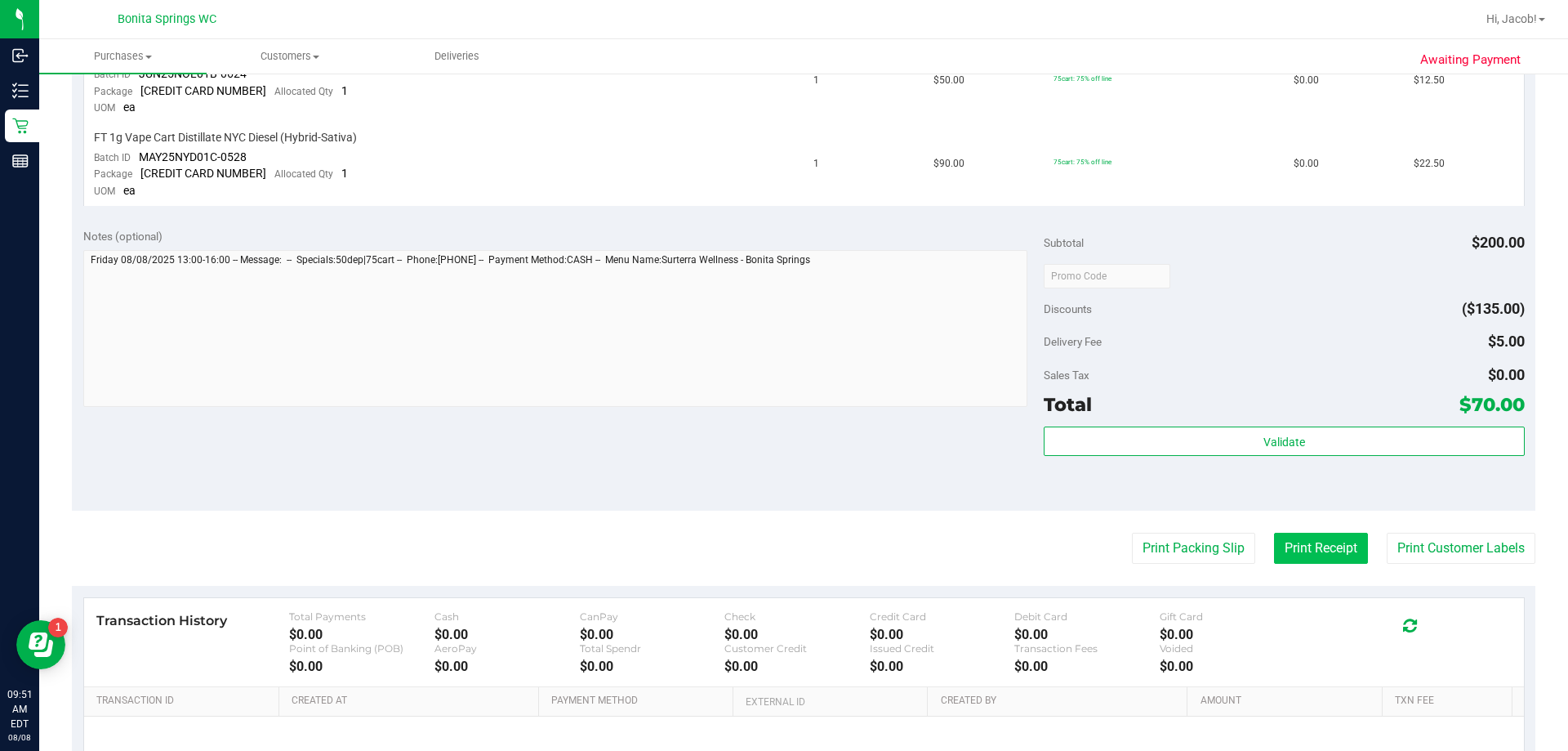 click on "Print Receipt" at bounding box center (1321, 548) 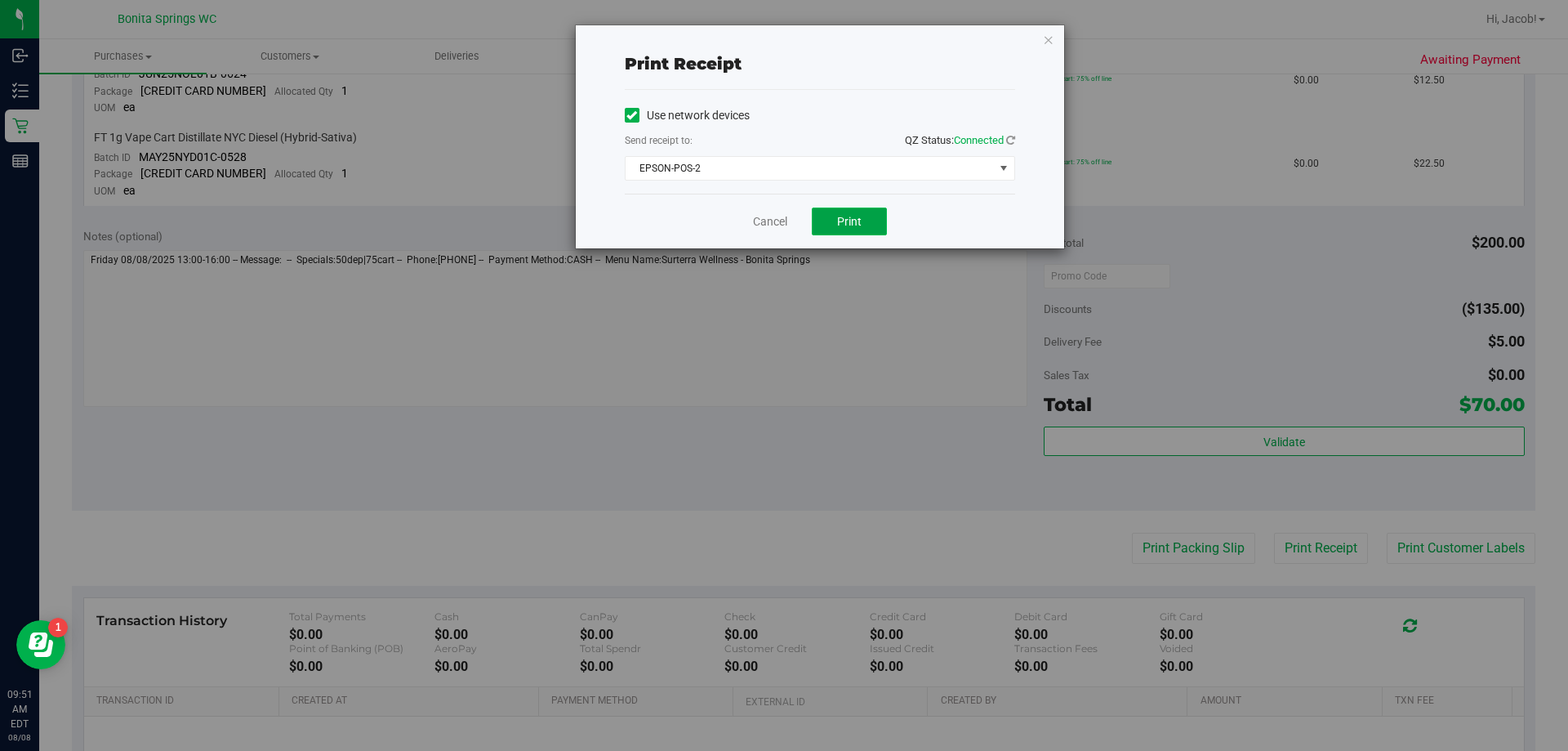 click on "Print" at bounding box center (849, 221) 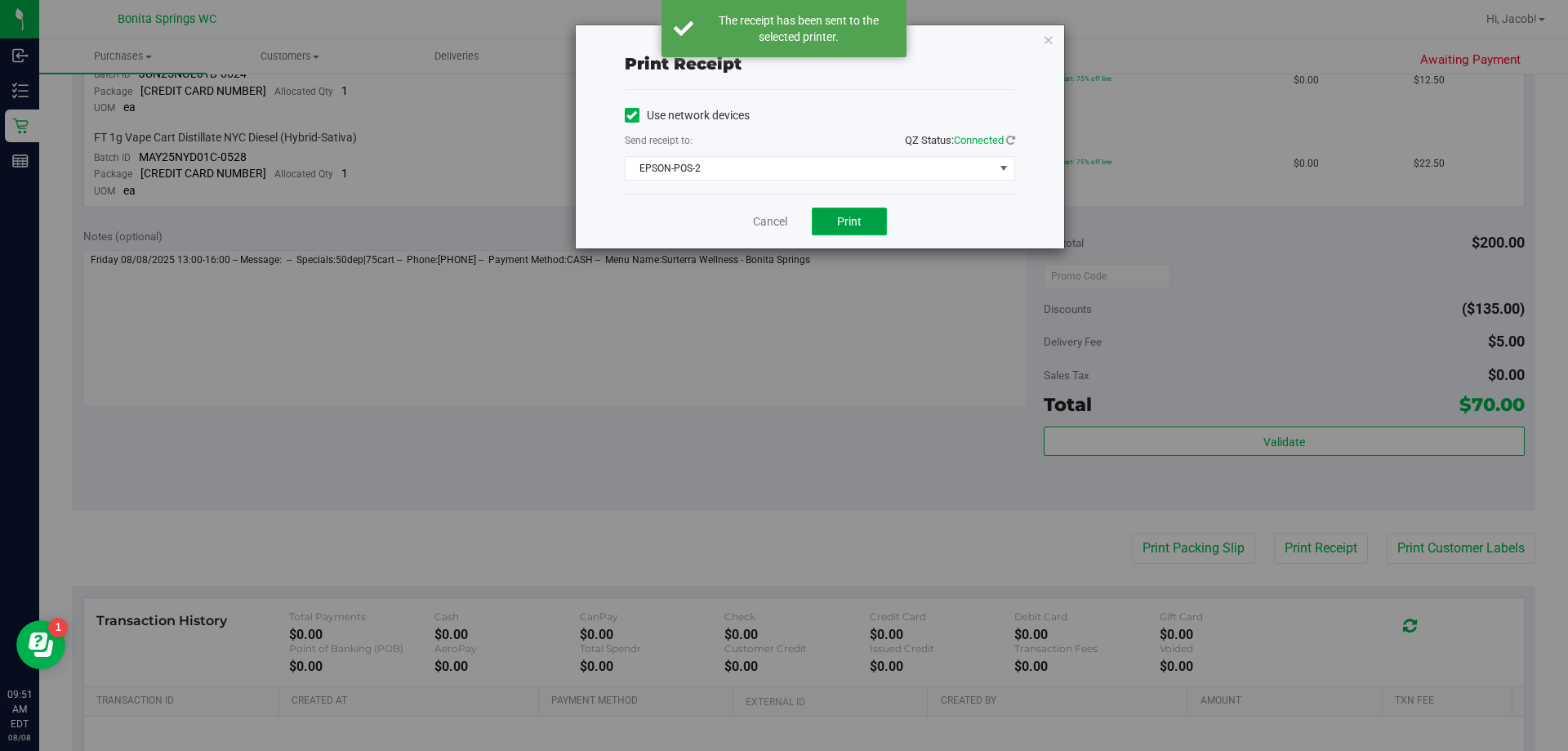 click on "Print" at bounding box center [849, 221] 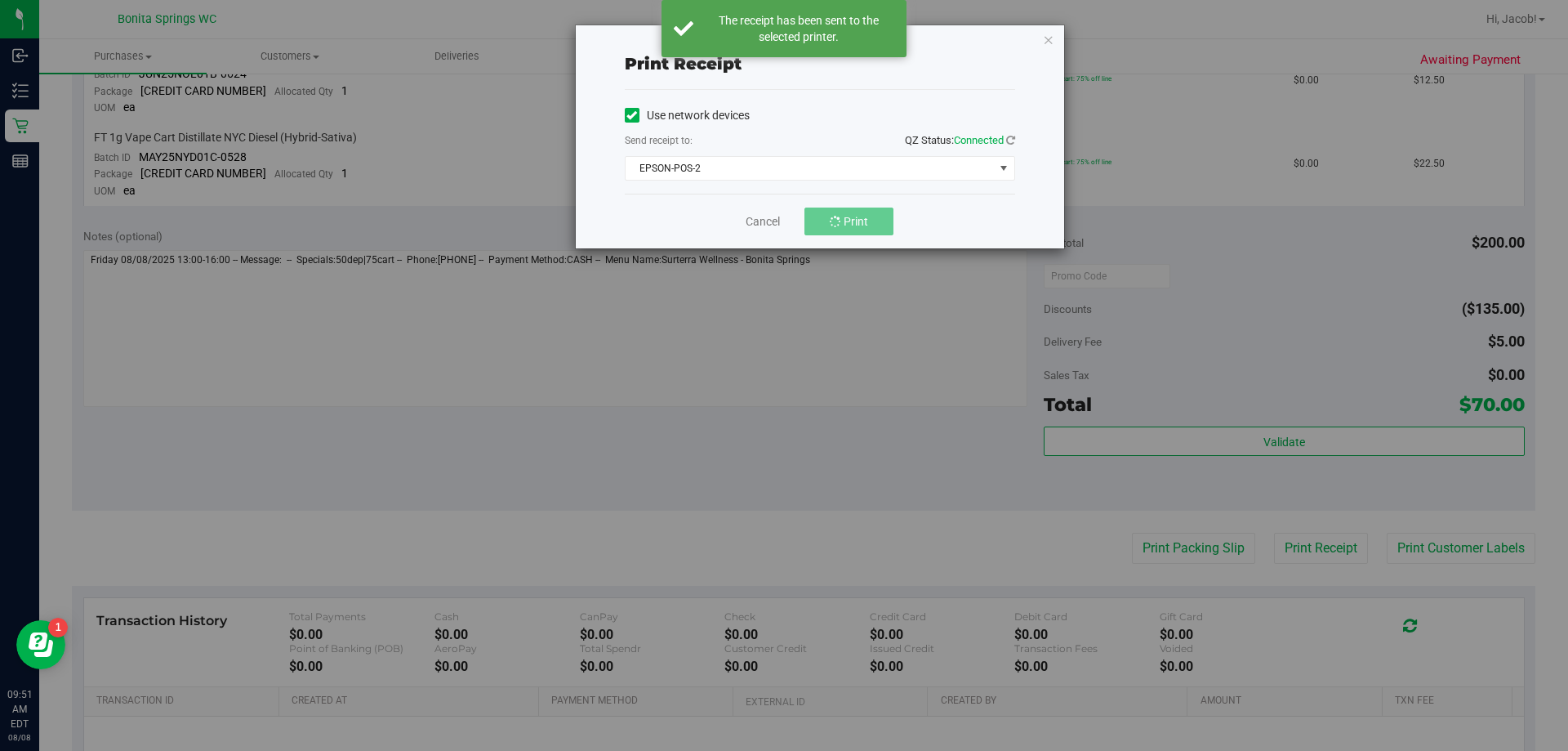 click on "Cancel
Print" at bounding box center [820, 221] 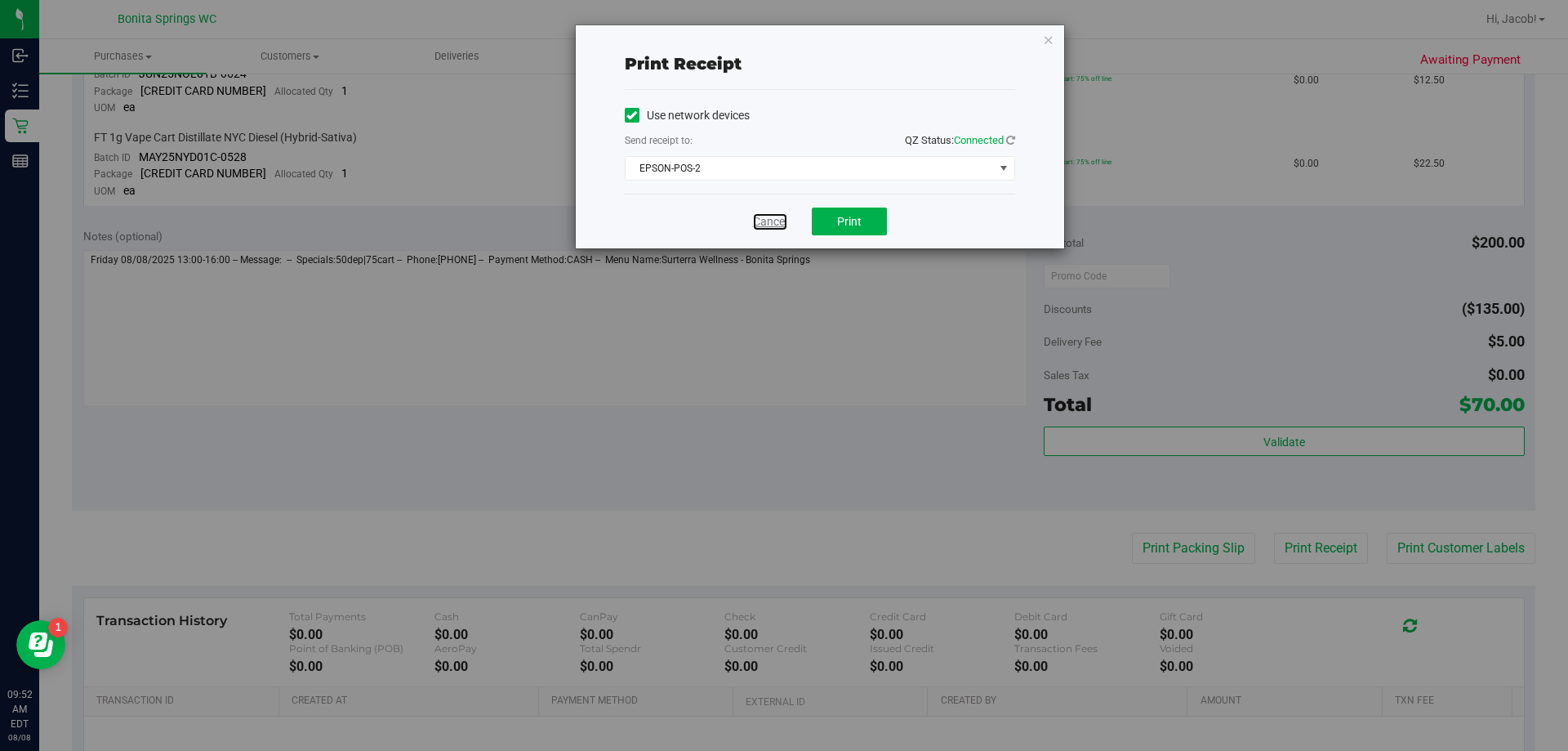 click on "Cancel" at bounding box center [770, 221] 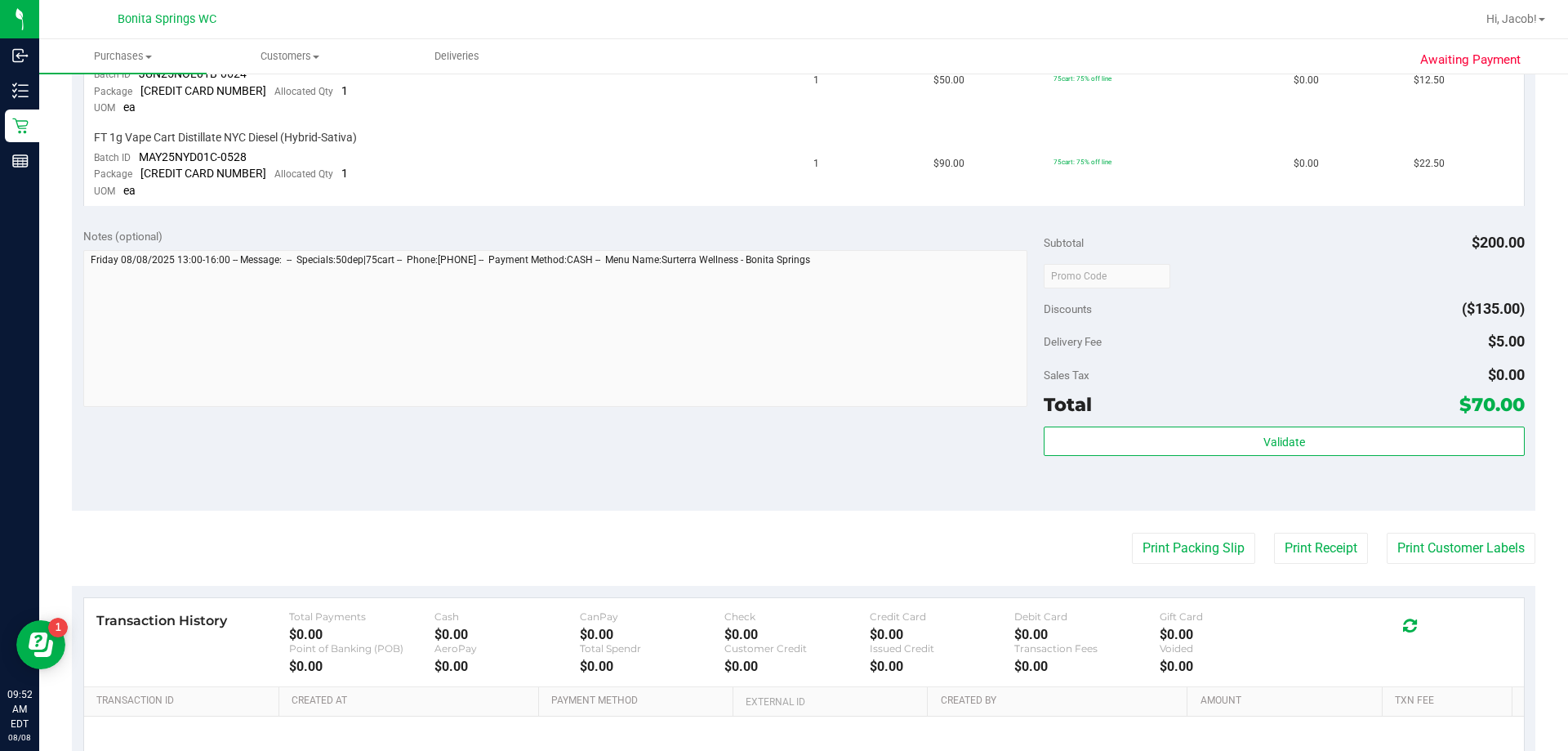 click on "Notes (optional)
Subtotal
$200.00
Discounts
($135.00)
Delivery Fee
$5.00
Sales Tax
$0.00
Total
$70.00" at bounding box center [804, 364] 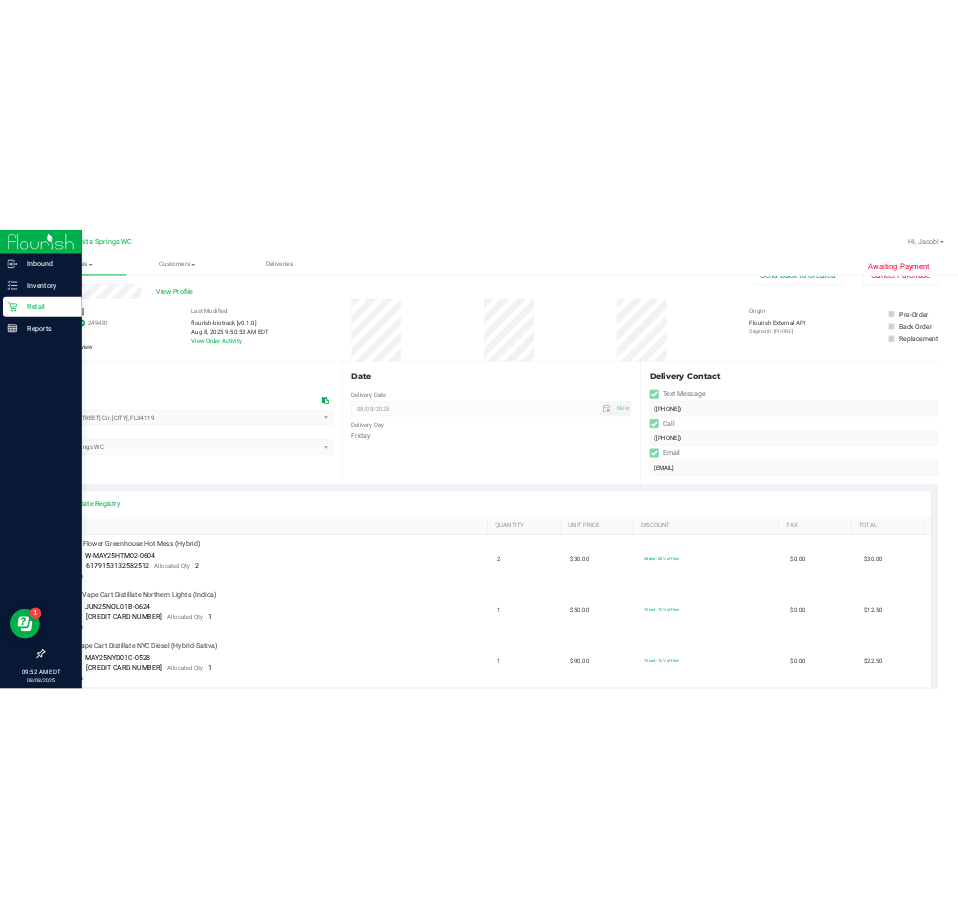 scroll, scrollTop: 0, scrollLeft: 0, axis: both 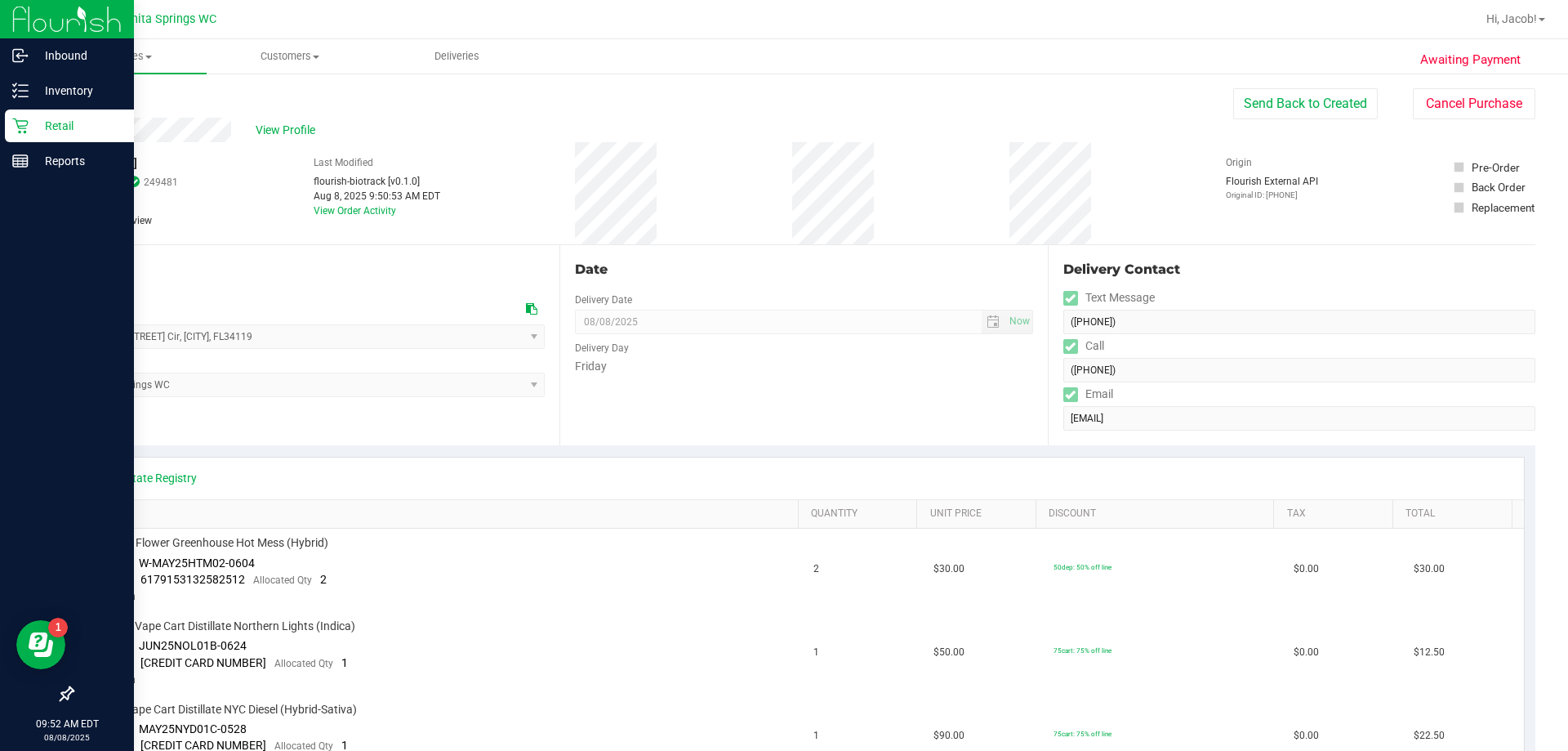 click 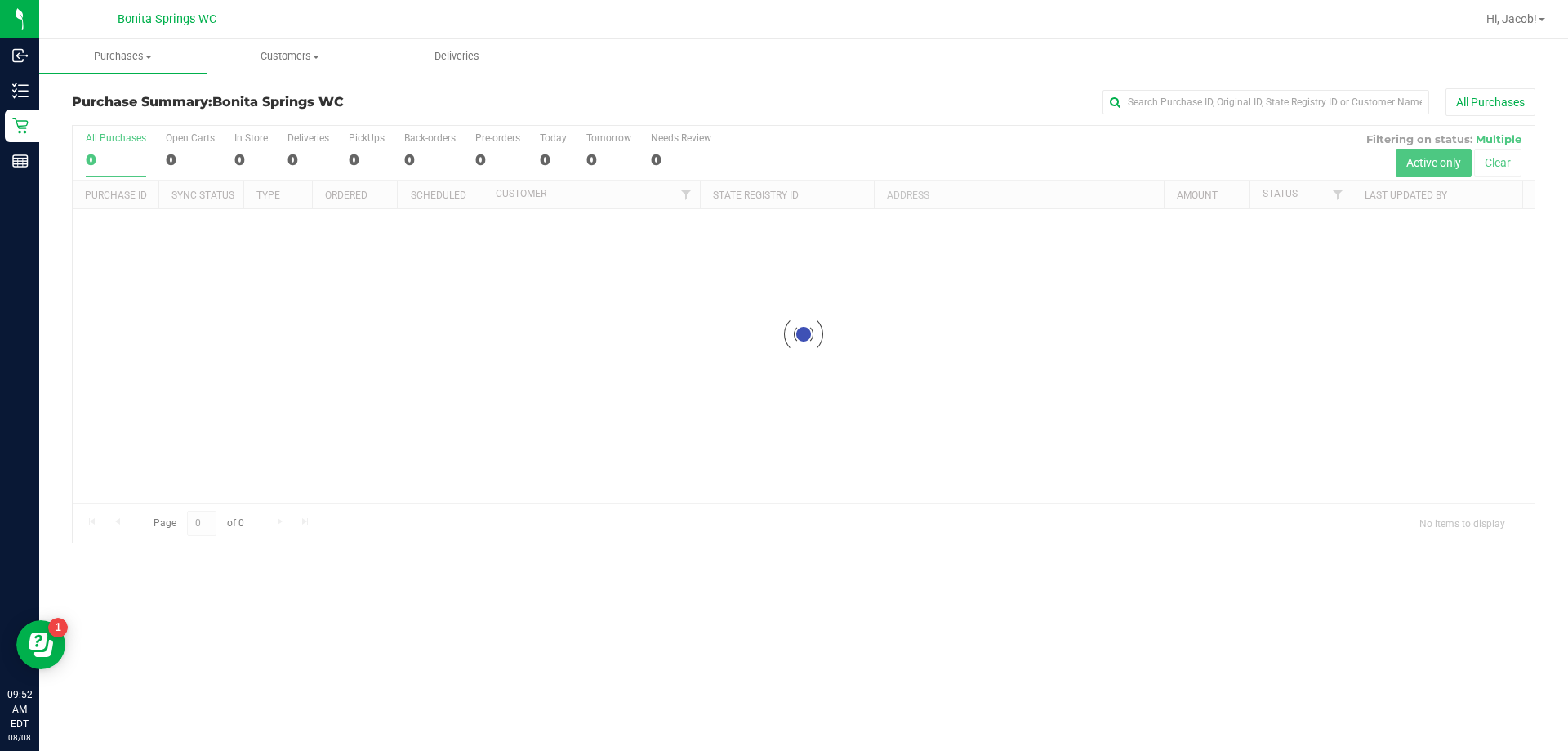 click on "Purchase Summary:
Bonita Springs WC" at bounding box center (315, 102) 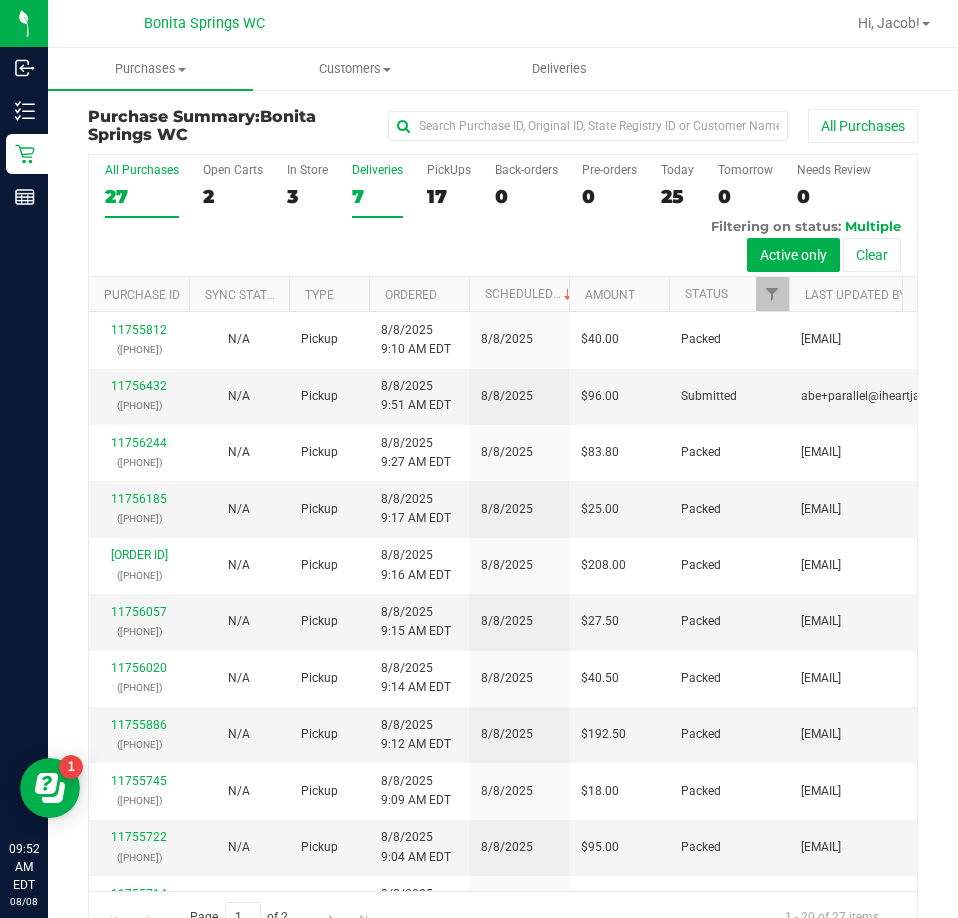 click on "7" at bounding box center (377, 196) 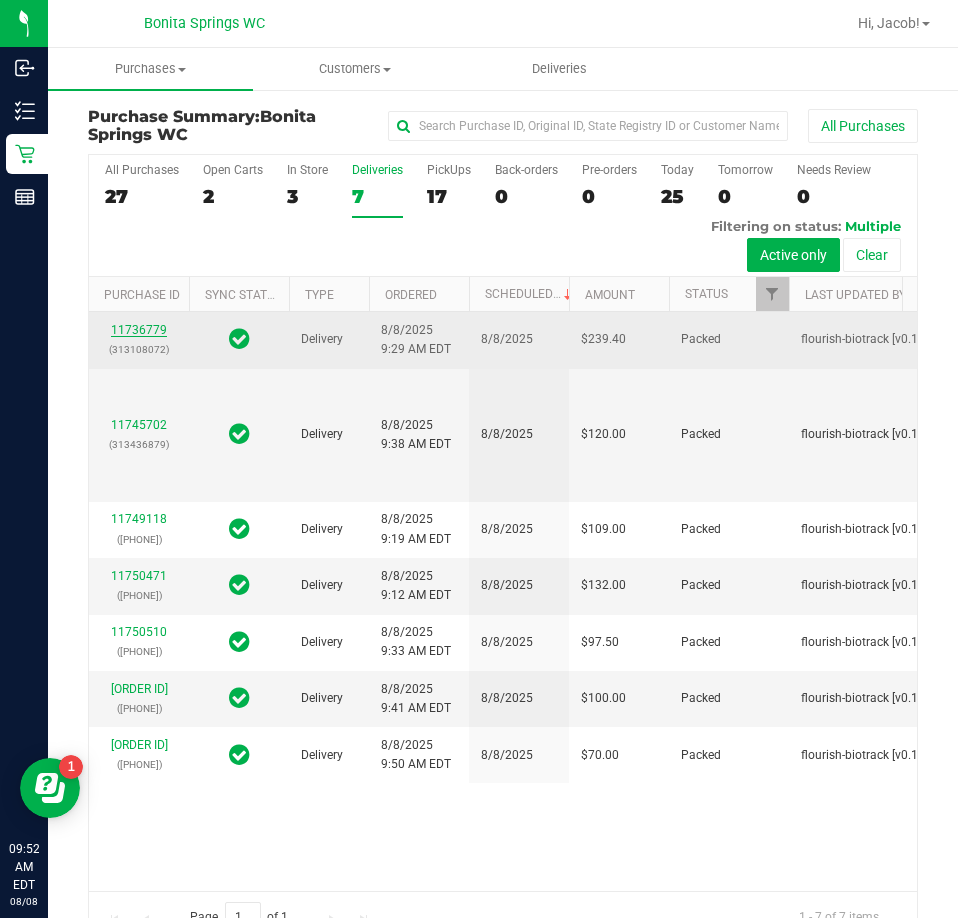 click on "11736779" at bounding box center (139, 330) 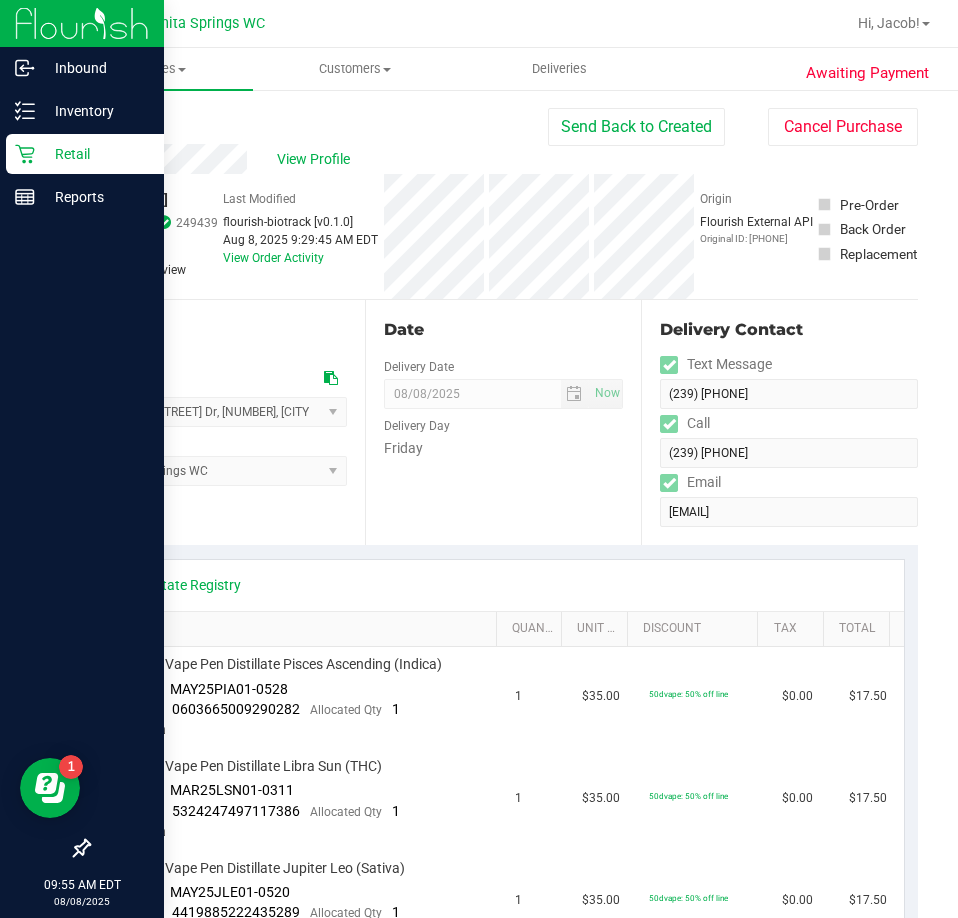 click on "Retail" at bounding box center (85, 154) 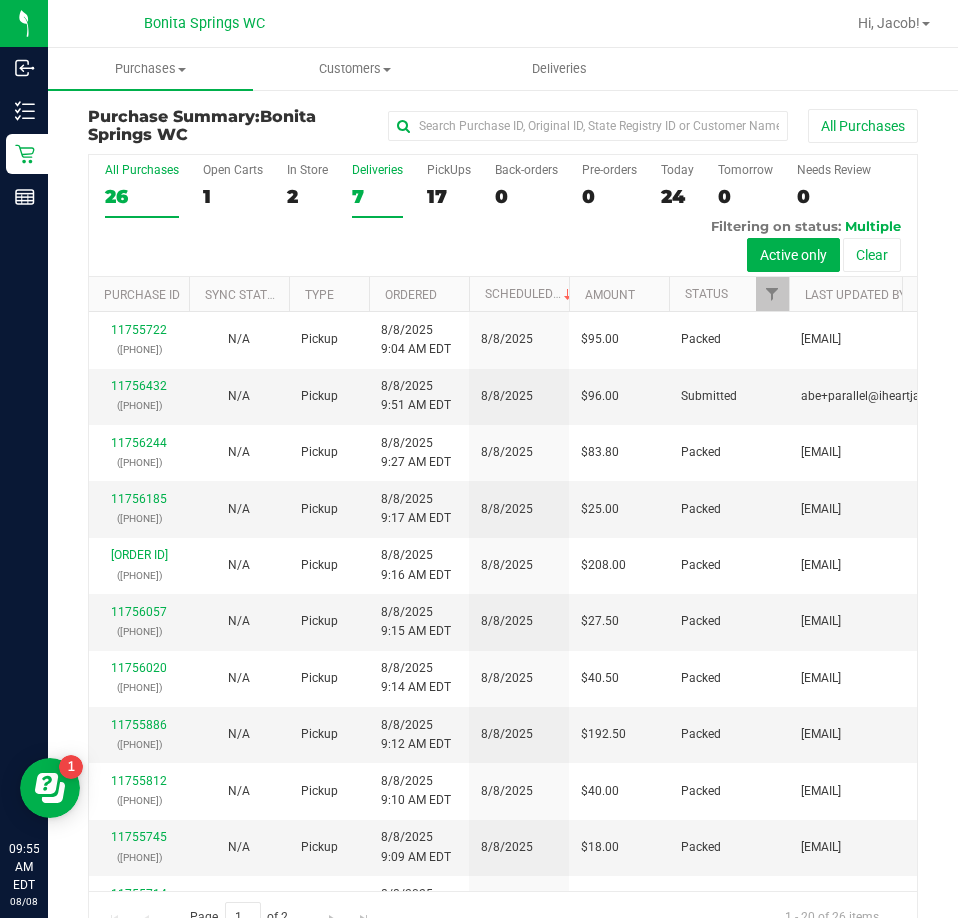 click on "7" at bounding box center [377, 196] 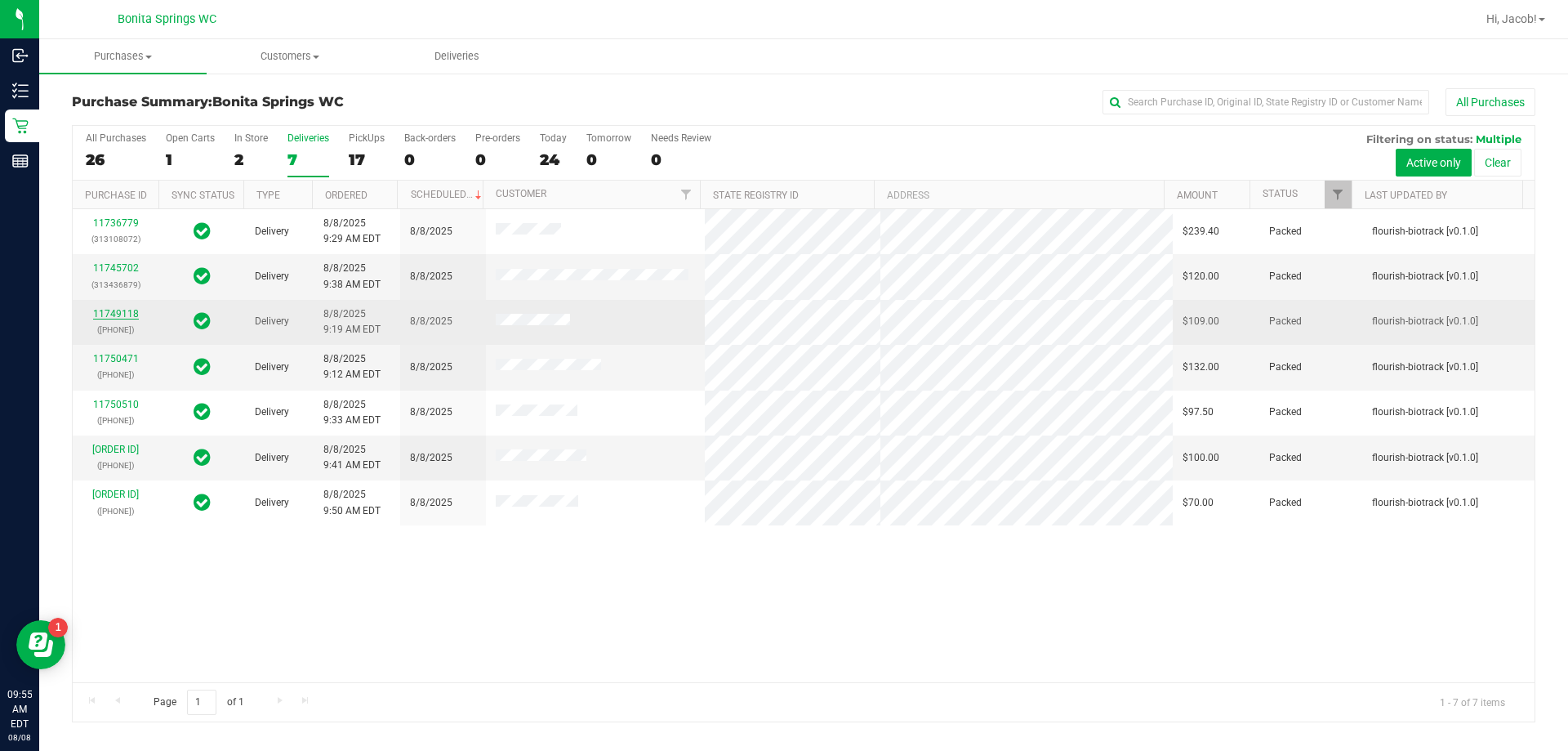 click on "11749118" at bounding box center (116, 314) 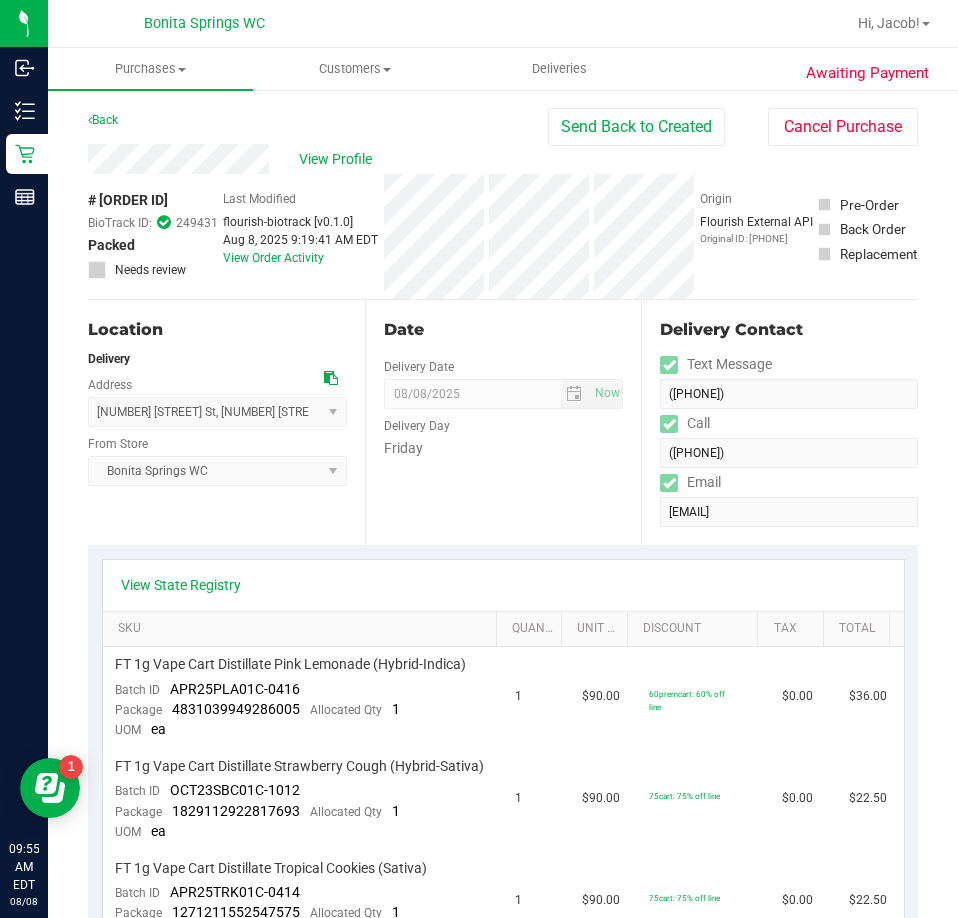 click on "Date
Delivery Date
08/08/2025
Now
08/08/2025 08:00 AM
Now
Delivery Day
Friday" at bounding box center (503, 422) 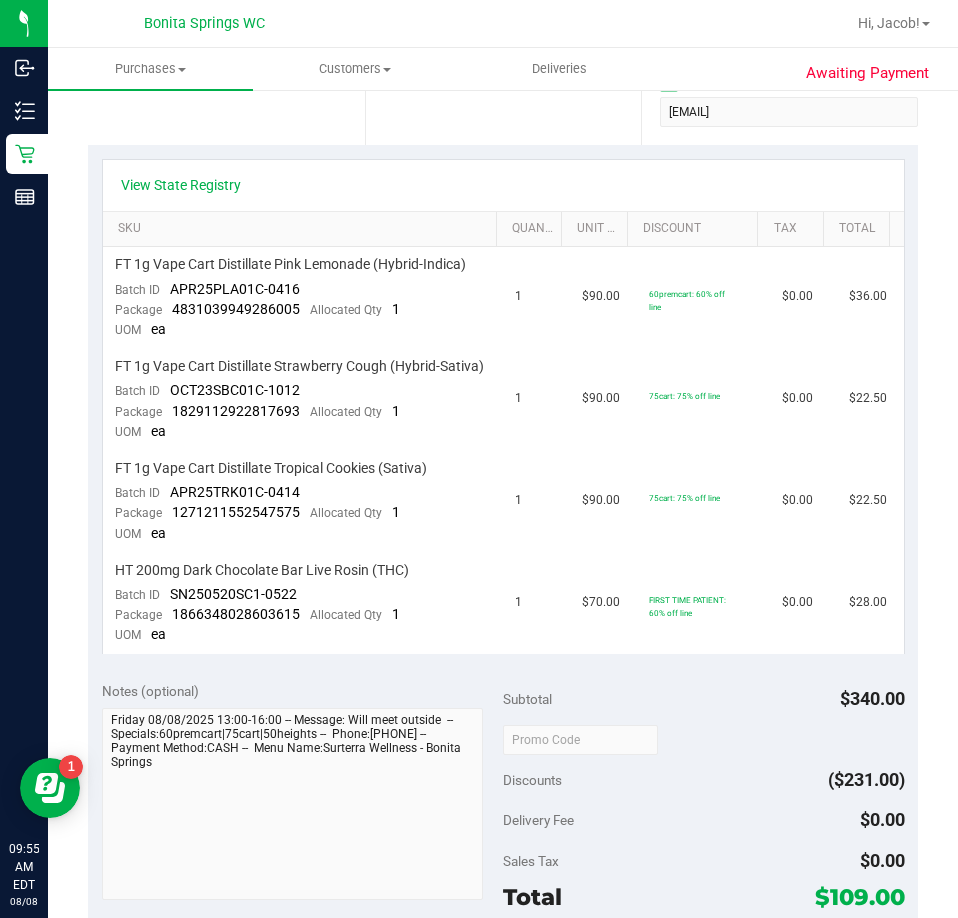 scroll, scrollTop: 0, scrollLeft: 0, axis: both 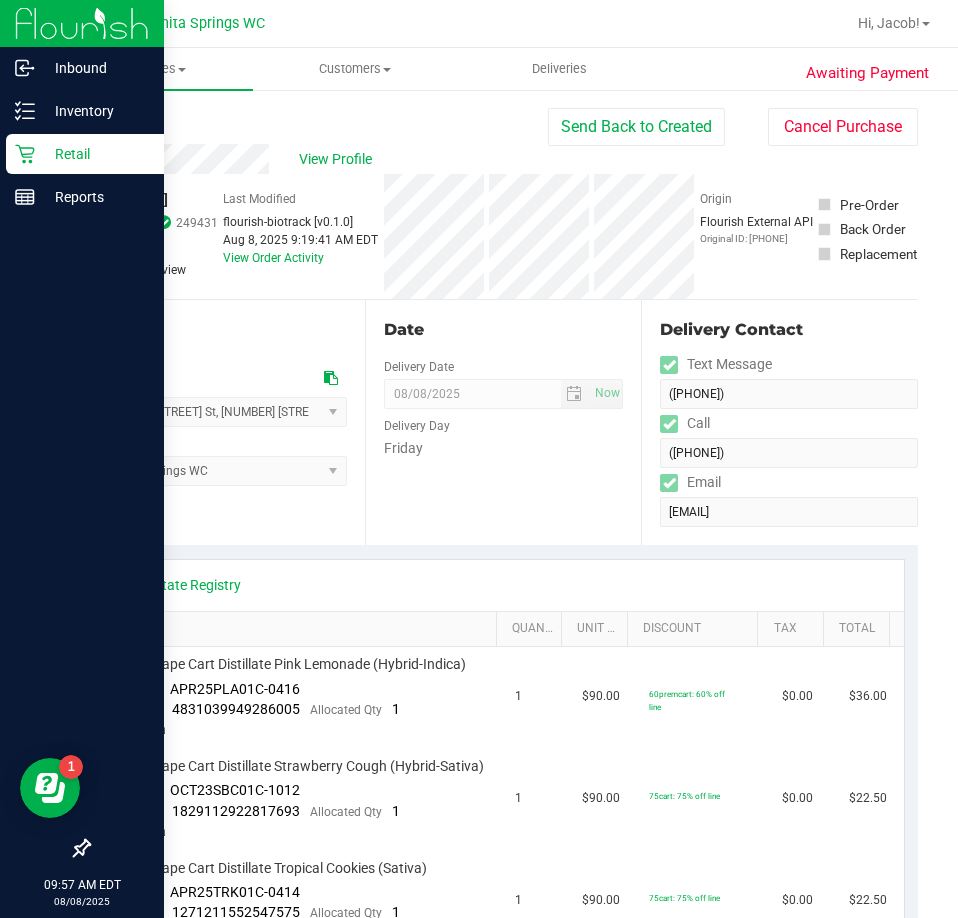 click 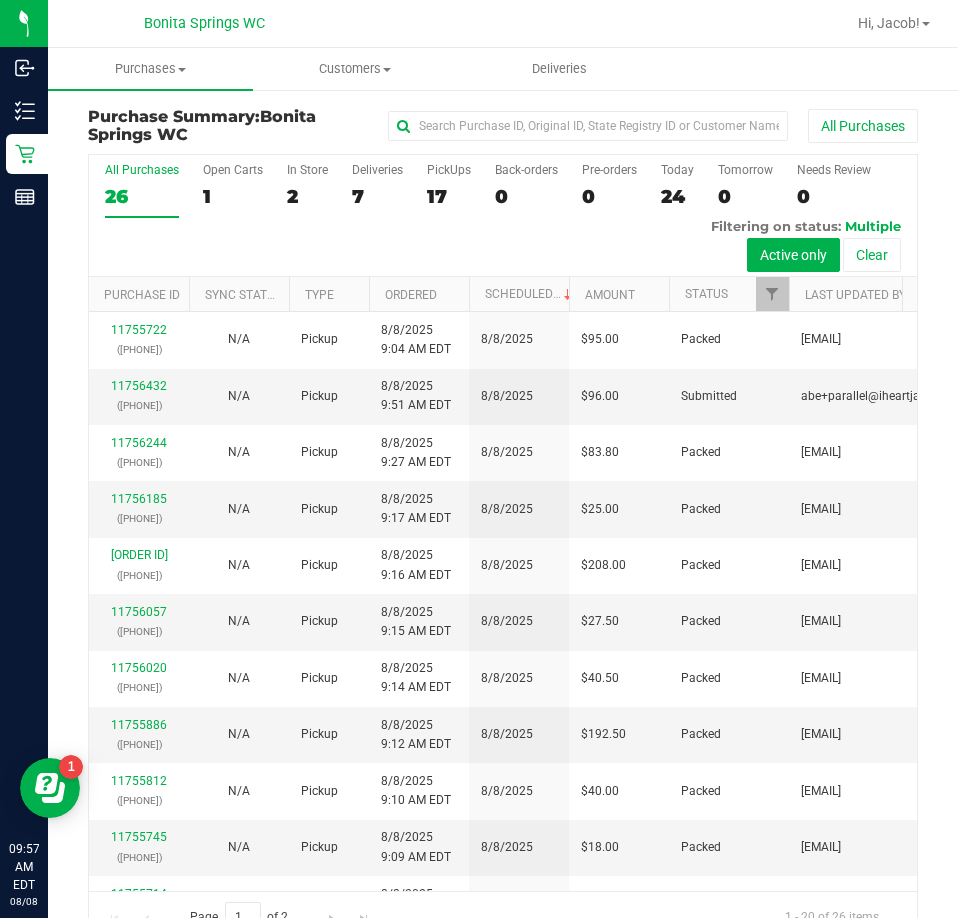 click on "7" at bounding box center [377, 196] 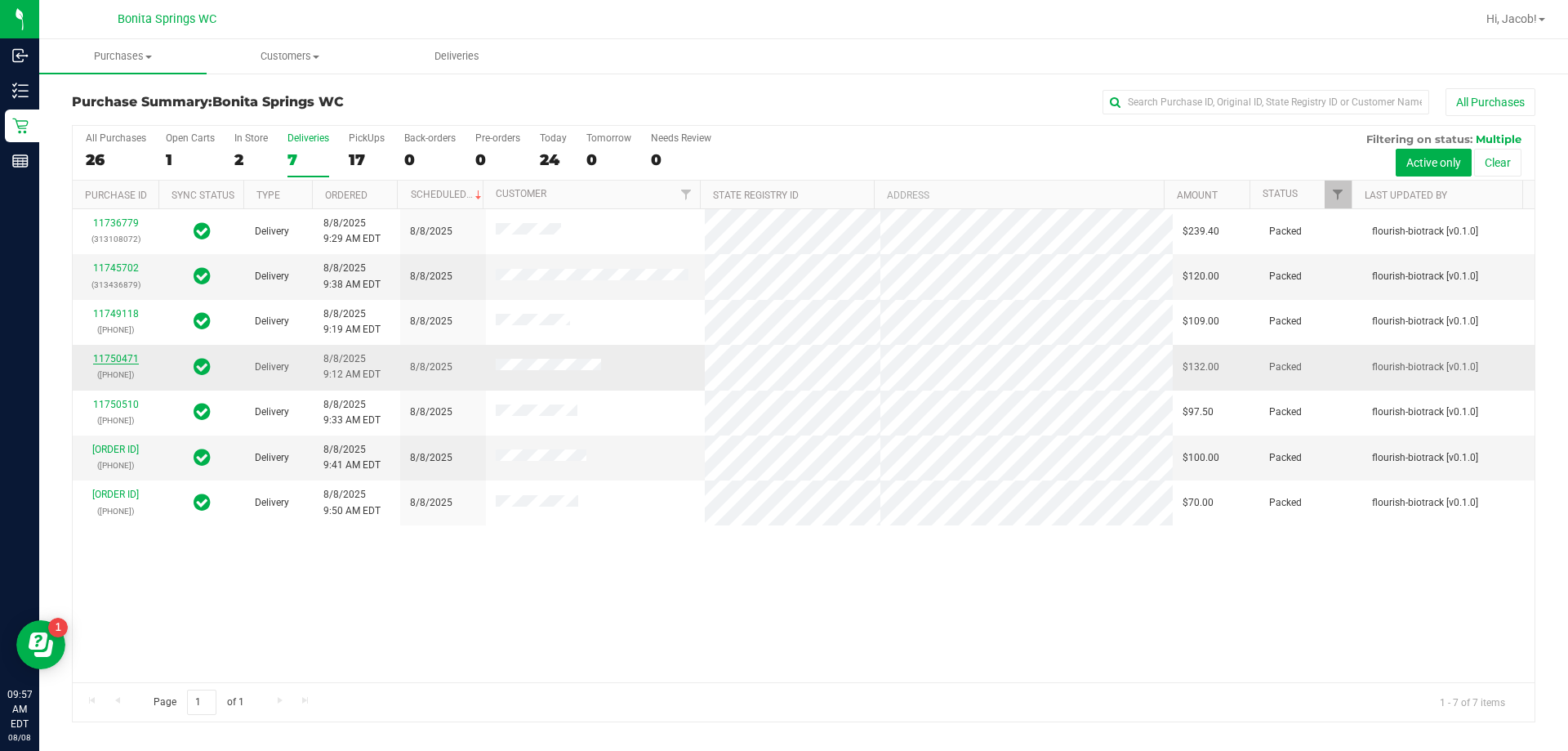 click on "11750471" at bounding box center (116, 359) 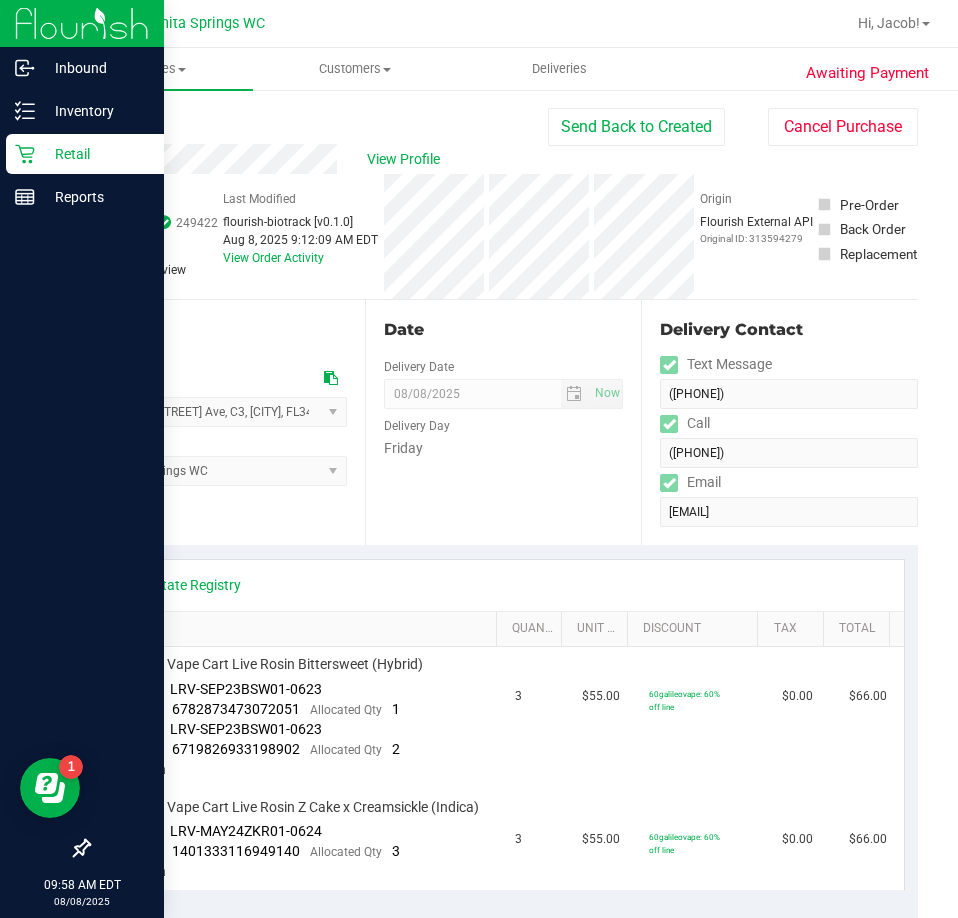 click 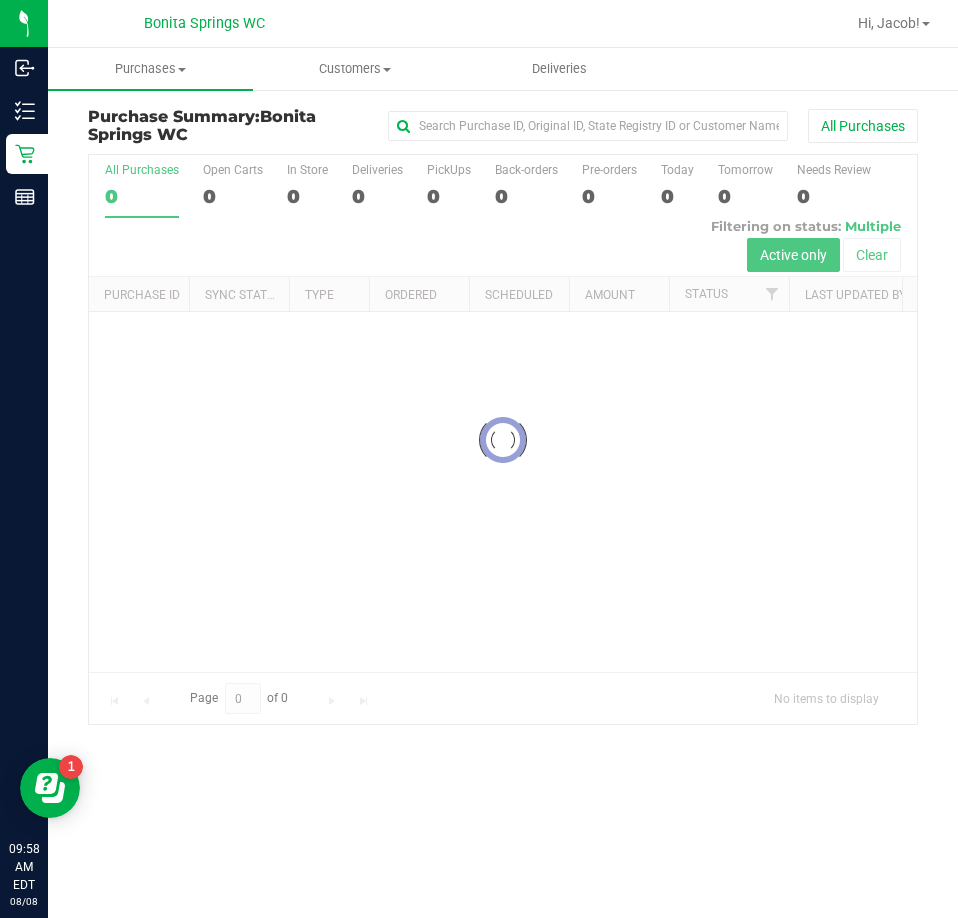 click at bounding box center [503, 439] 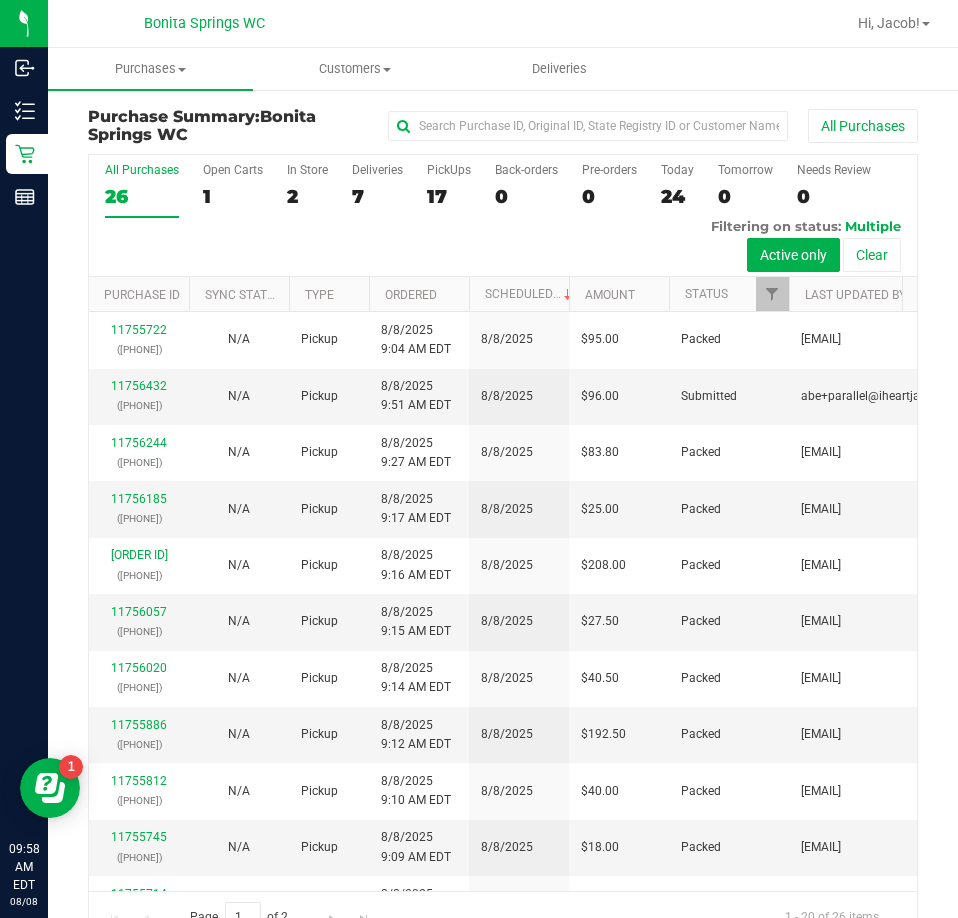 click on "7" at bounding box center (377, 196) 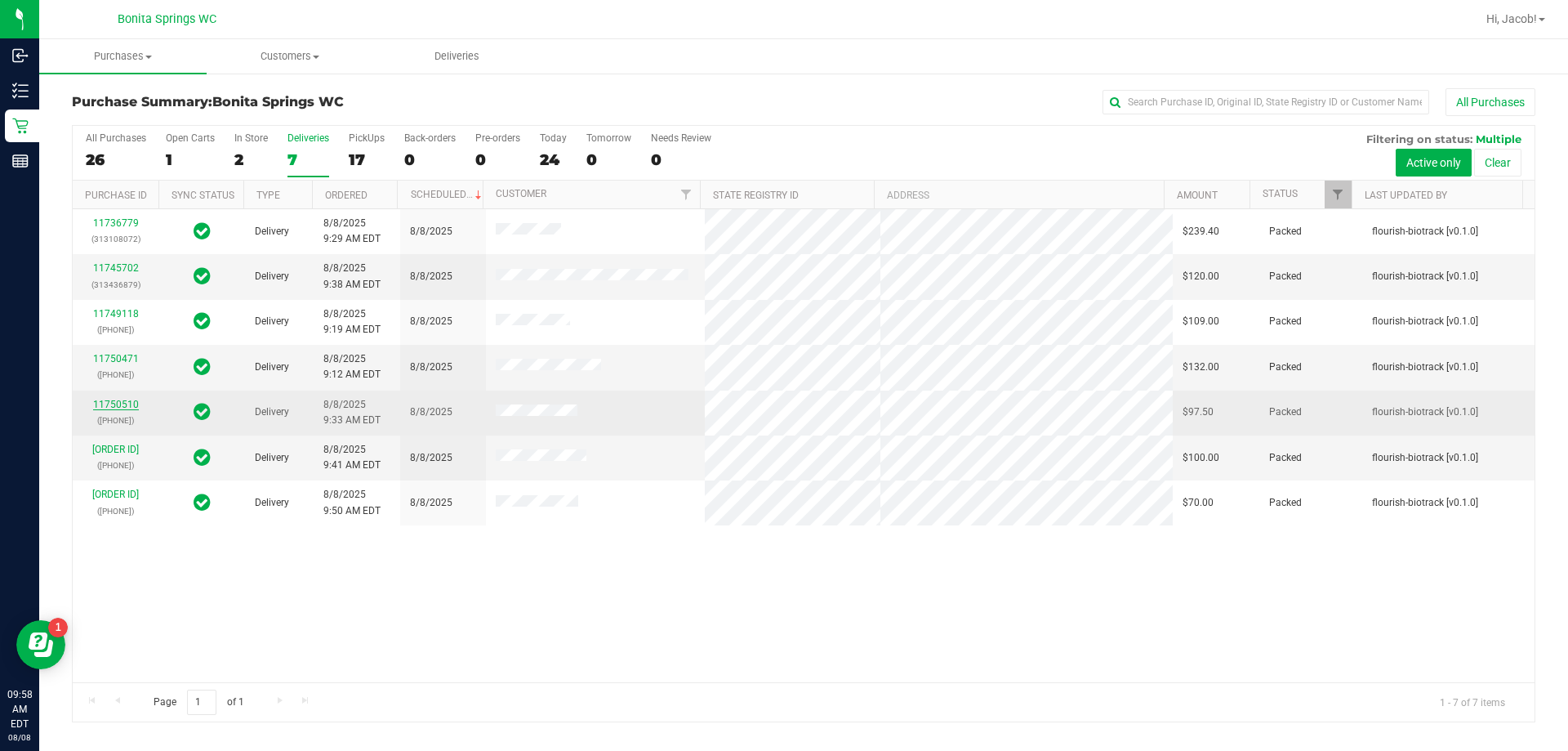 click on "11750510" at bounding box center (116, 405) 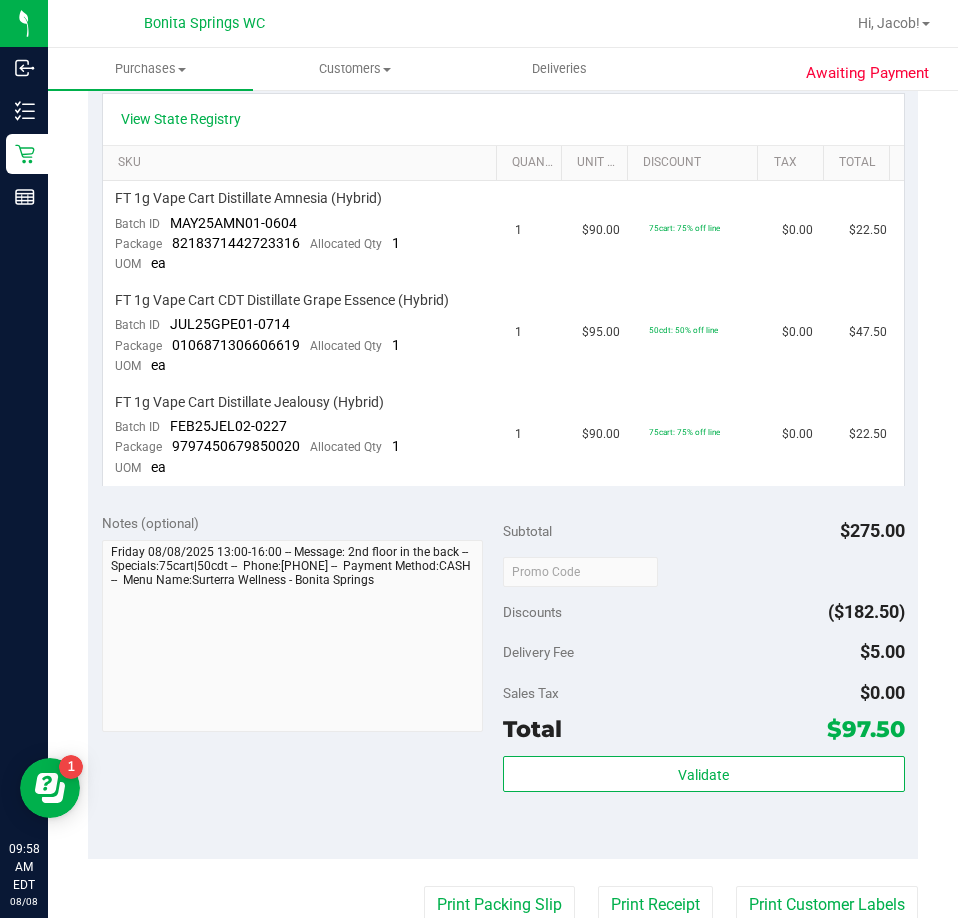 scroll, scrollTop: 600, scrollLeft: 0, axis: vertical 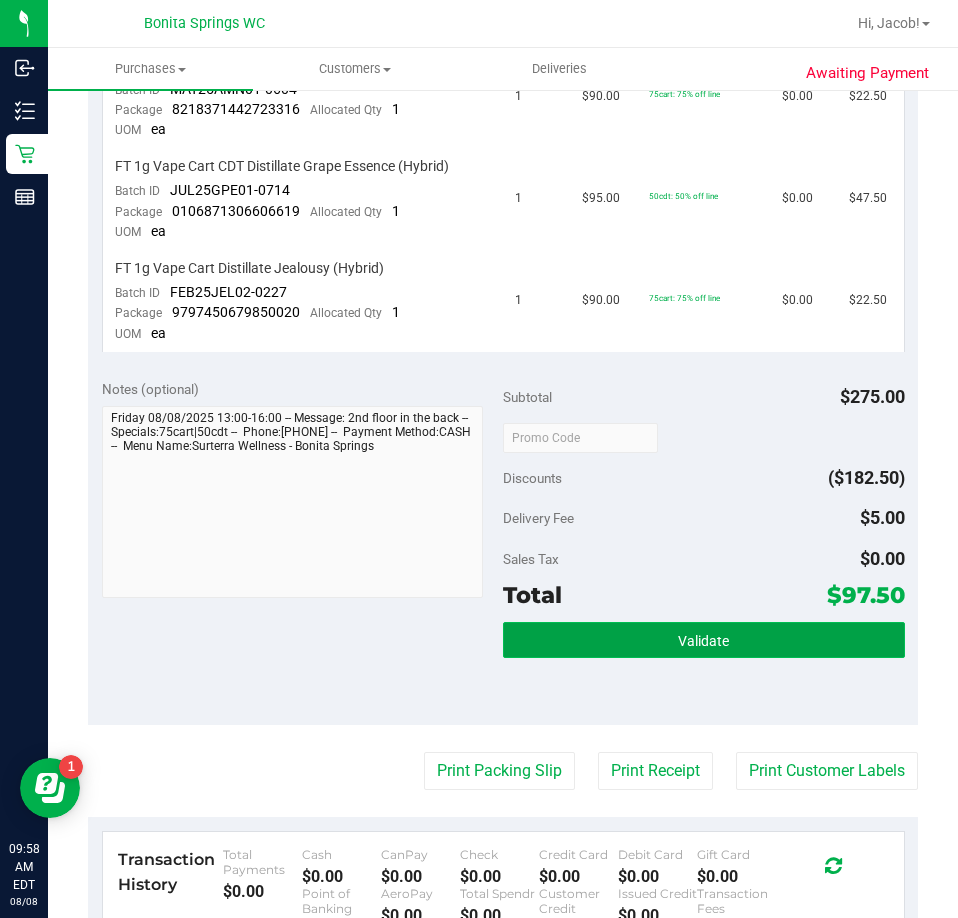 click on "Validate" at bounding box center (703, 641) 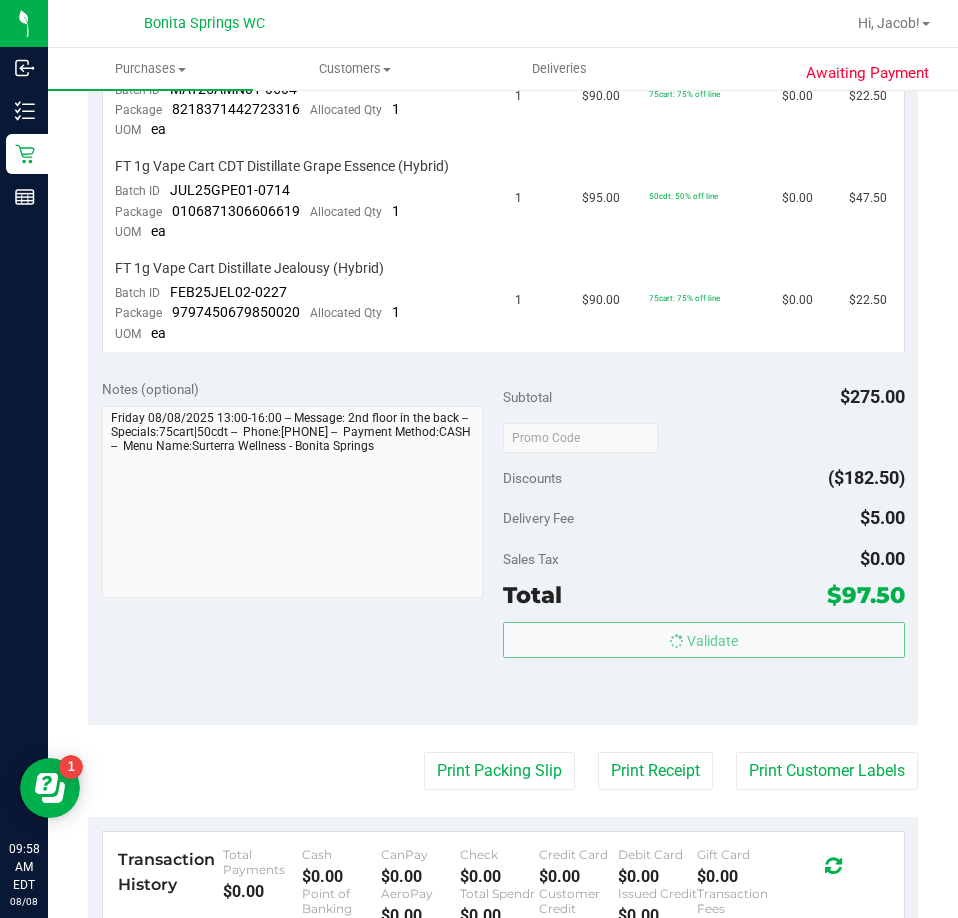 click on "Sales Tax
$0.00" at bounding box center (704, 559) 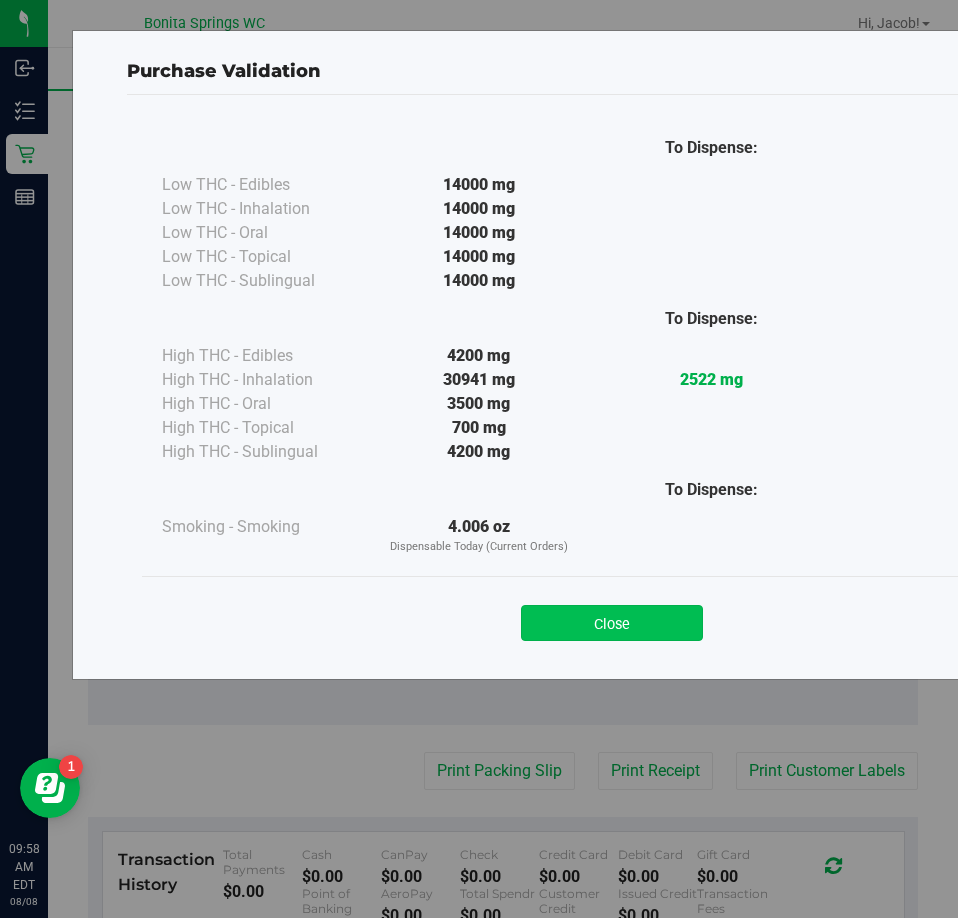click on "Close" at bounding box center (612, 623) 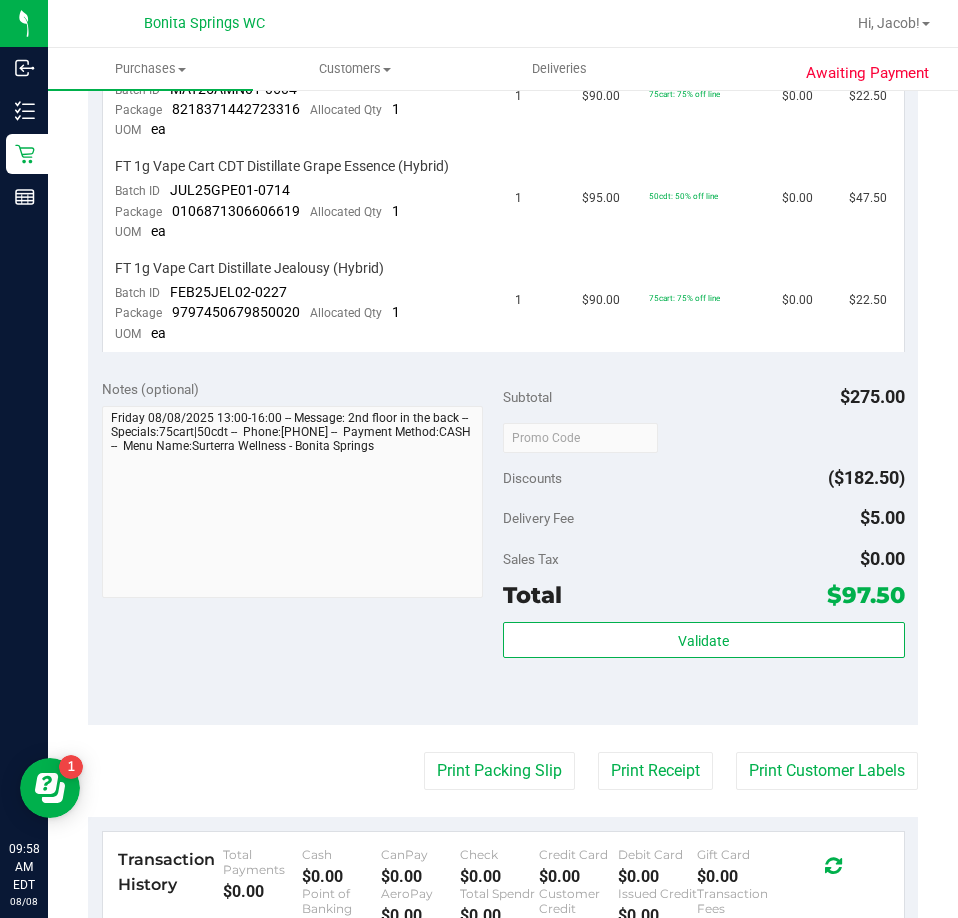 click on "Delivery Fee
$5.00" at bounding box center [704, 518] 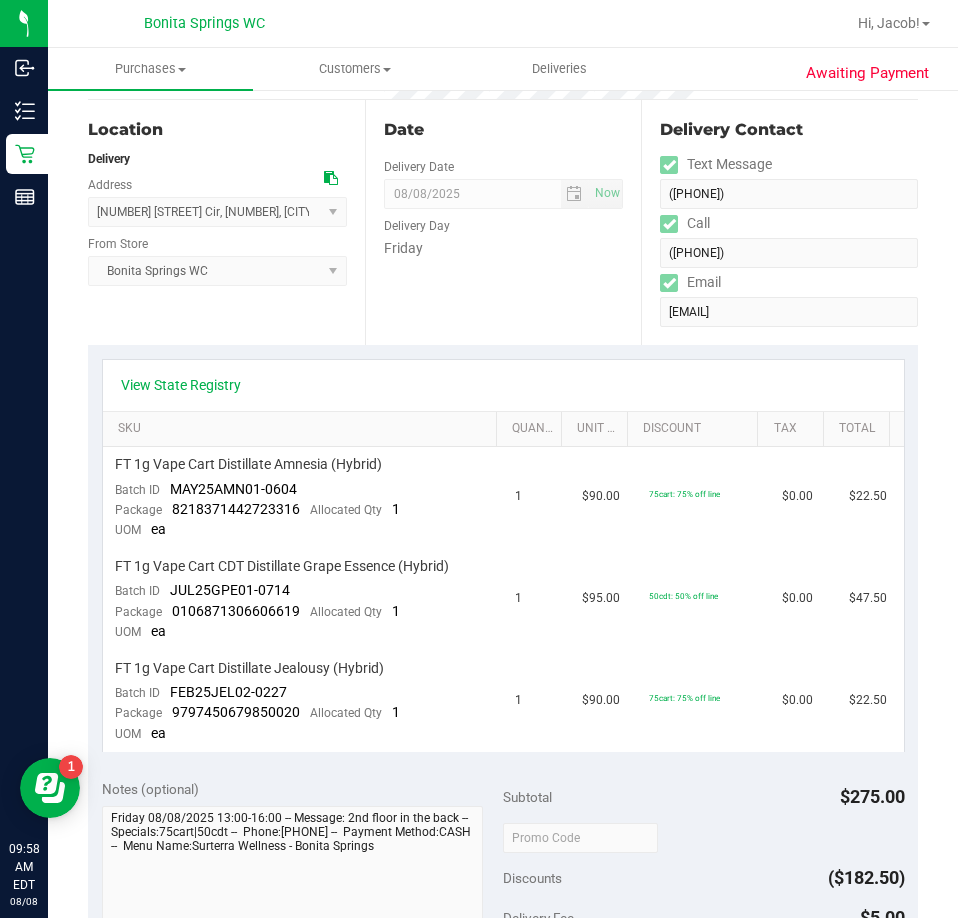 scroll, scrollTop: 0, scrollLeft: 0, axis: both 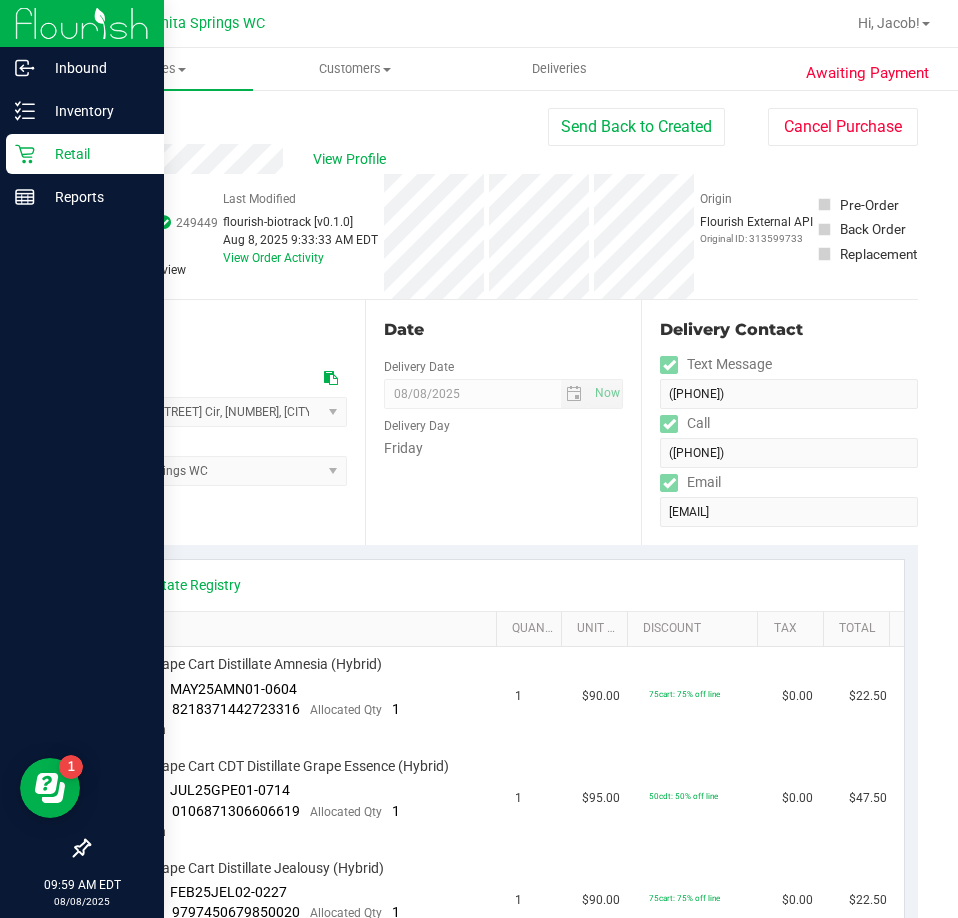 click 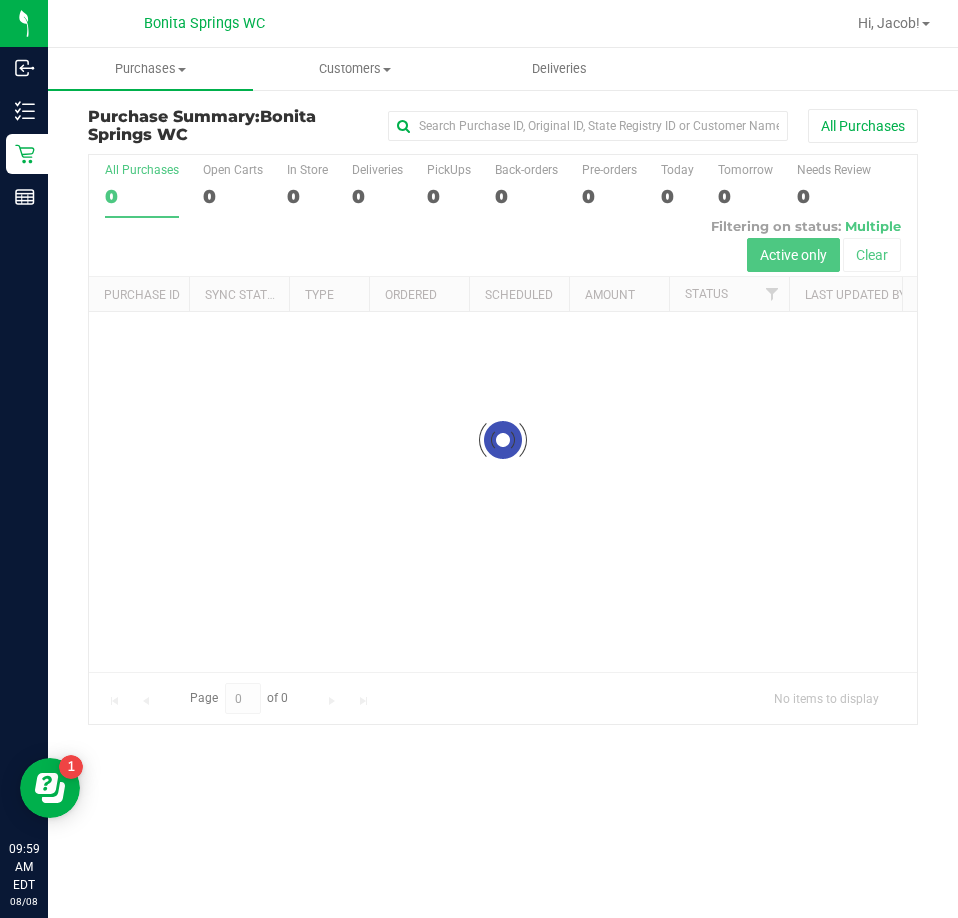 click at bounding box center [503, 439] 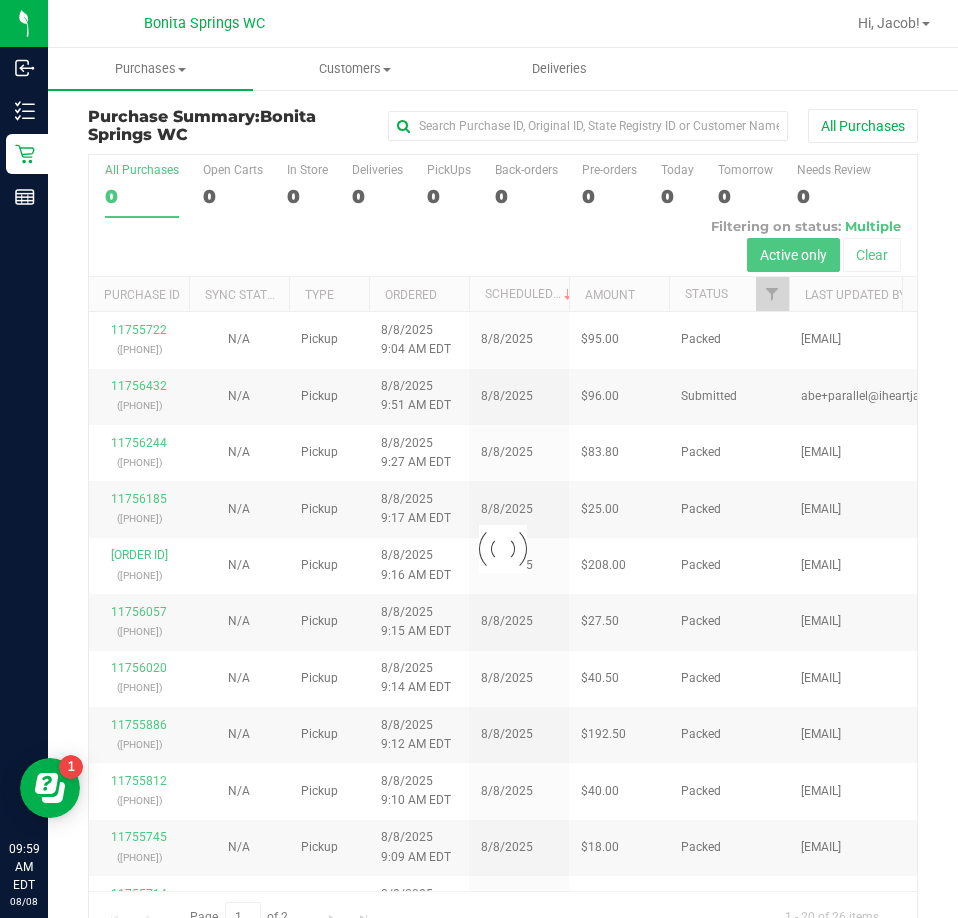 click at bounding box center [503, 548] 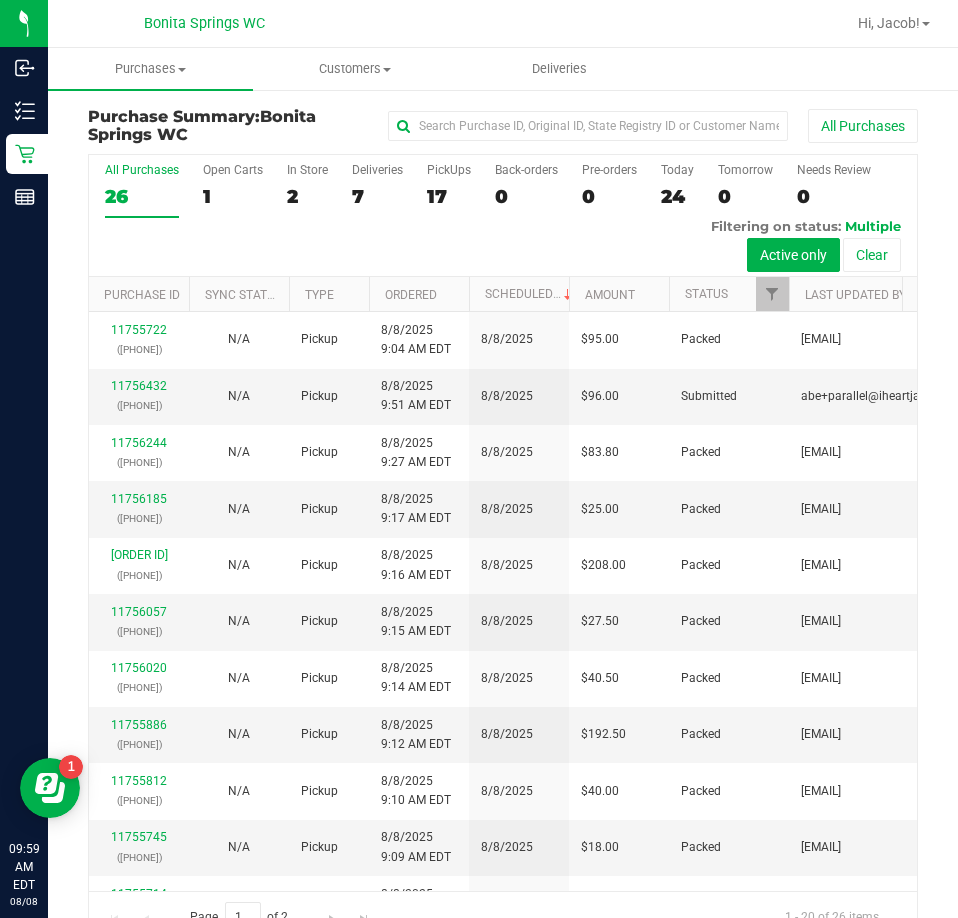 click on "7" at bounding box center [377, 196] 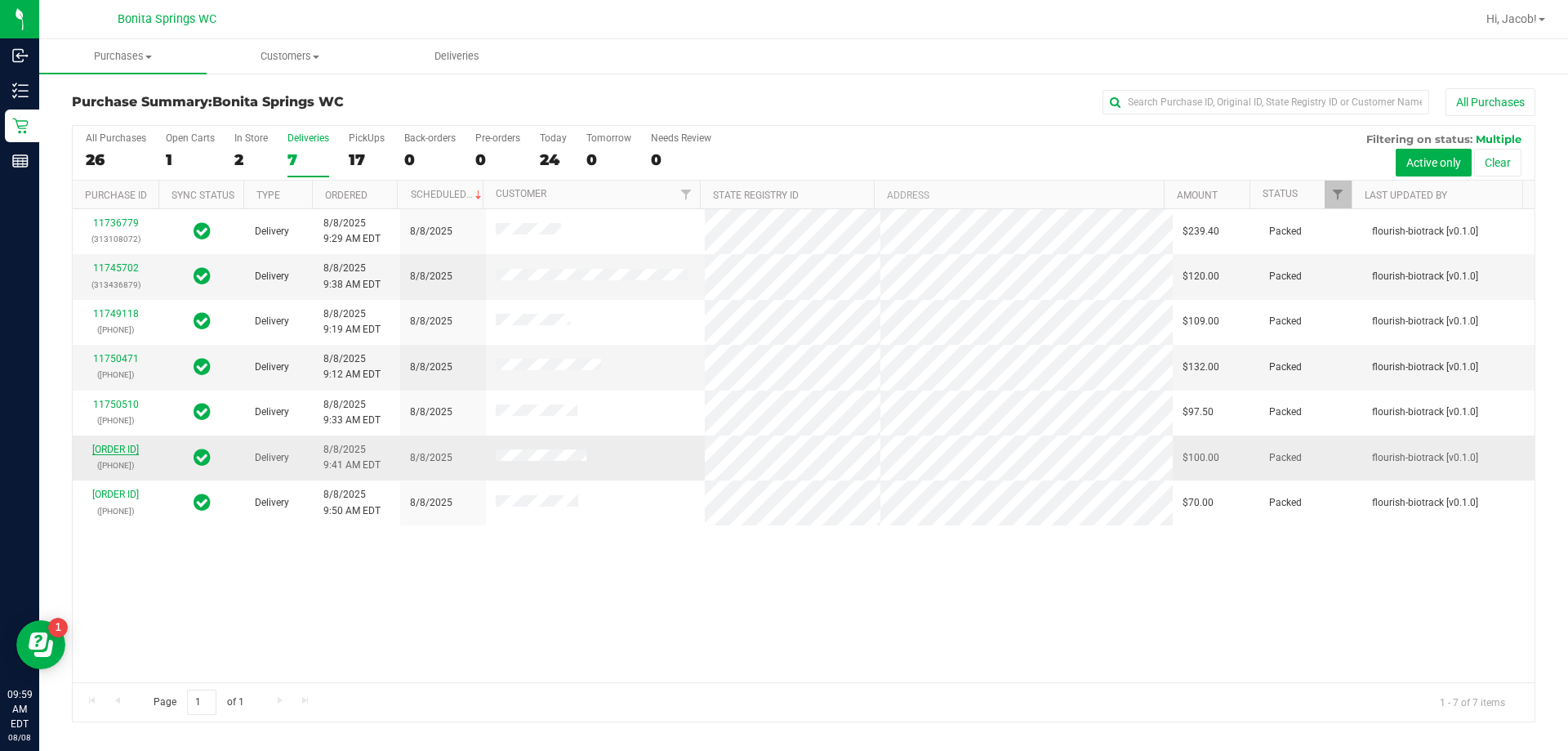 click on "[ORDER ID]" at bounding box center (115, 449) 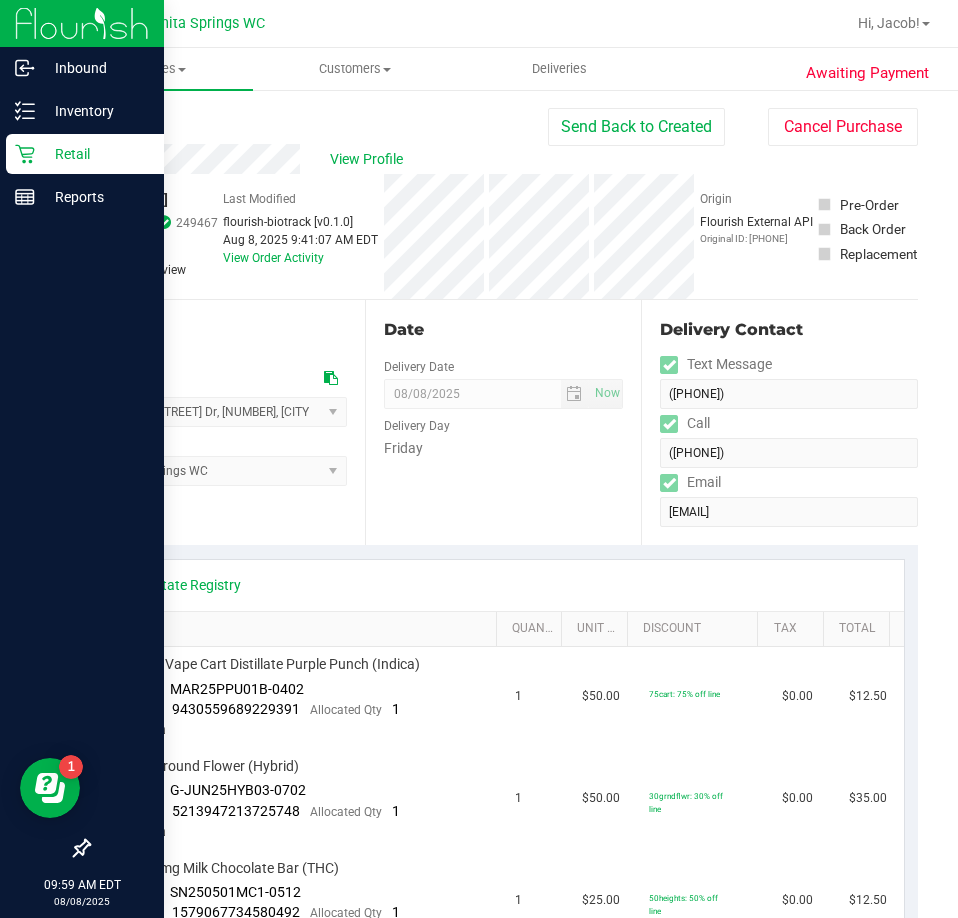click on "Retail" at bounding box center (95, 154) 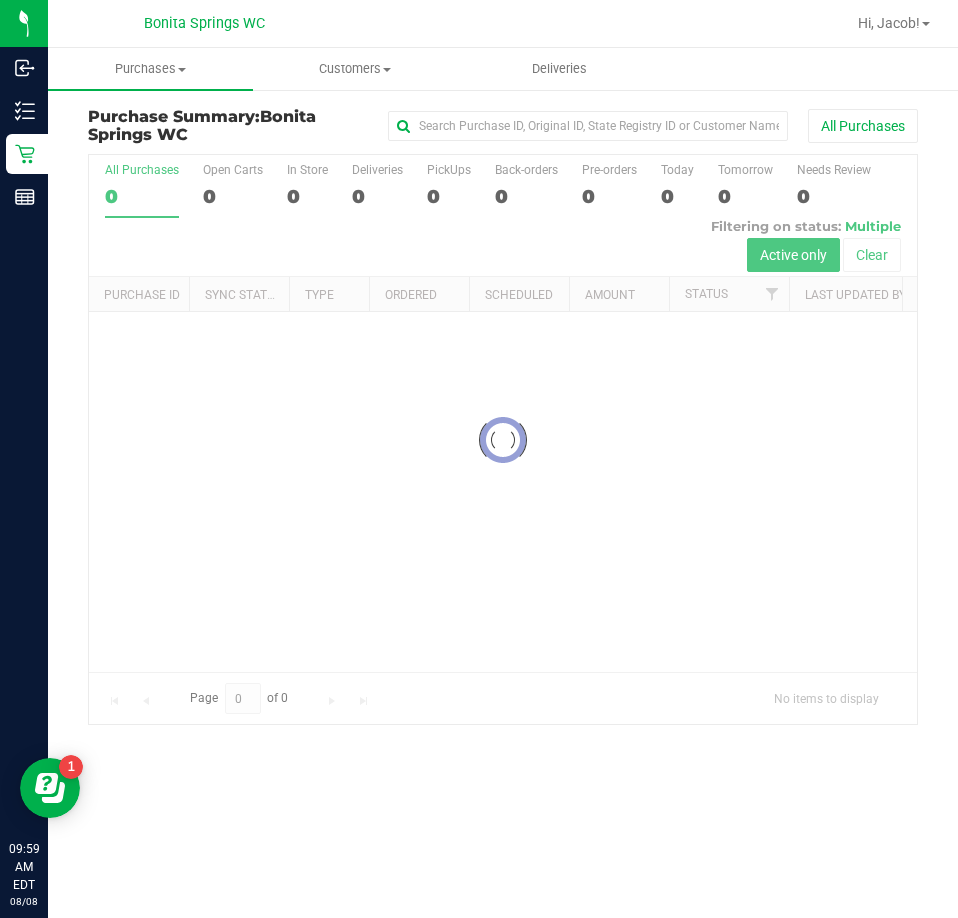 click at bounding box center (503, 439) 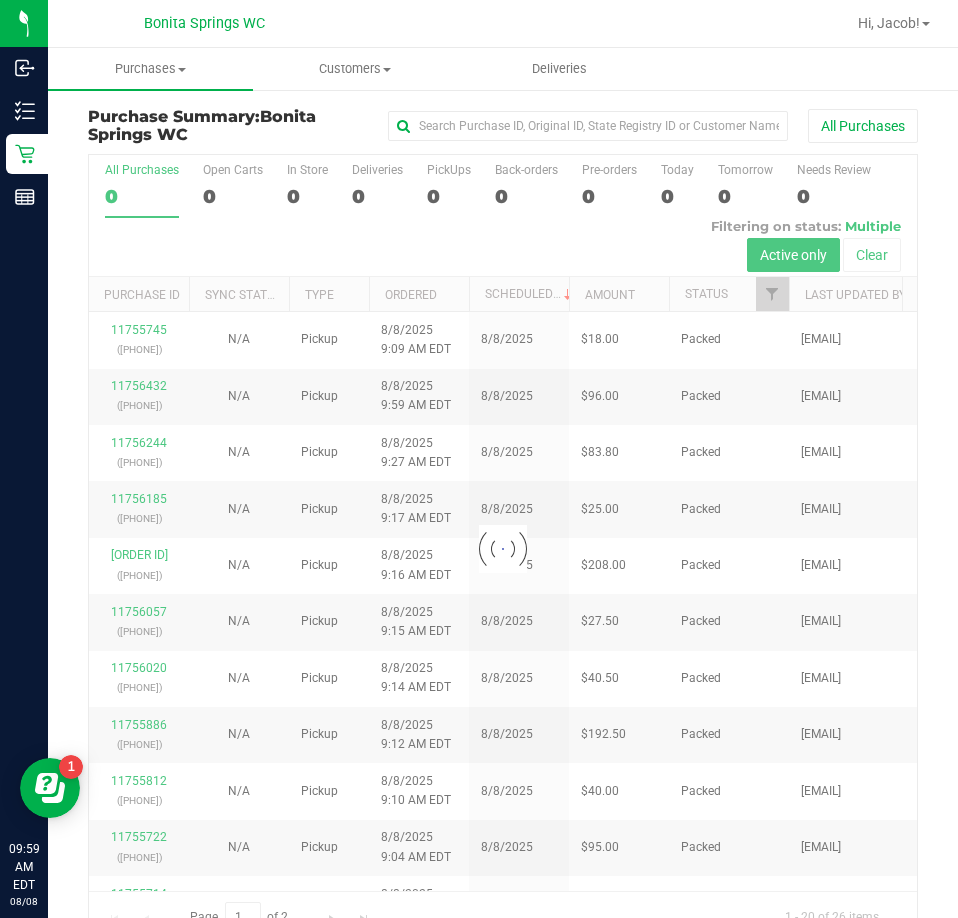 click at bounding box center [503, 548] 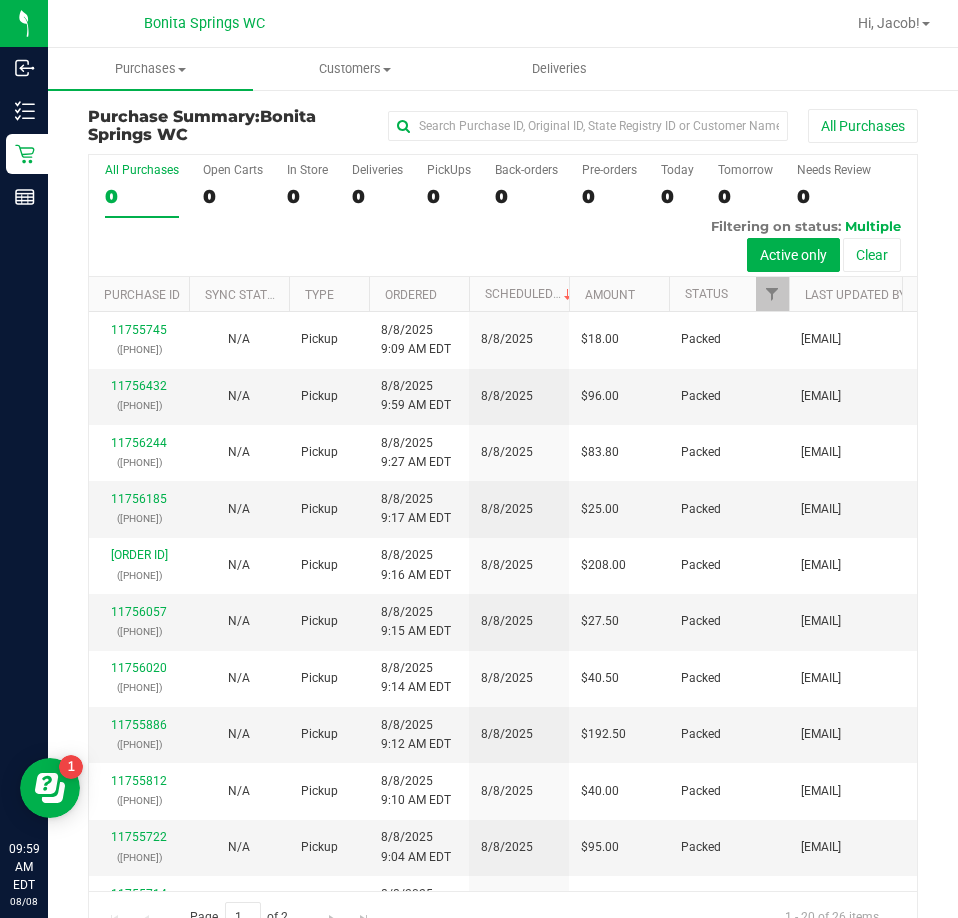 click on "0" at bounding box center [377, 196] 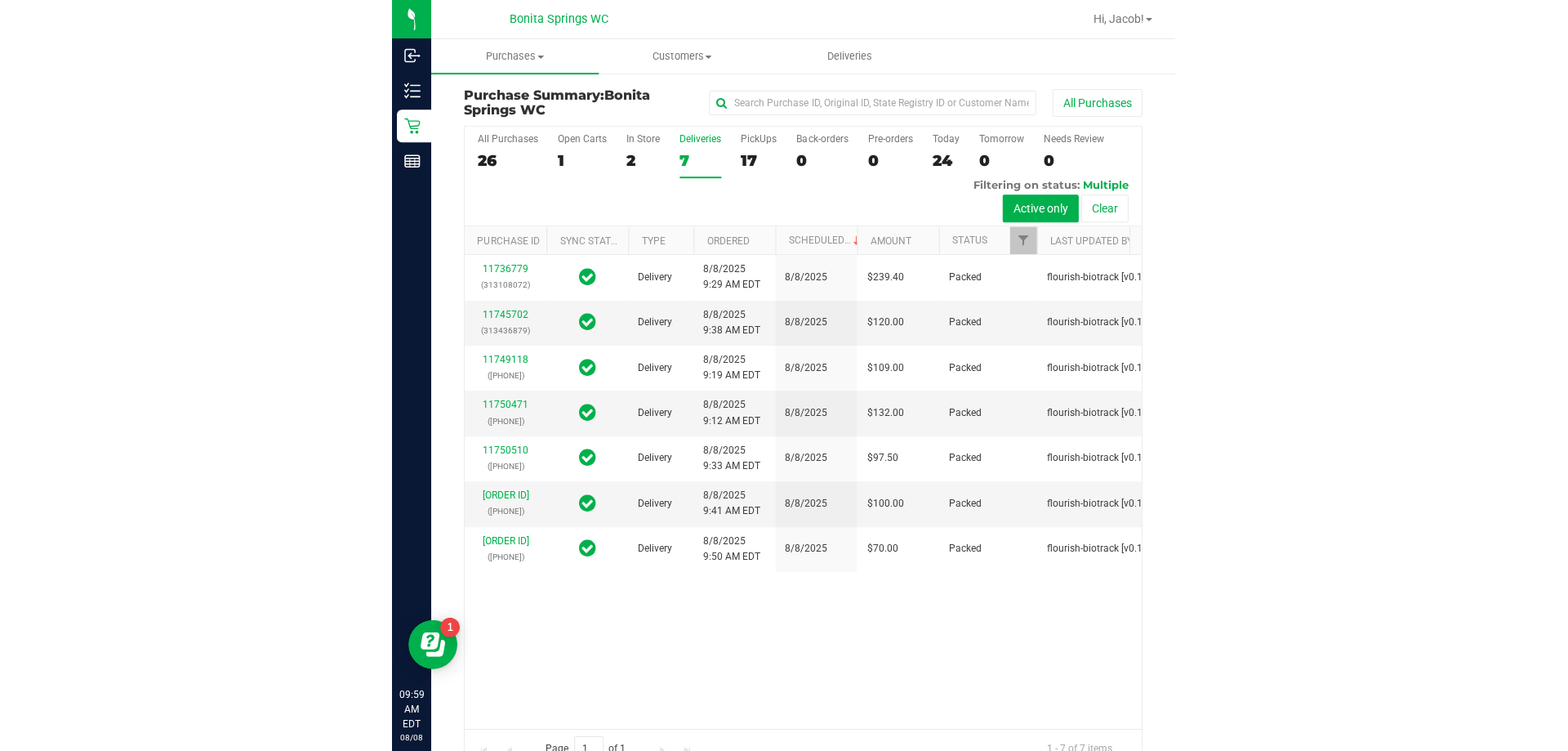 scroll, scrollTop: 0, scrollLeft: 0, axis: both 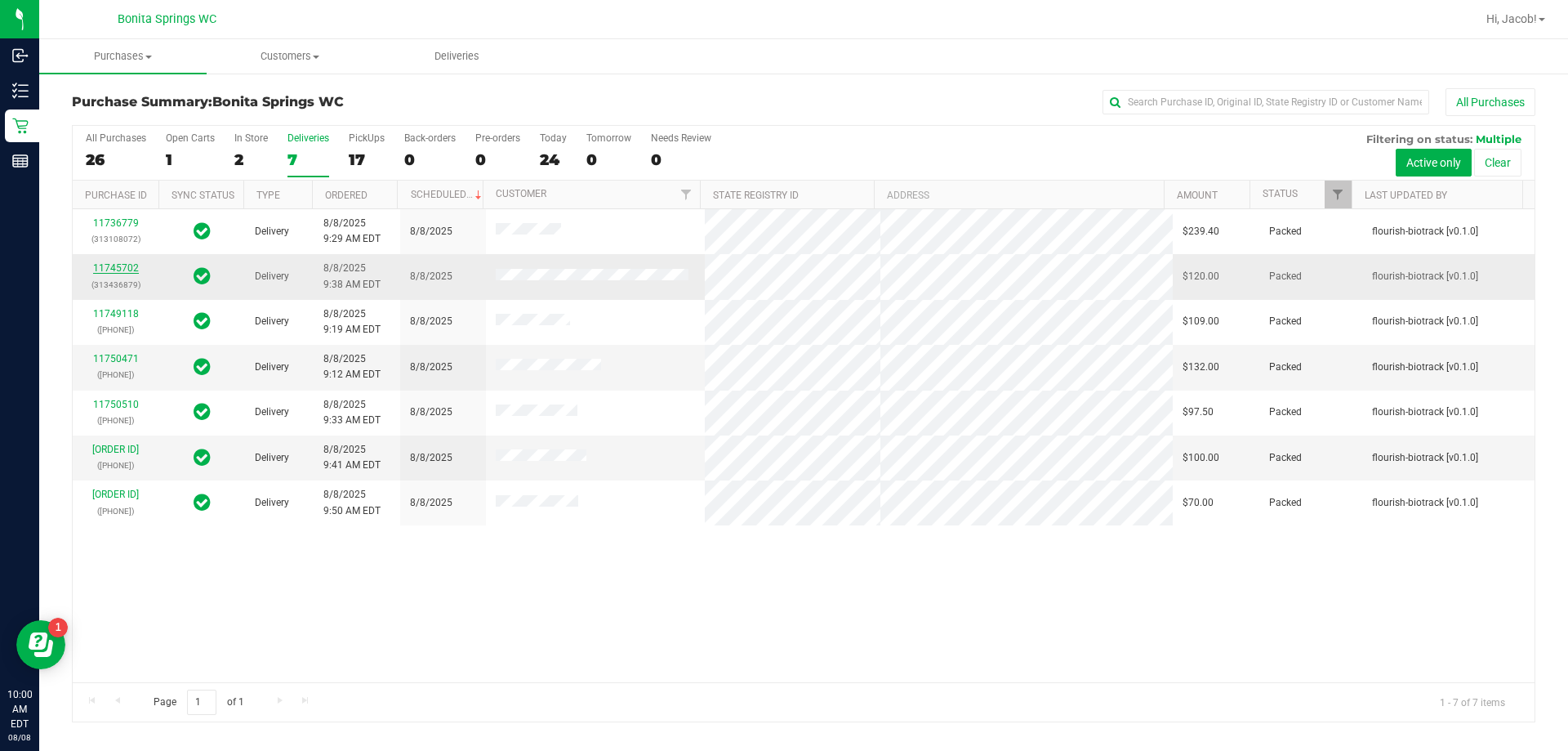 click on "11745702" at bounding box center [116, 268] 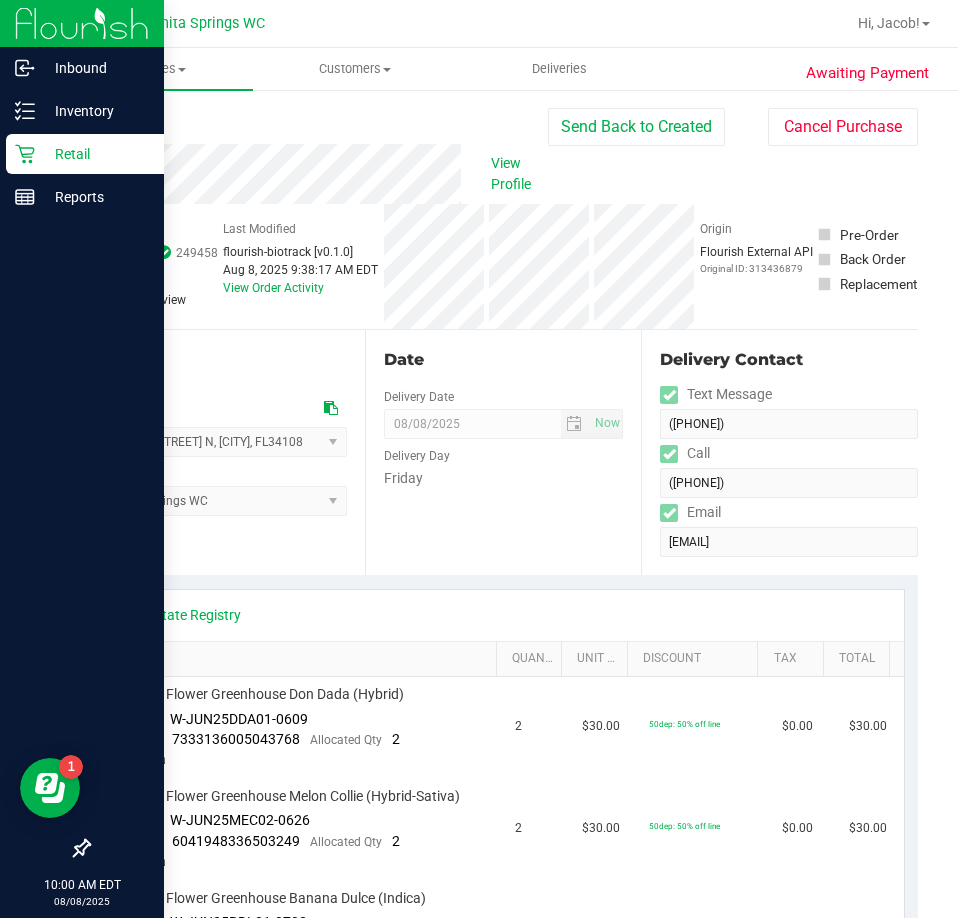 click on "Retail" at bounding box center [95, 154] 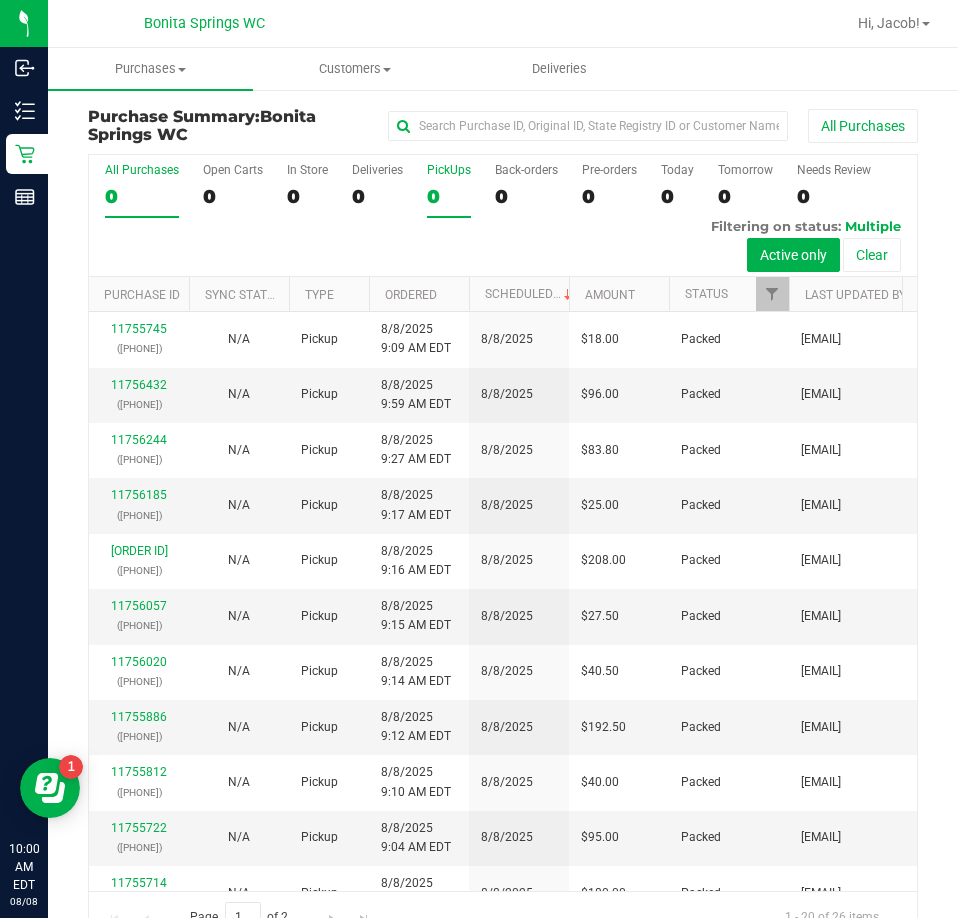 click on "0" at bounding box center (449, 196) 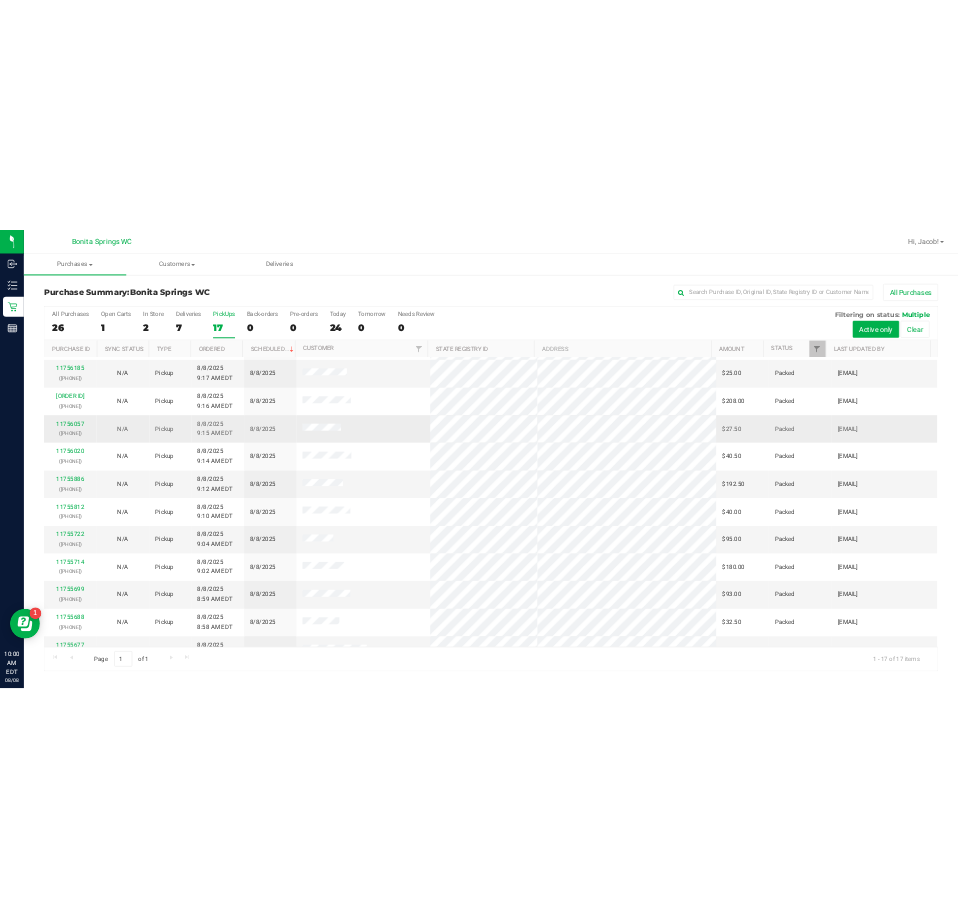 scroll, scrollTop: 362, scrollLeft: 0, axis: vertical 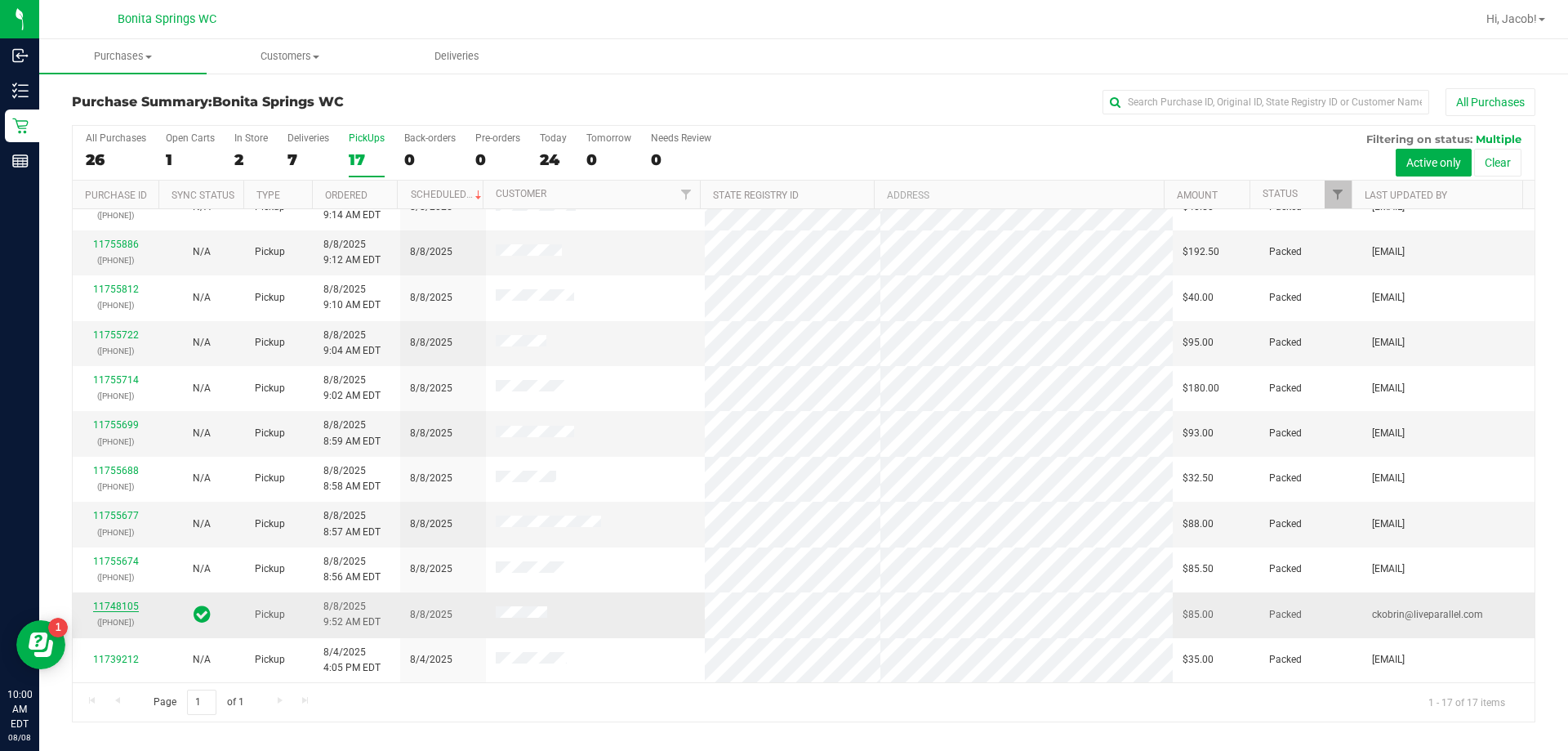 click on "11748105" at bounding box center [116, 606] 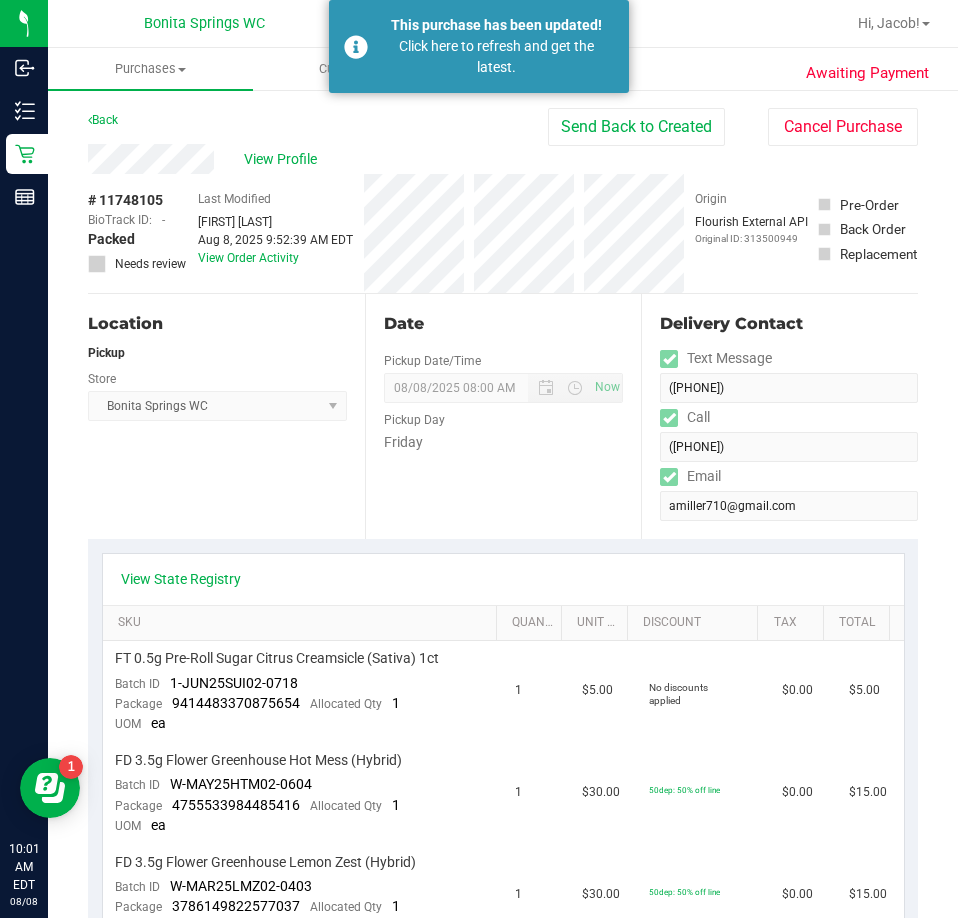 click on "Date
Pickup Date/Time
08/08/2025
Now
08/08/2025 08:00 AM
Now
Pickup Day
Friday" at bounding box center (503, 416) 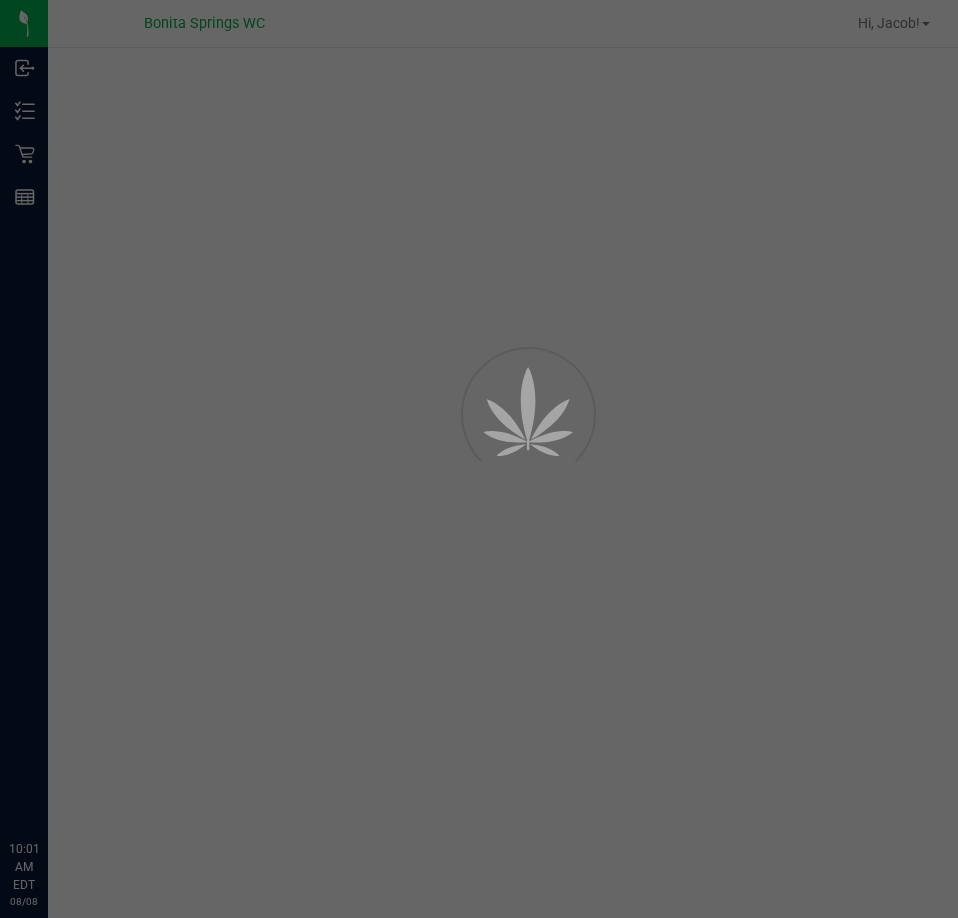 scroll, scrollTop: 0, scrollLeft: 0, axis: both 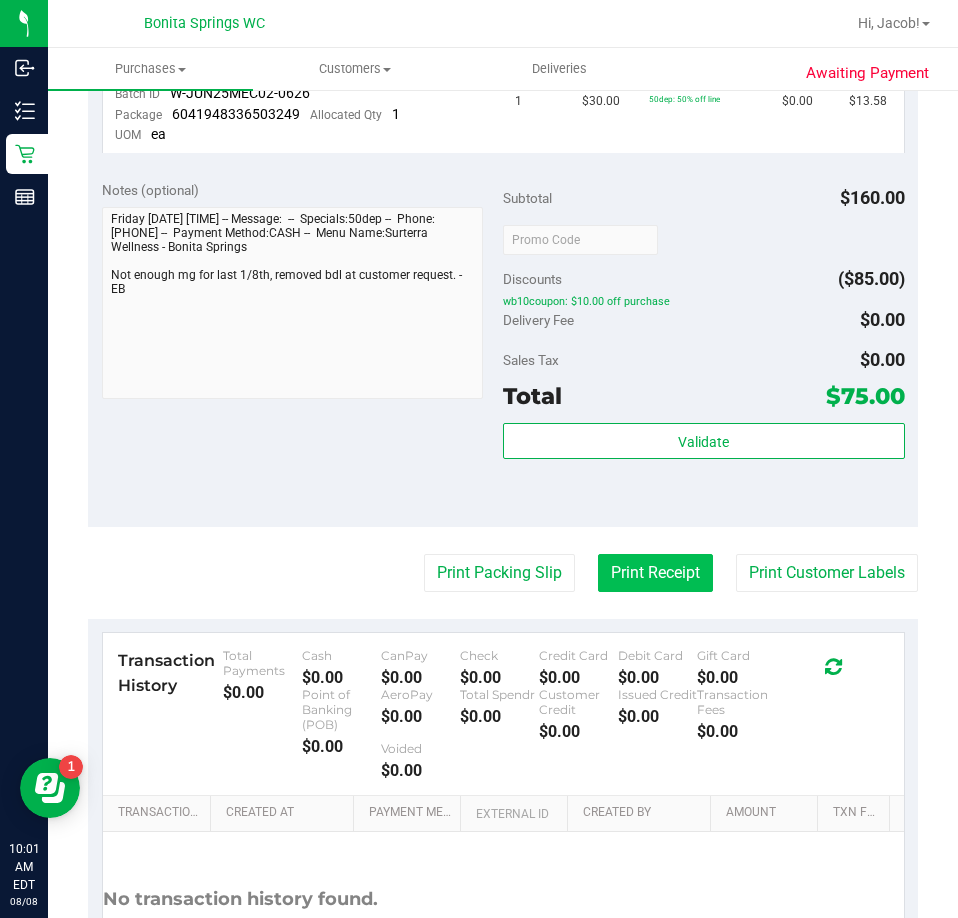 click on "Print Receipt" at bounding box center [655, 573] 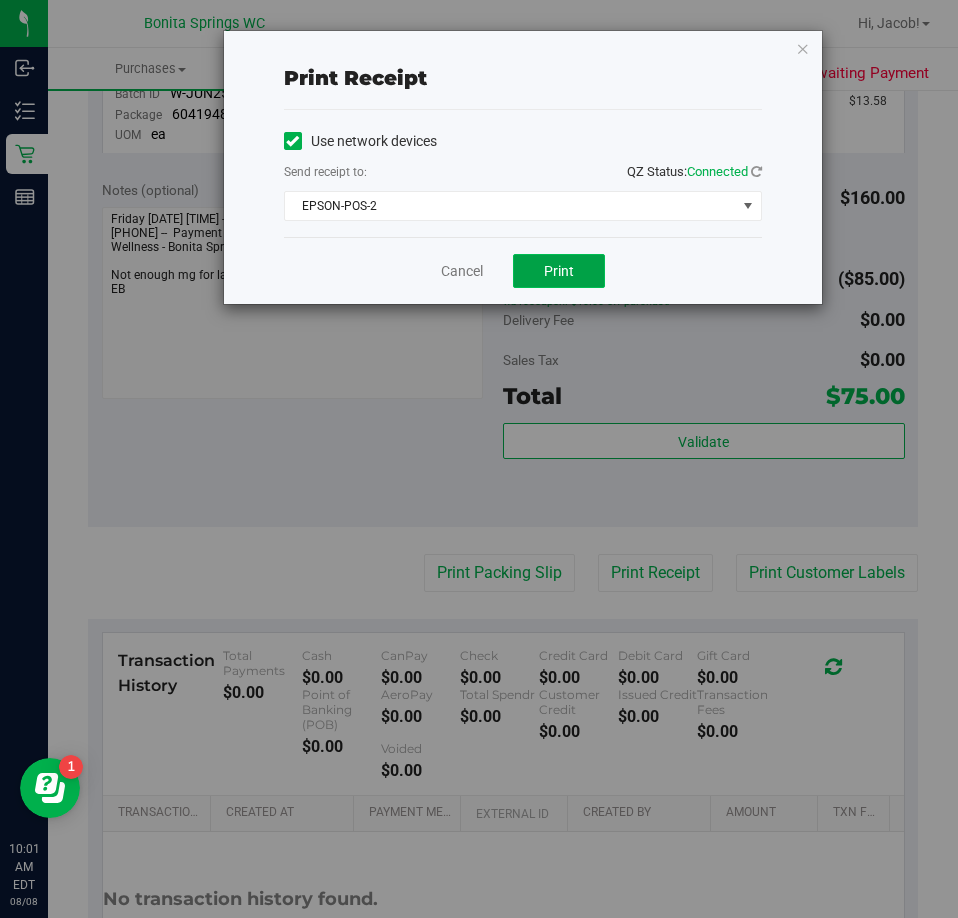 click on "Print" at bounding box center [559, 271] 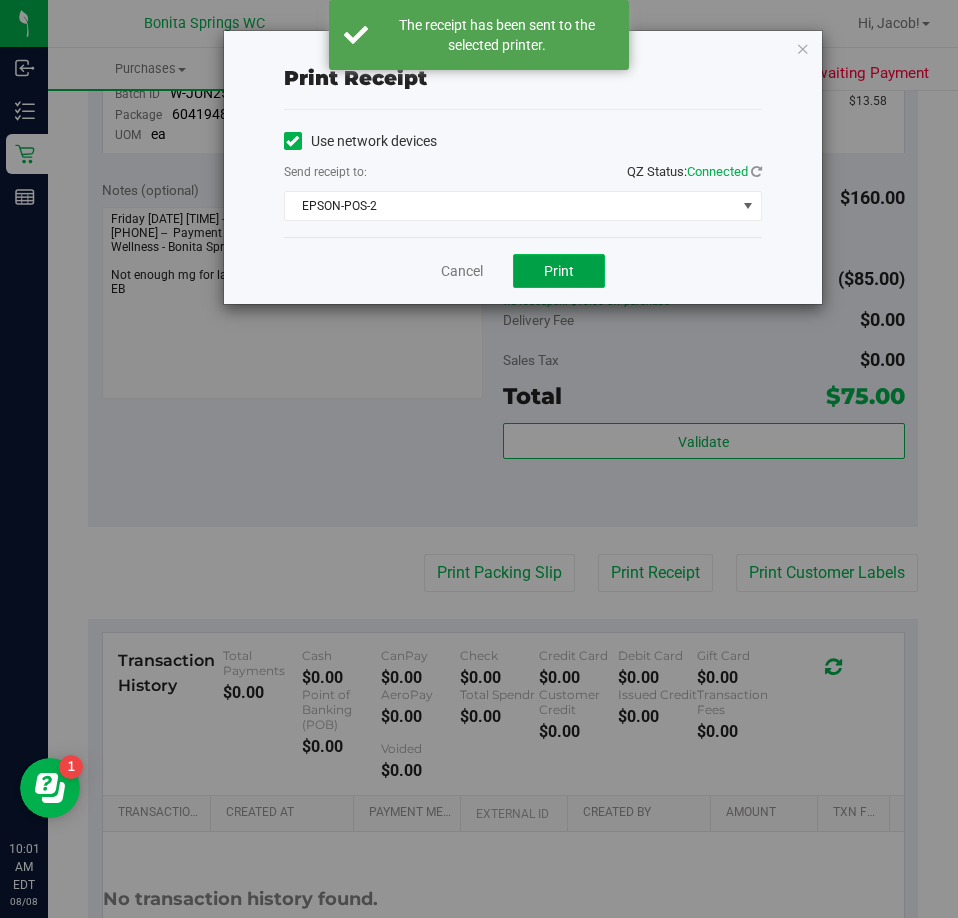 click on "Print" at bounding box center (559, 271) 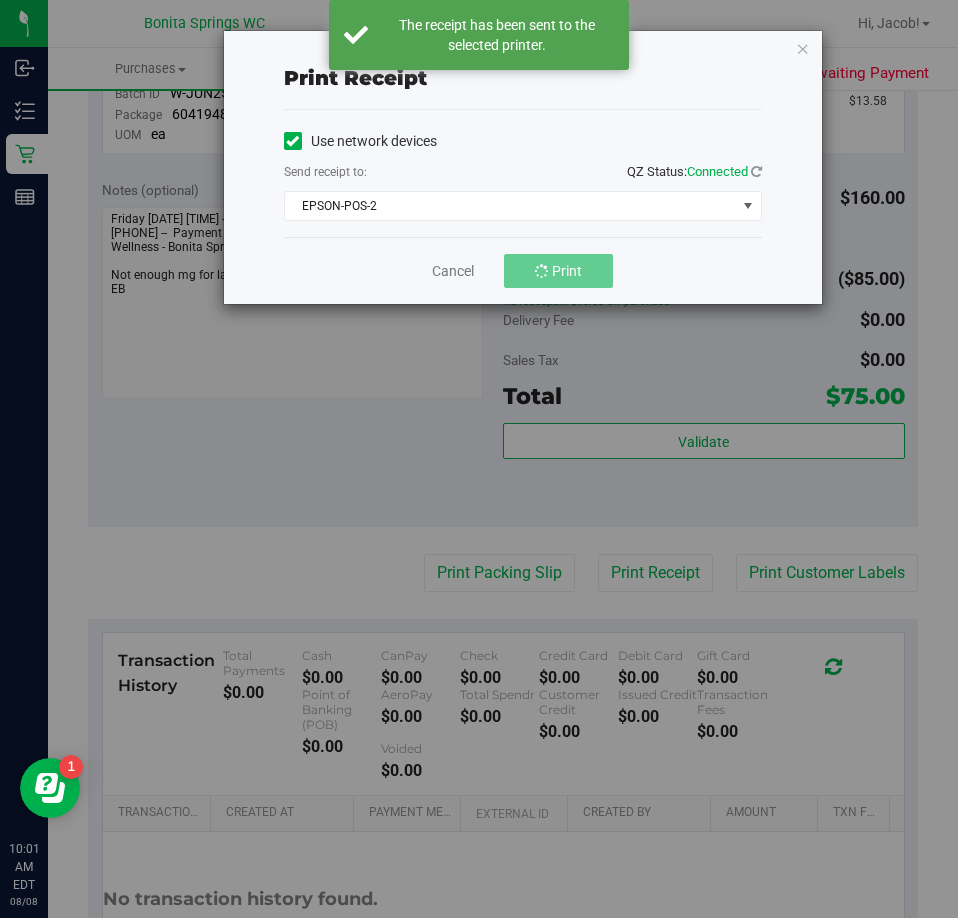 click on "Cancel
Print" at bounding box center [523, 270] 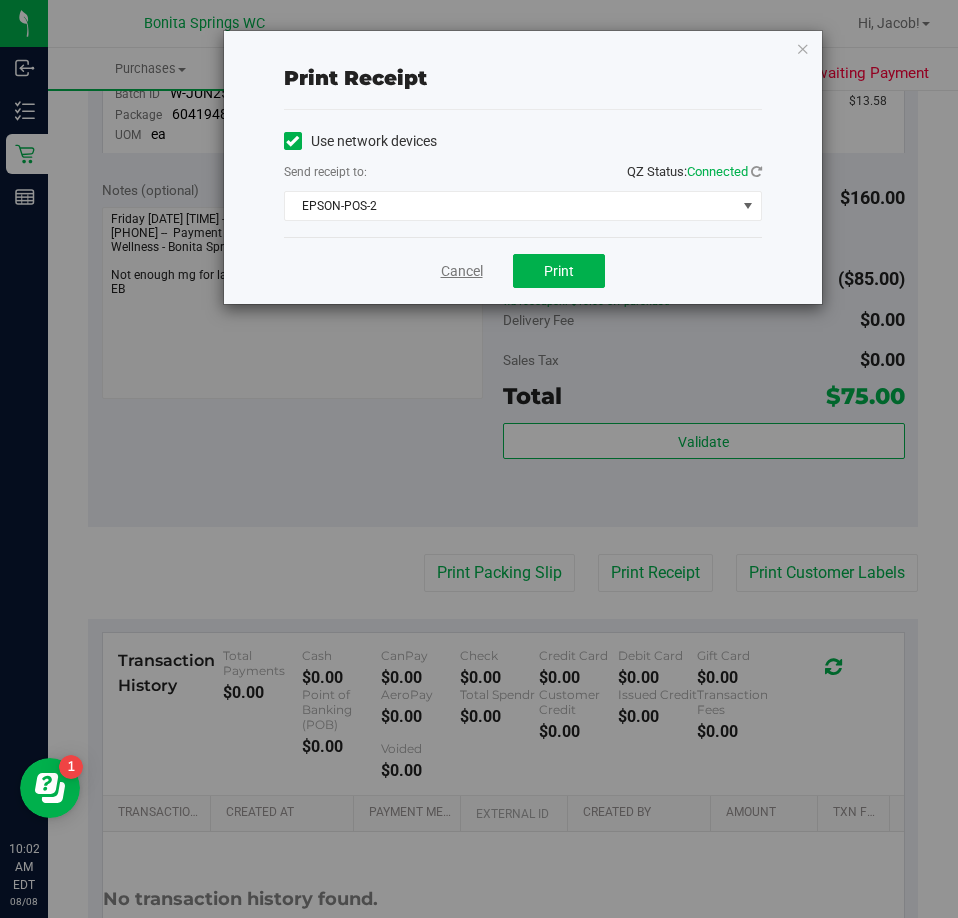 click on "Cancel" at bounding box center [462, 271] 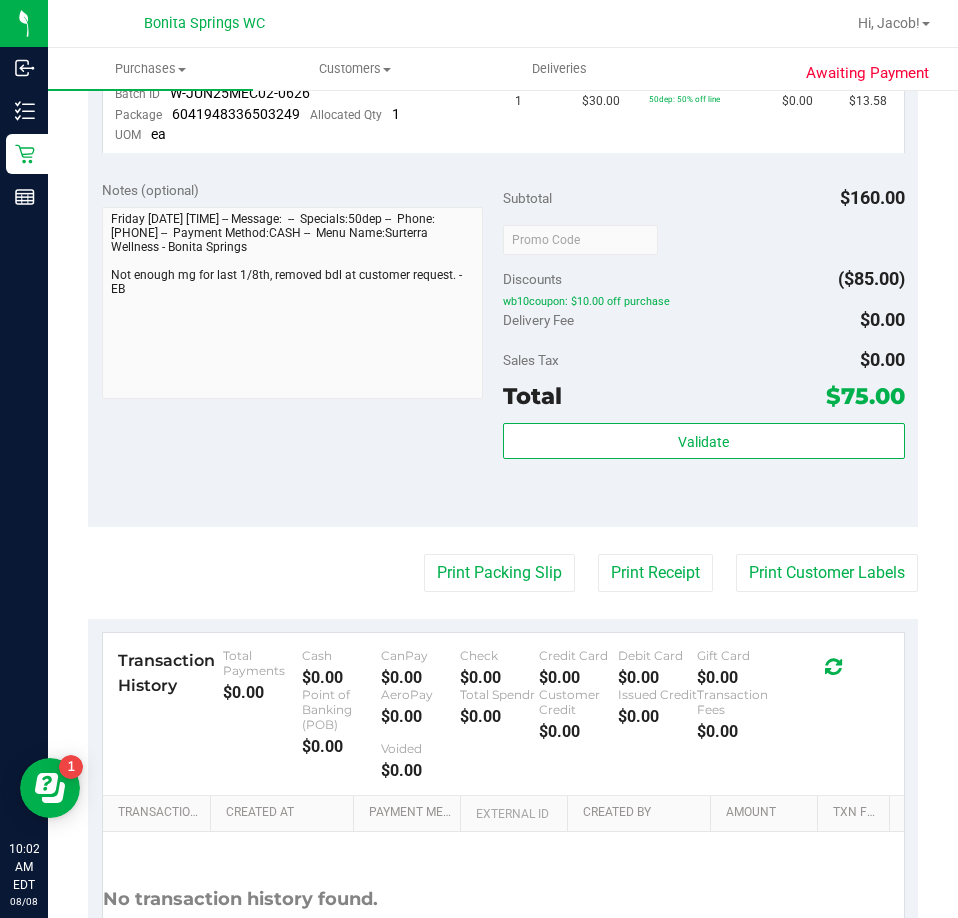 click at bounding box center (704, 239) 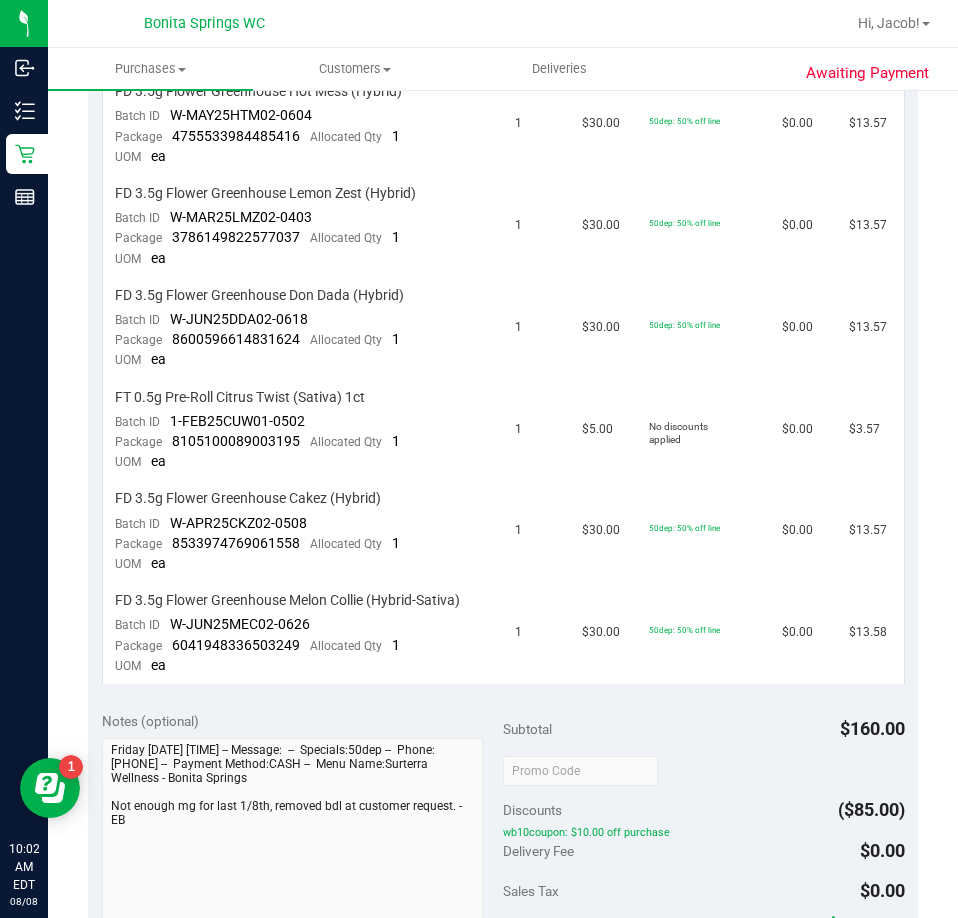 scroll, scrollTop: 700, scrollLeft: 0, axis: vertical 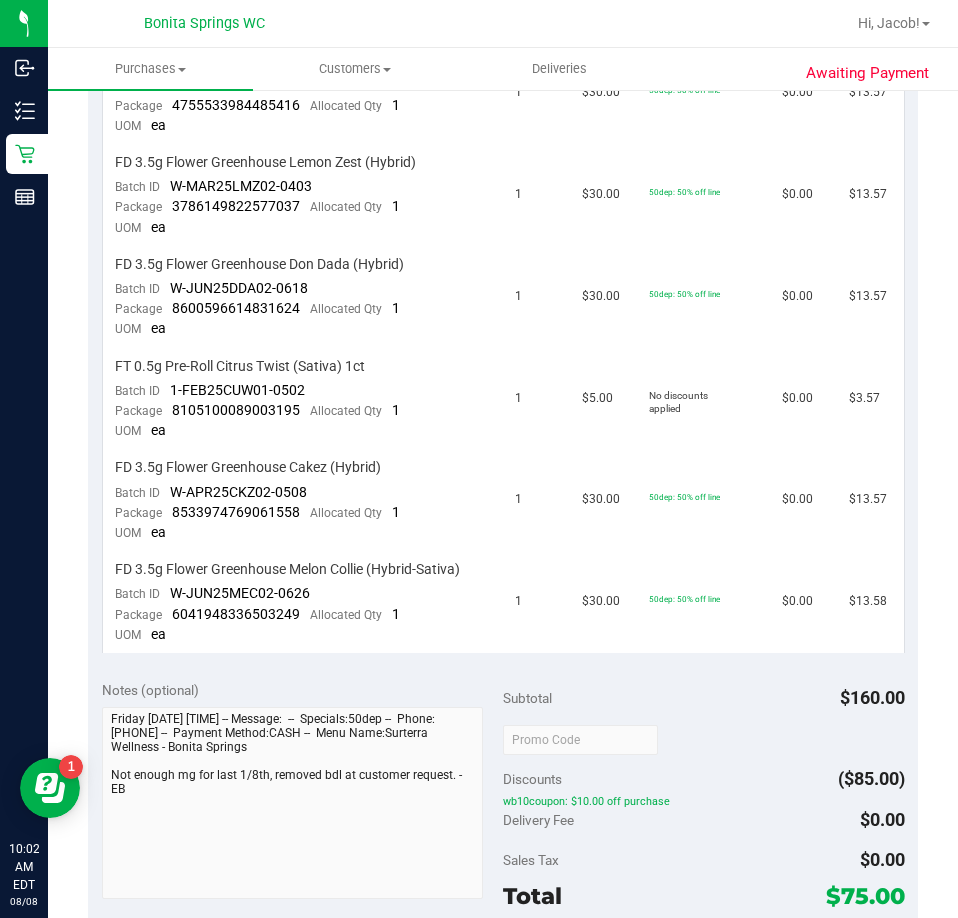 click on "$30.00" at bounding box center [603, 298] 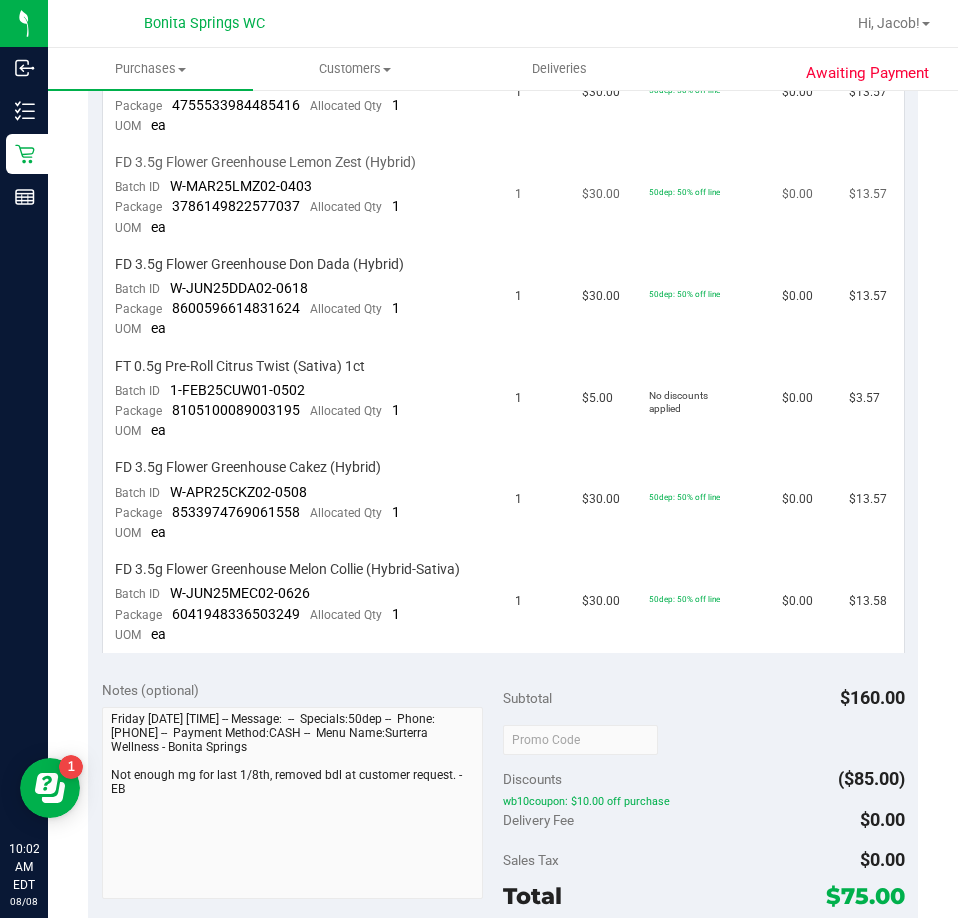 click on "$13.57" at bounding box center (870, 196) 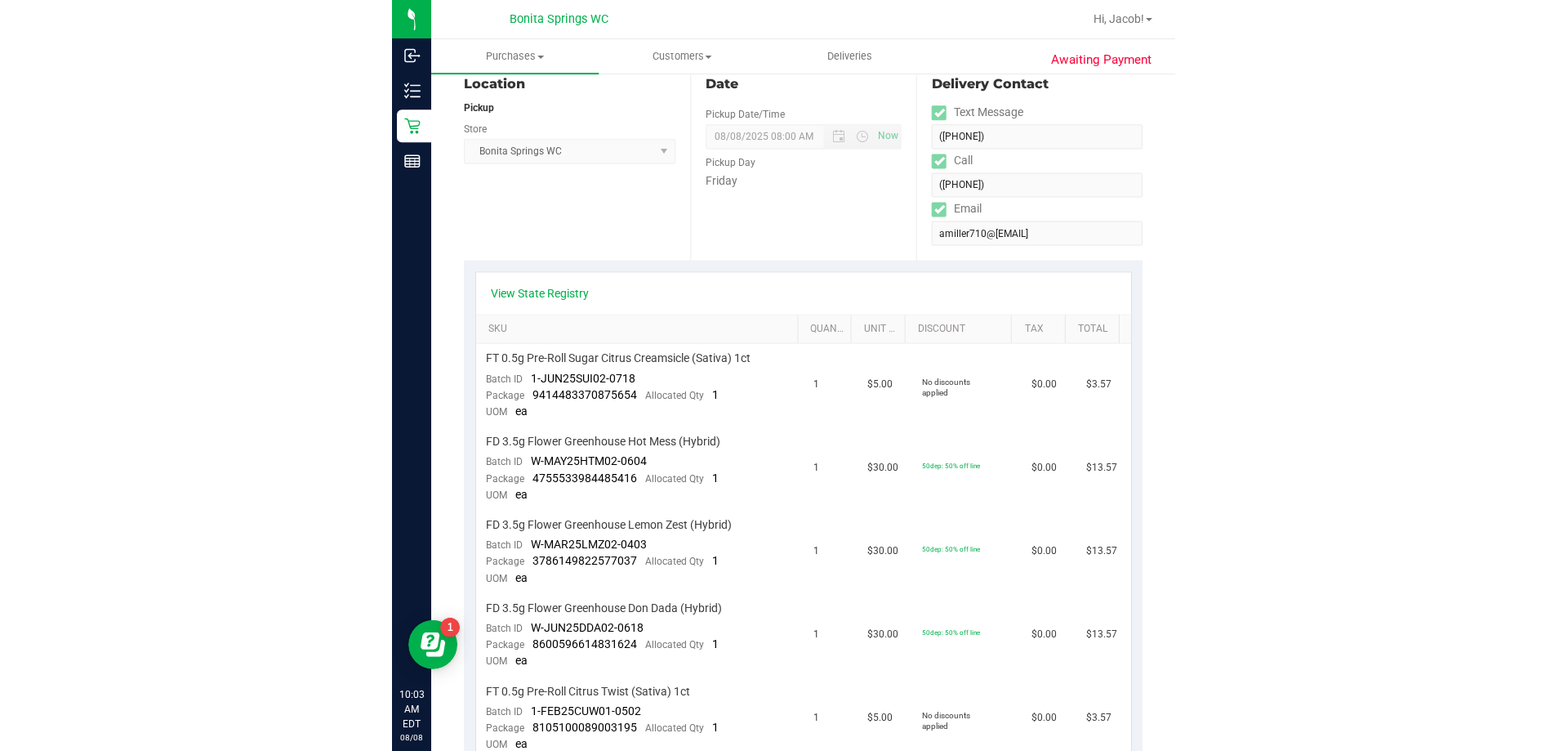 scroll, scrollTop: 0, scrollLeft: 0, axis: both 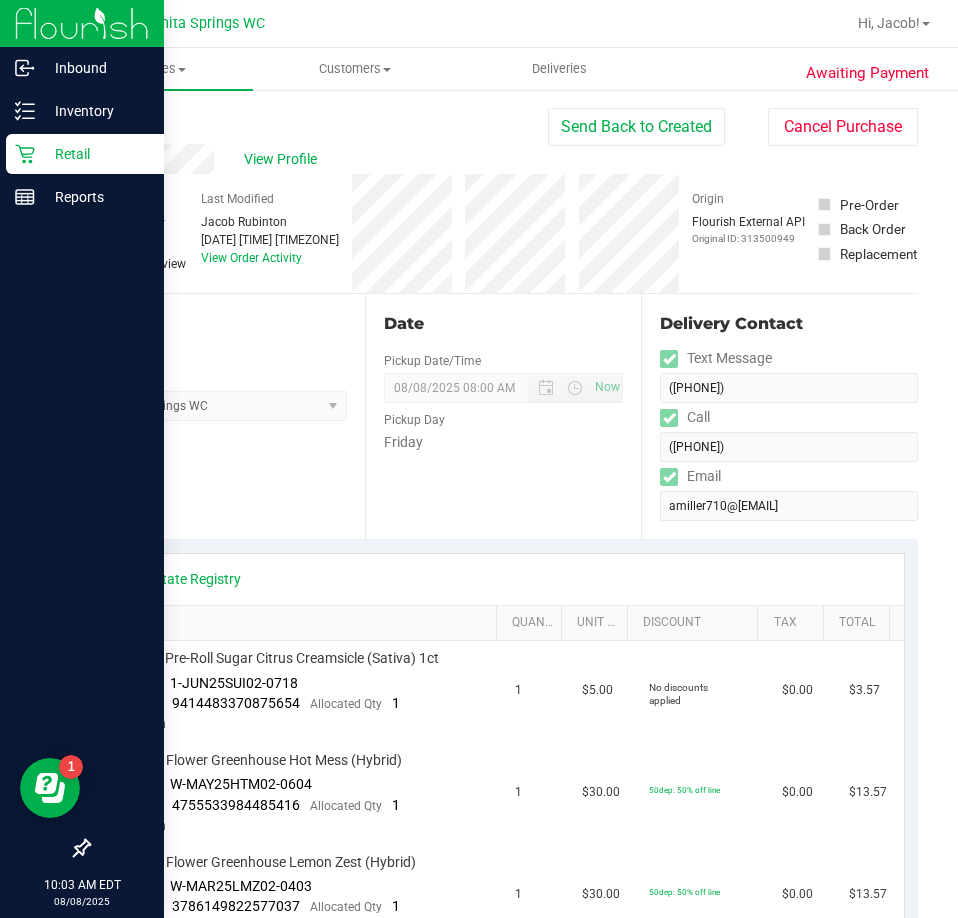click on "Retail" at bounding box center (95, 154) 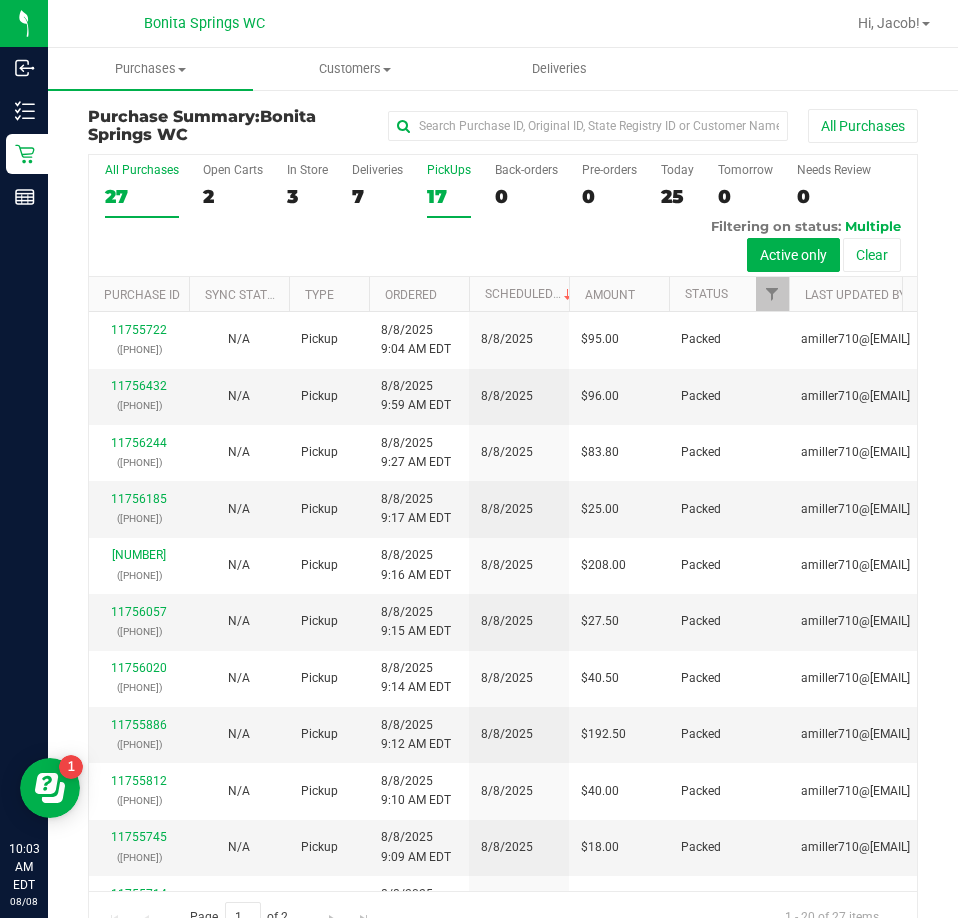 click on "17" at bounding box center (449, 196) 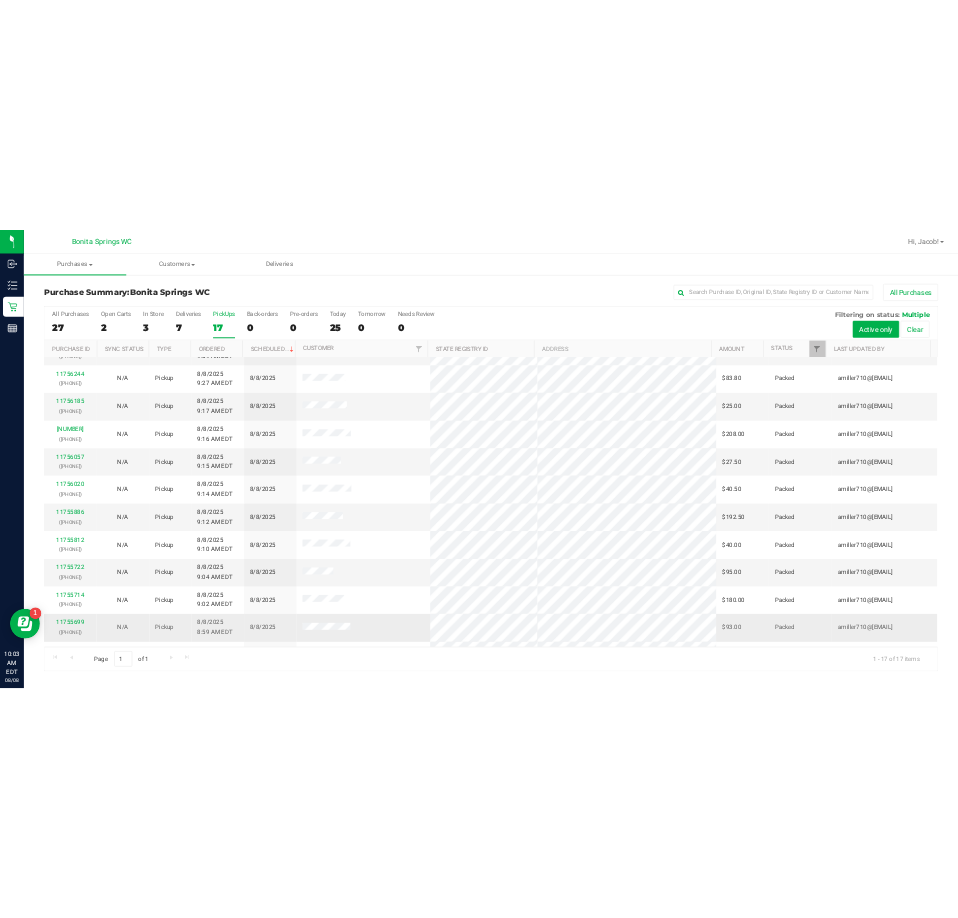 scroll, scrollTop: 0, scrollLeft: 0, axis: both 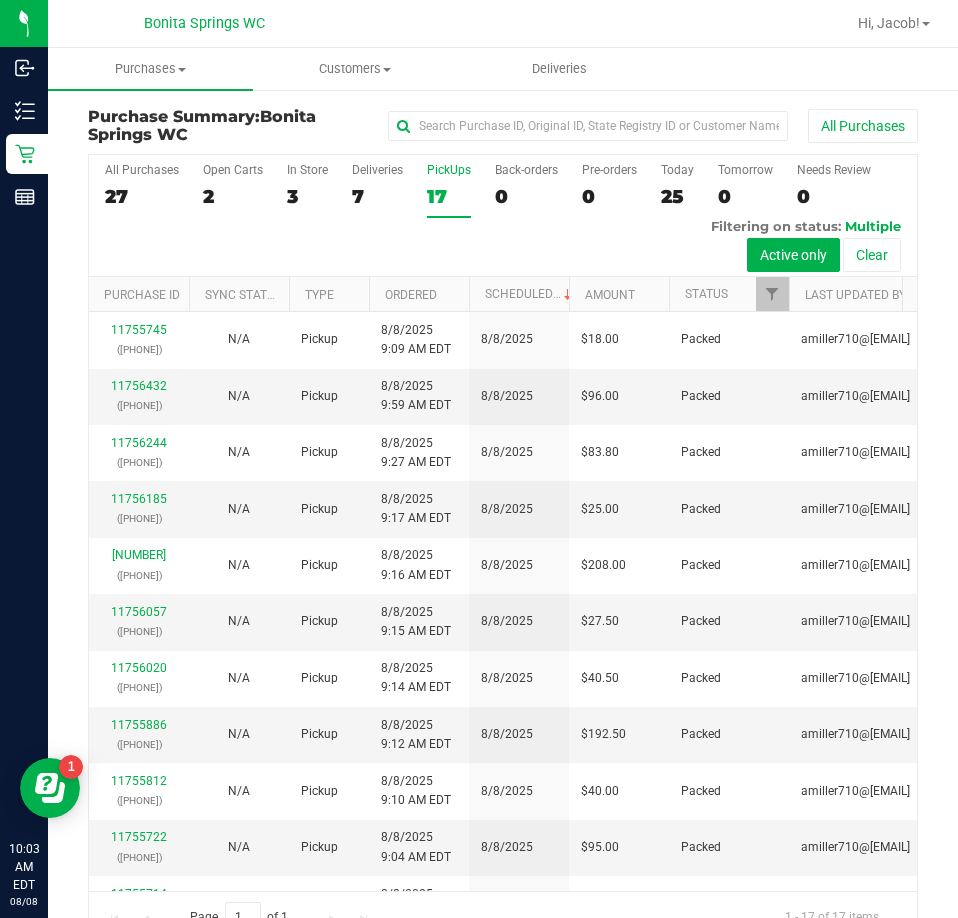 click on "All Purchases
27
Open Carts
2
In Store
3
Deliveries
7
PickUps
17
Back-orders
0
Pre-orders
0
Today
25
Tomorrow
0" at bounding box center (503, 216) 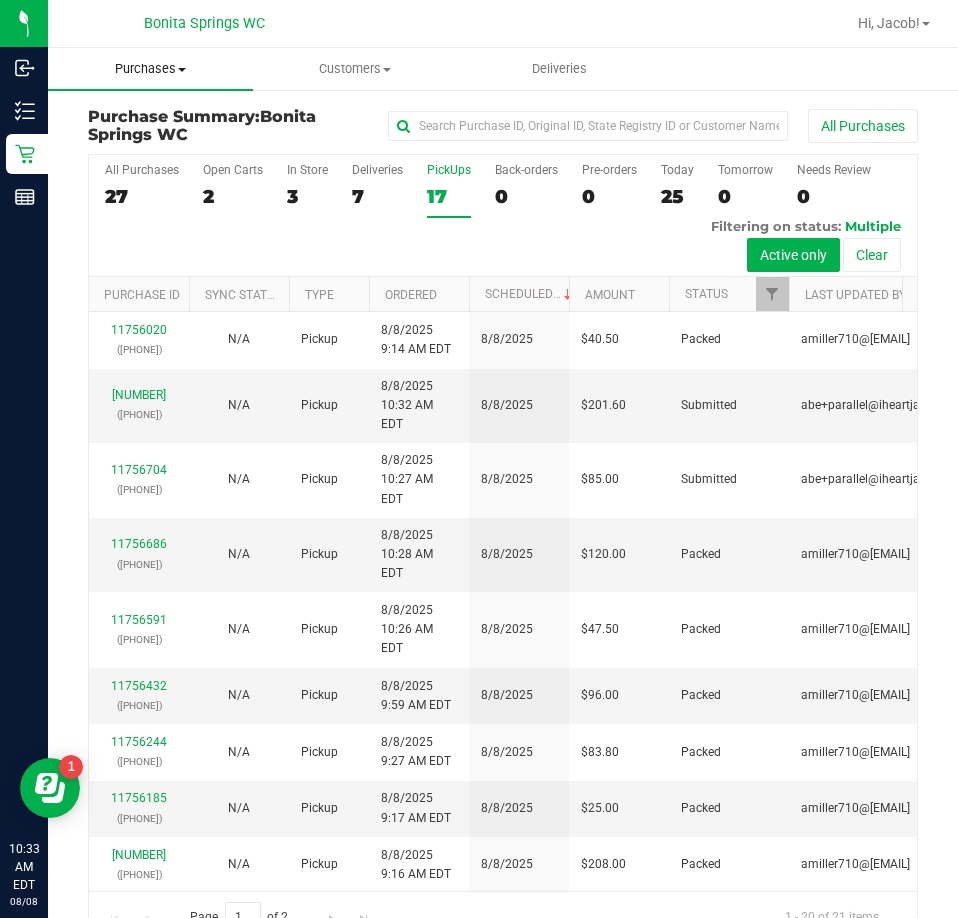 click on "Purchases" at bounding box center [150, 69] 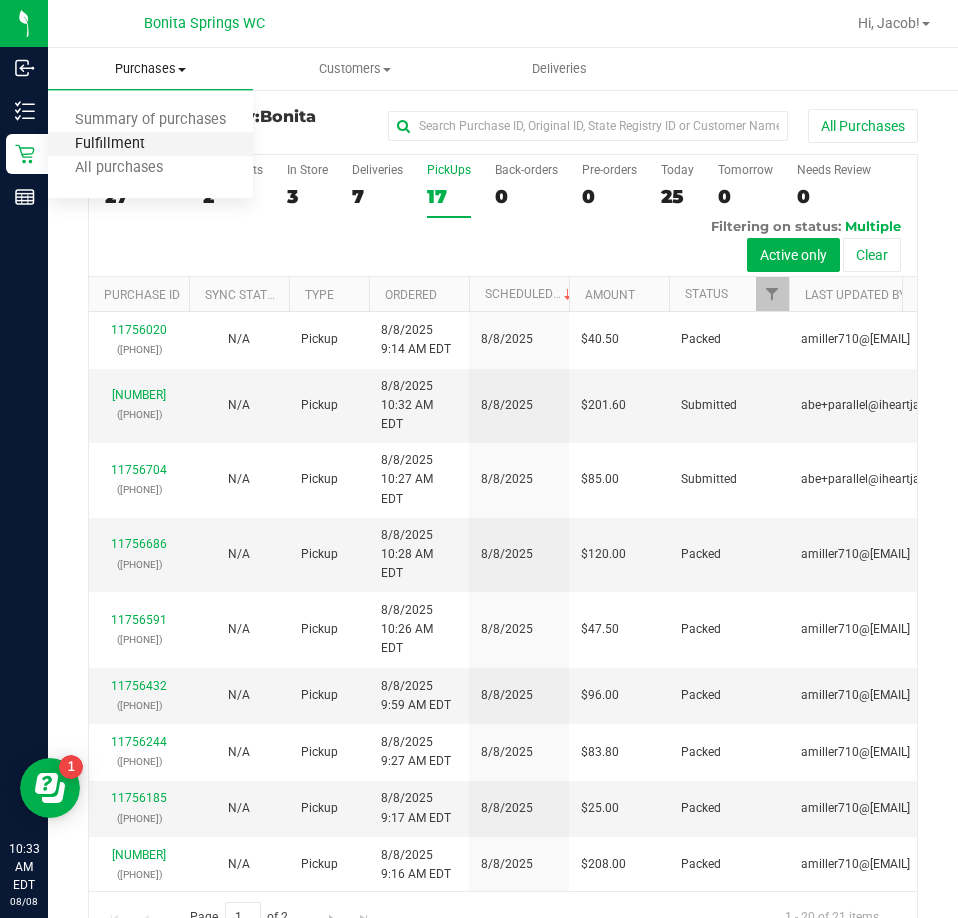 click on "Fulfillment" at bounding box center (110, 144) 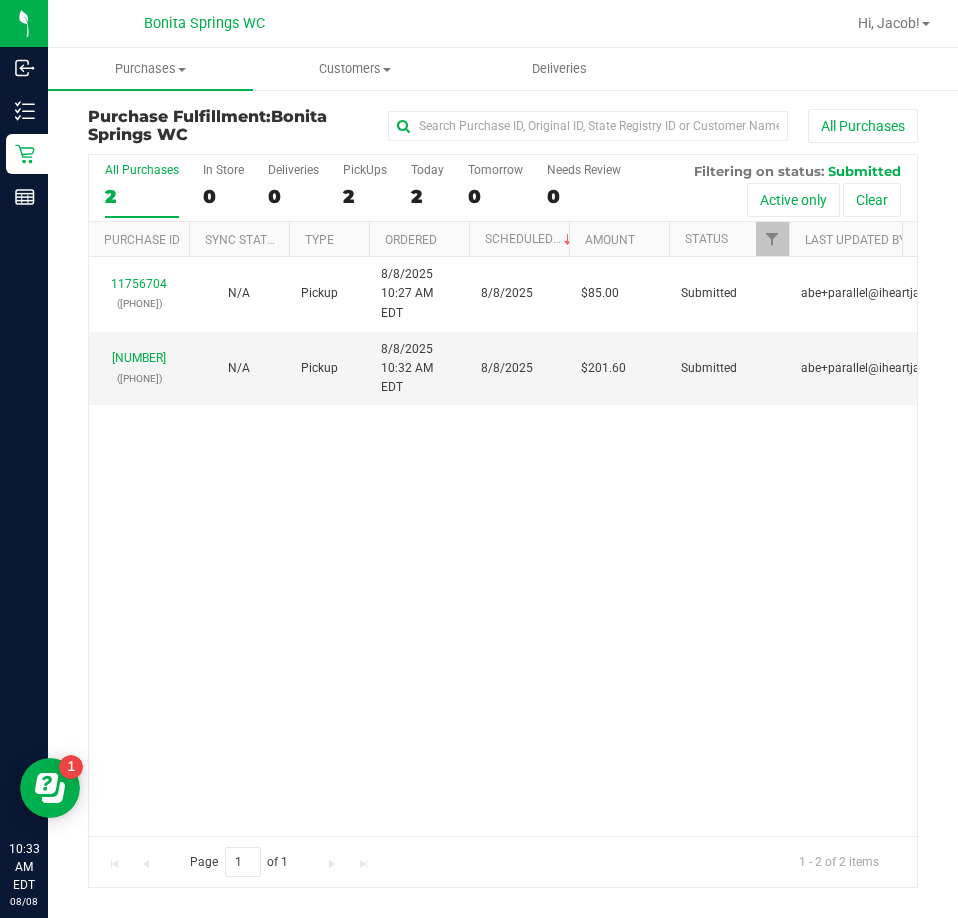 click on "2" at bounding box center [365, 196] 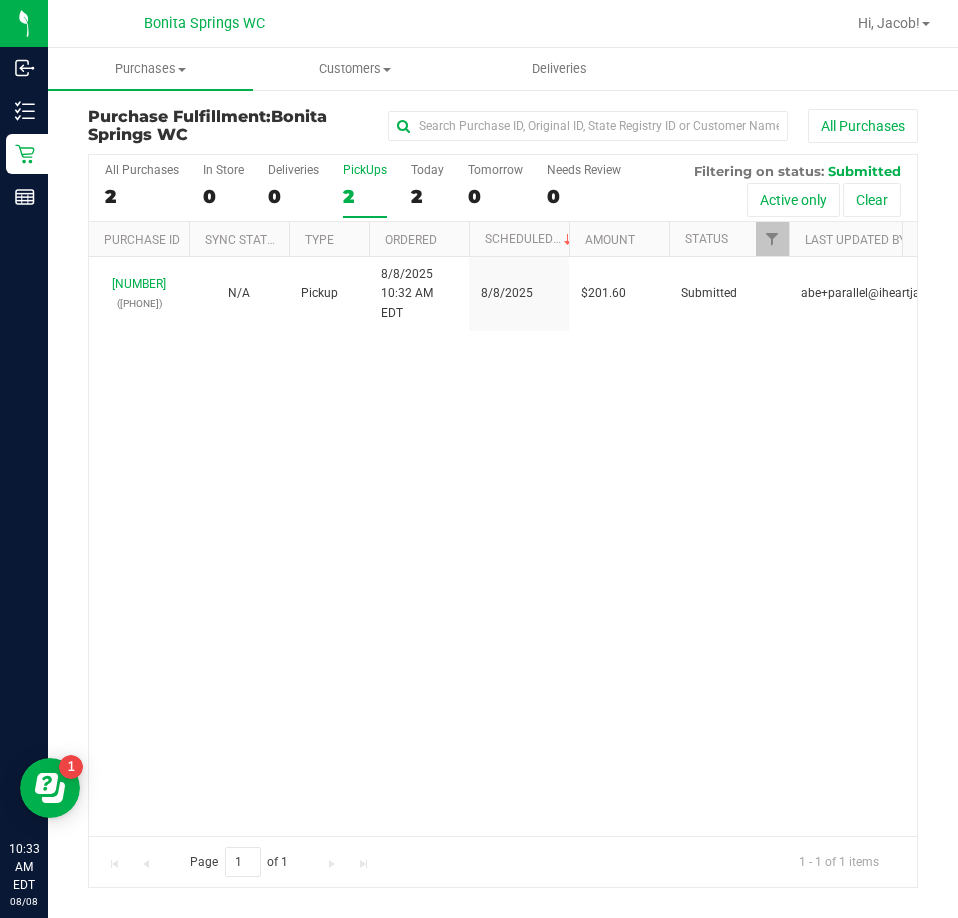 click on "11756738
(313845000)
N/A
Pickup 8/8/2025 10:32 AM EDT 8/8/2025
$201.60
Submitted abe+parallel@iheartjane.com" at bounding box center (503, 546) 